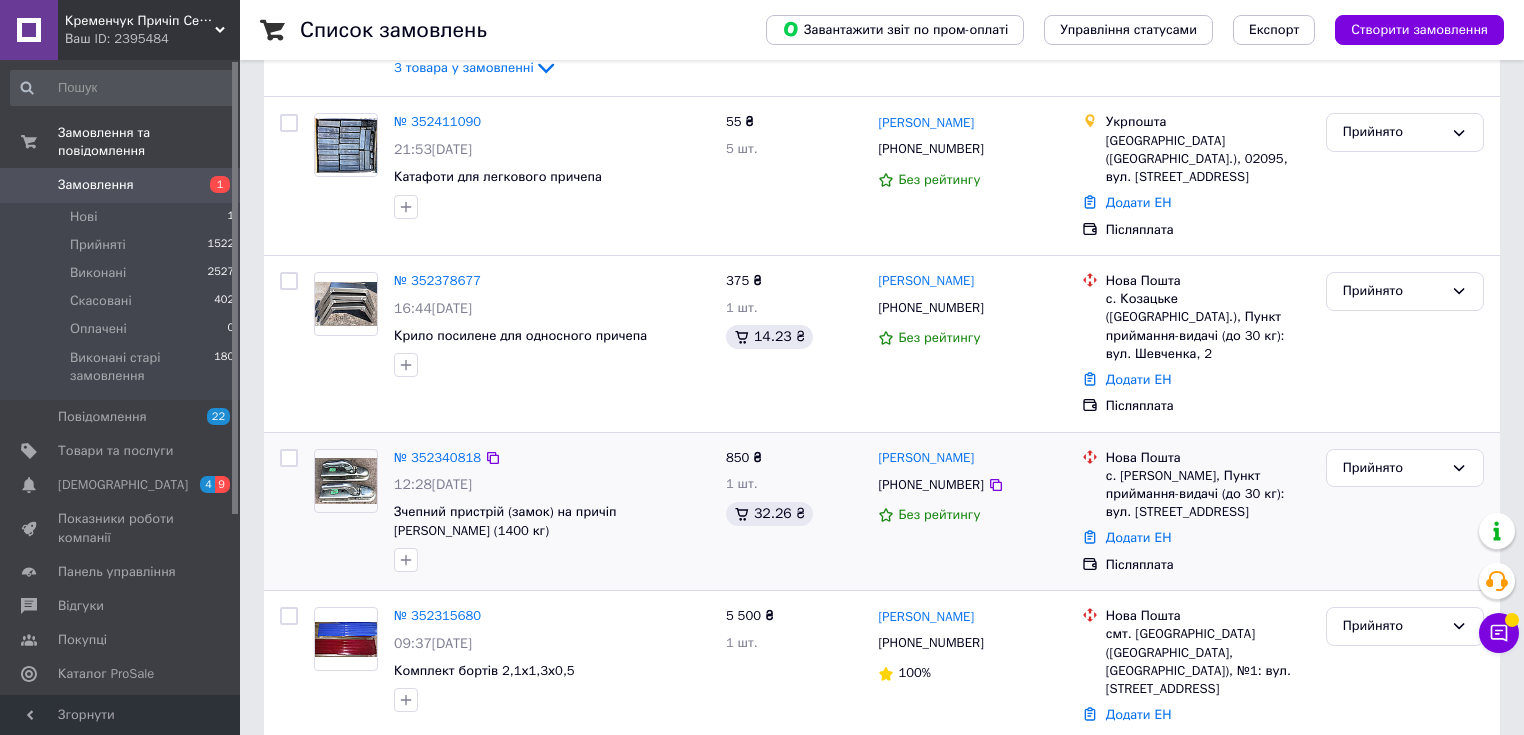 scroll, scrollTop: 480, scrollLeft: 0, axis: vertical 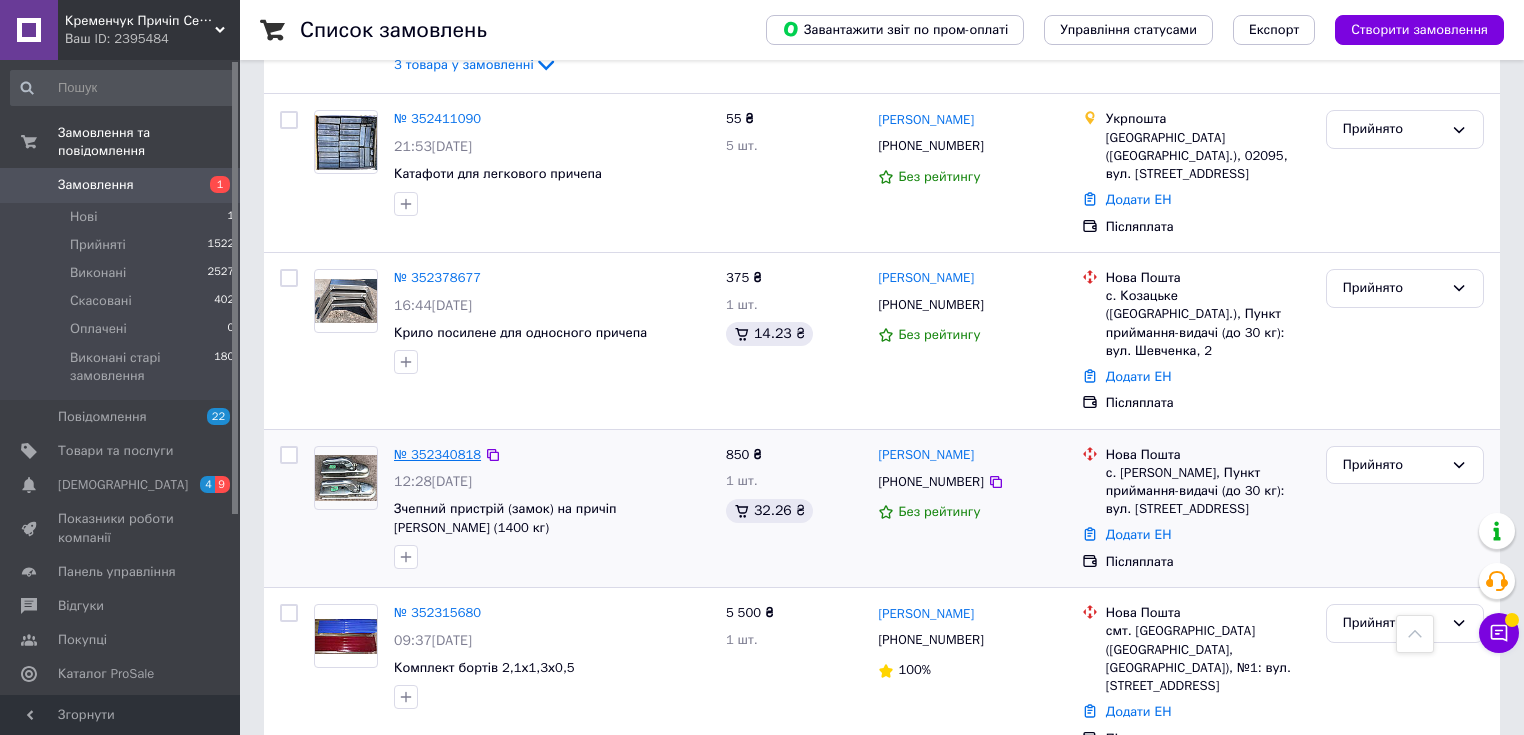 click on "№ 352340818" at bounding box center (437, 454) 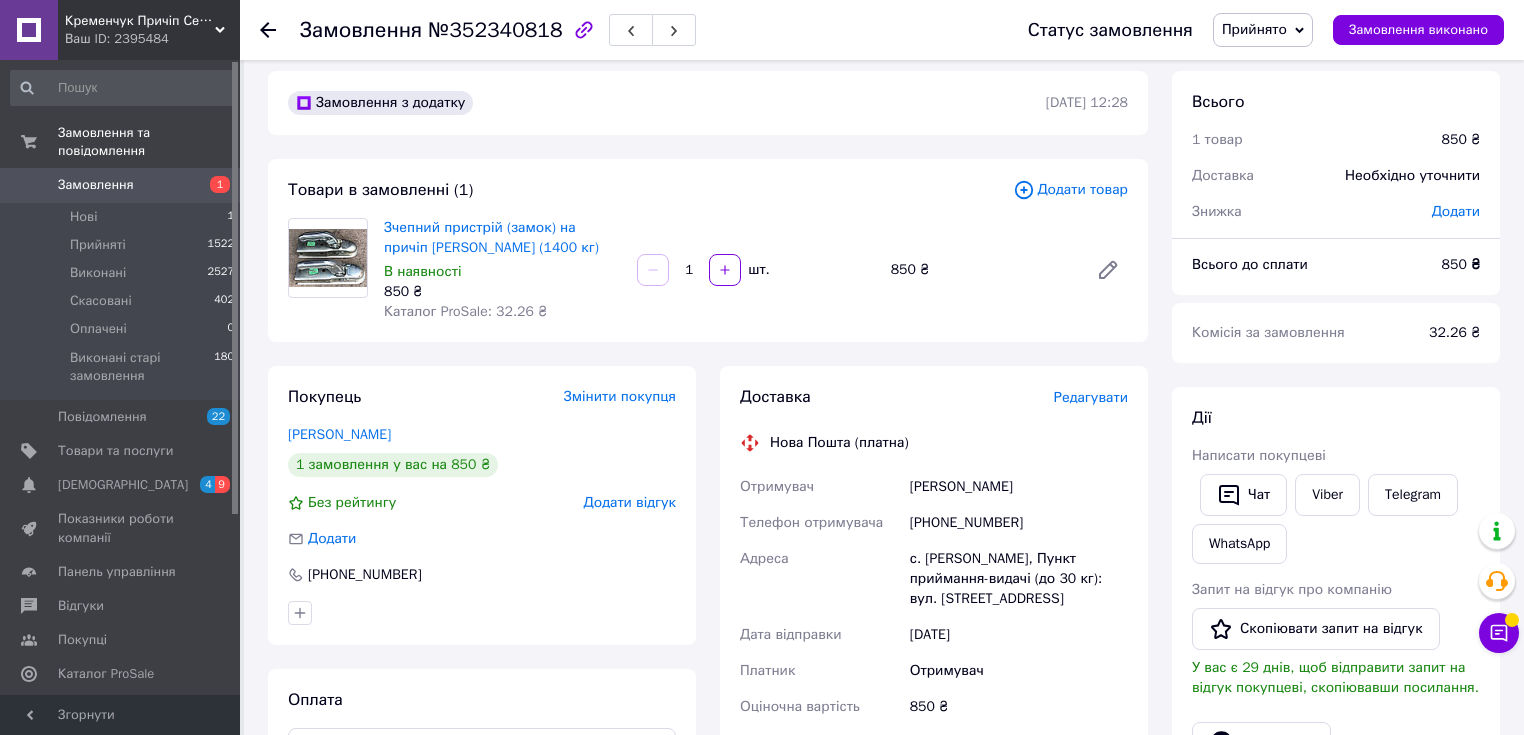 scroll, scrollTop: 0, scrollLeft: 0, axis: both 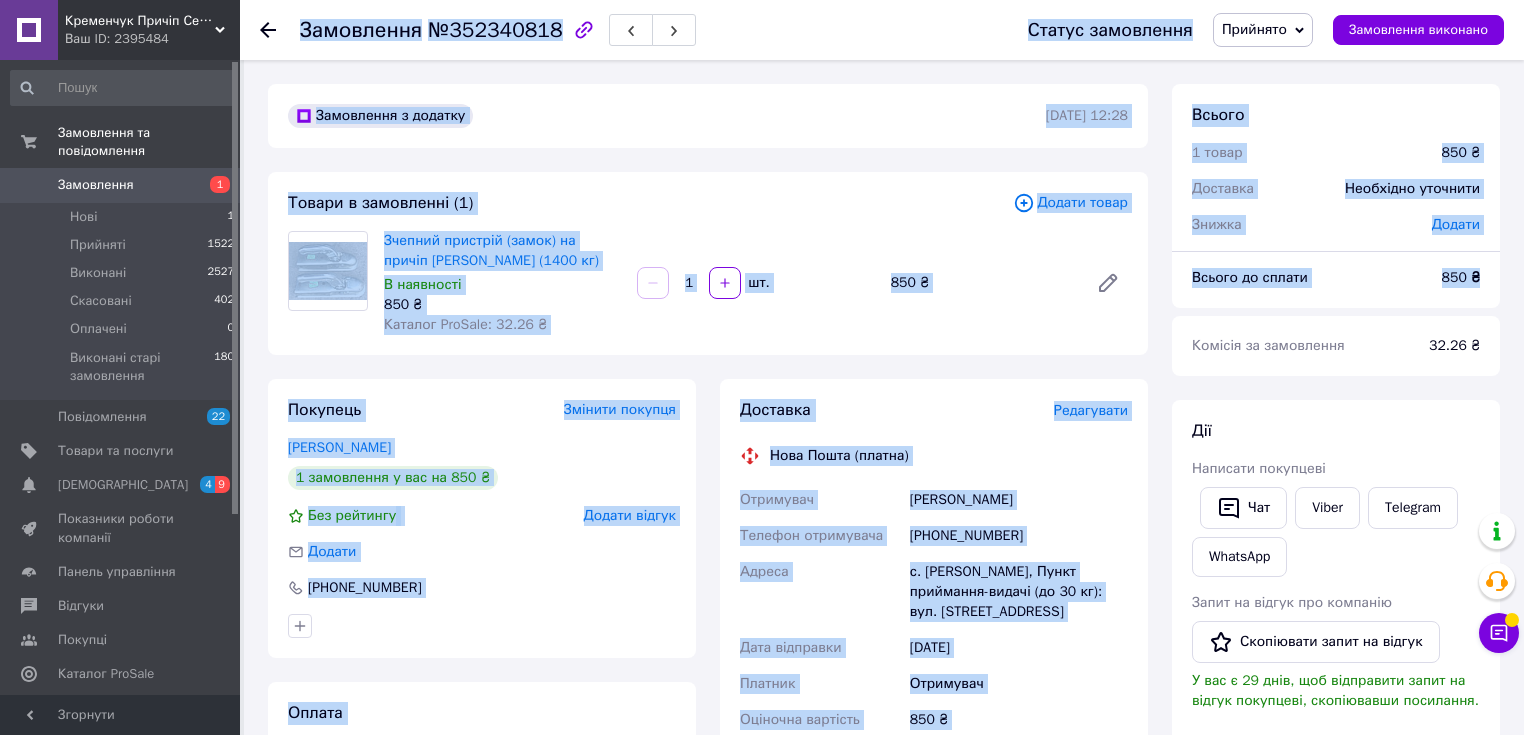 drag, startPoint x: 303, startPoint y: 23, endPoint x: 1161, endPoint y: 363, distance: 922.9106 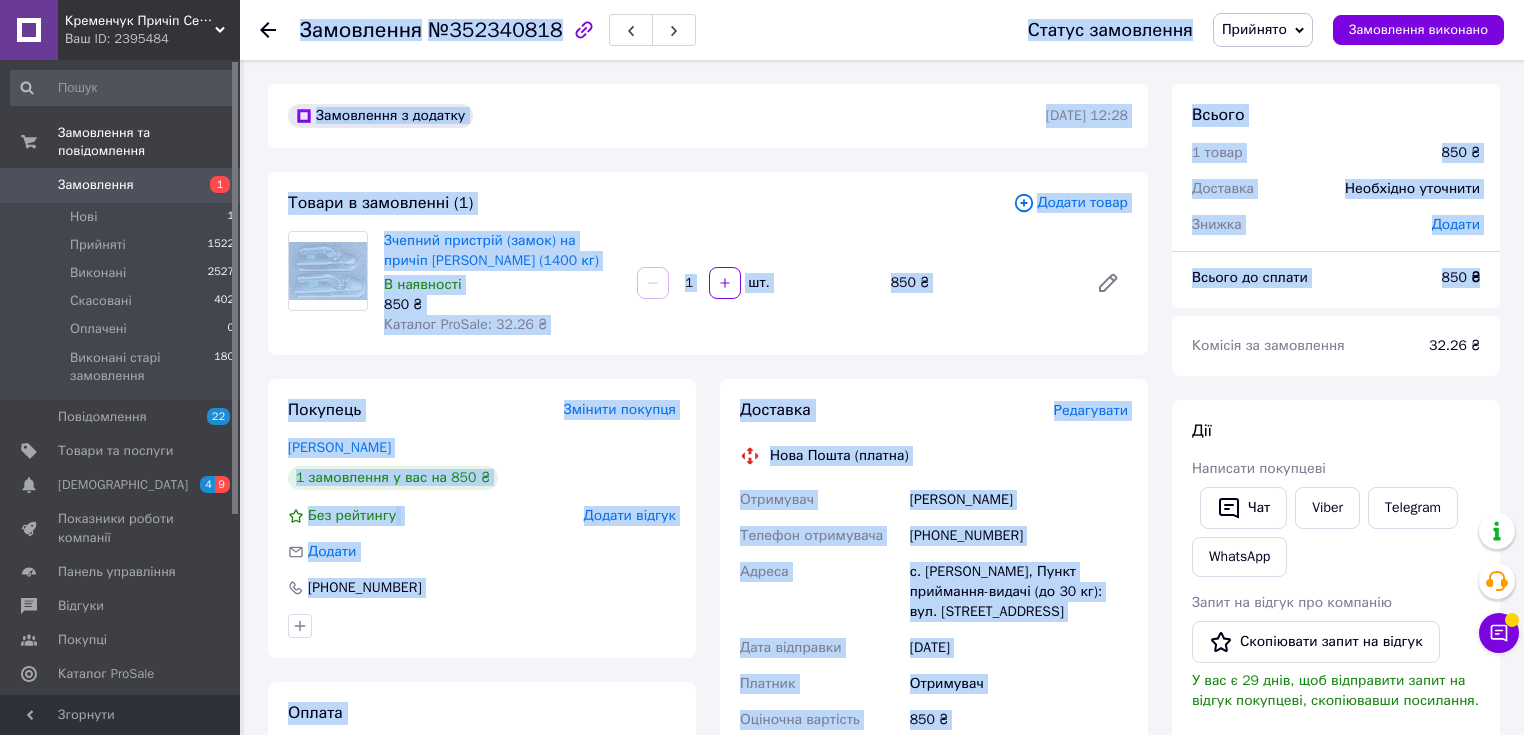 click on "Замовлення №352340818 Статус замовлення Прийнято Виконано Скасовано Оплачено Виконані старі замовлення Замовлення виконано Замовлення з додатку [DATE] 12:28 Товари в замовленні (1) Додати товар Зчепний пристрій (замок) на причіп [PERSON_NAME] (1400 кг) В наявності 850 ₴ Каталог ProSale: 32.26 ₴  1   шт. 850 ₴ Покупець Змінити покупця [PERSON_NAME] 1 замовлення у вас на 850 ₴ Без рейтингу   Додати відгук Додати [PHONE_NUMBER] Оплата Післяплата Доставка Редагувати Нова Пошта (платна) Отримувач [PERSON_NAME] Телефон отримувача [PHONE_NUMBER] Адреса Дата відправки [DATE] Платник Отримувач 850 ₴ 850 ₴ 37 ₴" at bounding box center [884, 761] 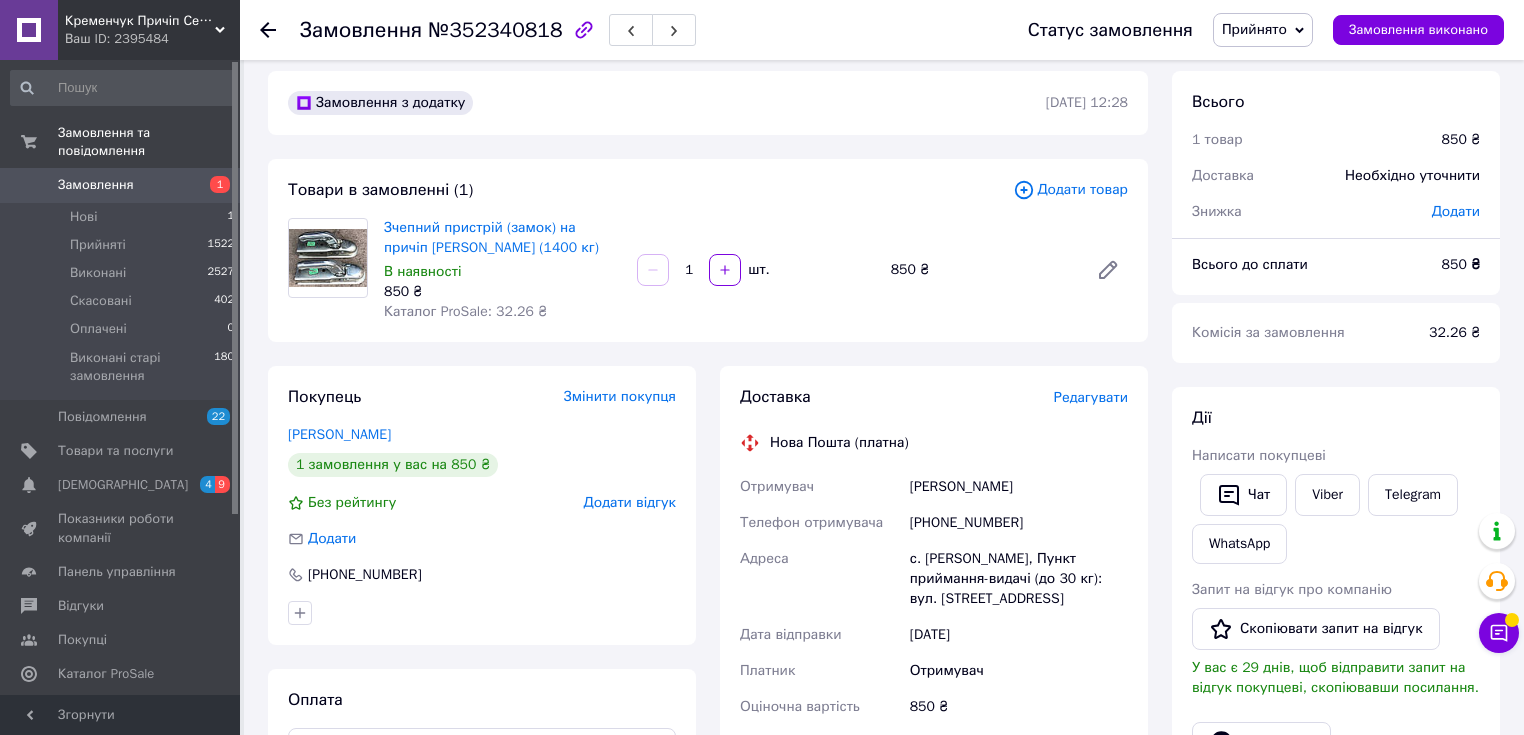 scroll, scrollTop: 0, scrollLeft: 0, axis: both 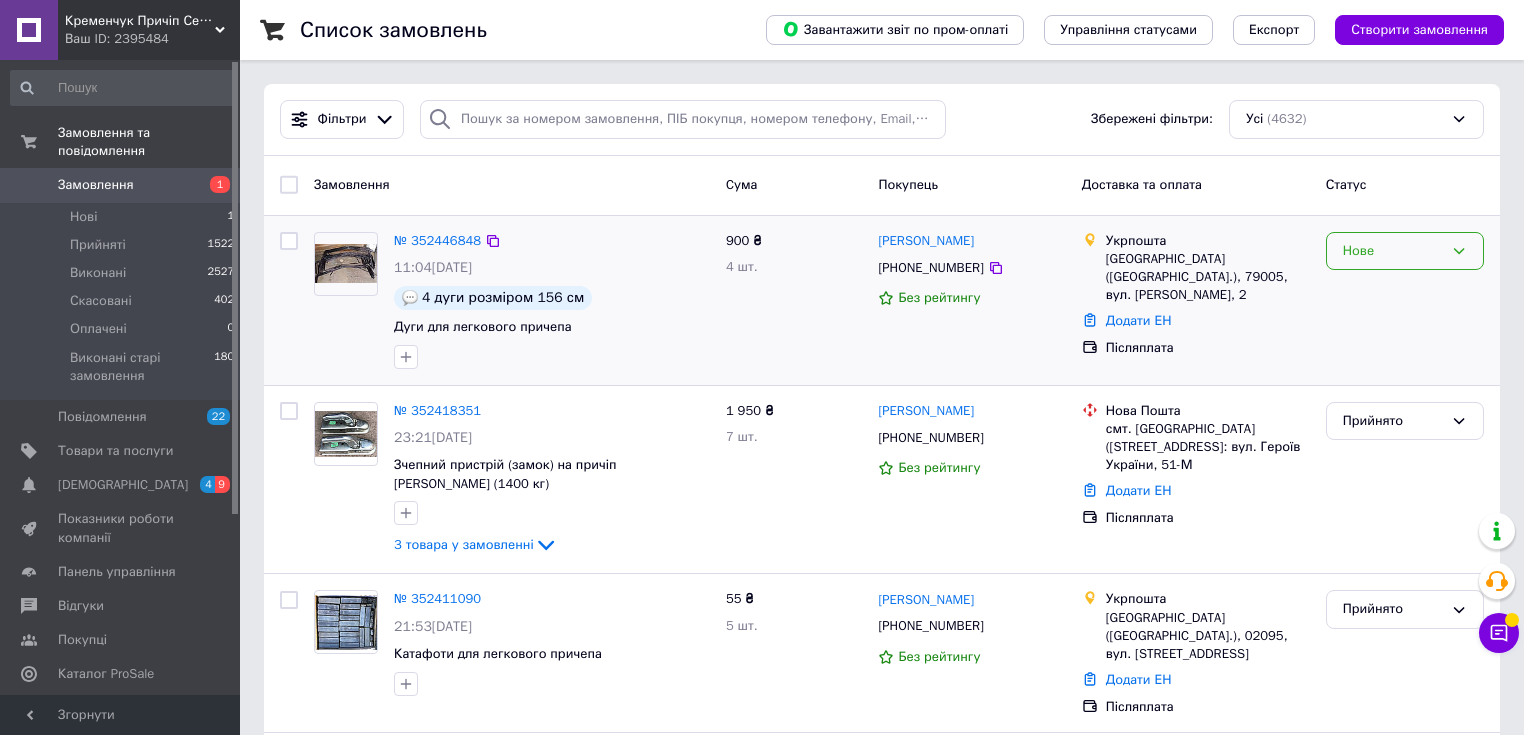 click on "Нове" at bounding box center [1405, 251] 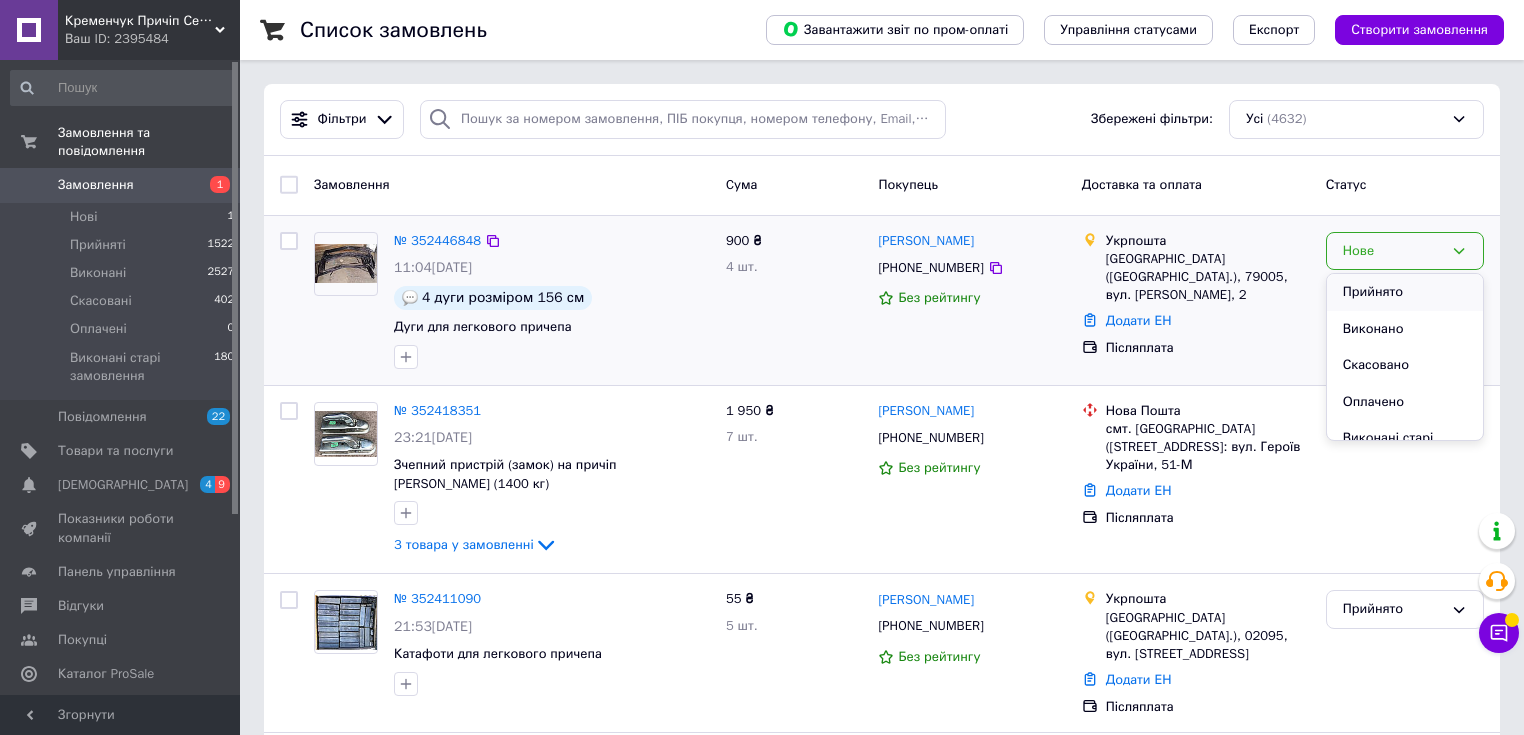click on "Прийнято" at bounding box center (1405, 292) 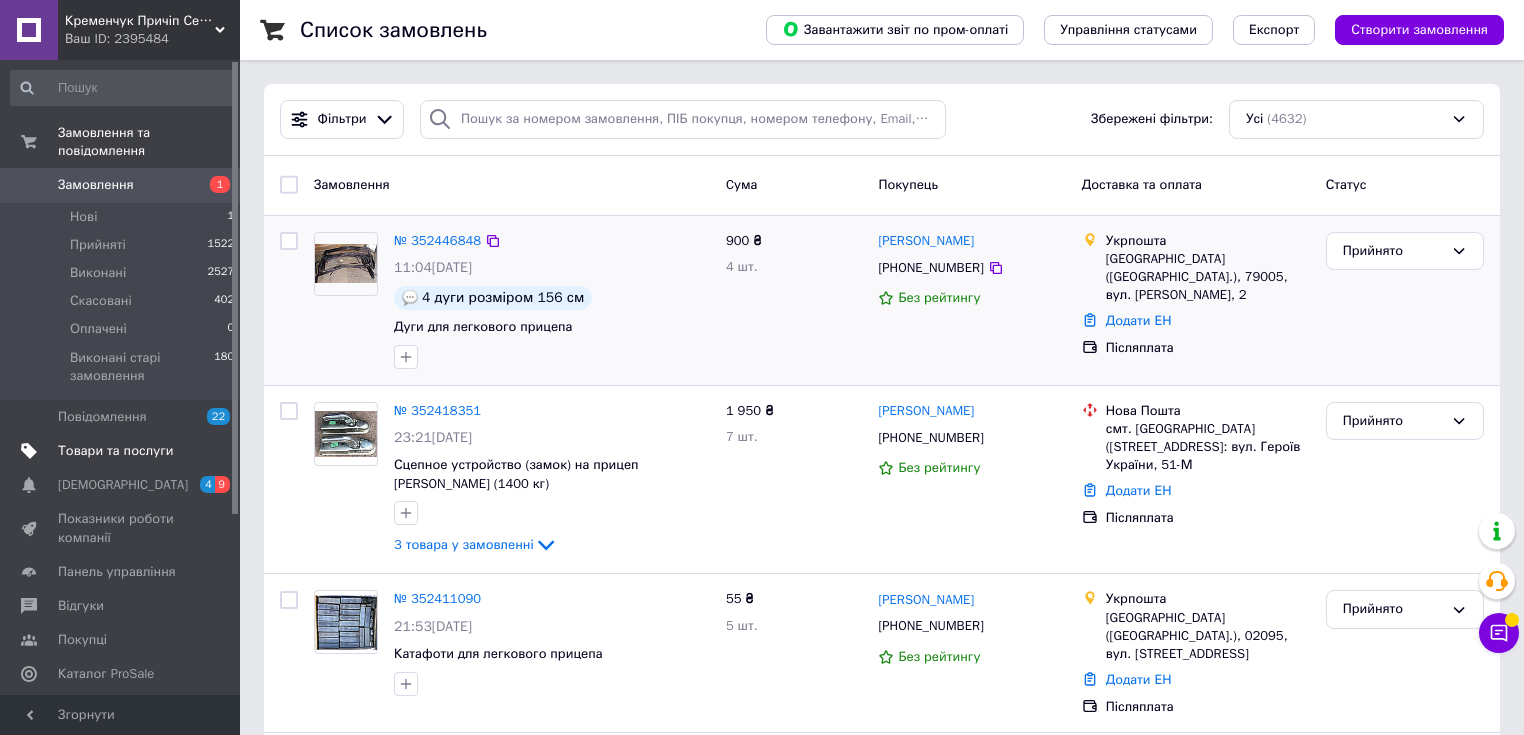 click on "Товари та послуги" at bounding box center (123, 451) 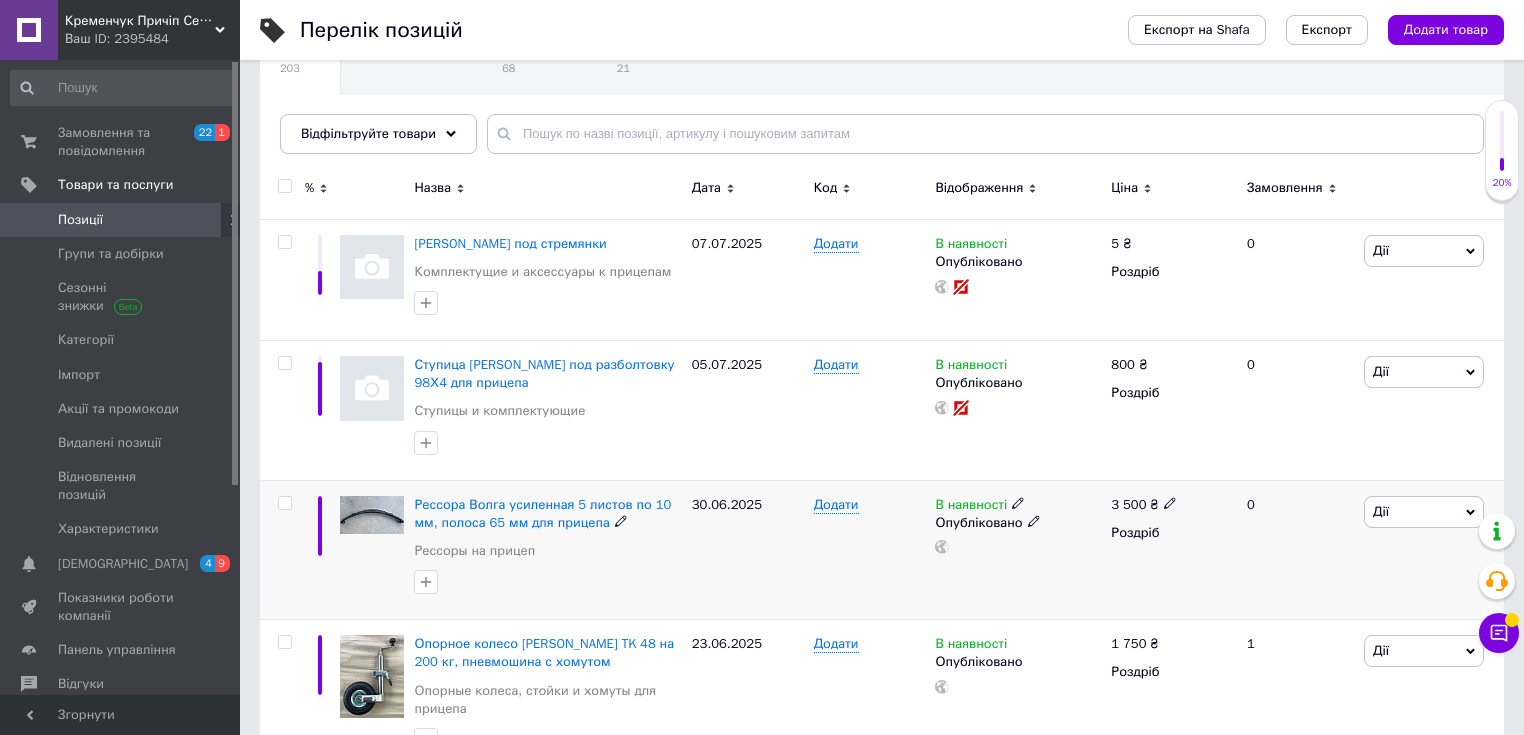scroll, scrollTop: 240, scrollLeft: 0, axis: vertical 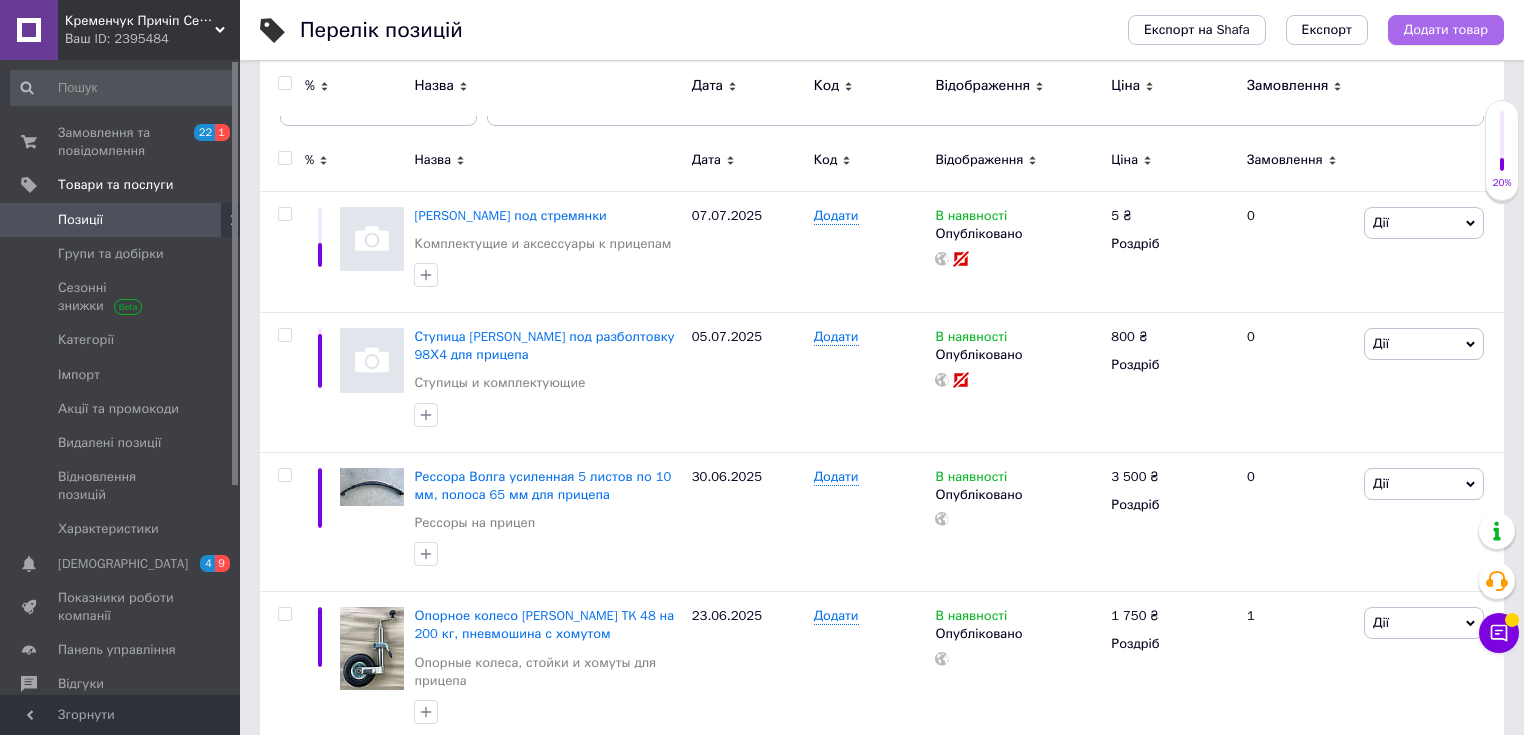 click on "Додати товар" at bounding box center (1446, 30) 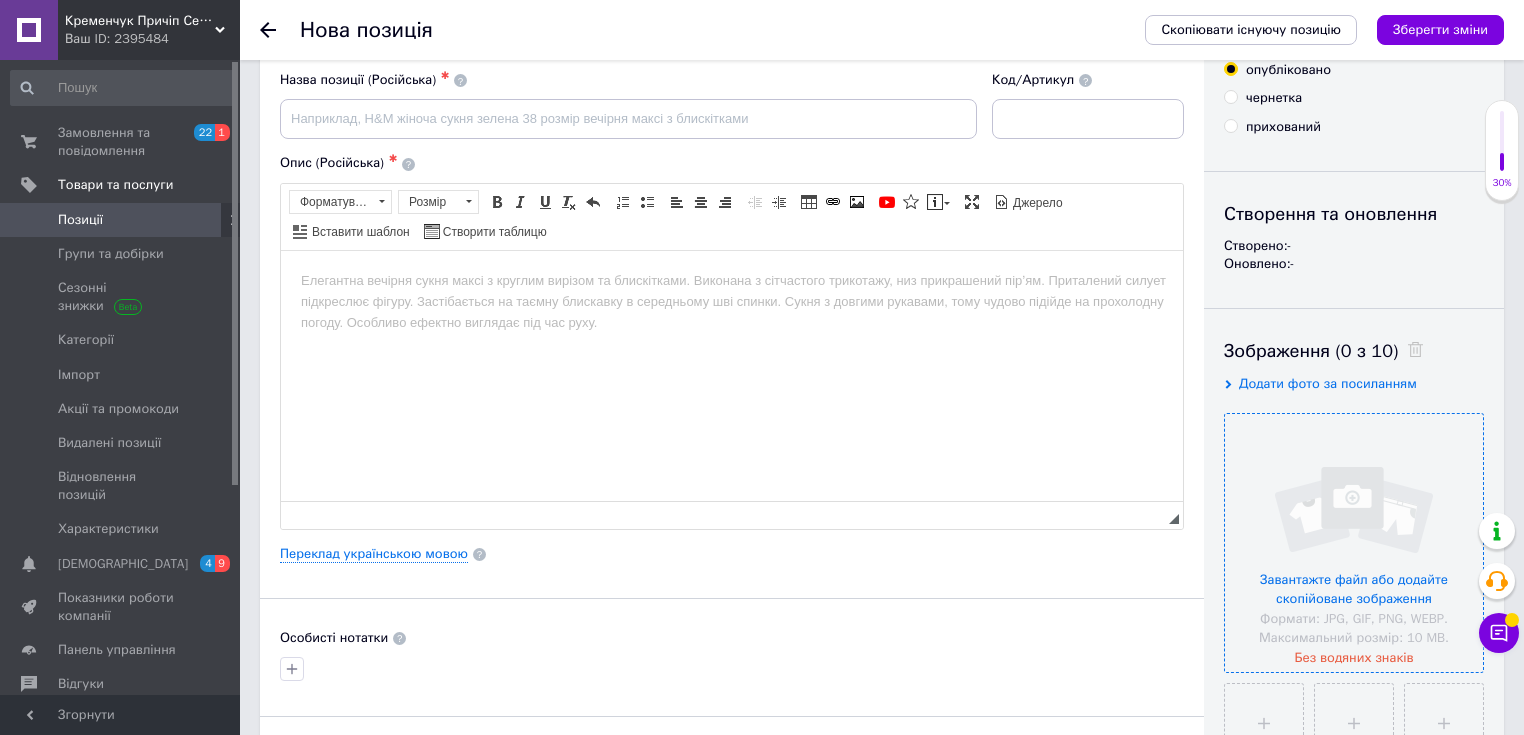 scroll, scrollTop: 240, scrollLeft: 0, axis: vertical 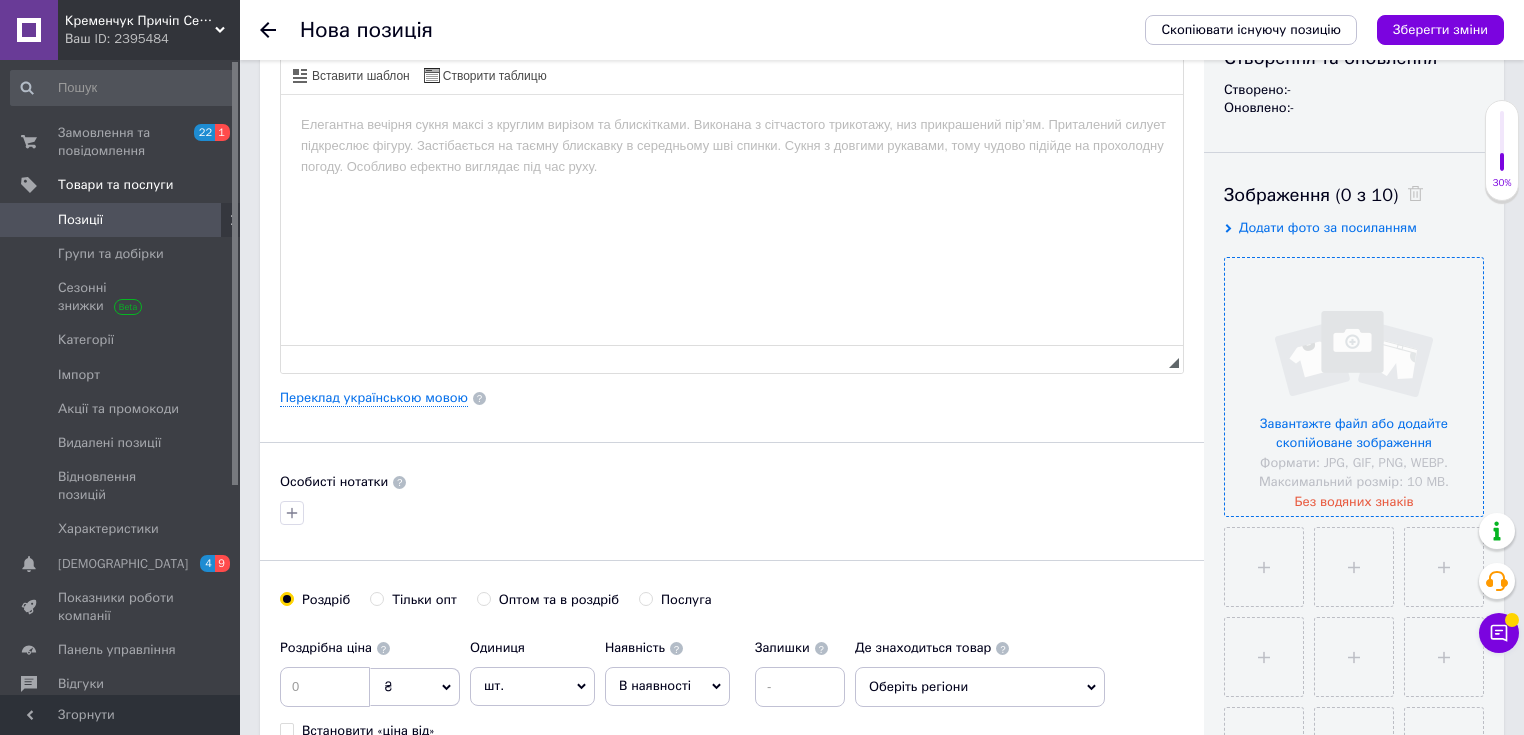 click at bounding box center [1354, 387] 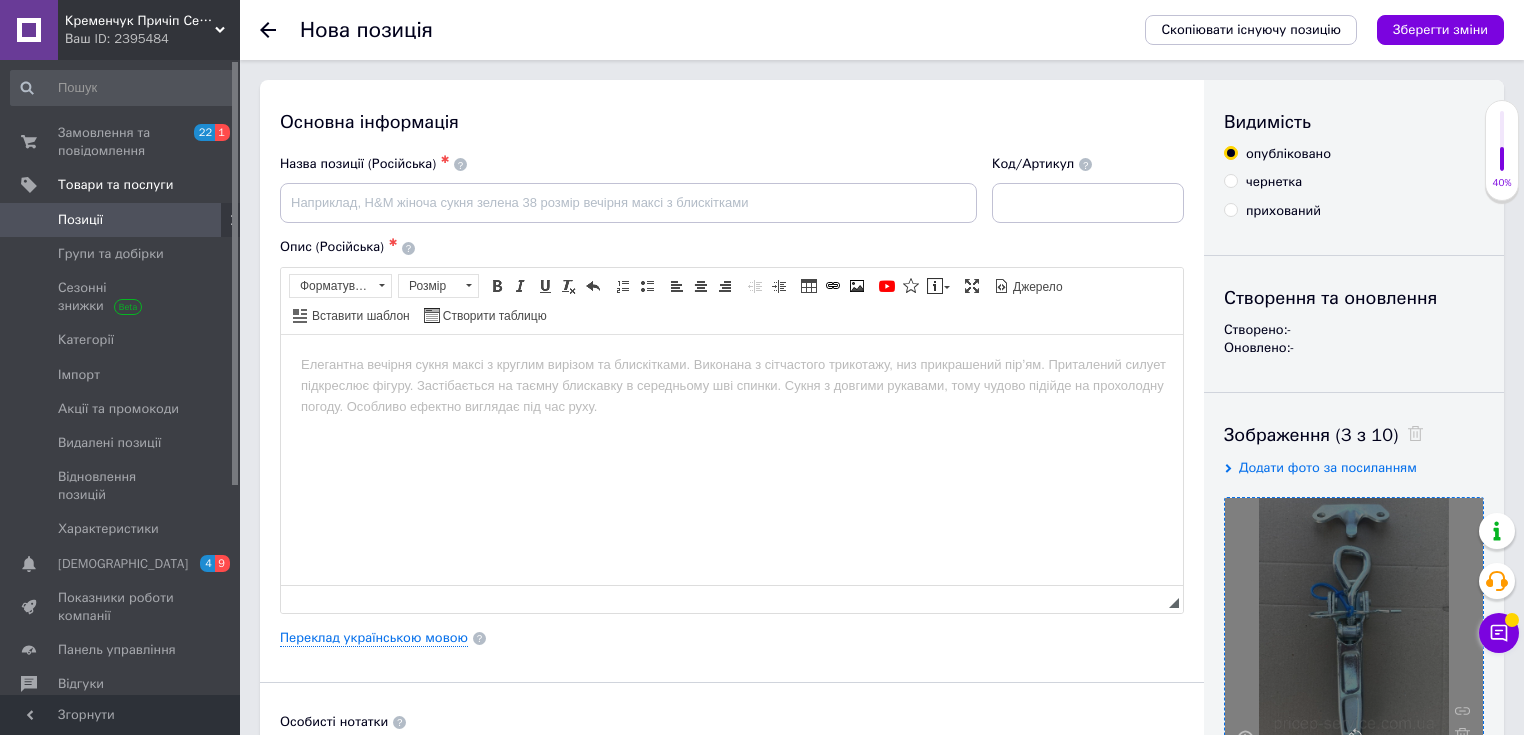 scroll, scrollTop: 0, scrollLeft: 0, axis: both 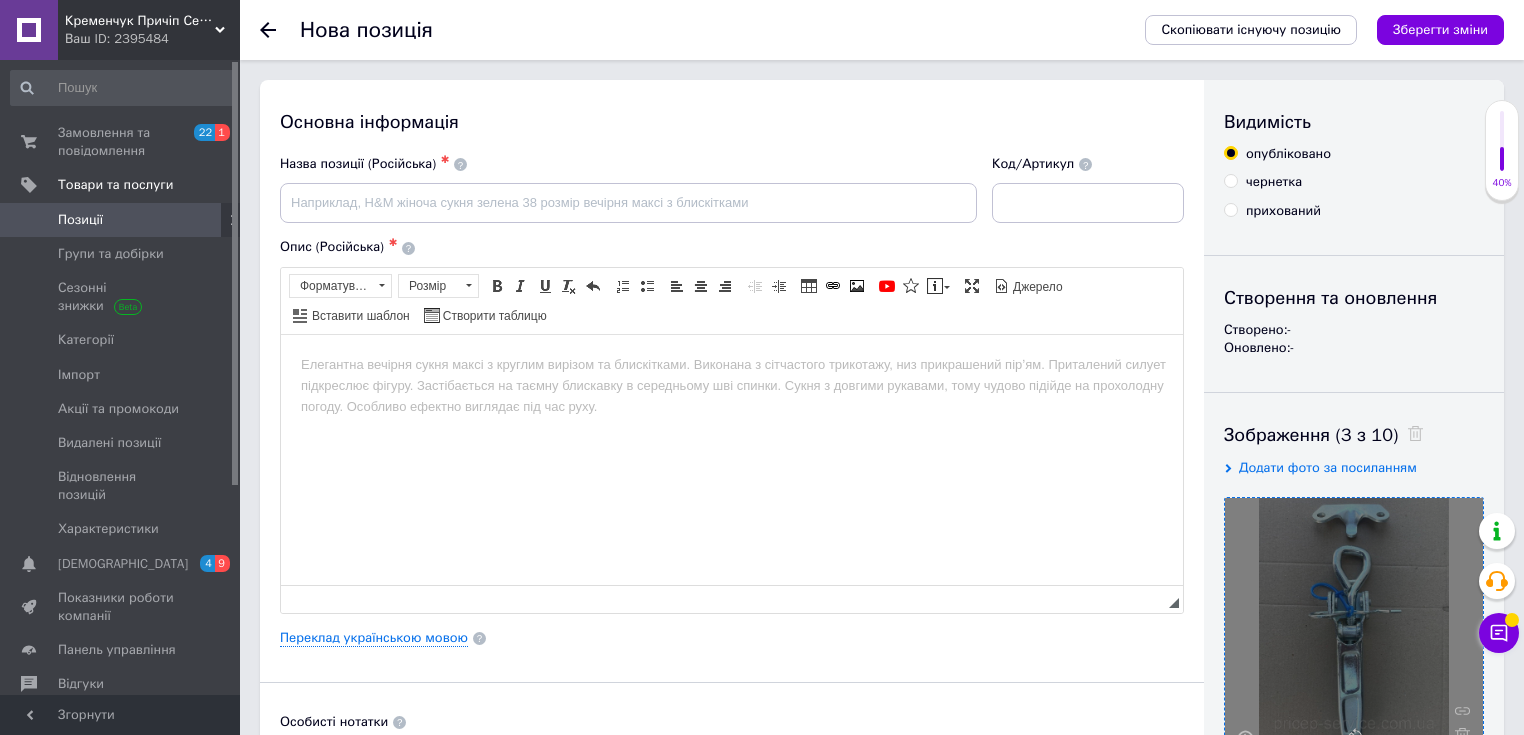 click at bounding box center (732, 364) 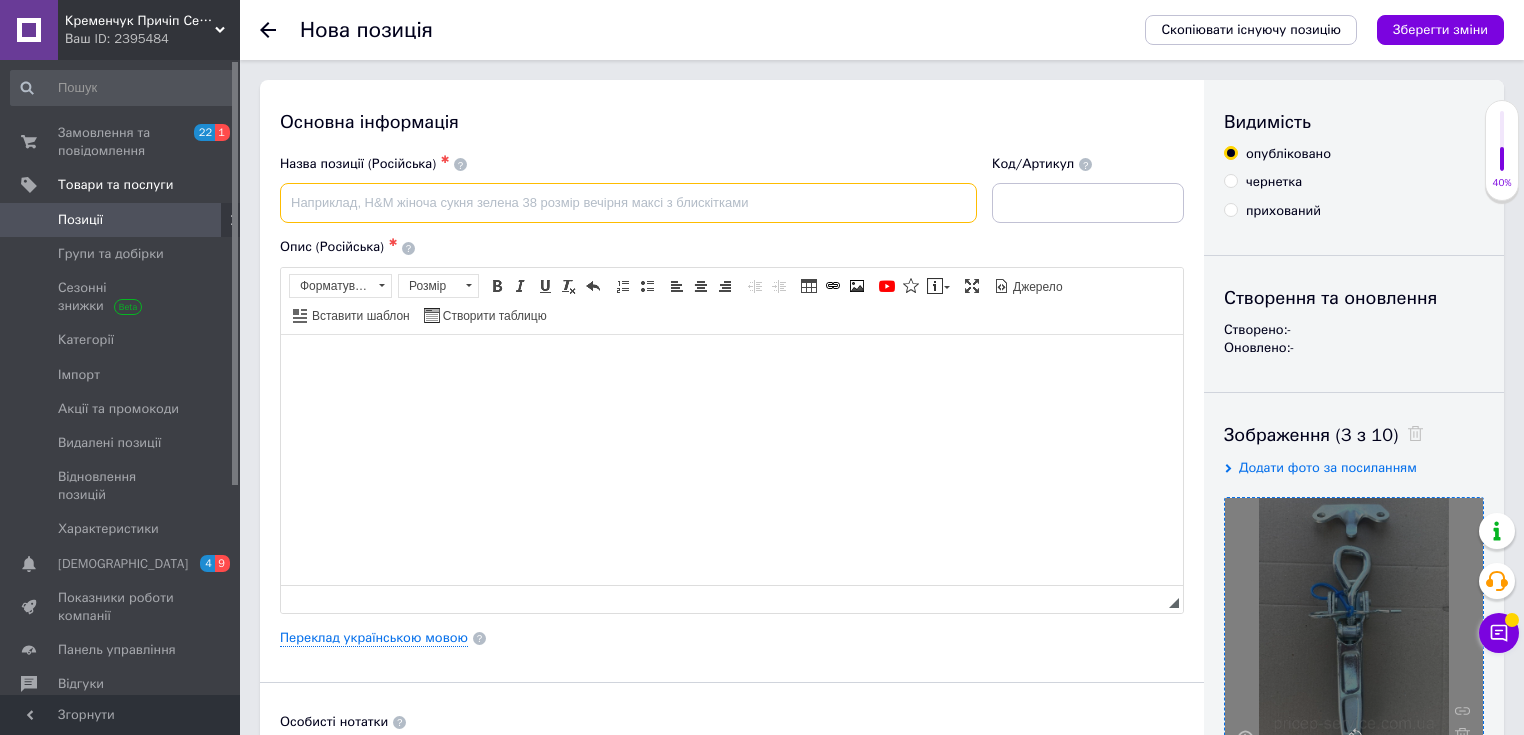 click at bounding box center (628, 203) 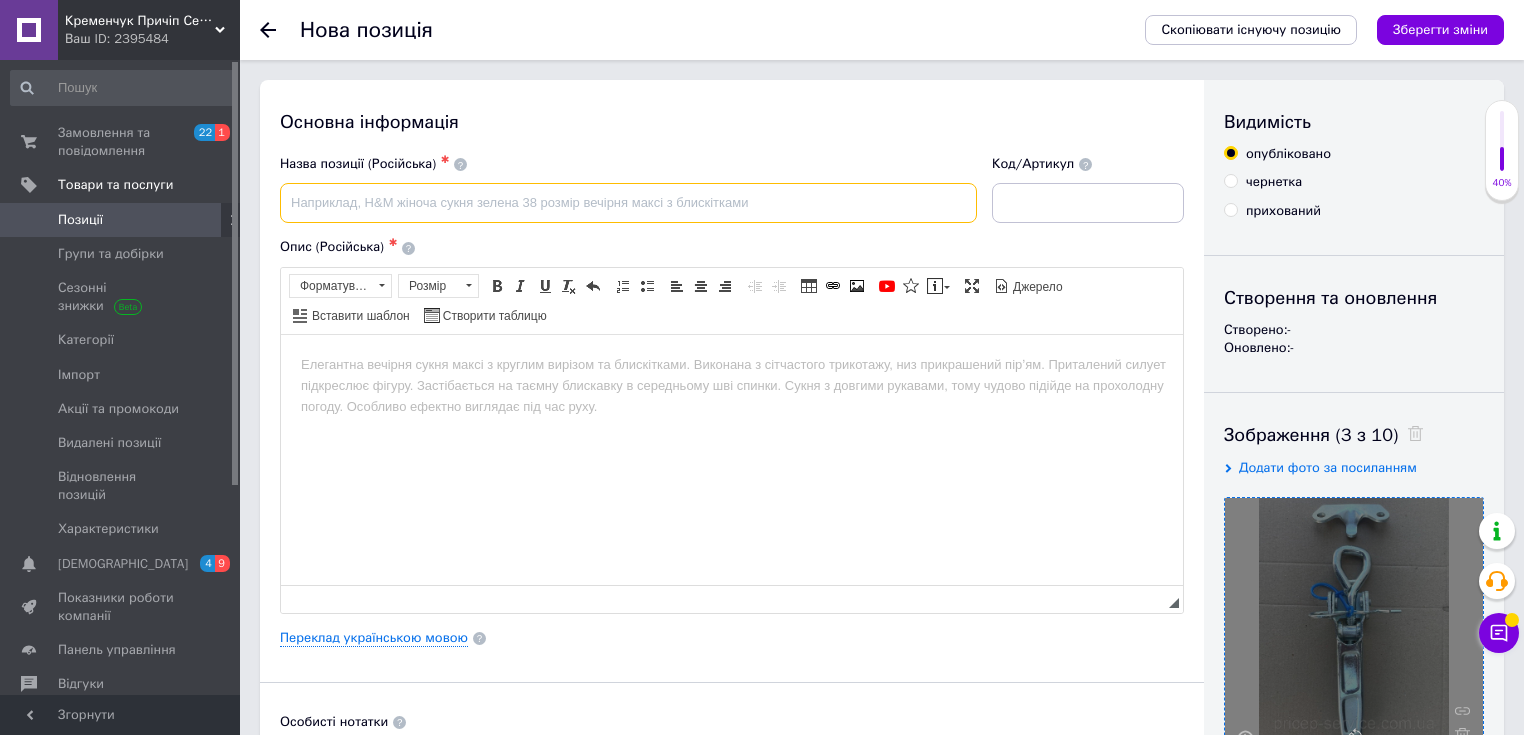 paste on "Замок борта ZB-03" 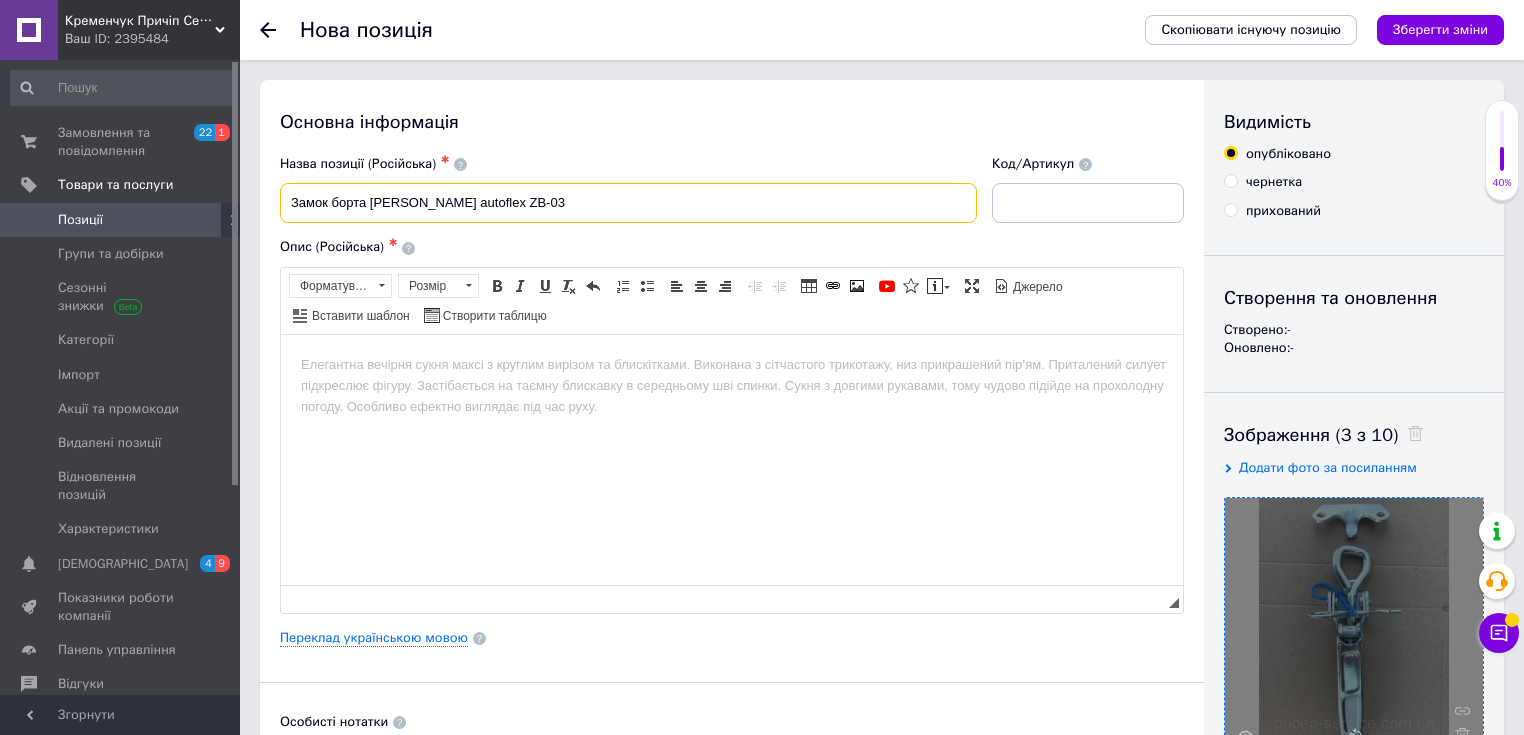 drag, startPoint x: 508, startPoint y: 200, endPoint x: 283, endPoint y: 201, distance: 225.00223 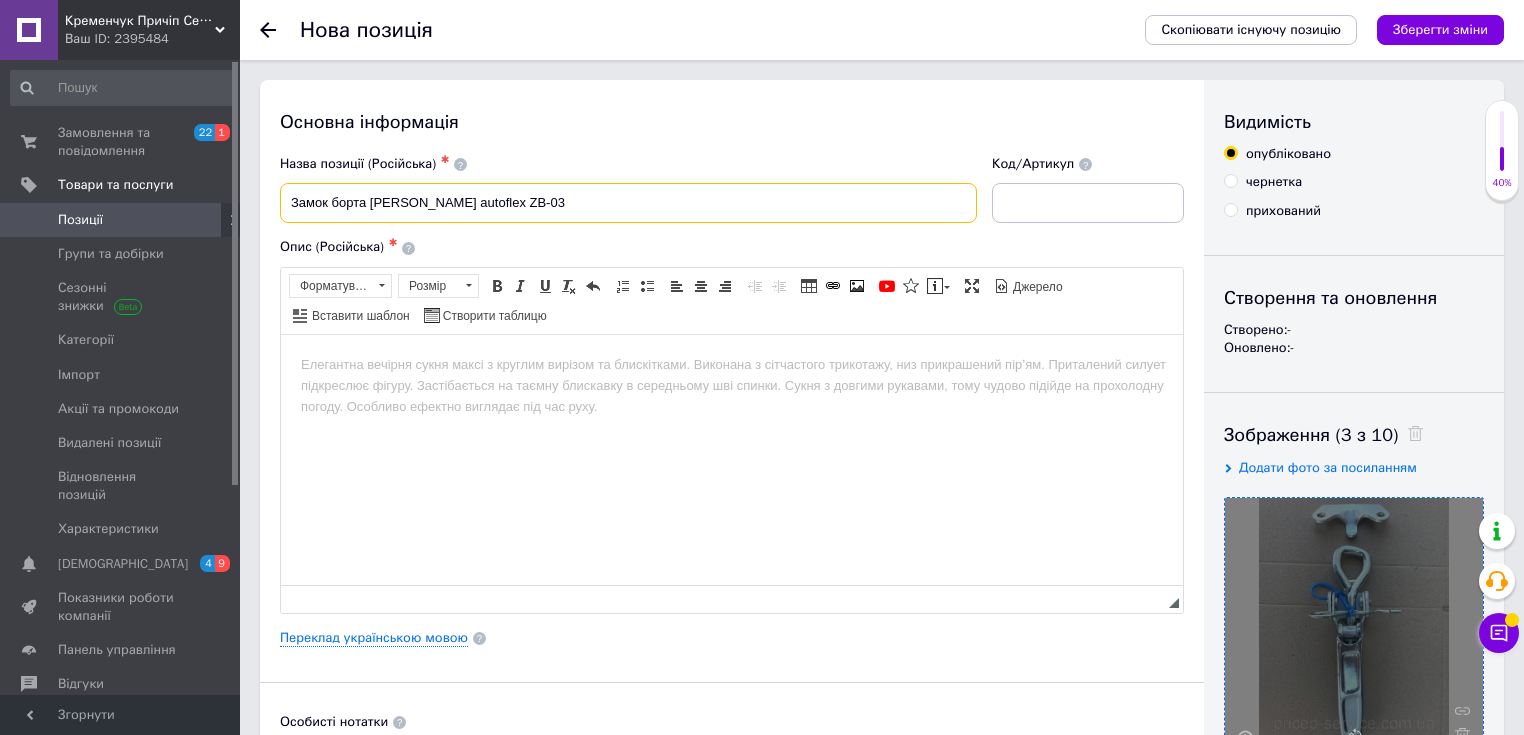 click on "Замок борта [PERSON_NAME] autoflex ZB-03" at bounding box center (628, 203) 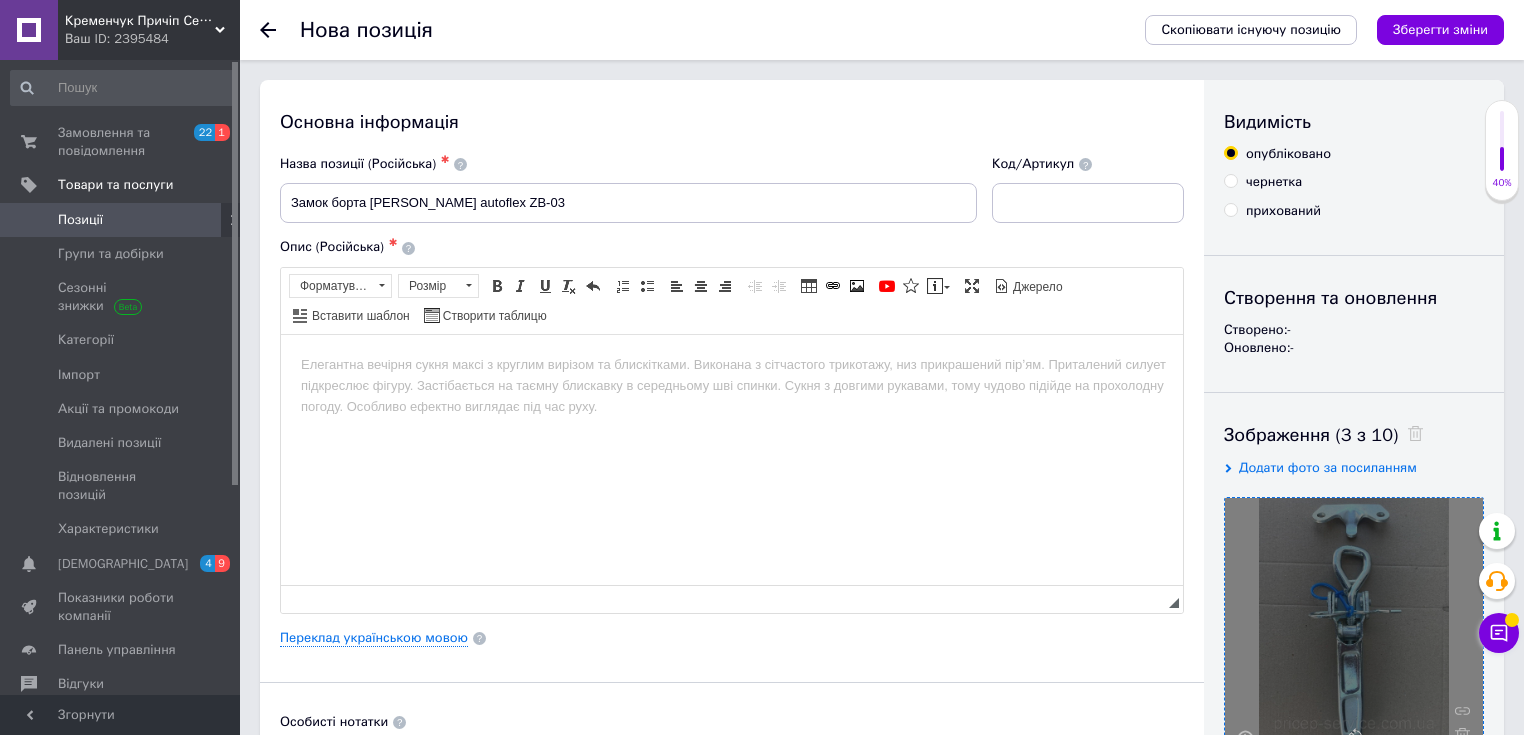click at bounding box center [732, 364] 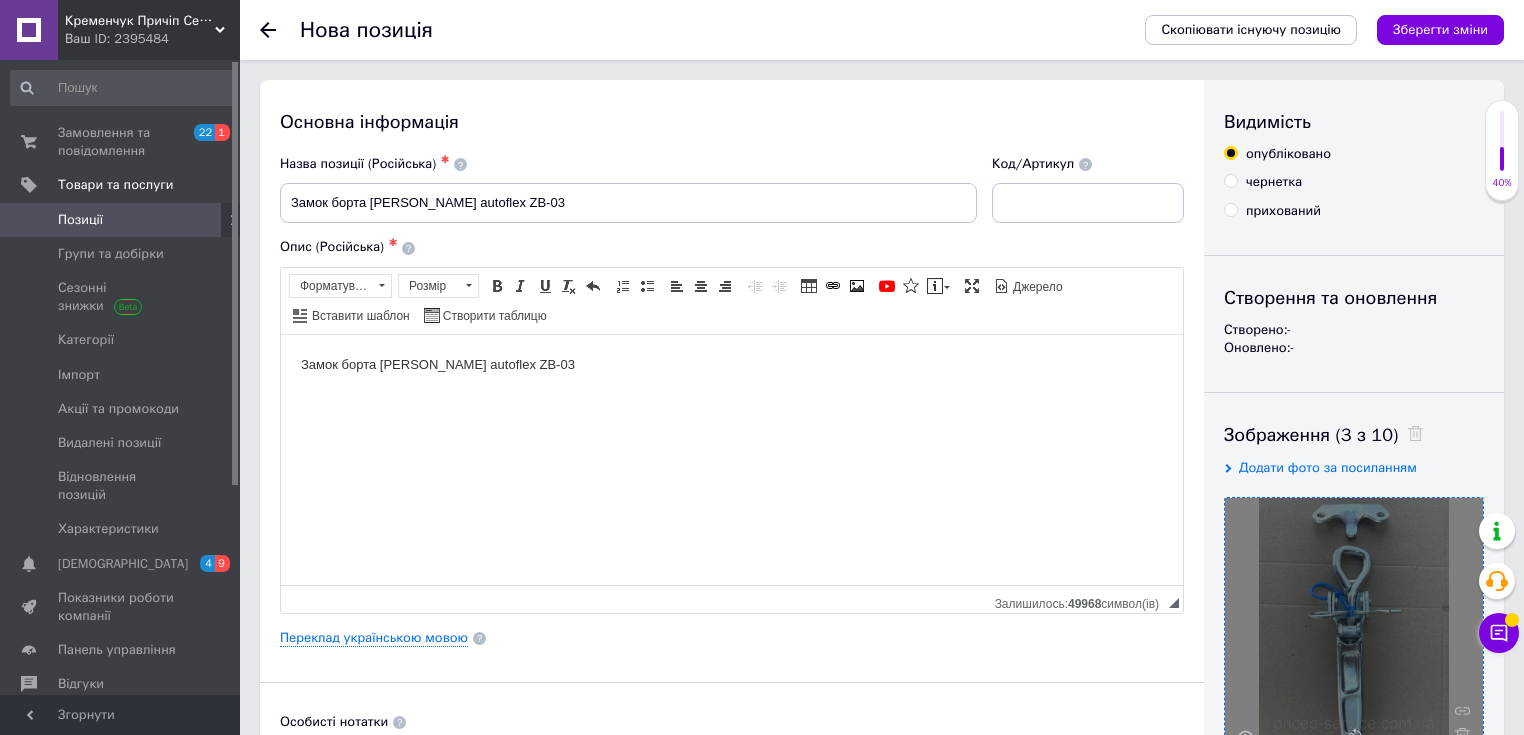 click on "Замок борта [PERSON_NAME] autoflex ZB-03" at bounding box center (732, 364) 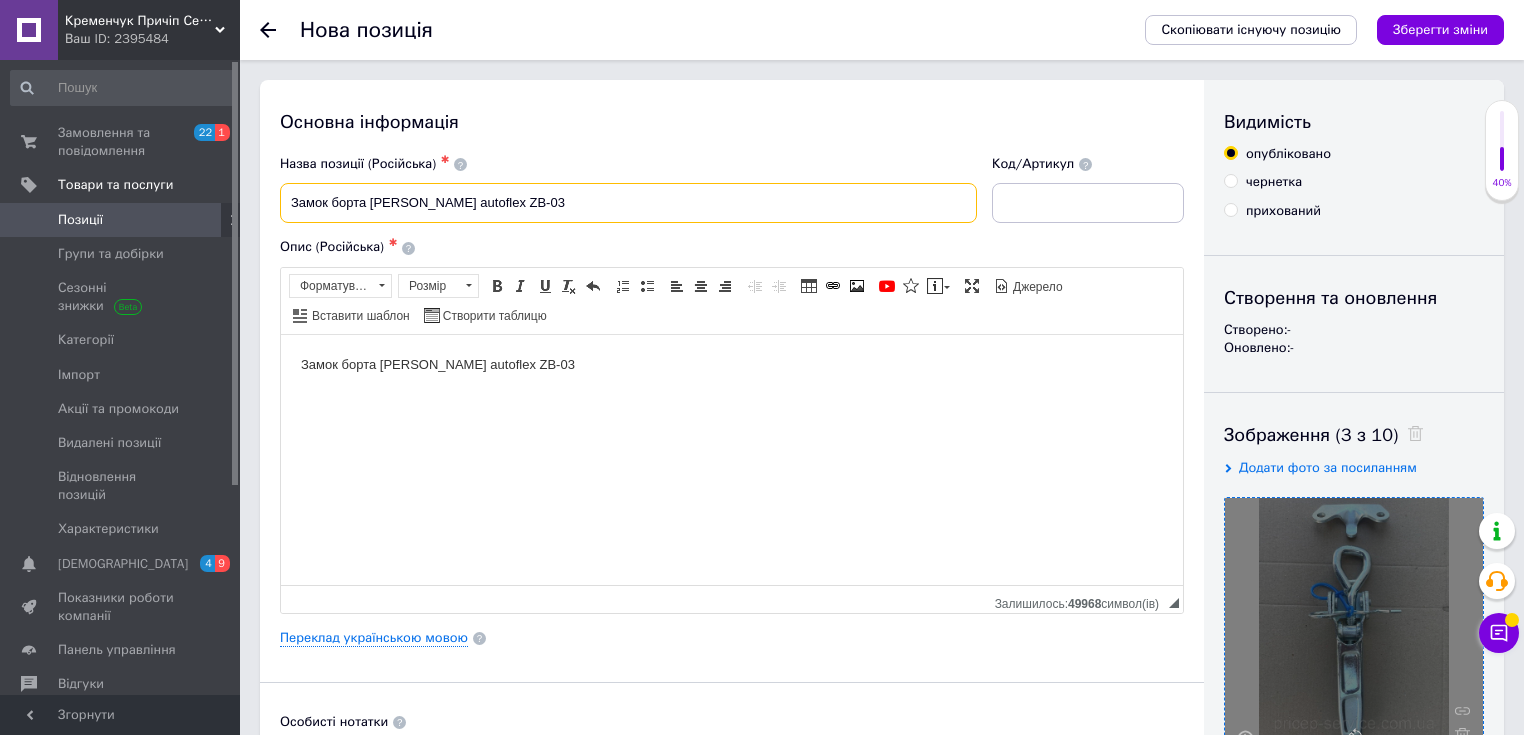 click on "Замок борта [PERSON_NAME] autoflex ZB-03" at bounding box center [628, 203] 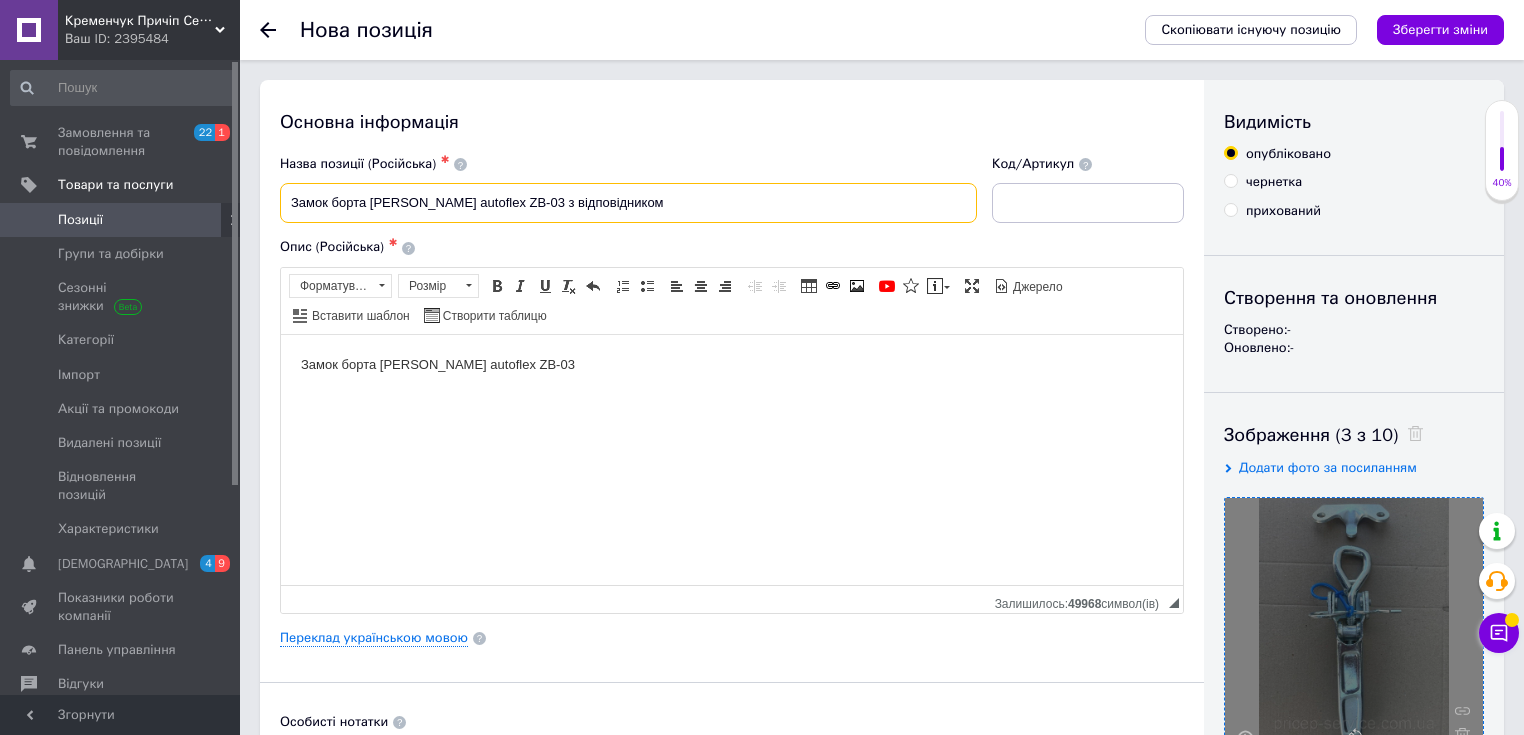 drag, startPoint x: 598, startPoint y: 203, endPoint x: 493, endPoint y: 196, distance: 105.23308 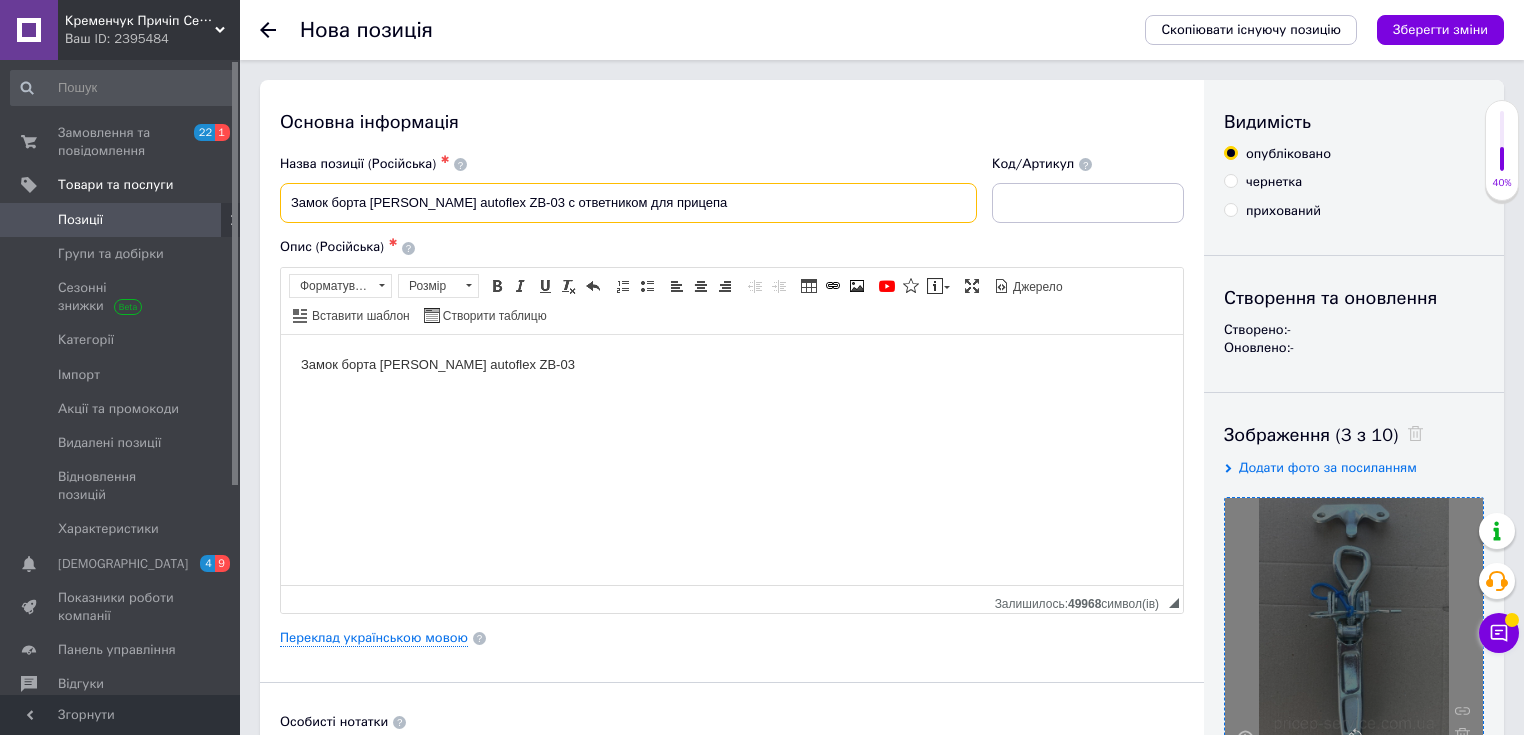 type on "Замок борта [PERSON_NAME] autoflex ZB-03 с ответником для прицепа" 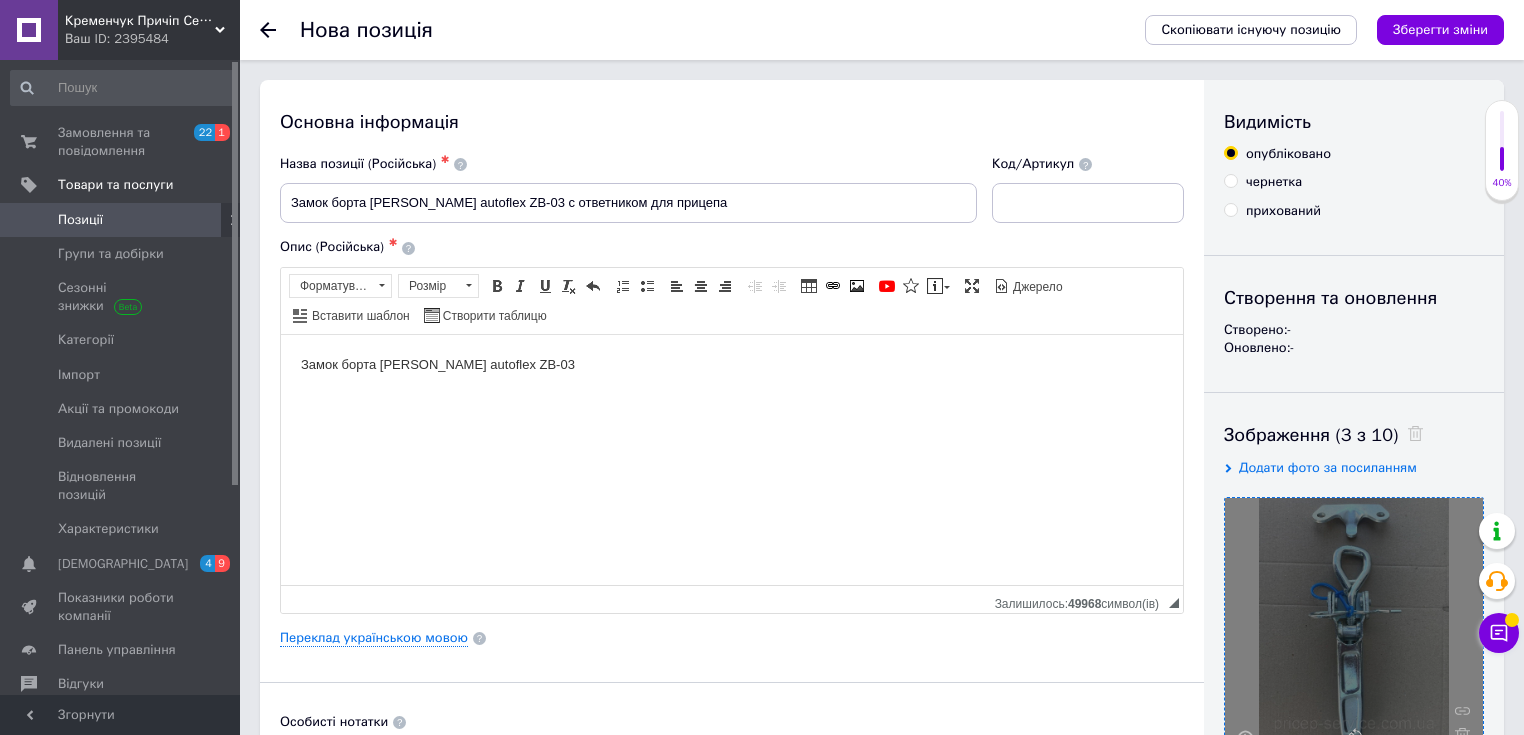 click on "Замок борта [PERSON_NAME] autoflex ZB-03" at bounding box center [732, 364] 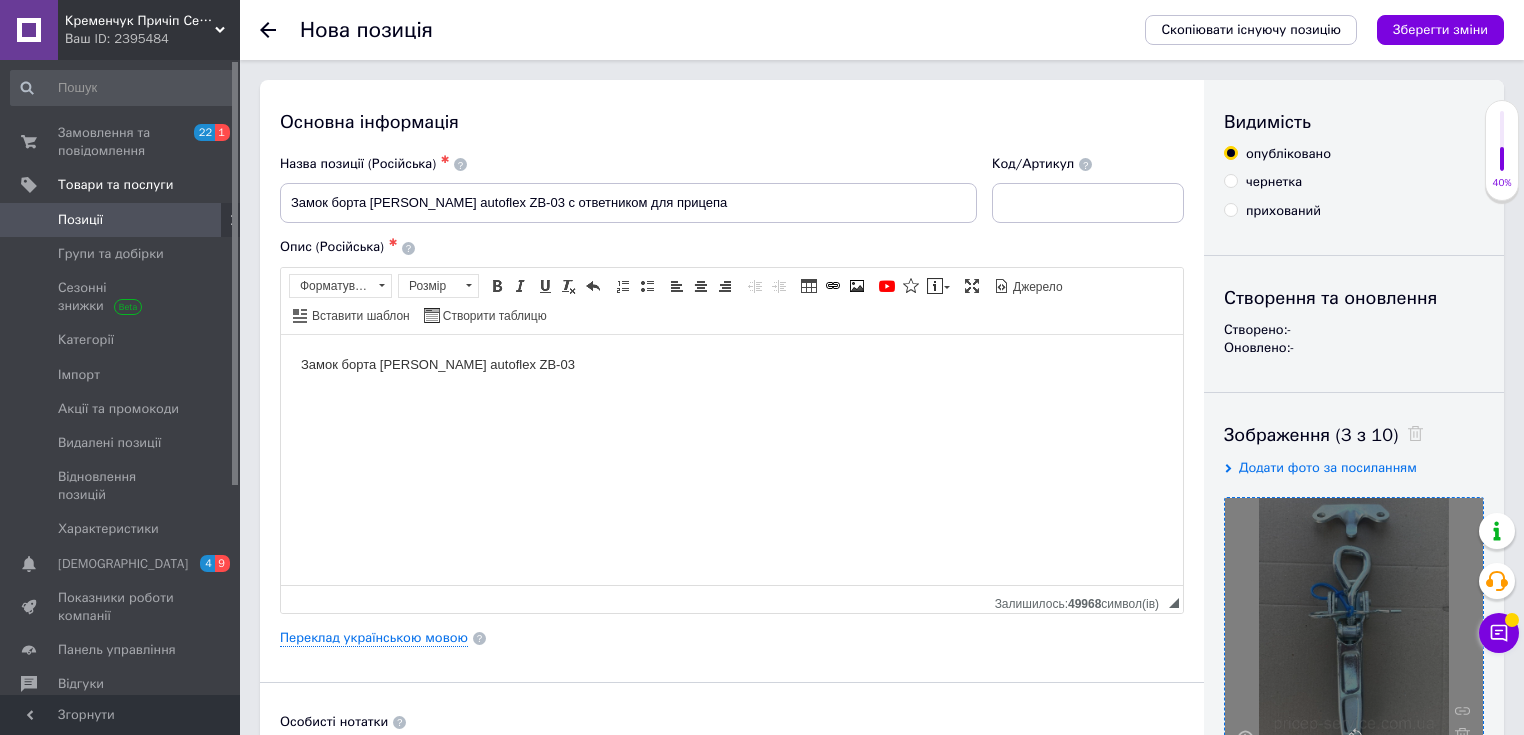 type 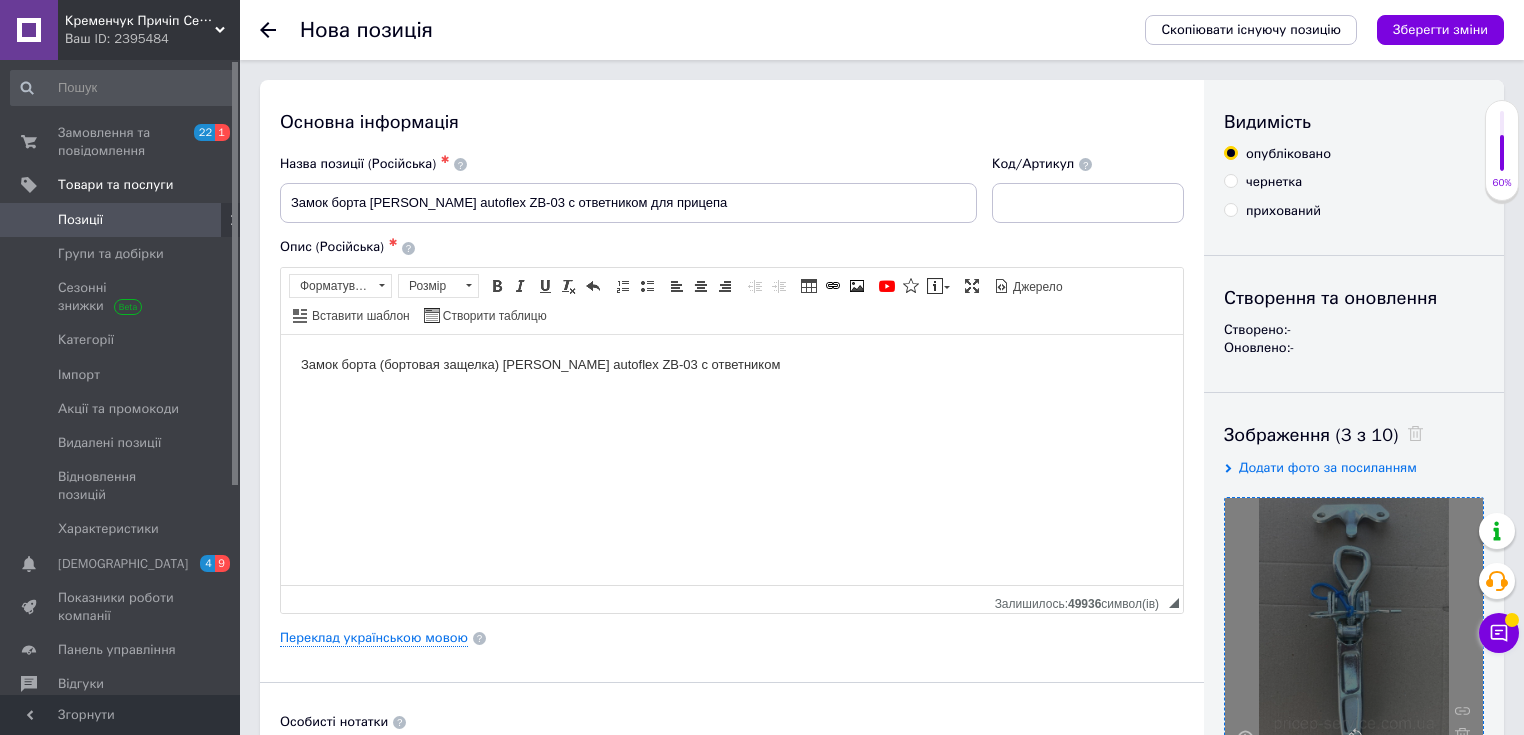 click on "Замок борта (бортовая защелка) [PERSON_NAME] autoflex ZB-03 с ответником" at bounding box center (732, 364) 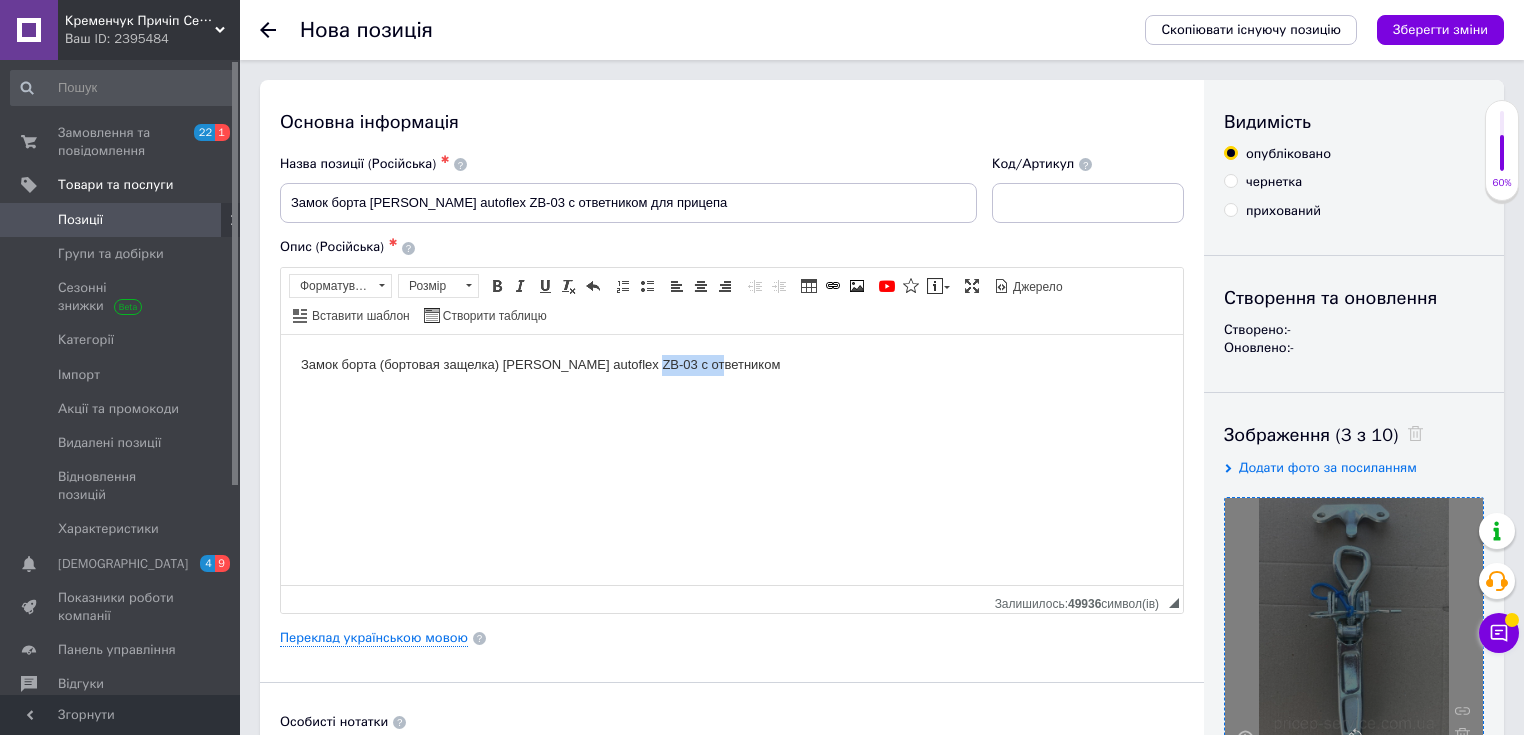click on "Замок борта (бортовая защелка) [PERSON_NAME] autoflex ZB-03 с ответником" at bounding box center [732, 364] 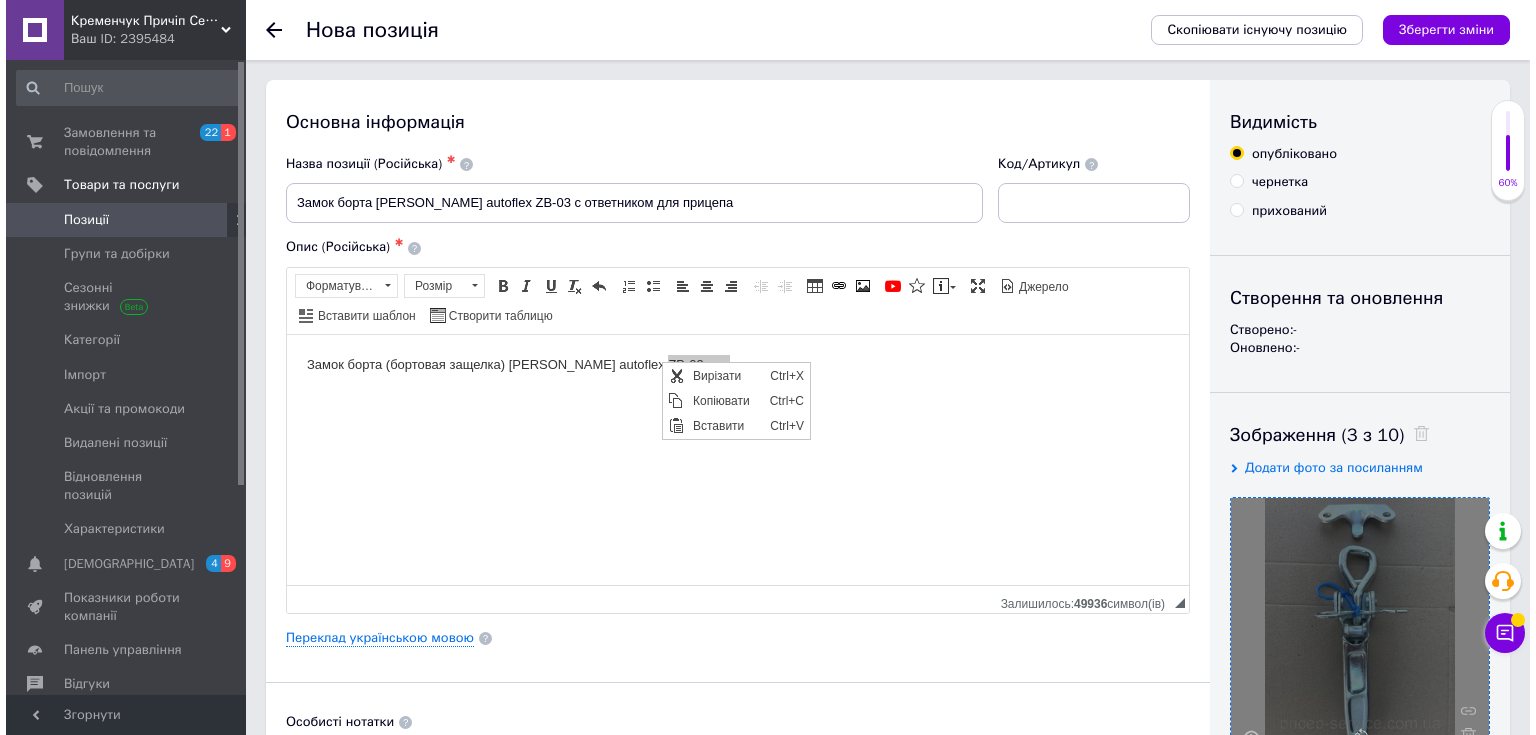 scroll, scrollTop: 0, scrollLeft: 0, axis: both 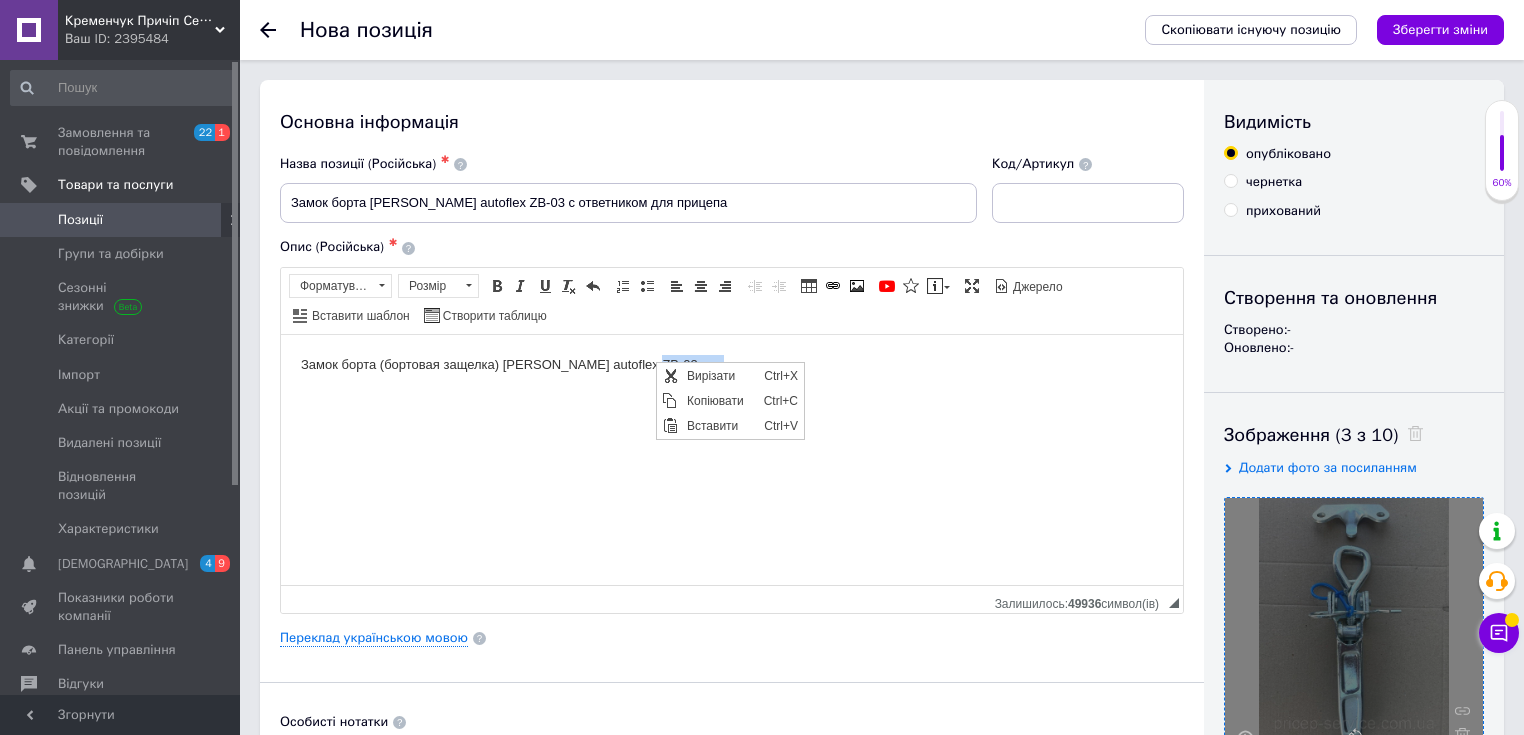 click on "Замок борта (бортовая защелка) [PERSON_NAME] autoflex ZB-03 с ответником" at bounding box center (732, 364) 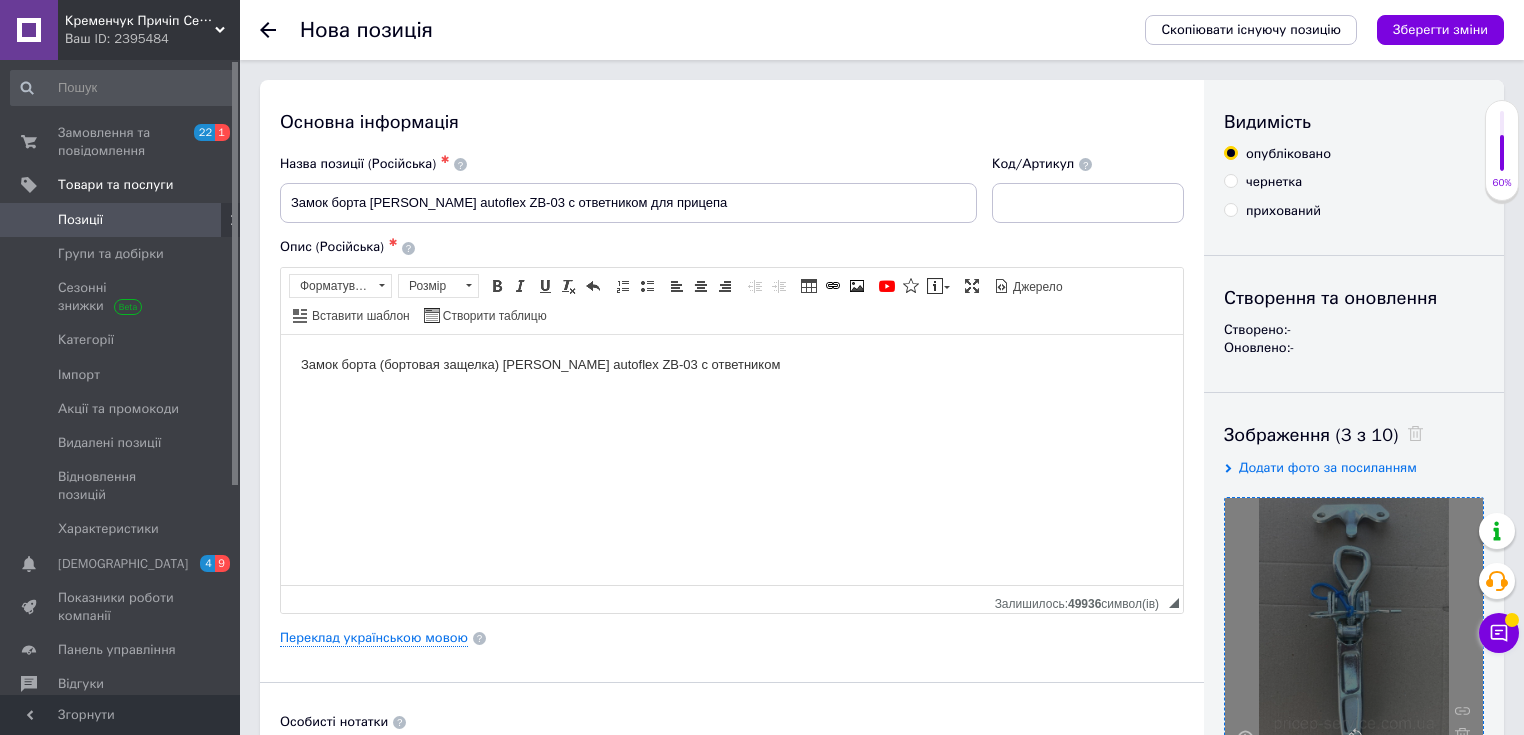 click on "Замок борта (бортовая защелка) [PERSON_NAME] autoflex ZB-03 с ответником" at bounding box center (732, 364) 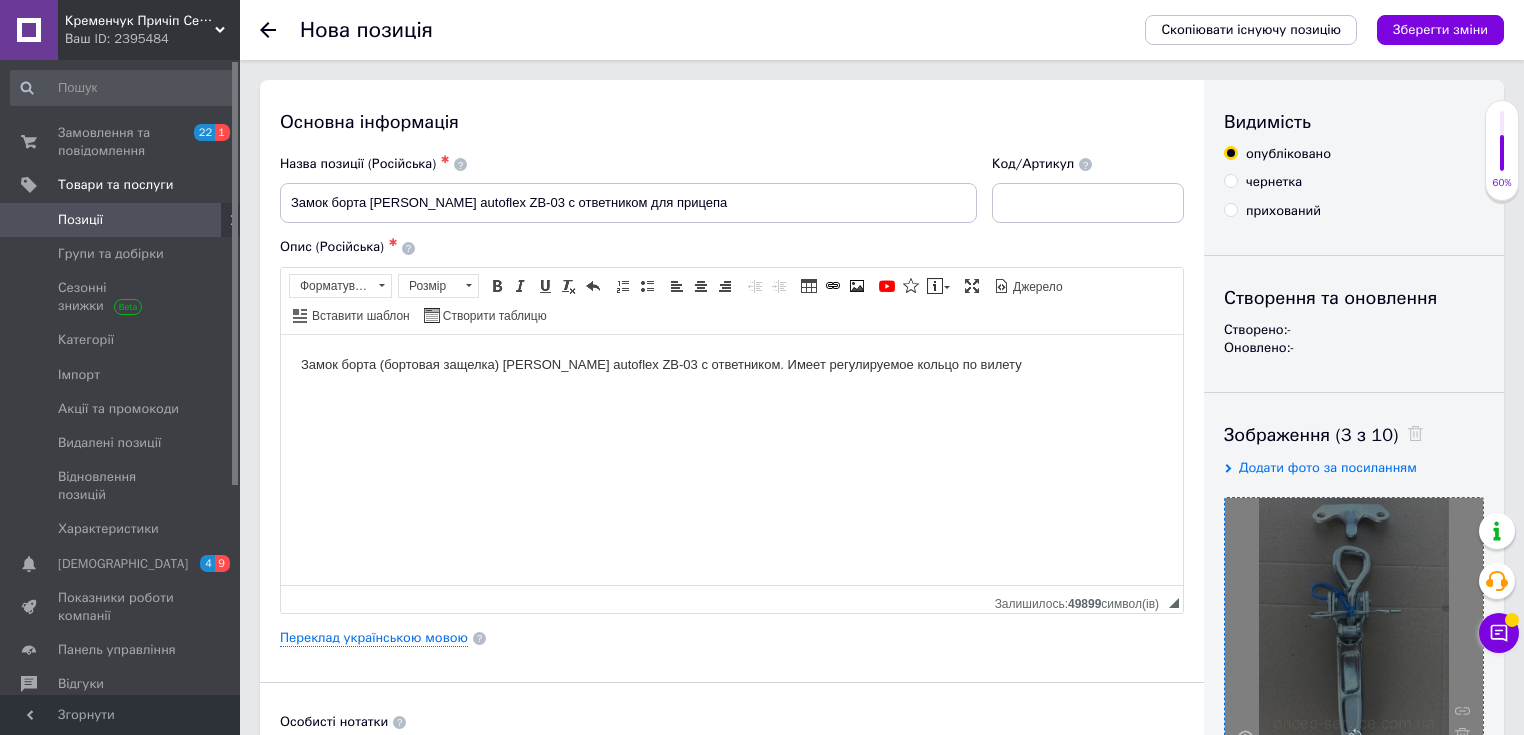 click on "Замок борта (бортовая защелка) [PERSON_NAME] autoflex ZB-03 с ответником. Имеет регулируемое кольцо по вилету" at bounding box center [732, 364] 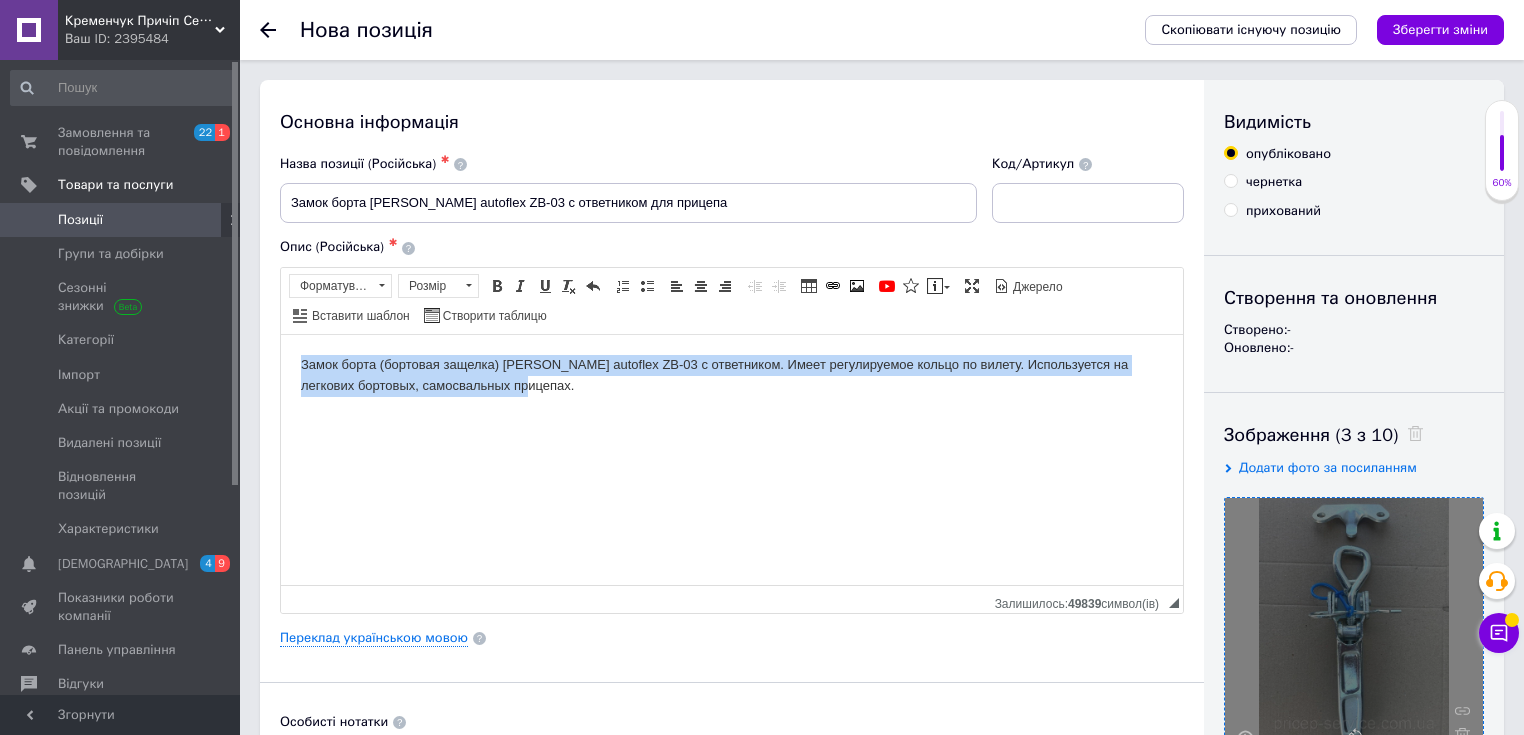 drag, startPoint x: 546, startPoint y: 390, endPoint x: 281, endPoint y: 364, distance: 266.27243 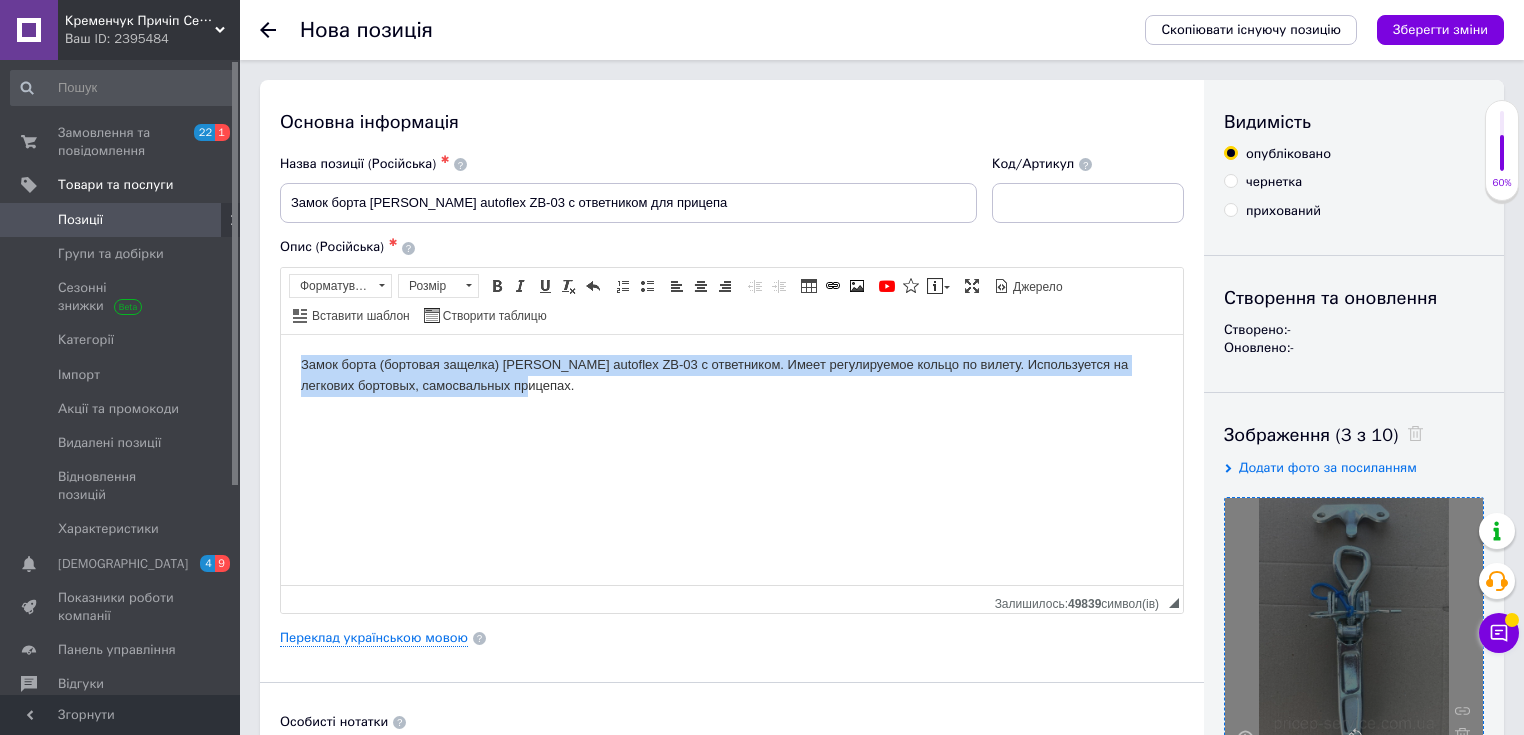 click on "Замок борта (бортовая защелка) [PERSON_NAME] autoflex ZB-03 с ответником. Имеет регулируемое кольцо по вилету. Используется на легкових бортовых, самосвальных прицепах." at bounding box center [732, 375] 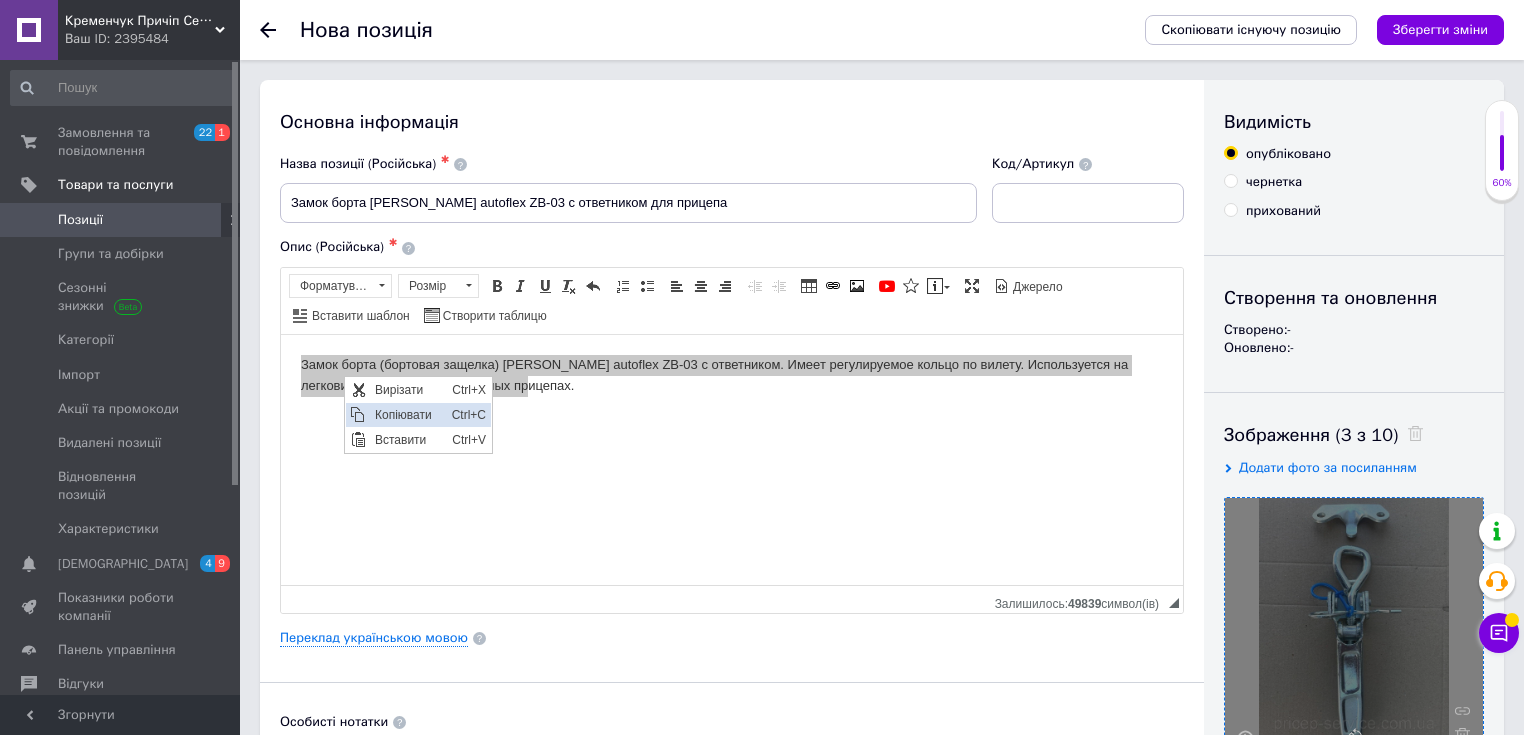 click on "Копіювати" at bounding box center (407, 415) 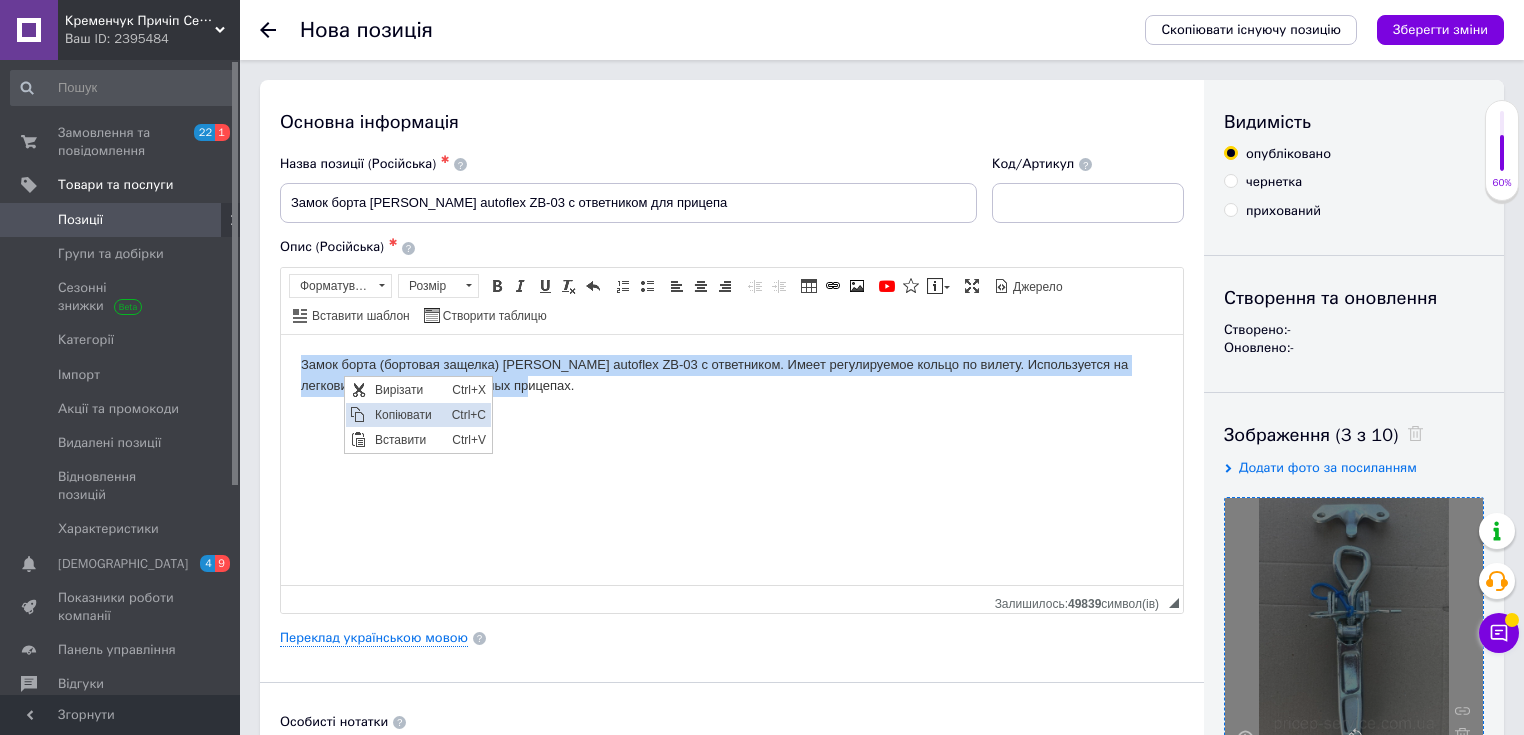 copy on "Замок борта (бортовая защелка) [PERSON_NAME] autoflex ZB-03 с ответником. Имеет регулируемое кольцо по вилету. Используется на легкових бортовых, самосвальных прицепах." 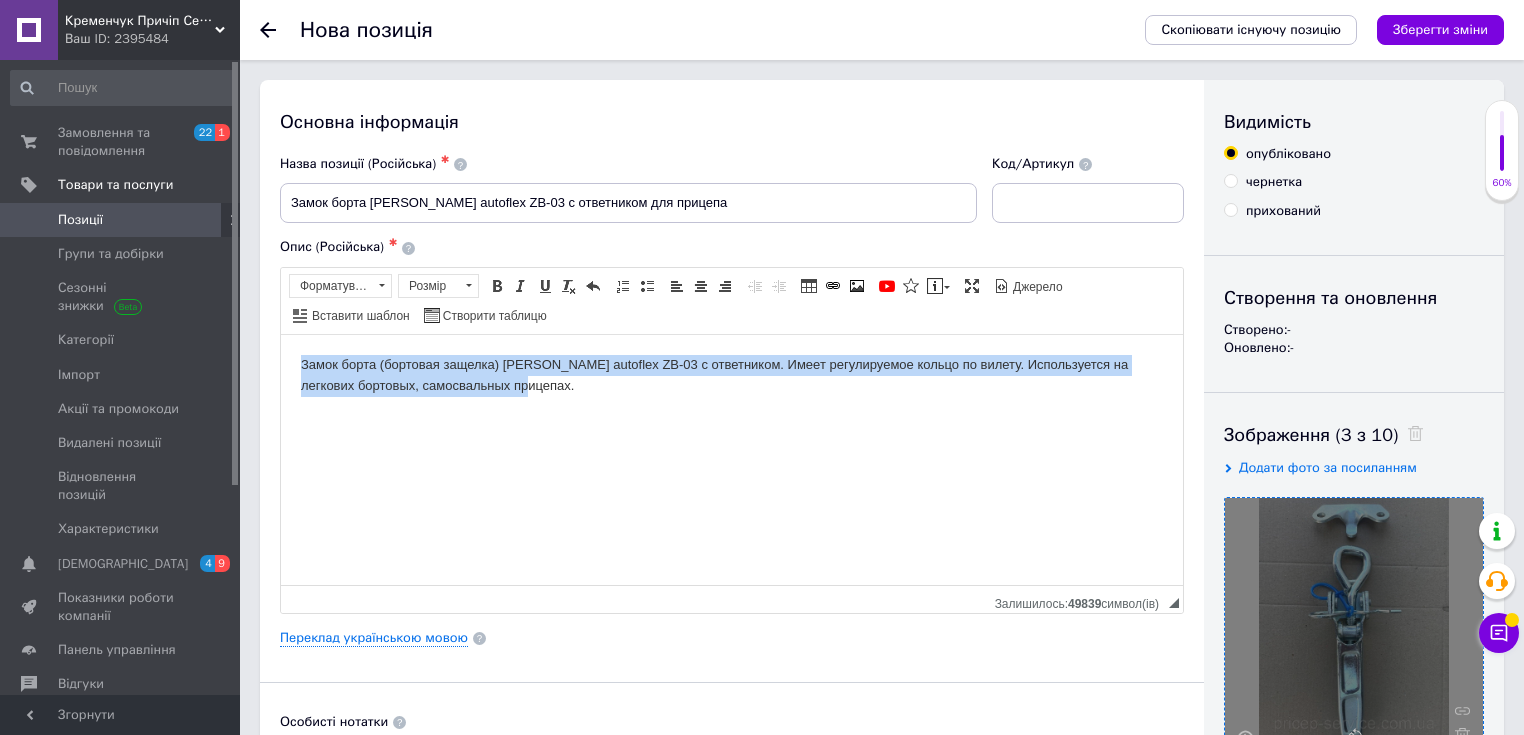 click on "Замок борта (бортовая защелка) [PERSON_NAME] autoflex ZB-03 с ответником. Имеет регулируемое кольцо по вилету. Используется на легкових бортовых, самосвальных прицепах." at bounding box center (732, 375) 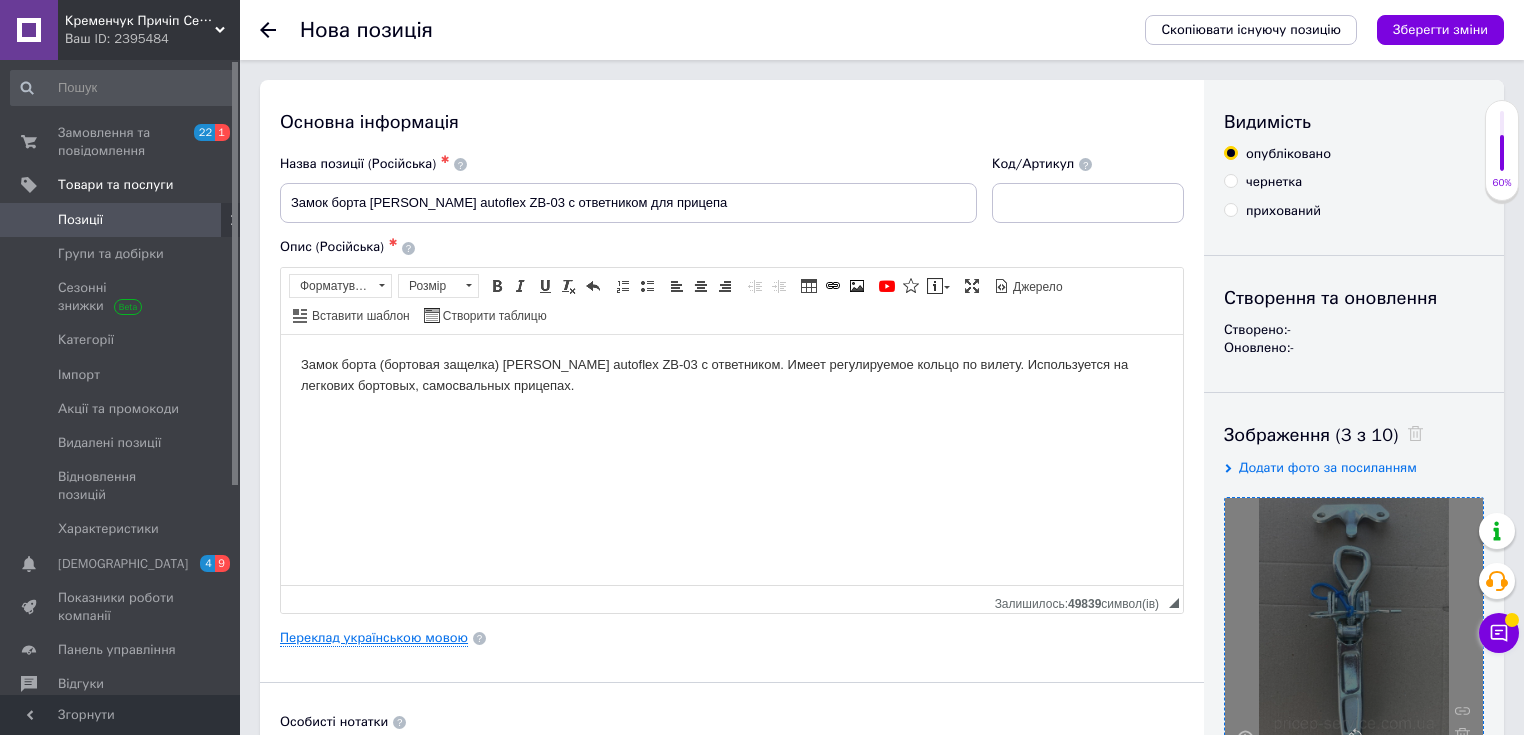 click on "Переклад українською мовою" at bounding box center (374, 638) 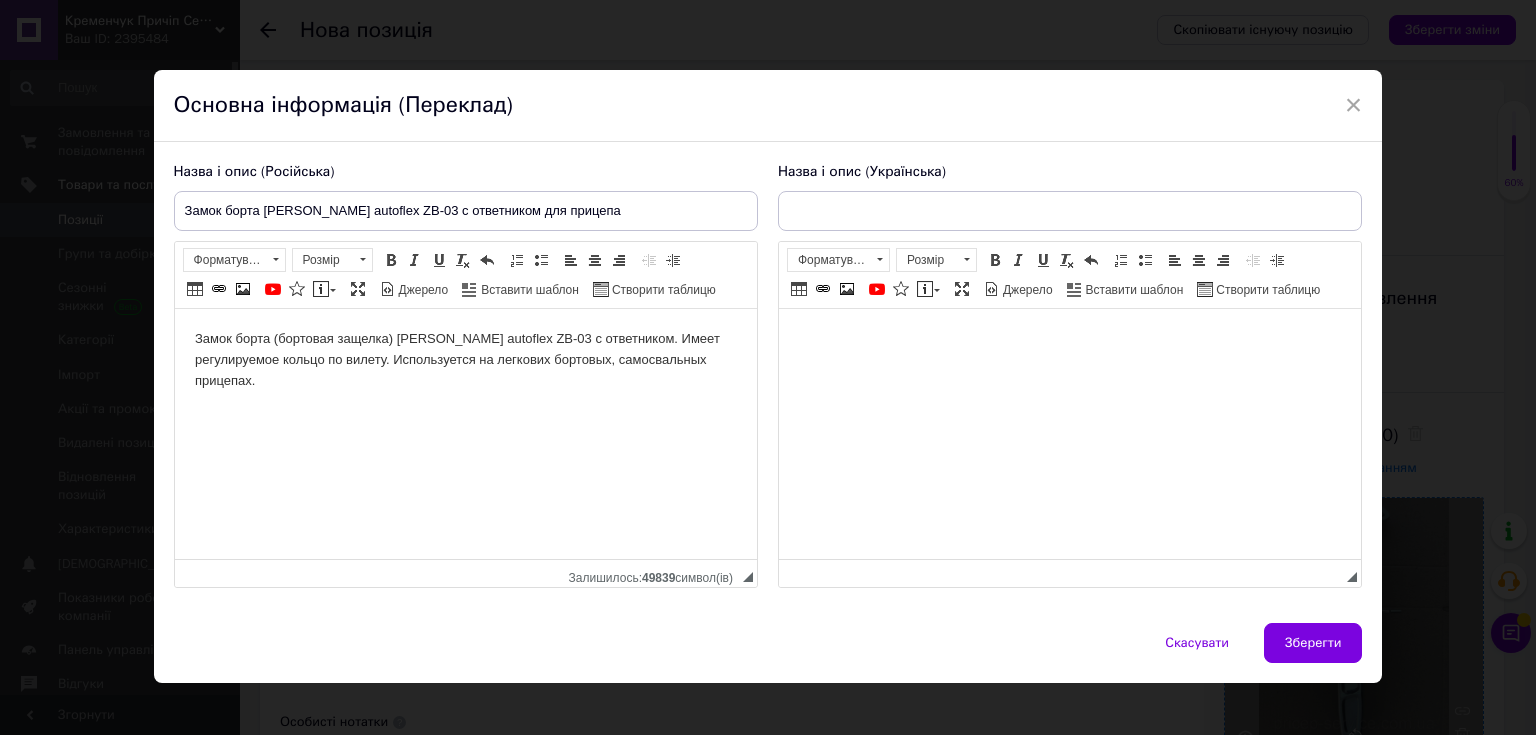 scroll, scrollTop: 0, scrollLeft: 0, axis: both 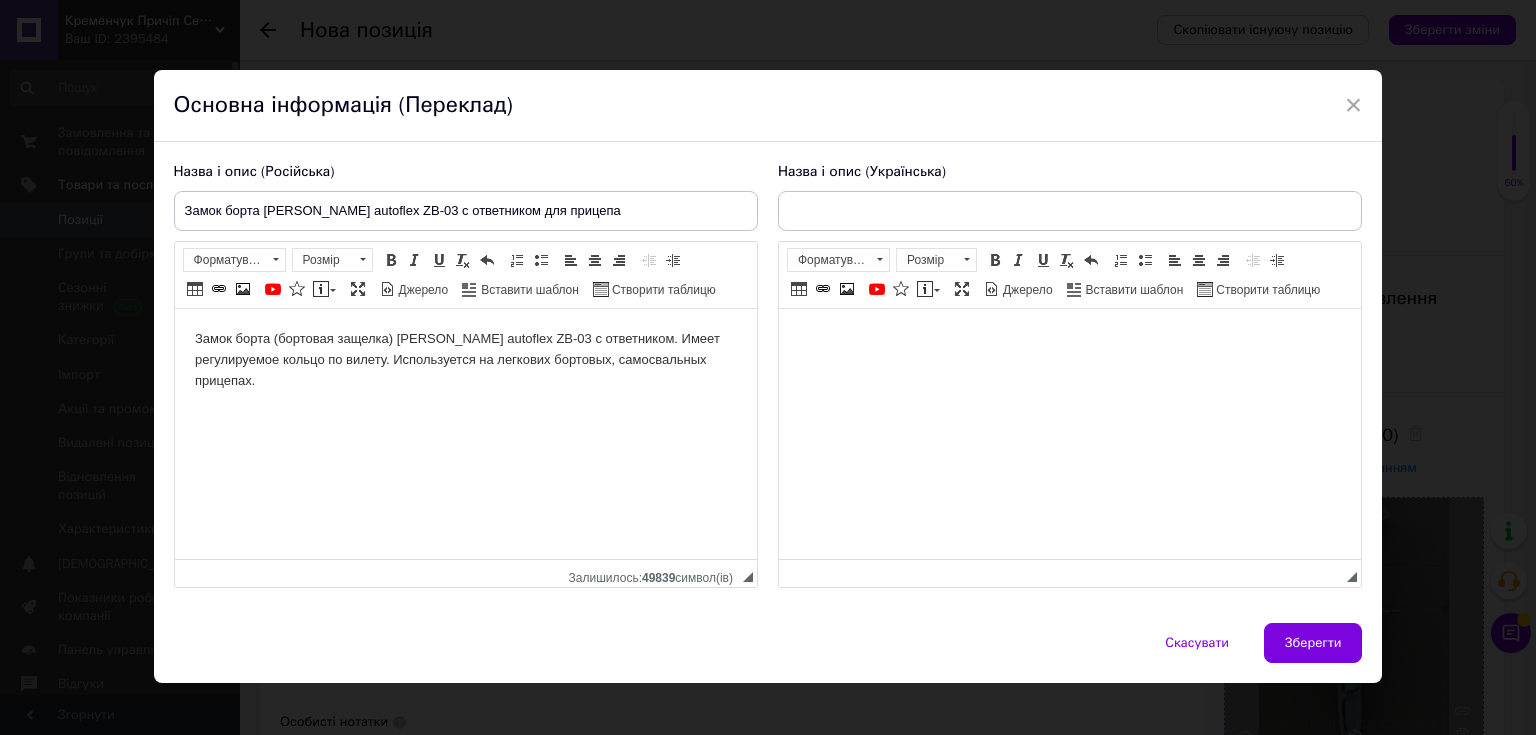 click at bounding box center [1069, 339] 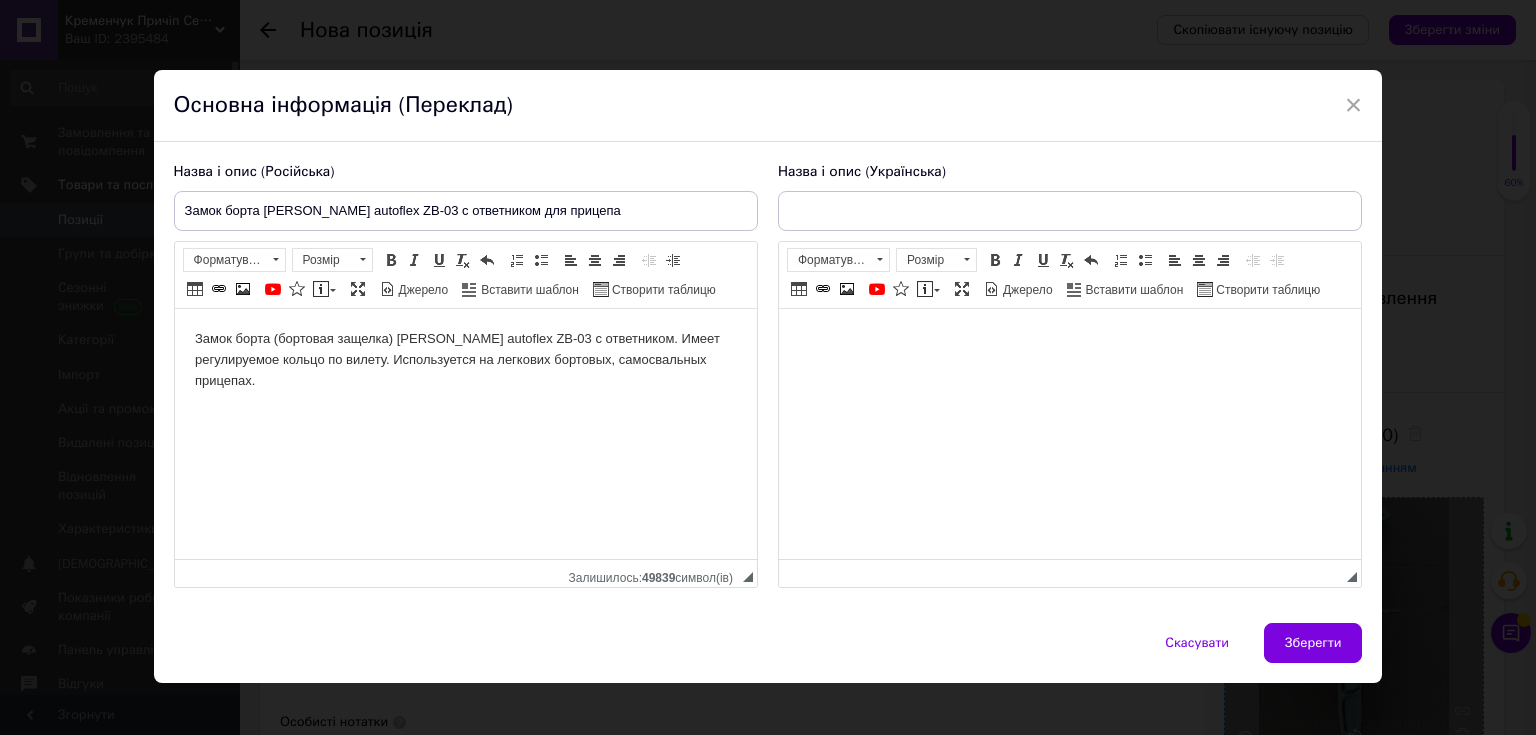 drag, startPoint x: 816, startPoint y: 351, endPoint x: 957, endPoint y: 407, distance: 151.71355 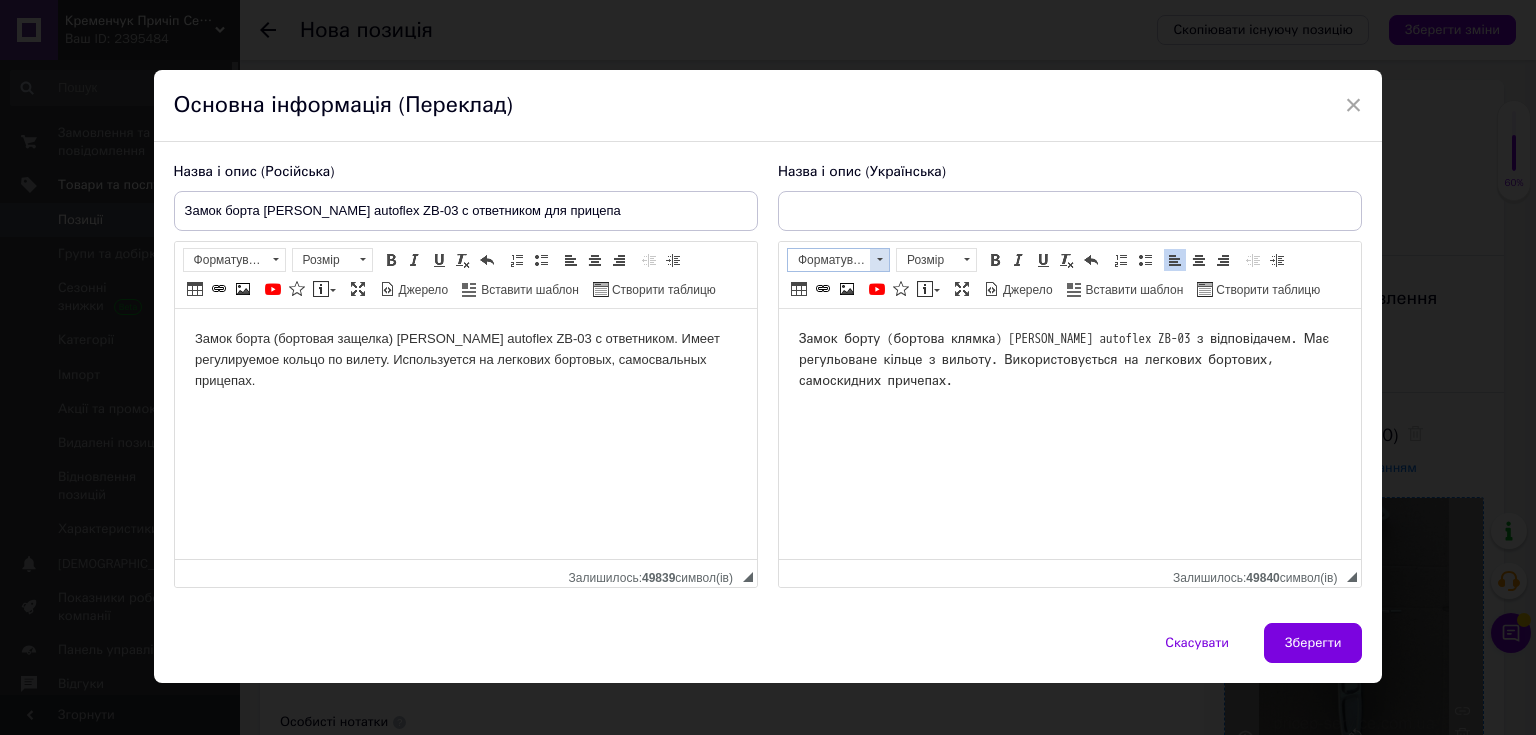 click on "Форматування" at bounding box center (829, 260) 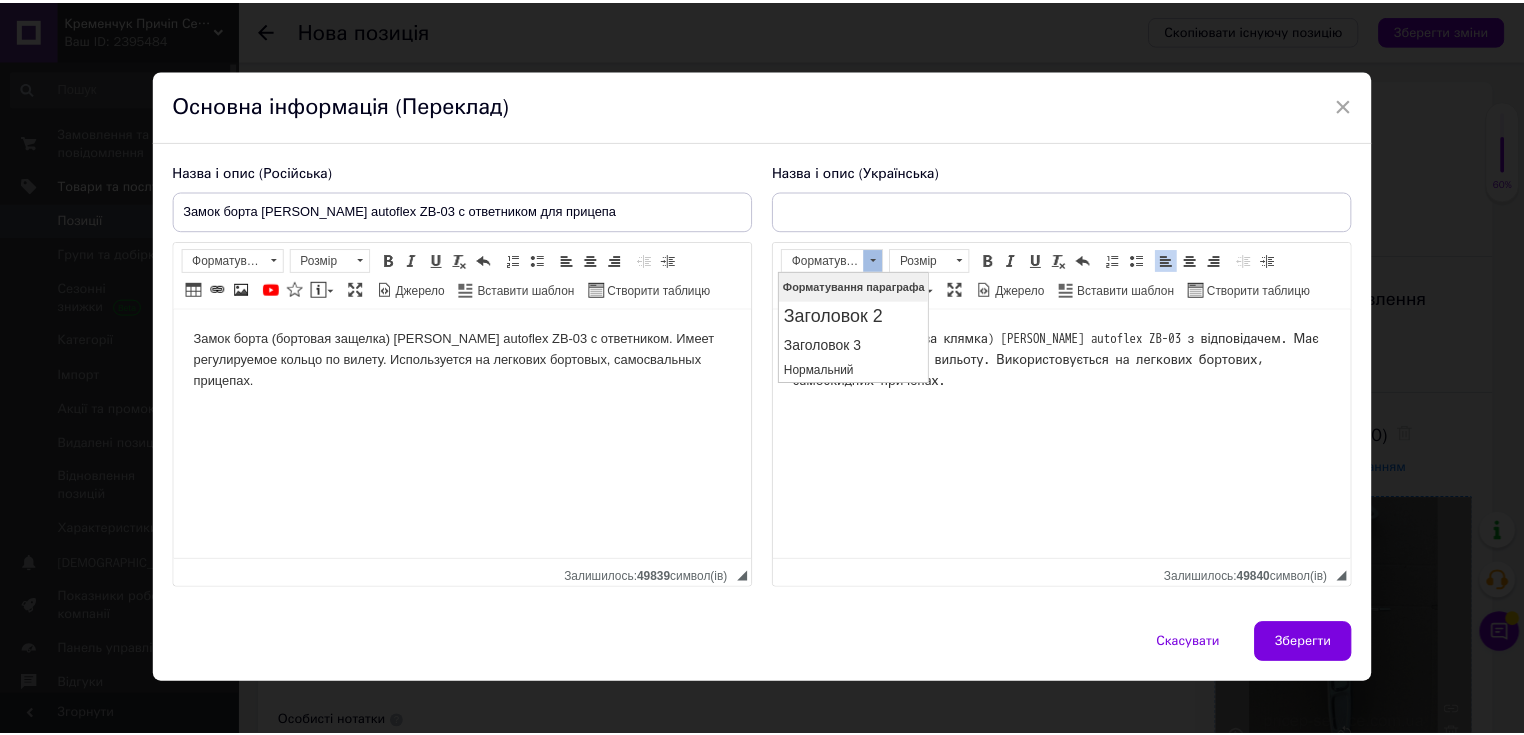 scroll, scrollTop: 0, scrollLeft: 0, axis: both 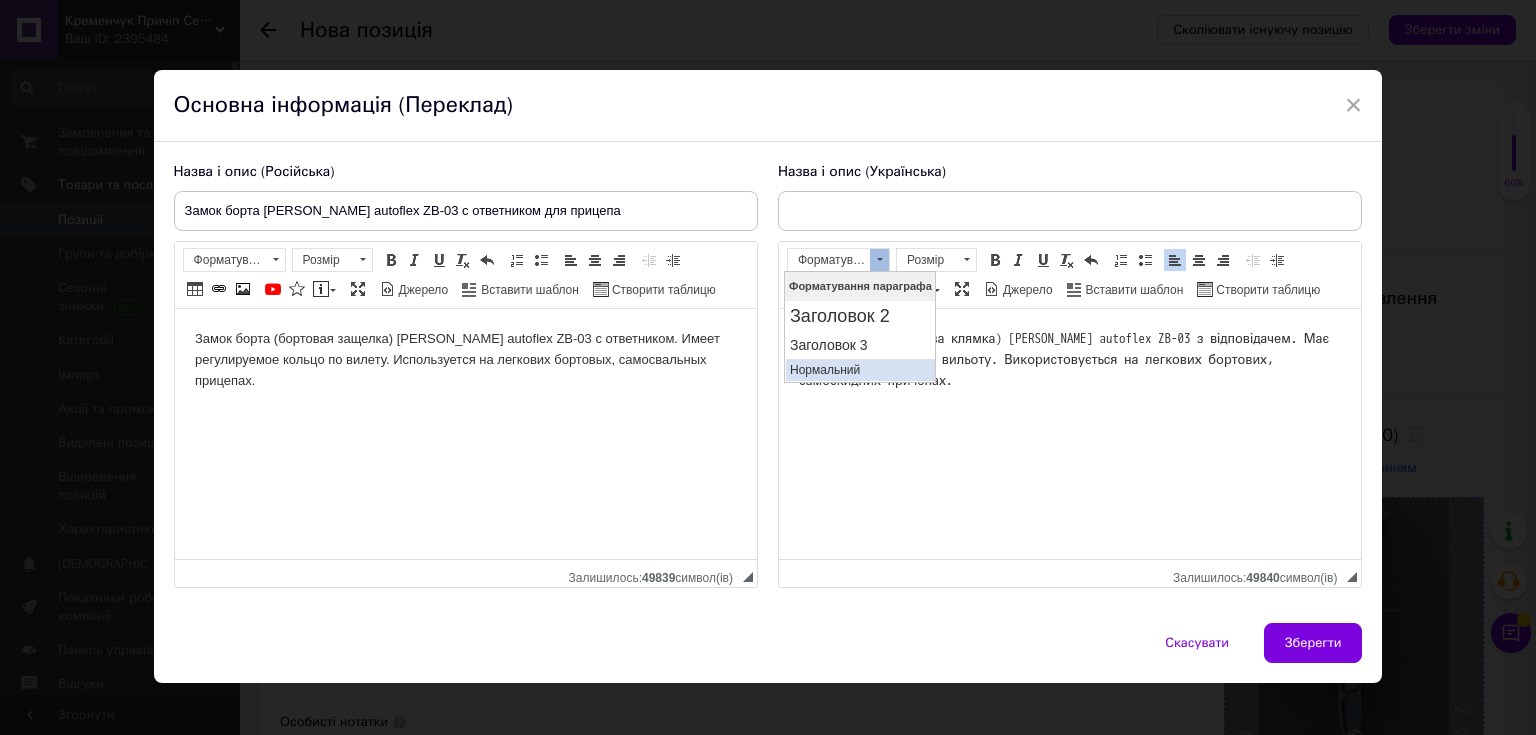 click on "Нормальний" at bounding box center (859, 369) 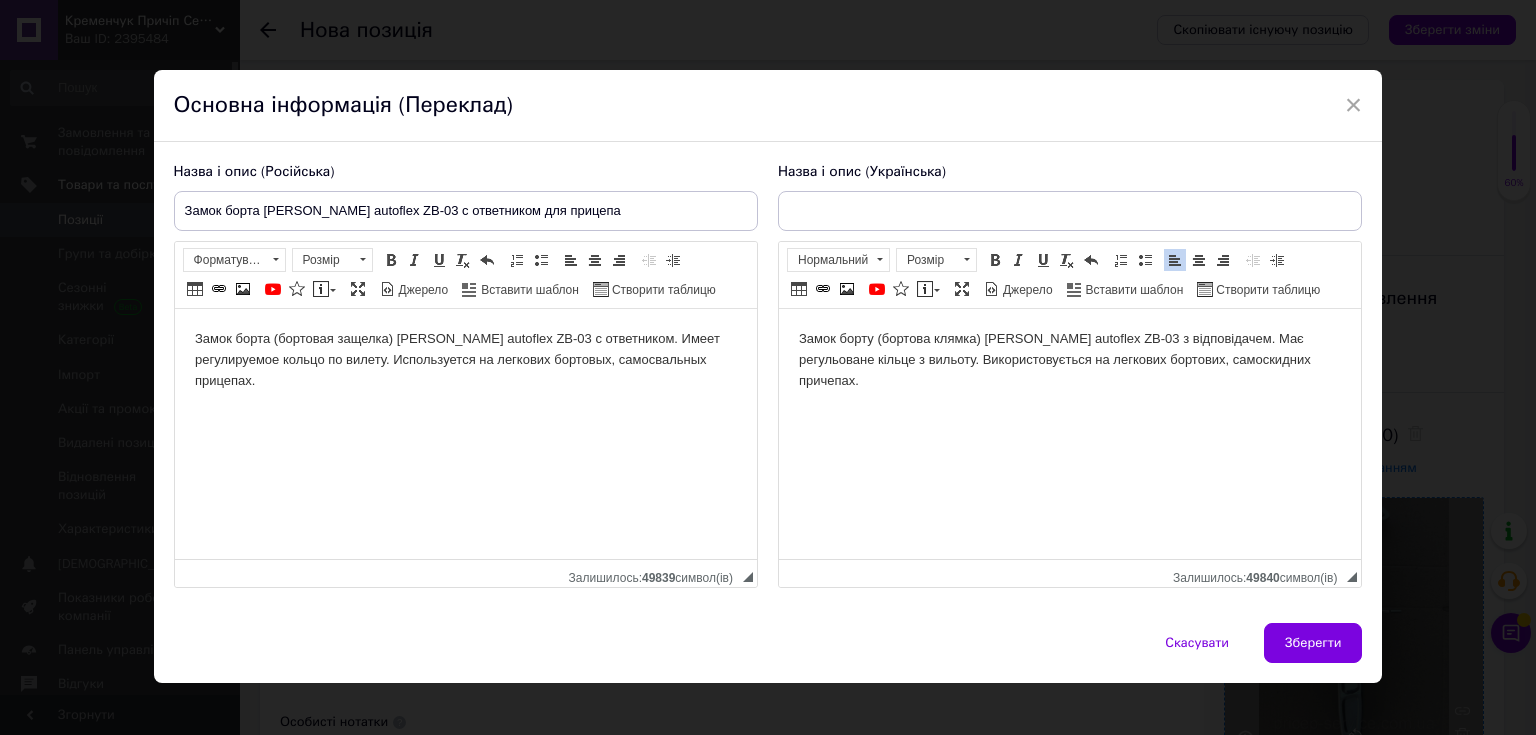 click on "Замок борту (бортова клямка) [PERSON_NAME] autoflex ZB-03 з відповідачем. Має регульоване кільце з вильоту. Використовується на легкових бортових, самоскидних причепах." at bounding box center [1069, 360] 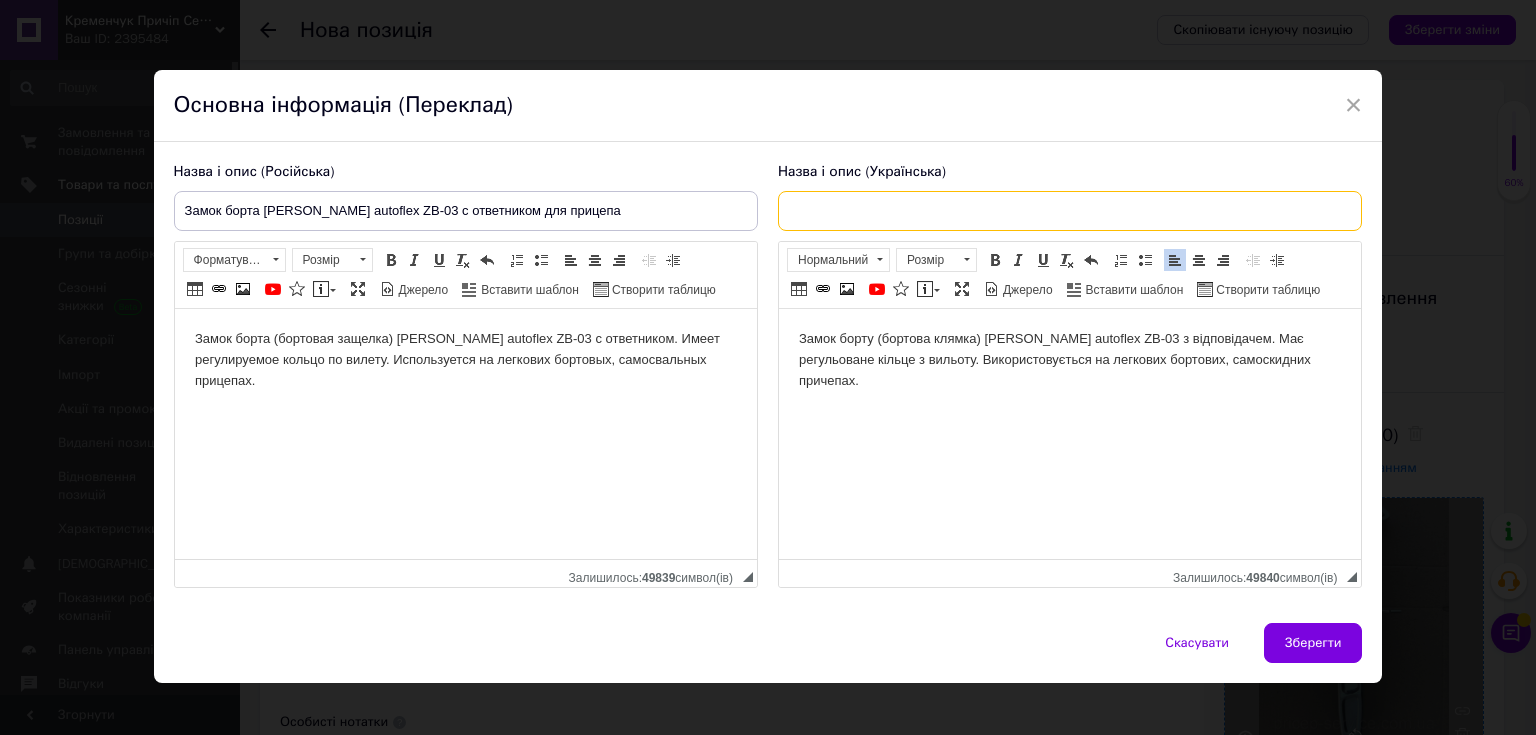 click at bounding box center (1070, 211) 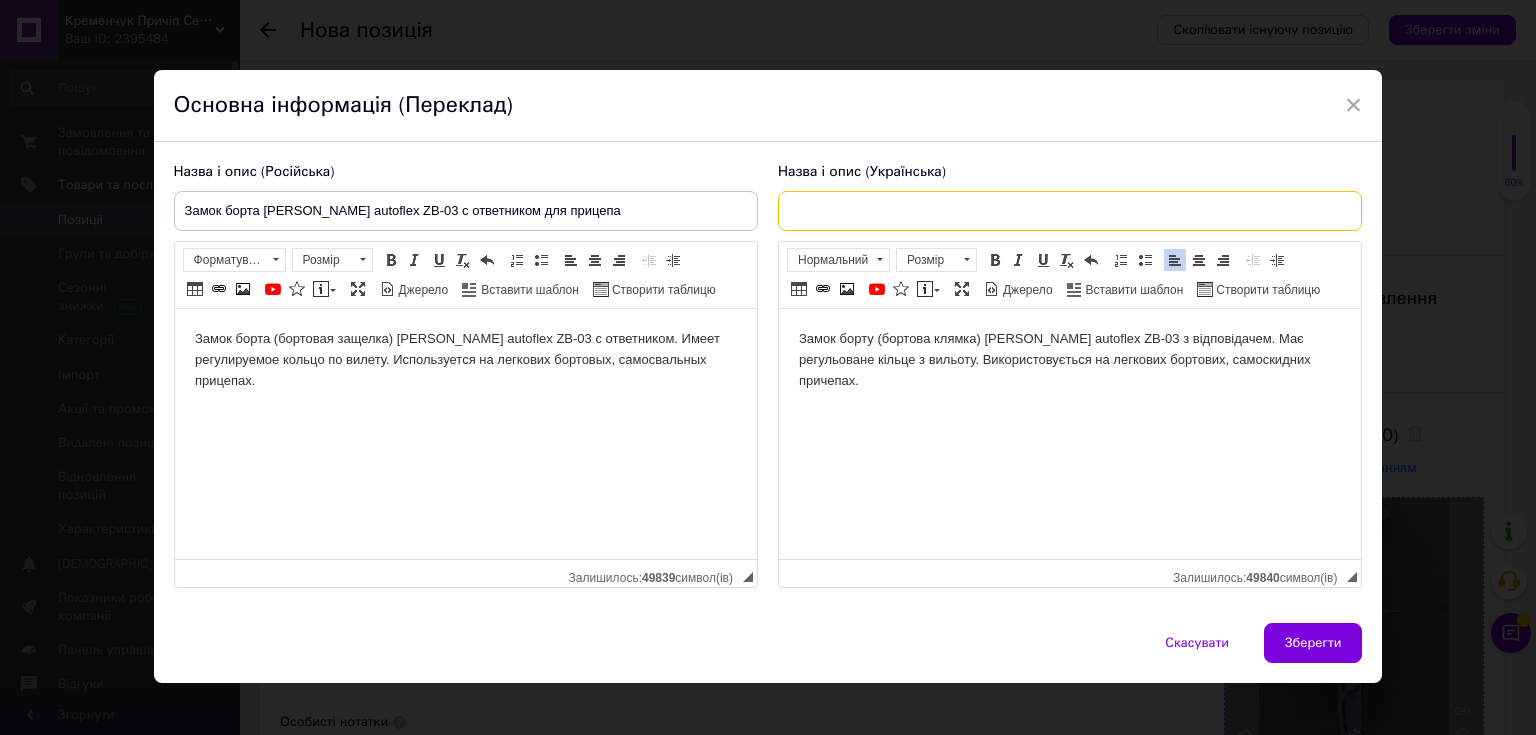 paste on "Замок борту [PERSON_NAME] autoflex ZB-03 з відповідачем для причепа." 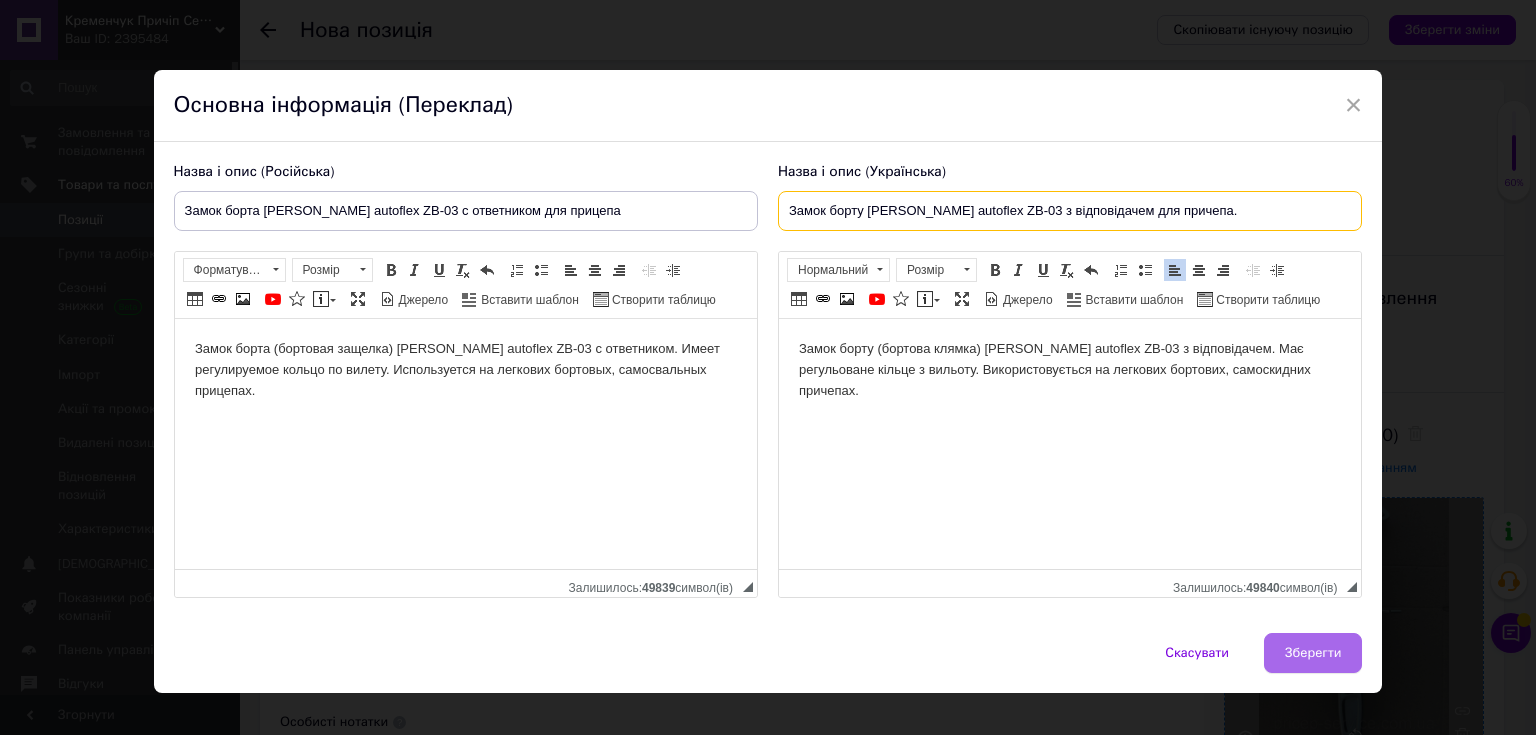 type on "Замок борту [PERSON_NAME] autoflex ZB-03 з відповідачем для причепа." 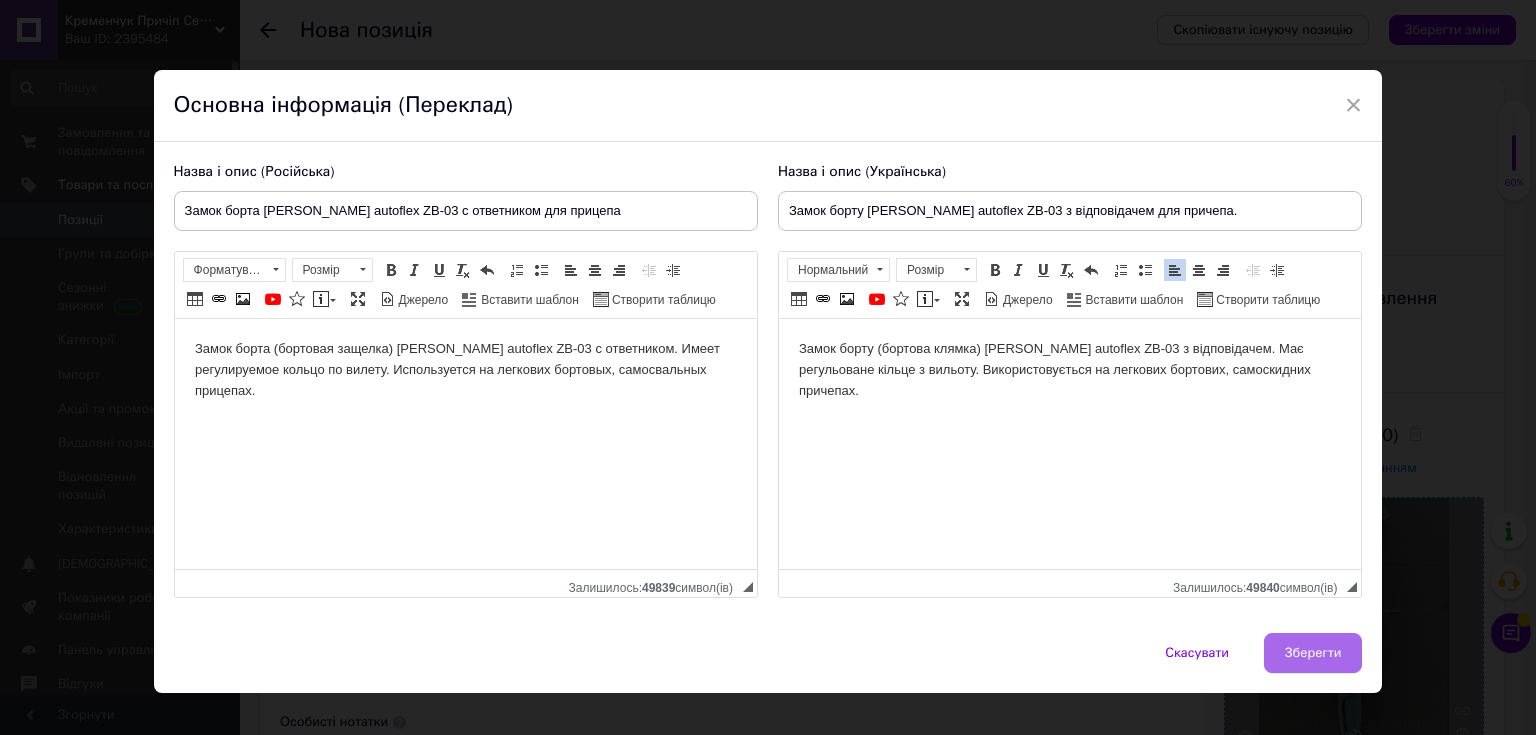 click on "Зберегти" at bounding box center (1313, 653) 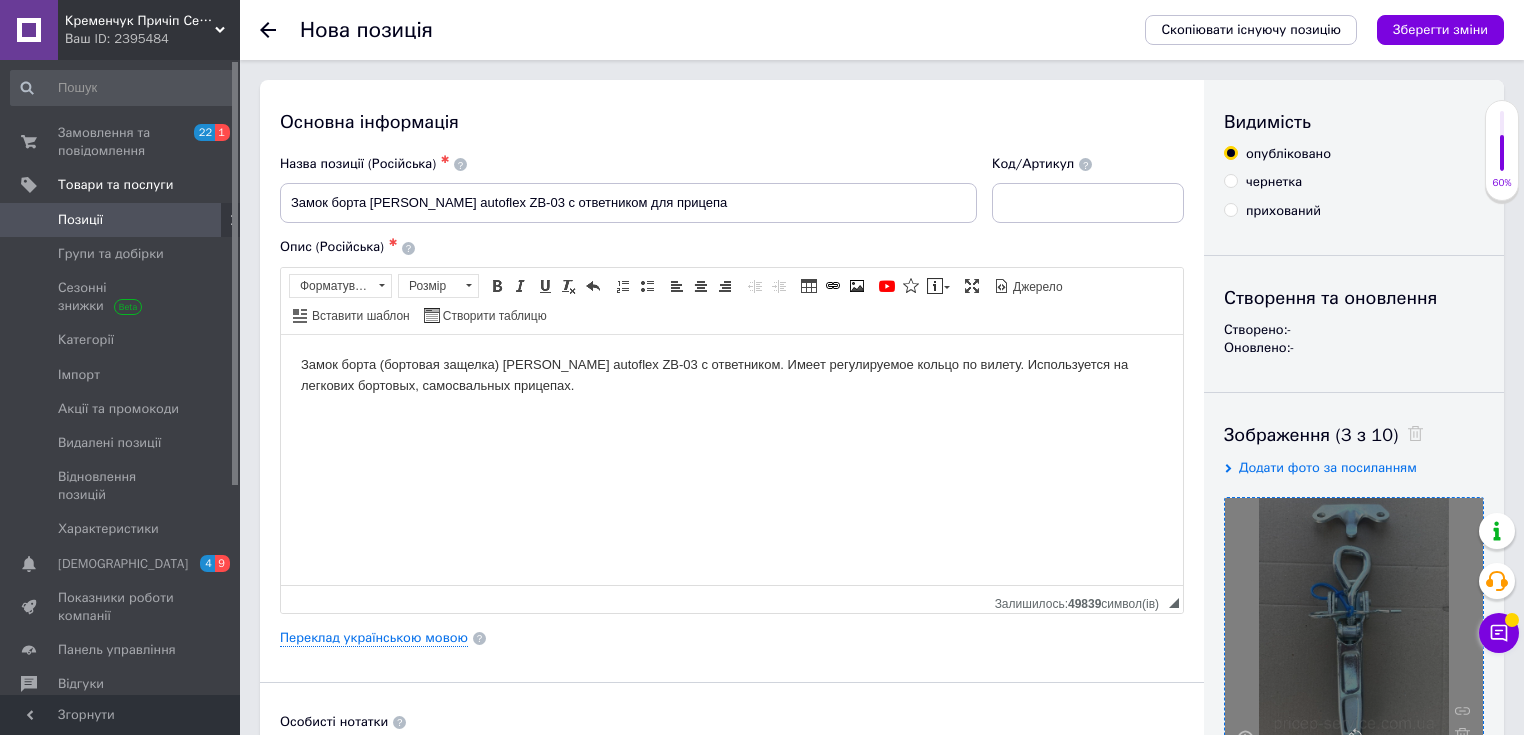 click on "Зображення (3 з 10)" at bounding box center [1354, 435] 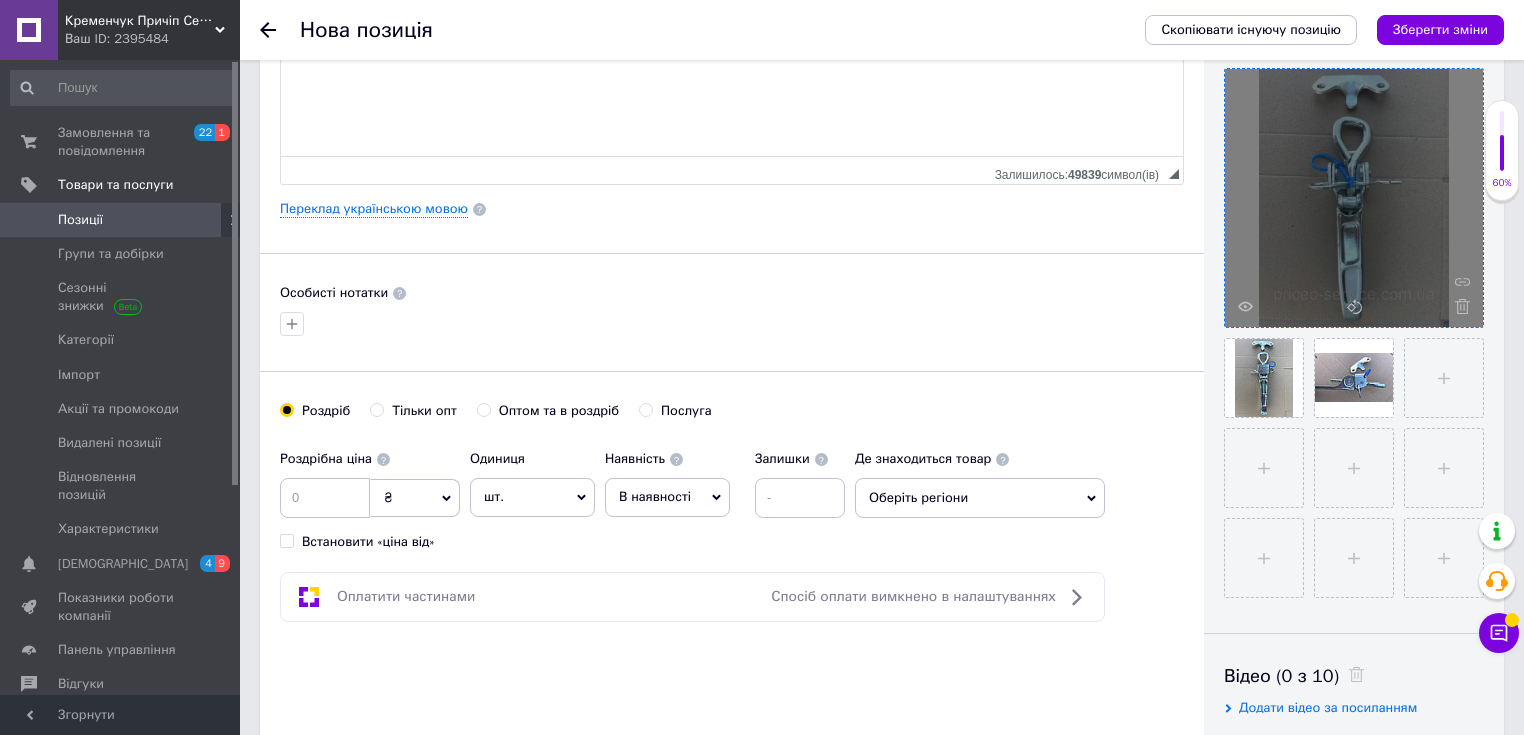 scroll, scrollTop: 480, scrollLeft: 0, axis: vertical 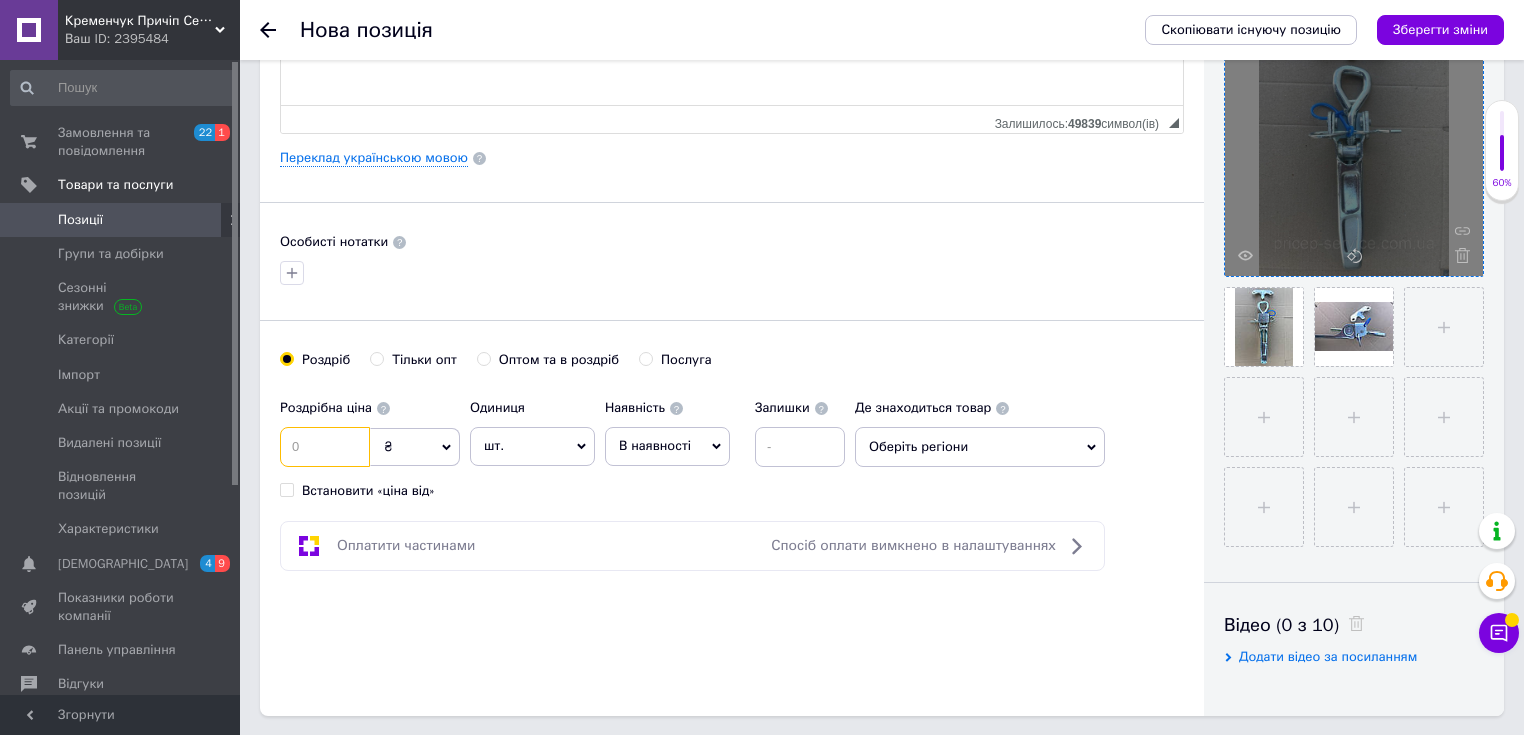 click at bounding box center (325, 447) 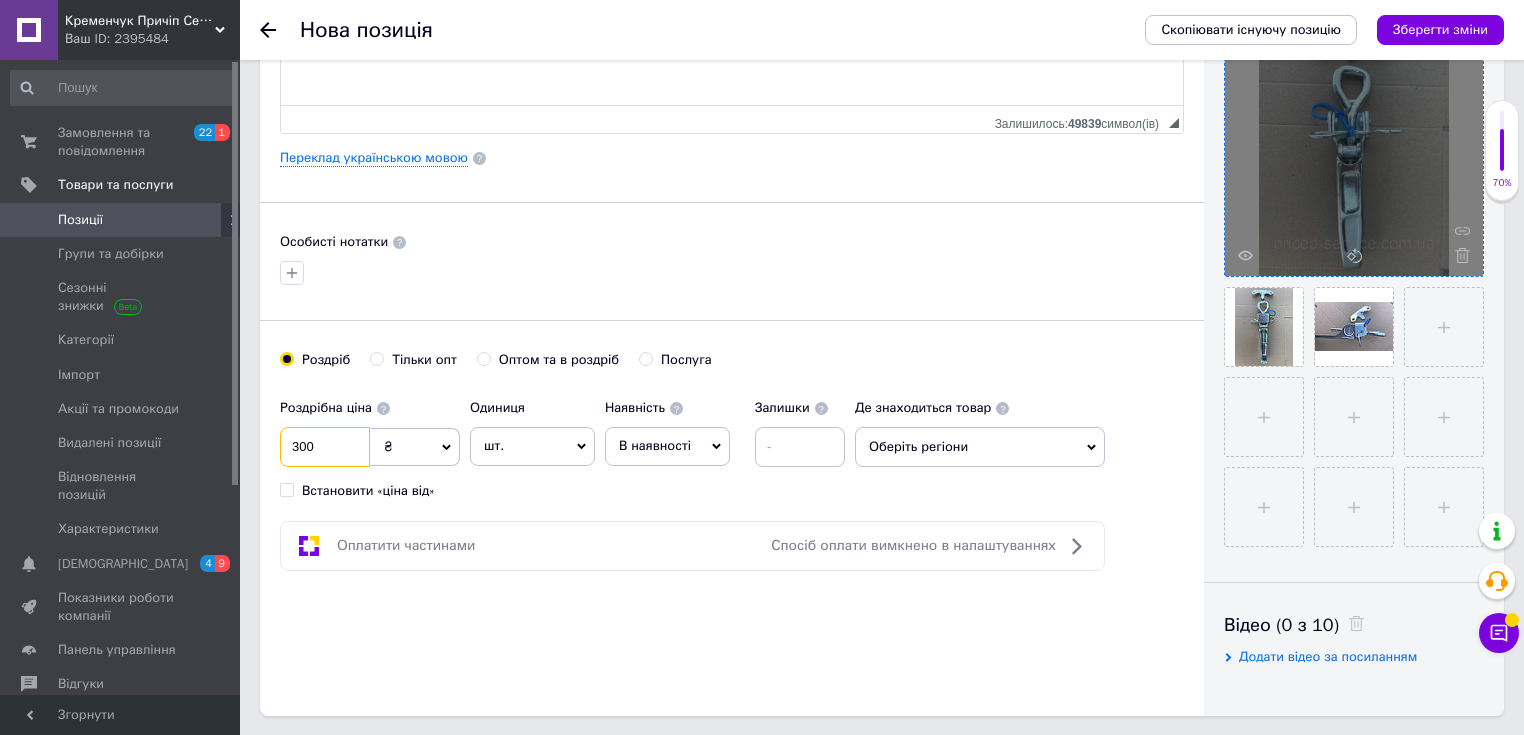 type on "300" 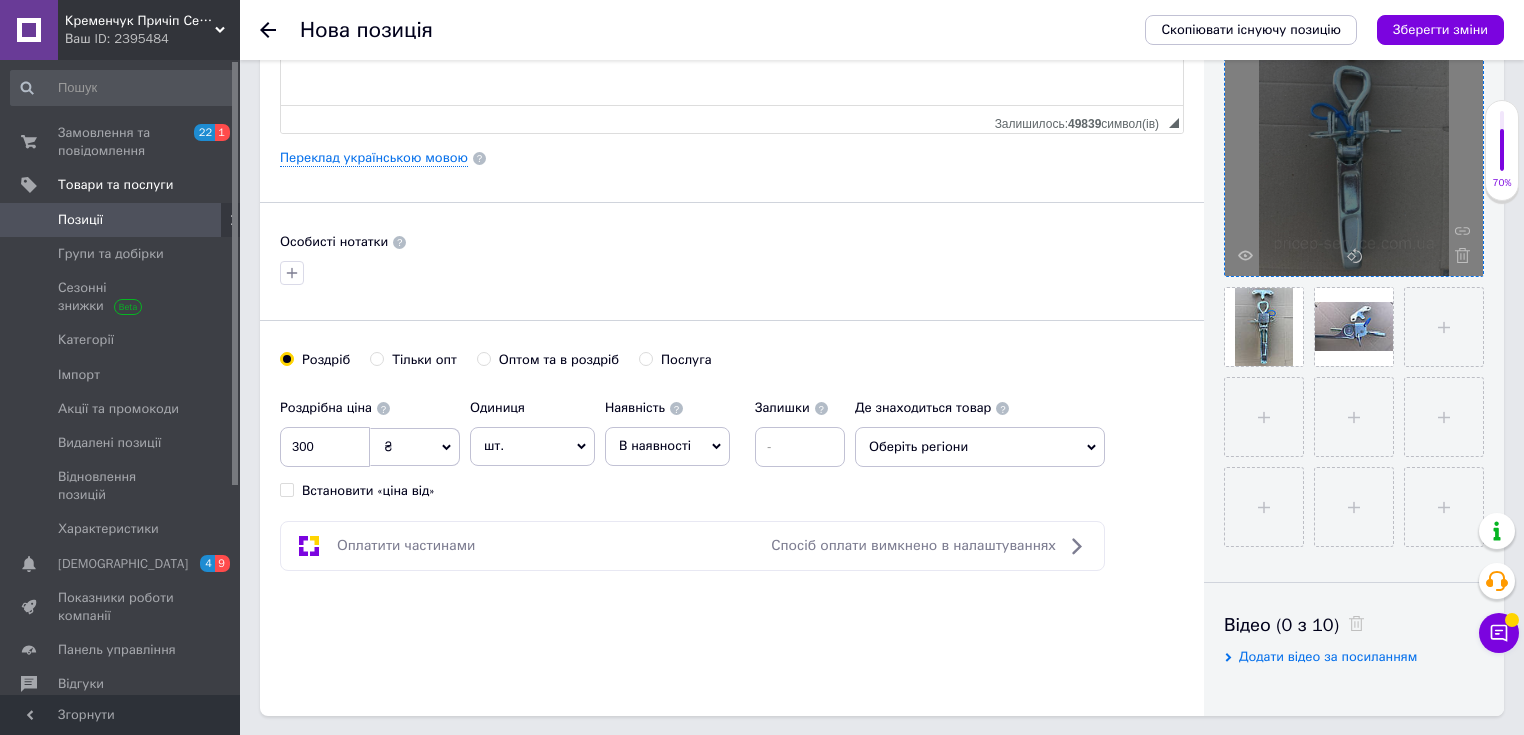 click on "Роздрібна ціна 300 ₴ $ EUR CHF GBP ¥ PLN ₸ MDL HUF KGS CNY TRY KRW lei Встановити «ціна від» Одиниця шт. Популярне комплект упаковка кв.м пара м кг пог.м послуга т а автоцистерна ампула б балон банка блістер бобіна бочка бут бухта в ват виїзд відро г г га година гр/кв.м гігакалорія д дав два місяці день доба доза є єврокуб з зміна к кВт каністра карат кв.дм кв.м кв.см кв.фут квартал кг кг/кв.м км колесо комплект коробка куб.дм куб.м л л лист м м мВт мл мм моток місяць мішок н набір номер о об'єкт од. п палетомісце пара партія пач пог.м послуга посівна одиниця птахомісце півроку пігулка" at bounding box center (567, 444) 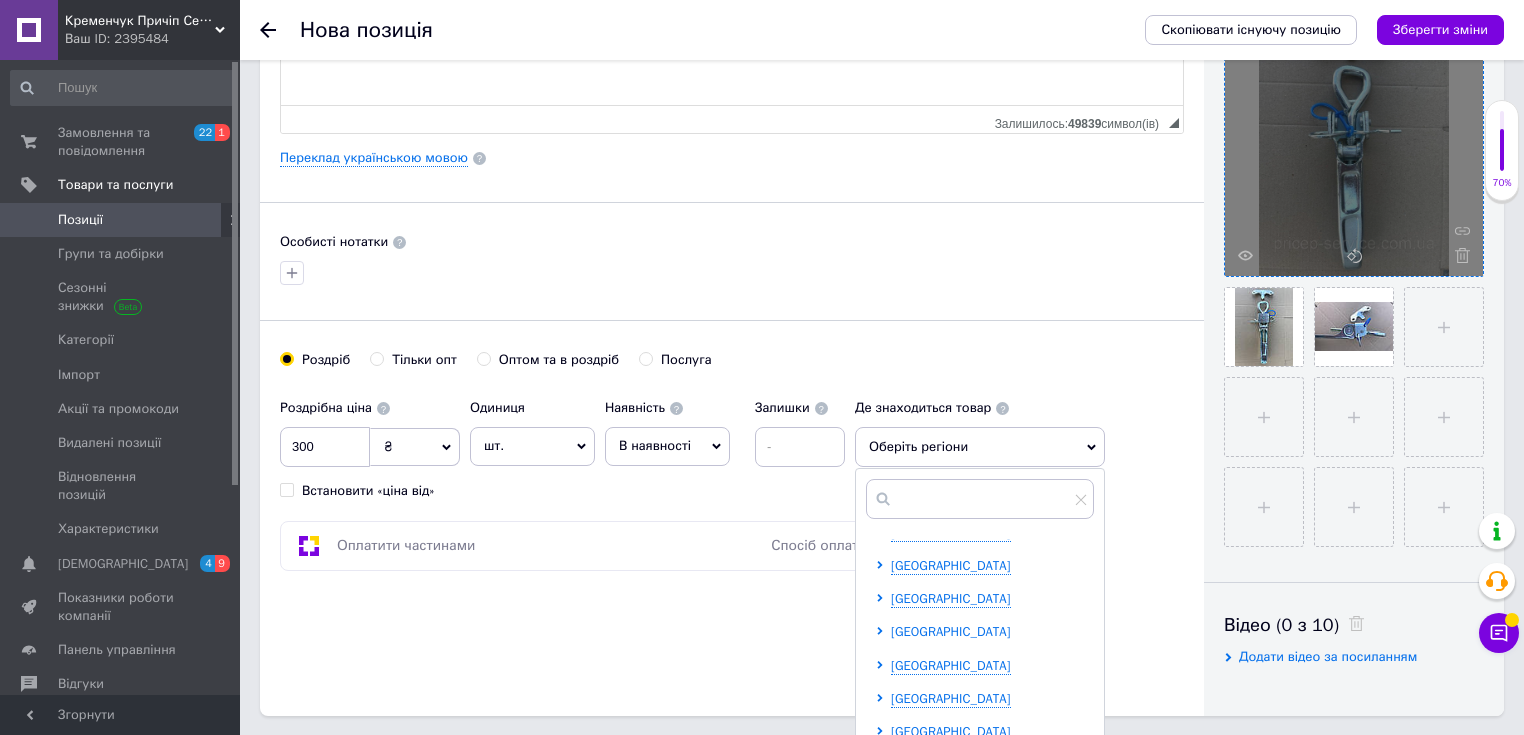 scroll, scrollTop: 320, scrollLeft: 0, axis: vertical 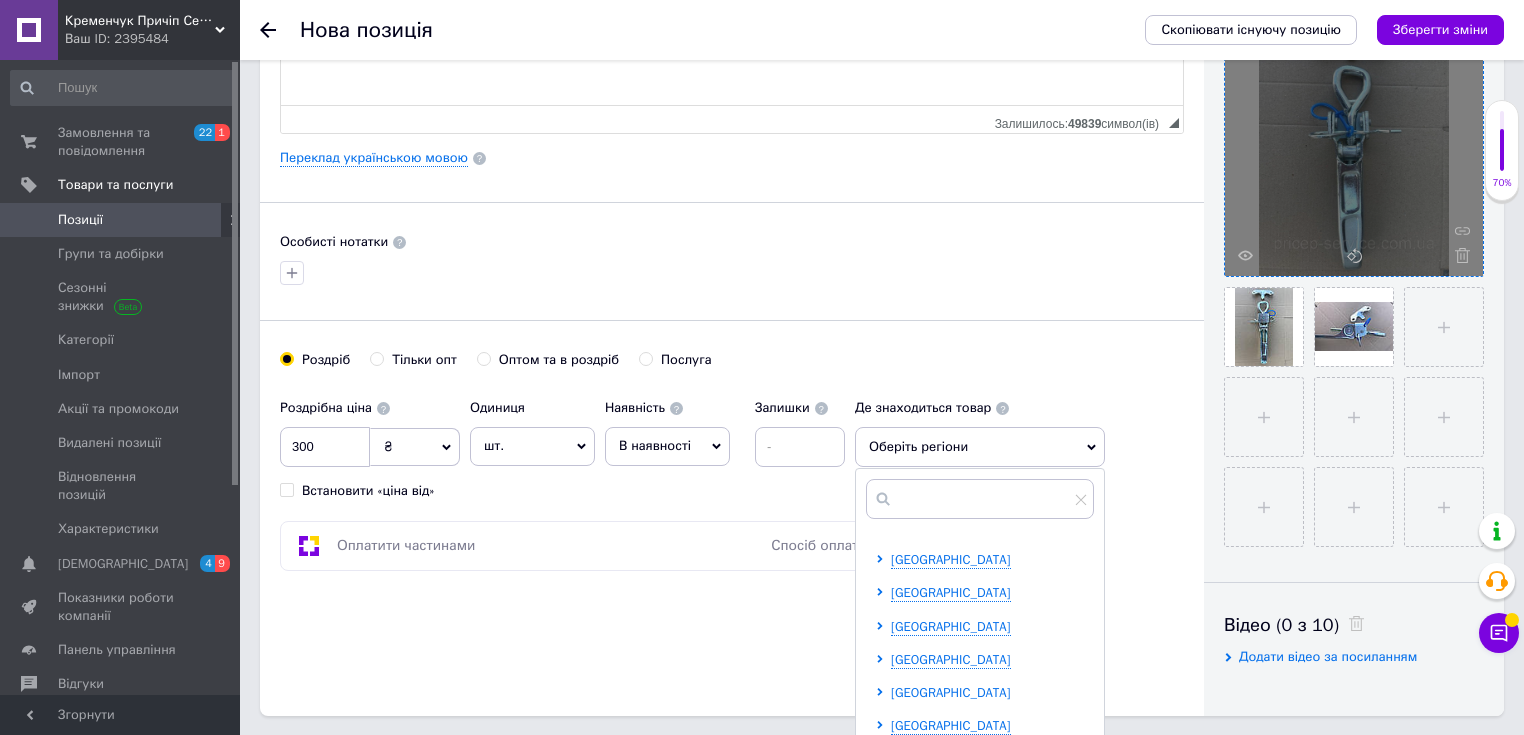click on "[GEOGRAPHIC_DATA]" at bounding box center (951, 692) 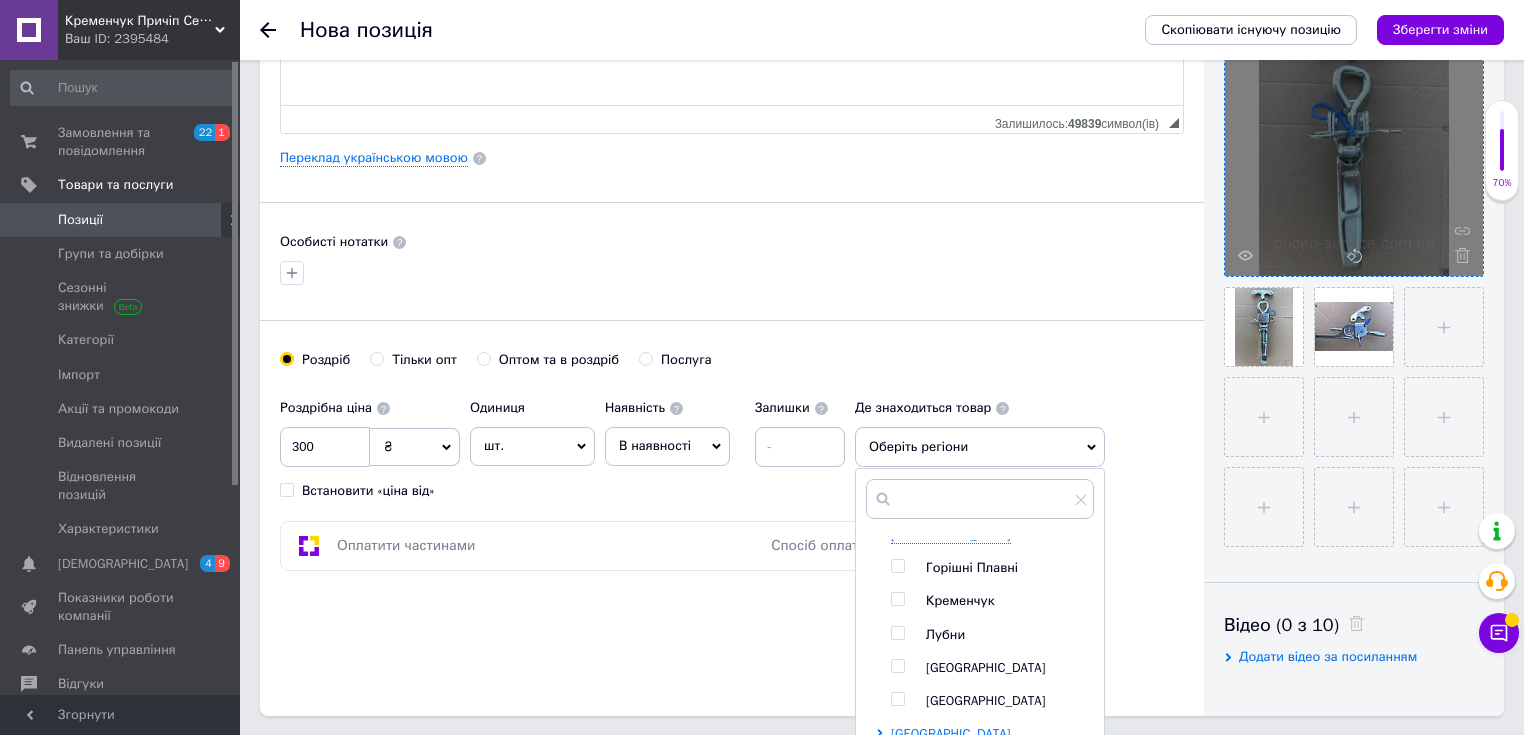 scroll, scrollTop: 480, scrollLeft: 0, axis: vertical 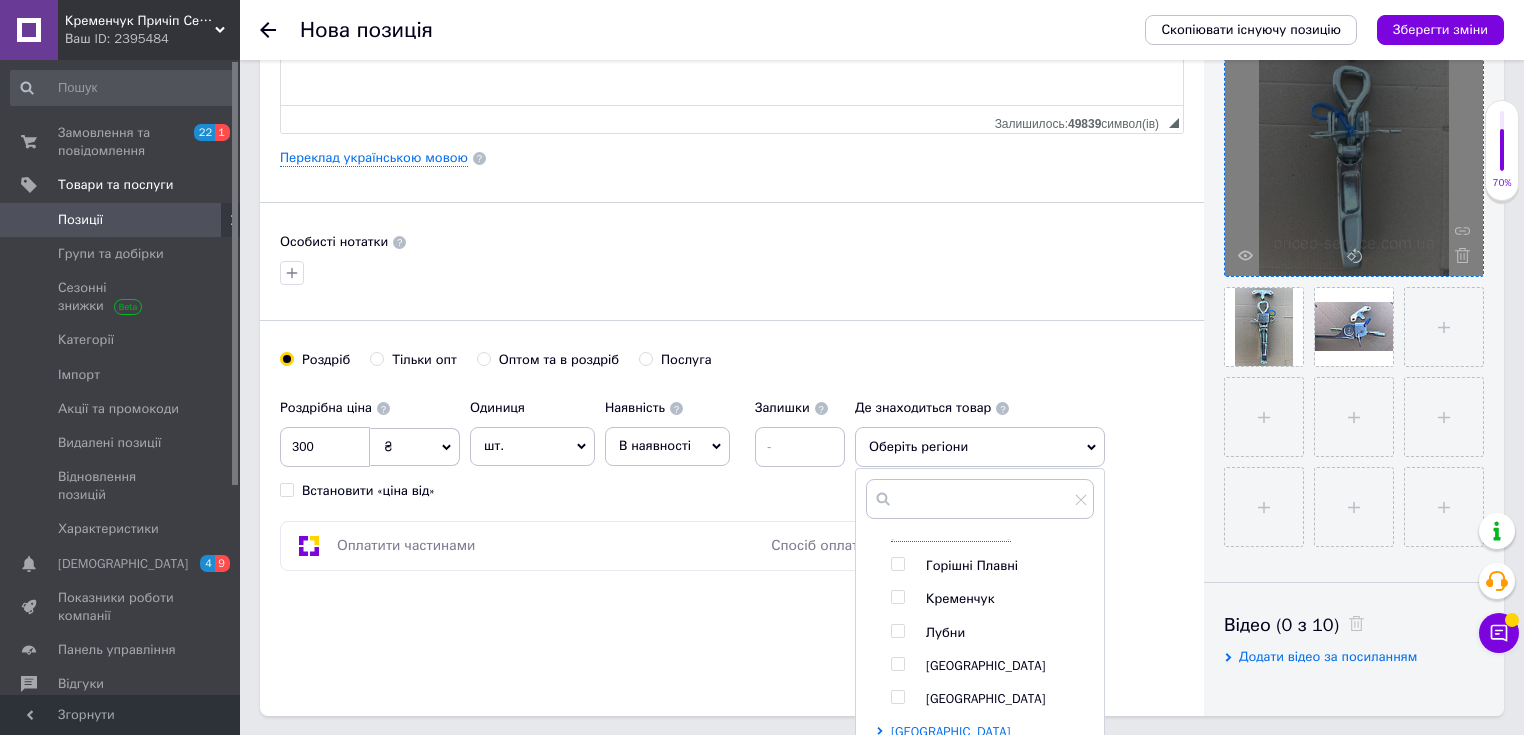 click at bounding box center (897, 597) 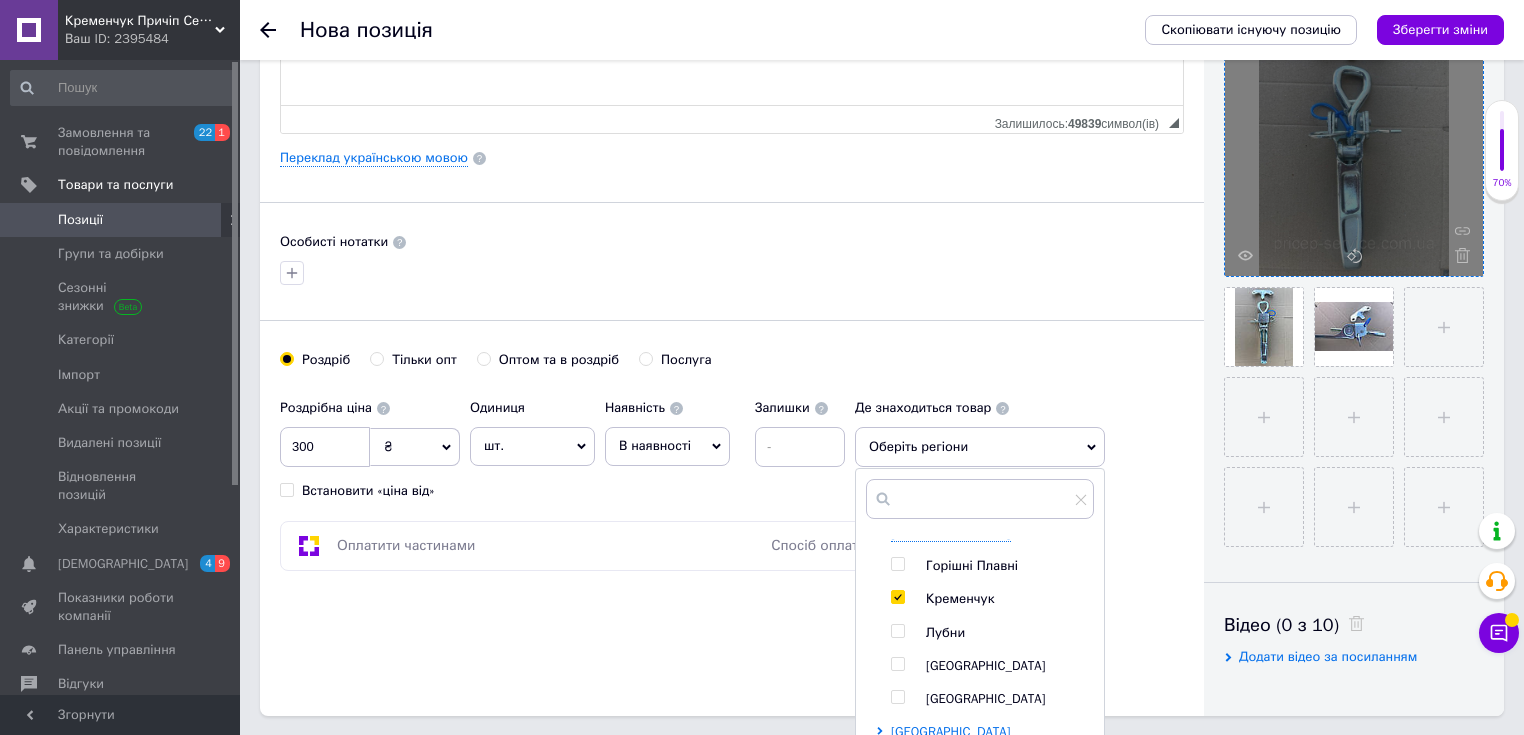 checkbox on "true" 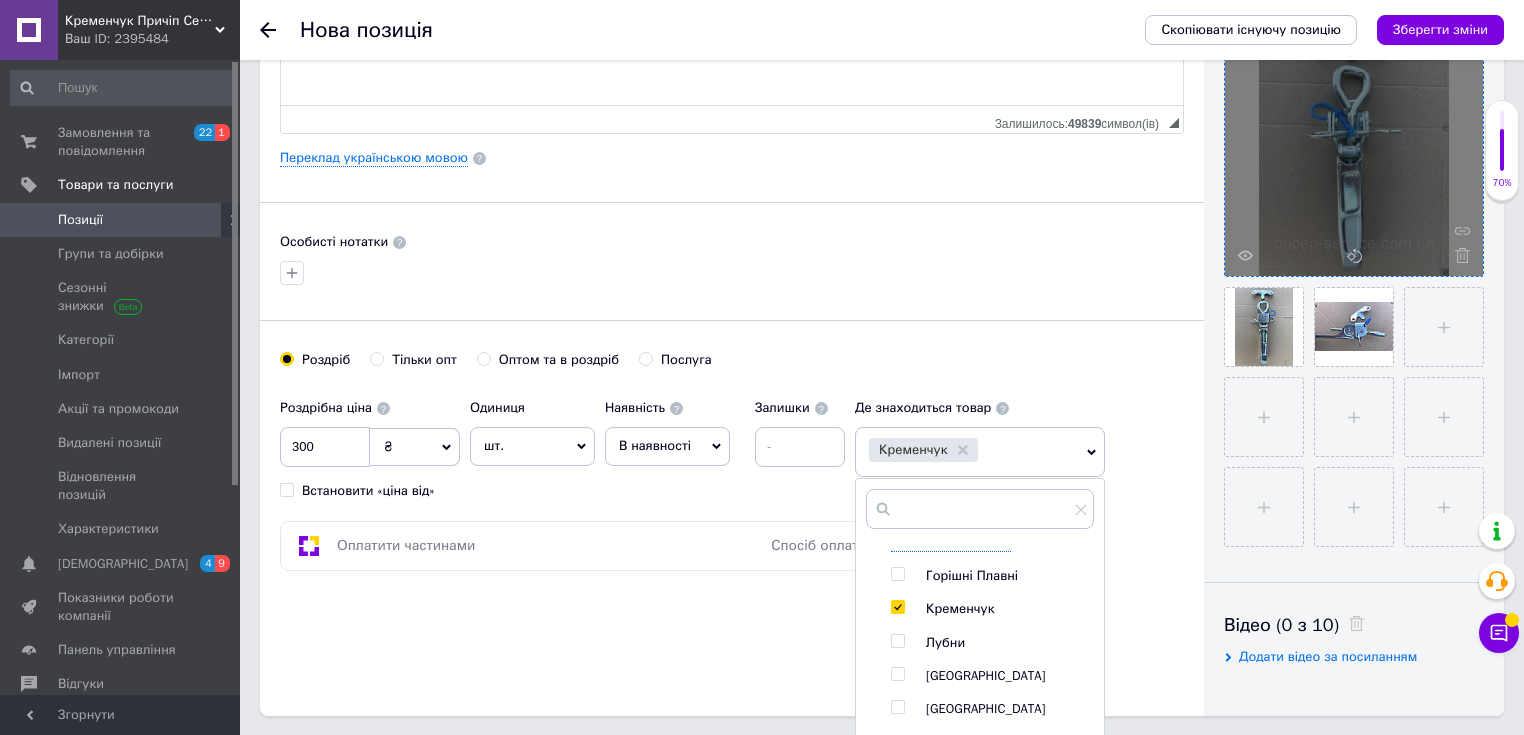 click on "Оплатити частинами Спосіб оплати вимкнено в налаштуваннях" at bounding box center [692, 546] 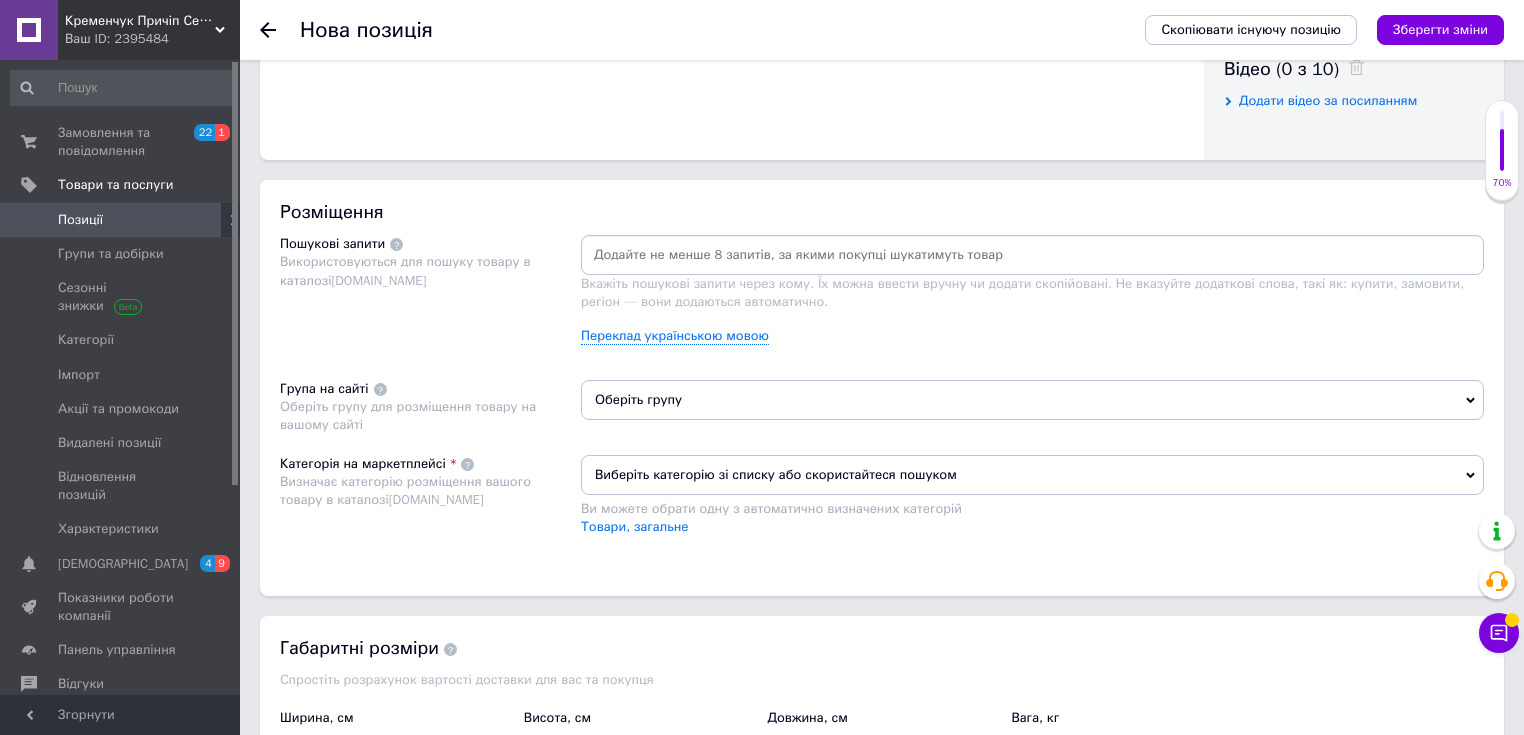 scroll, scrollTop: 1040, scrollLeft: 0, axis: vertical 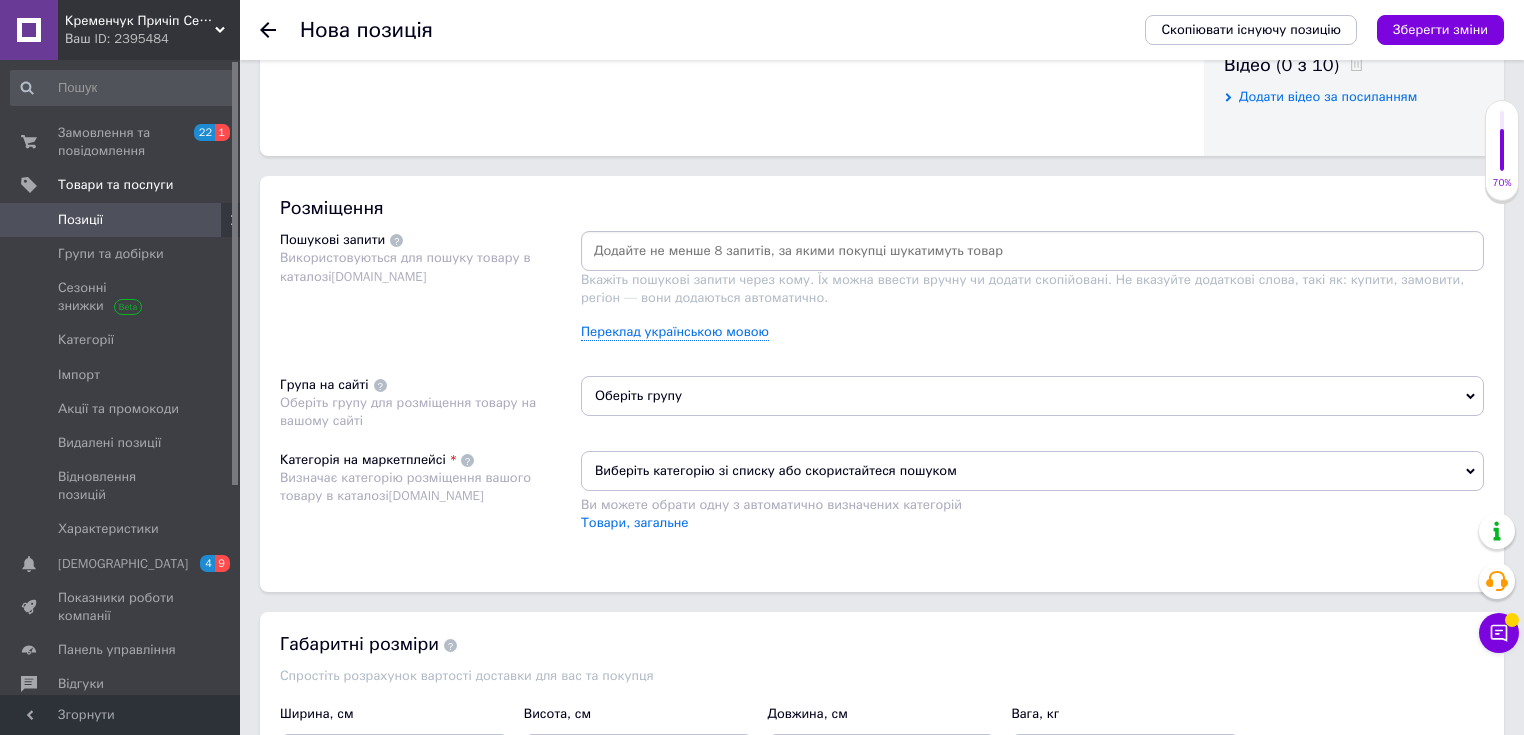 click at bounding box center (1032, 251) 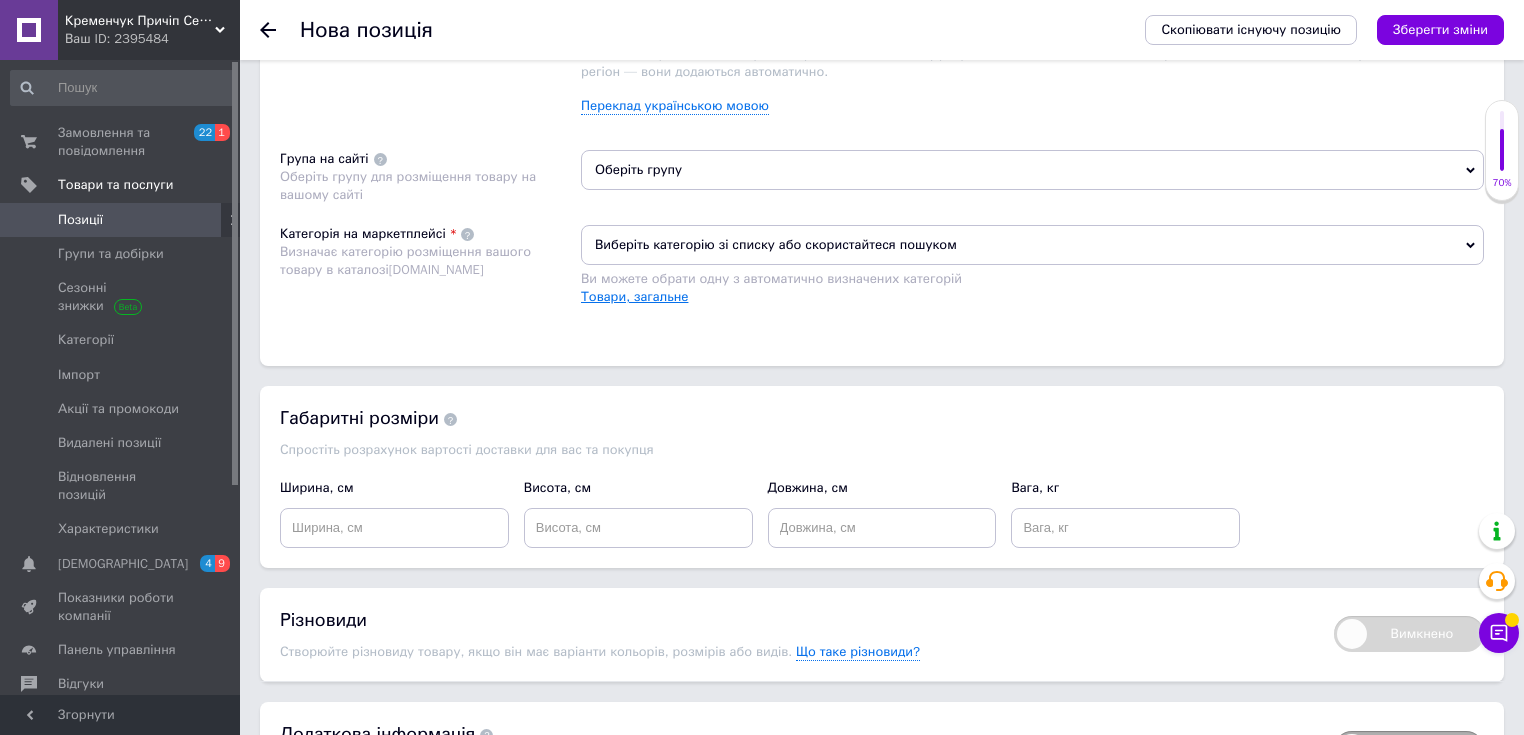 scroll, scrollTop: 1280, scrollLeft: 0, axis: vertical 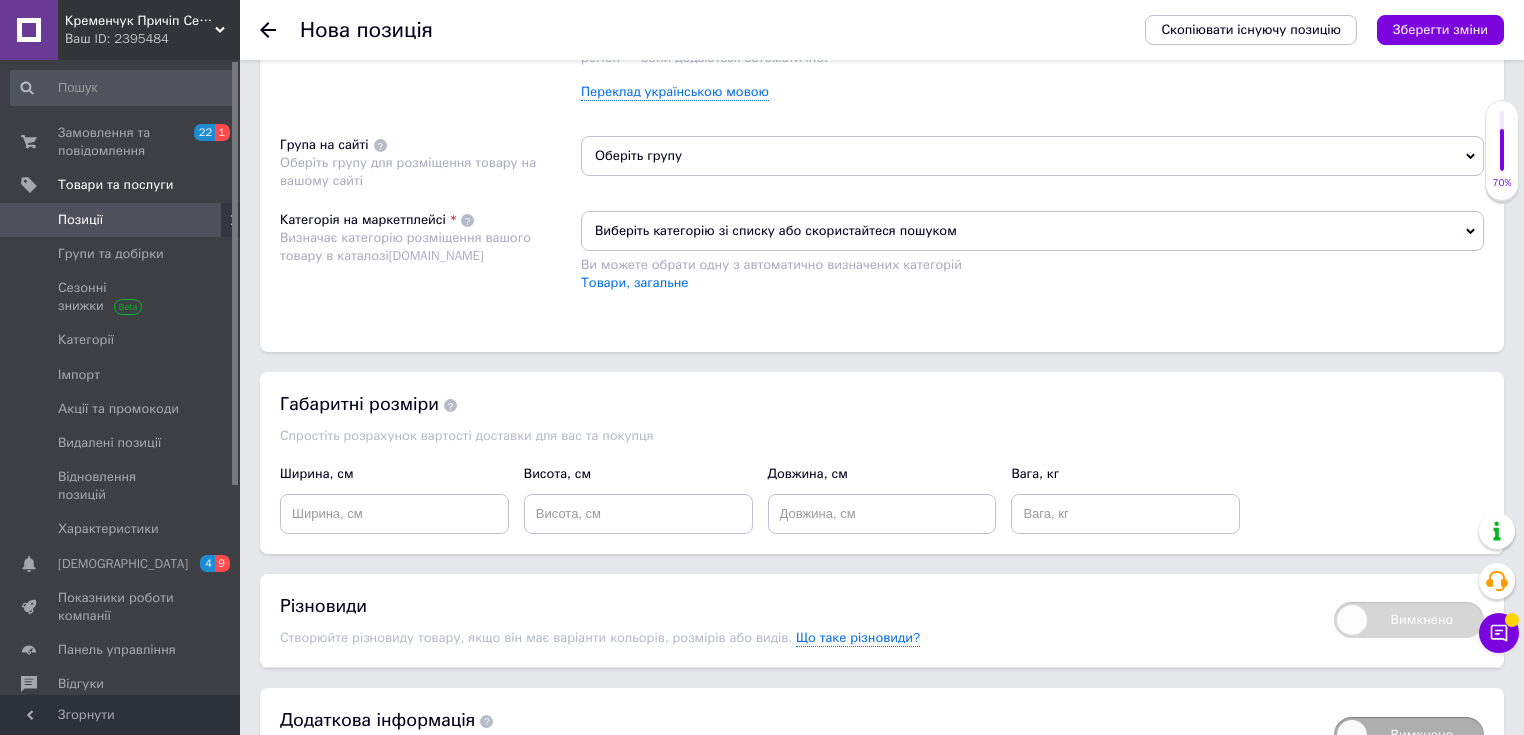 type on "Бортовой замок" 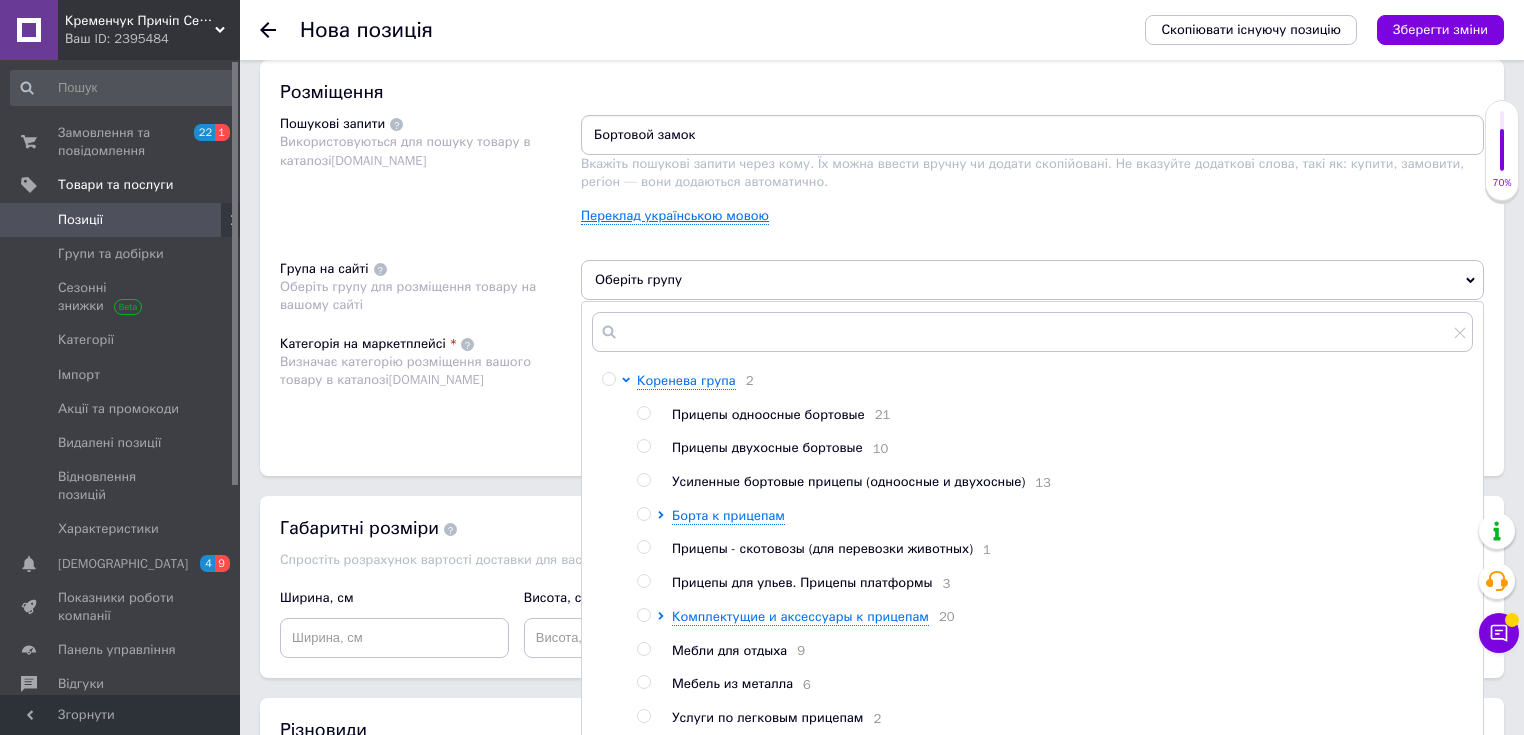 scroll, scrollTop: 960, scrollLeft: 0, axis: vertical 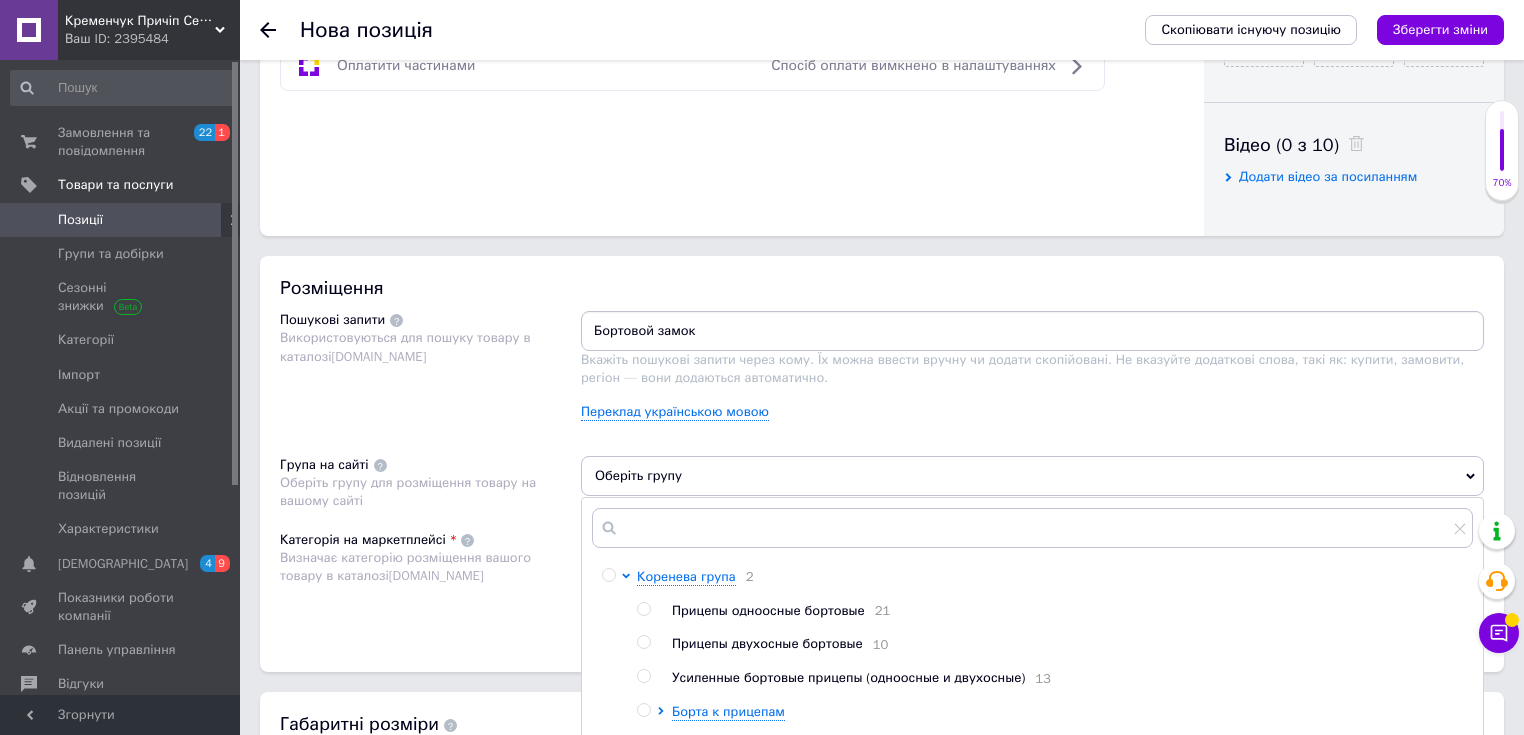 click on "Бортовой замок" at bounding box center (1032, 331) 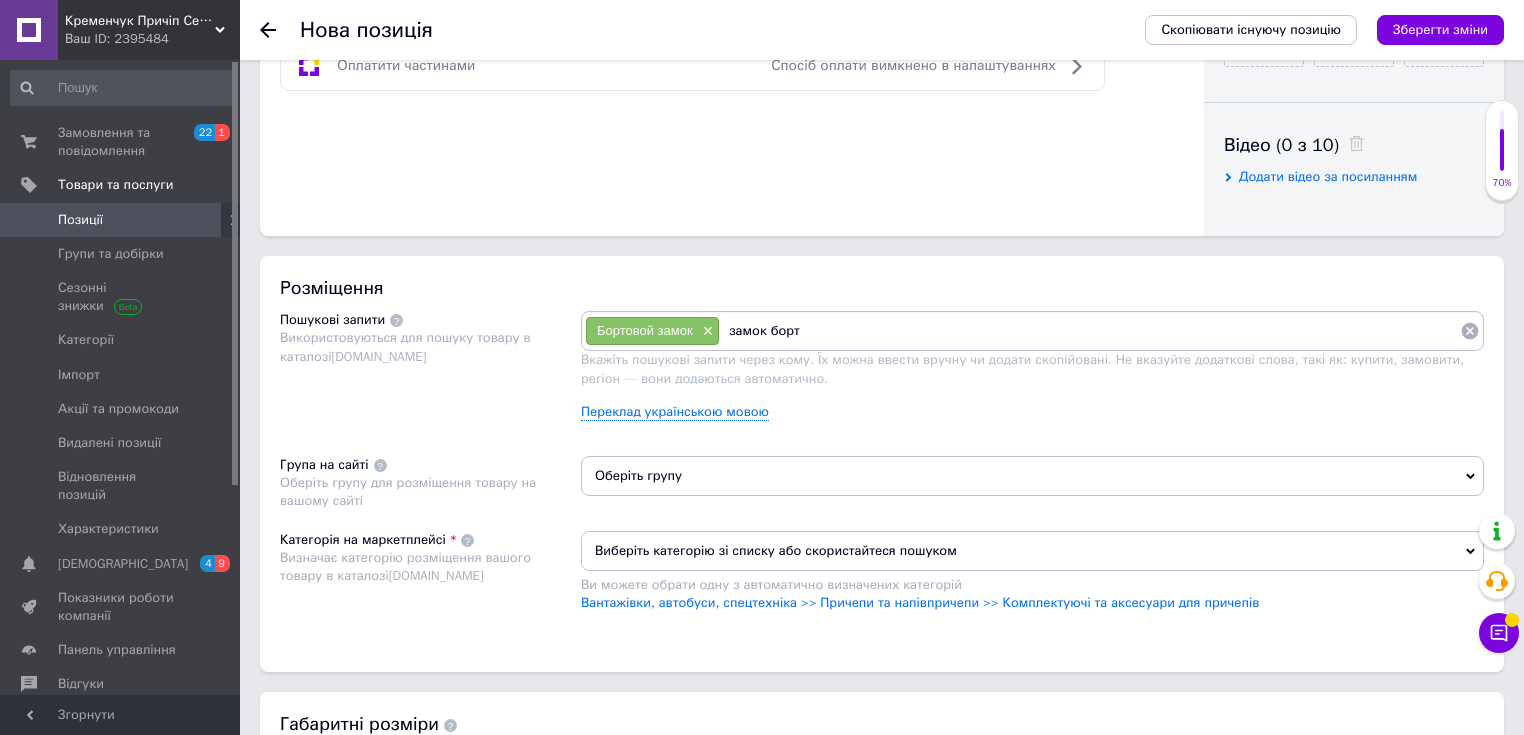 type on "замок борта" 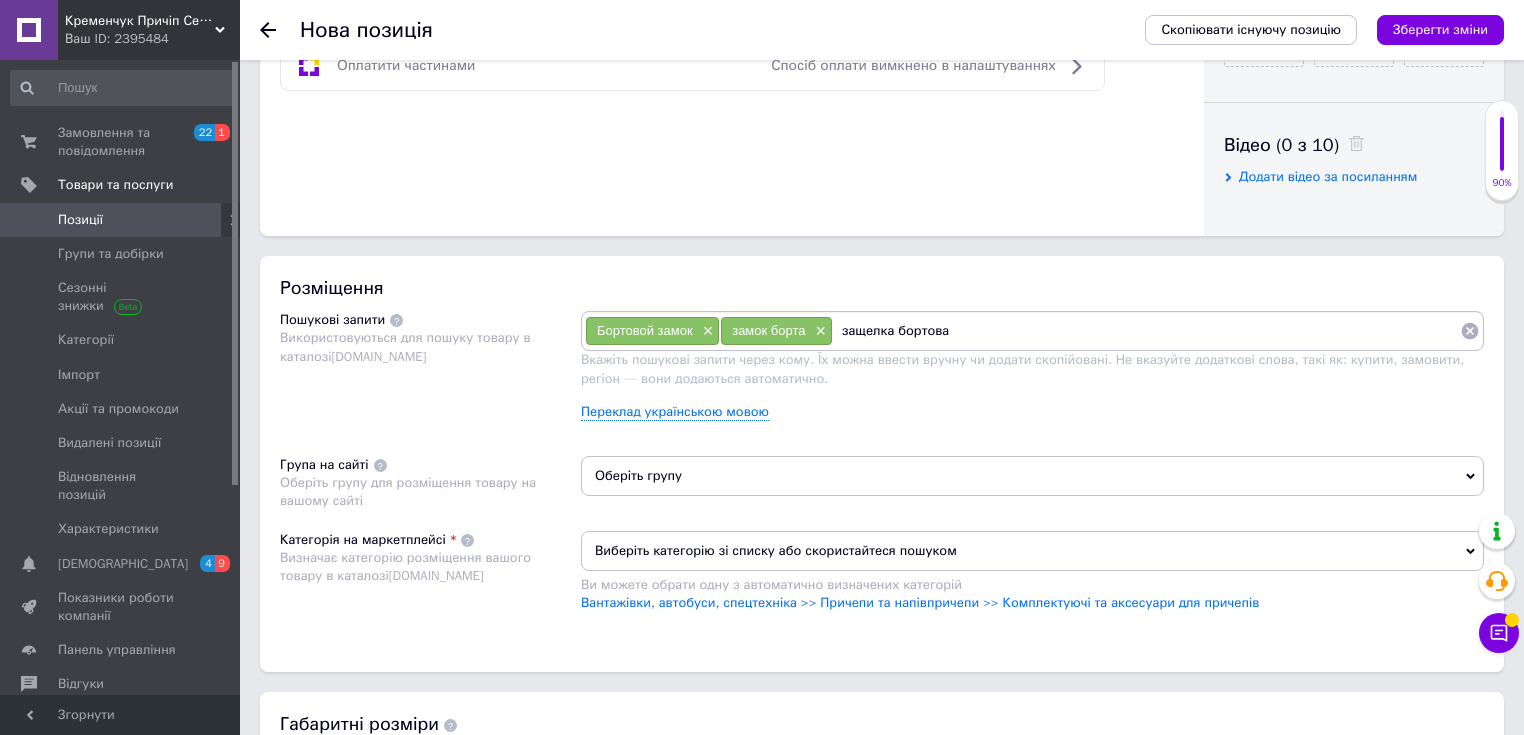 type on "защелка бортовая" 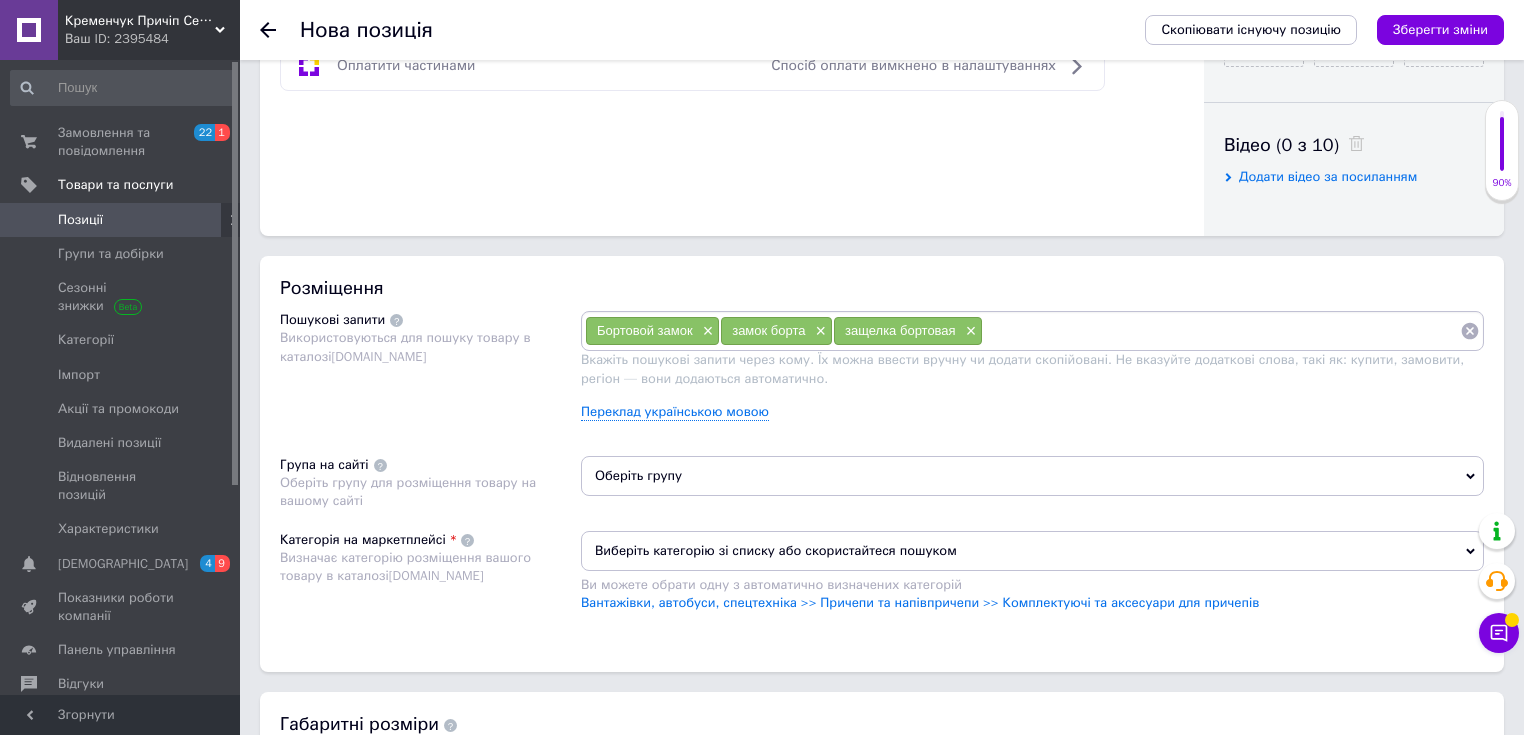 type on "Б" 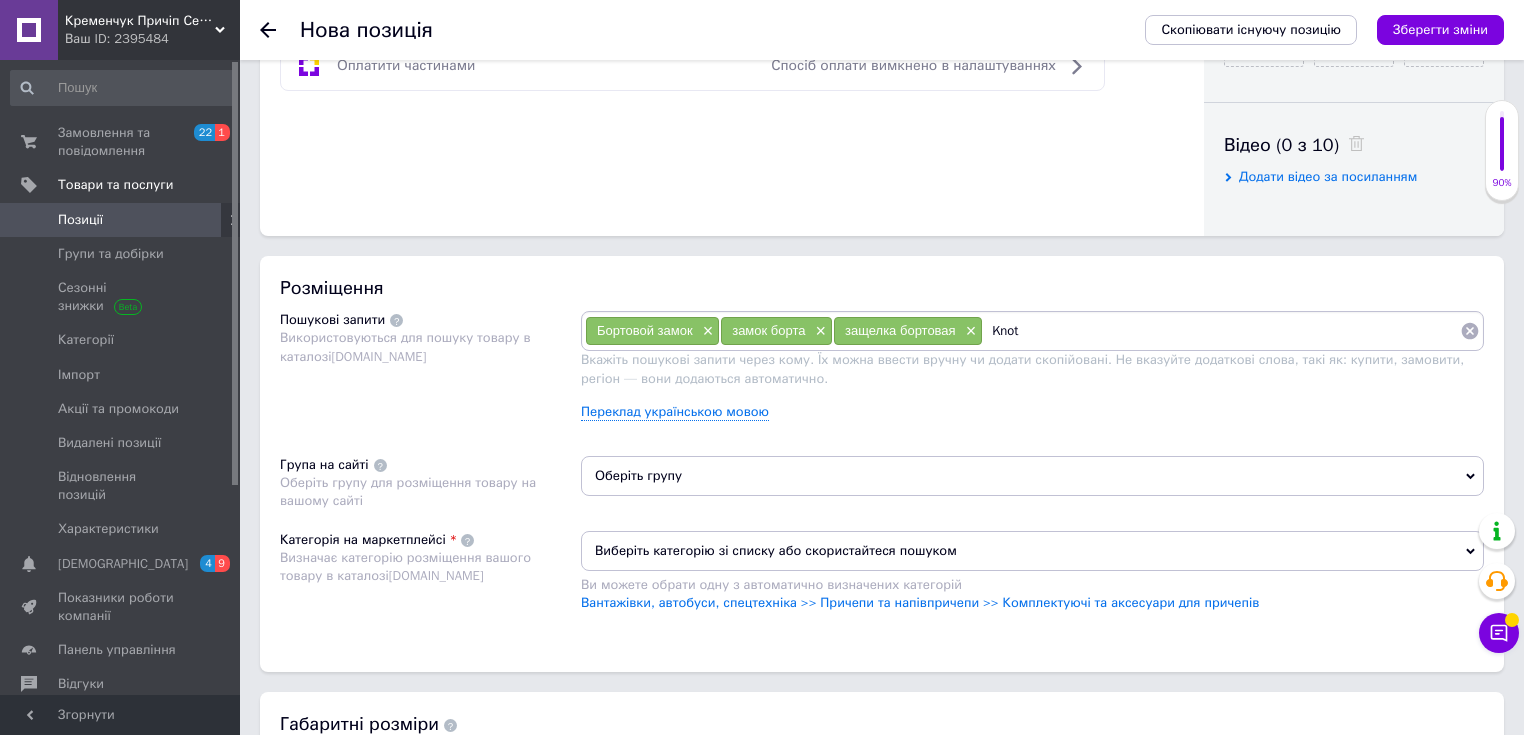 type on "[PERSON_NAME]" 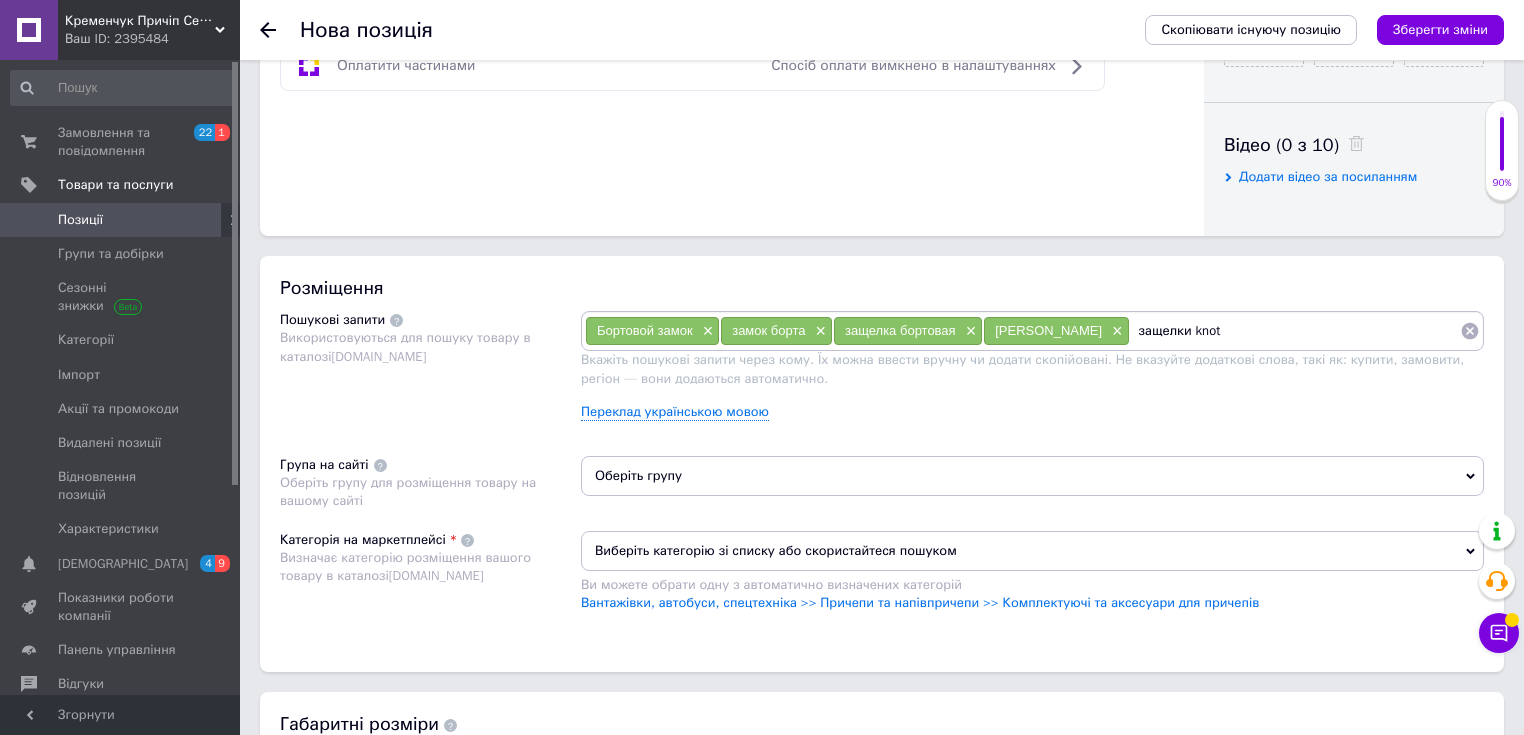 type on "защелки [PERSON_NAME]" 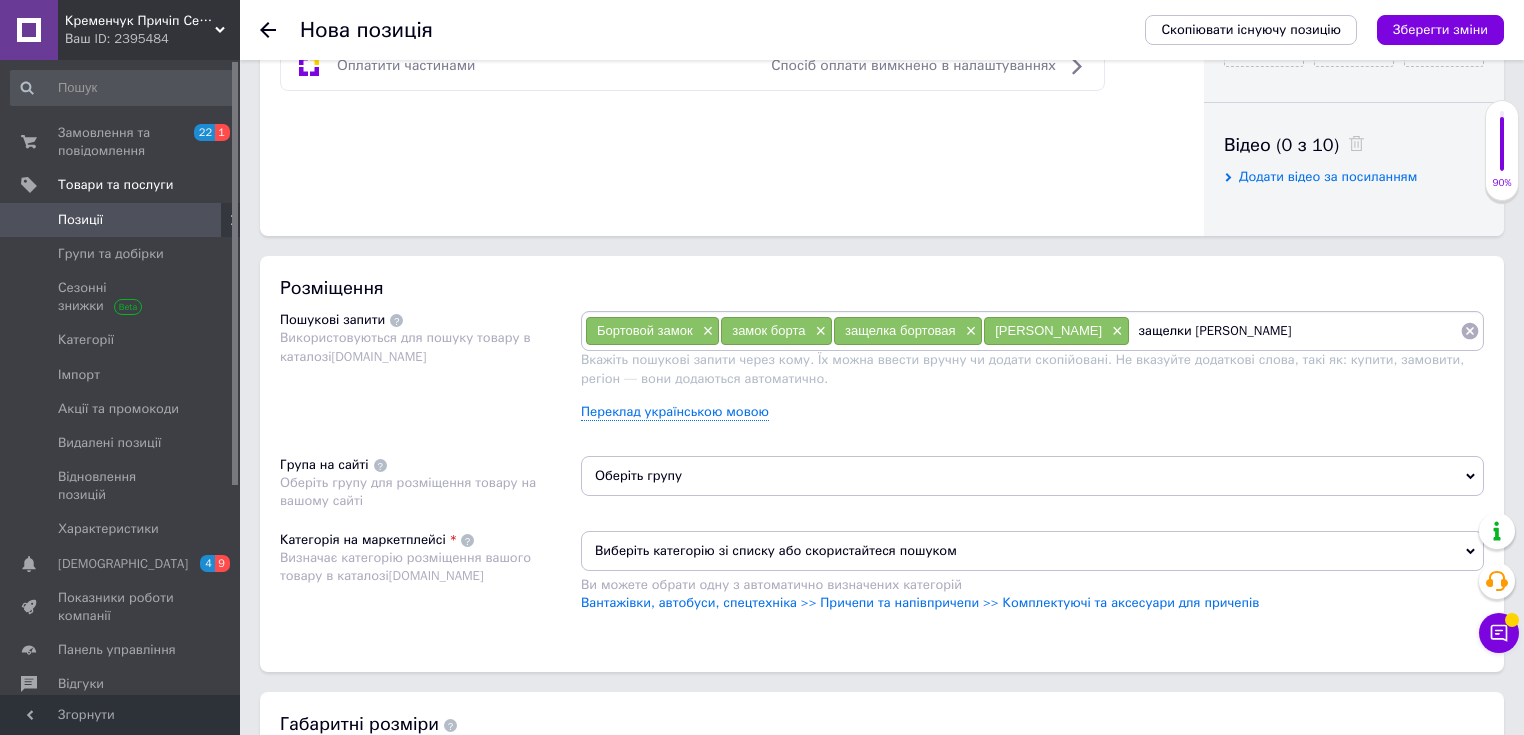 type 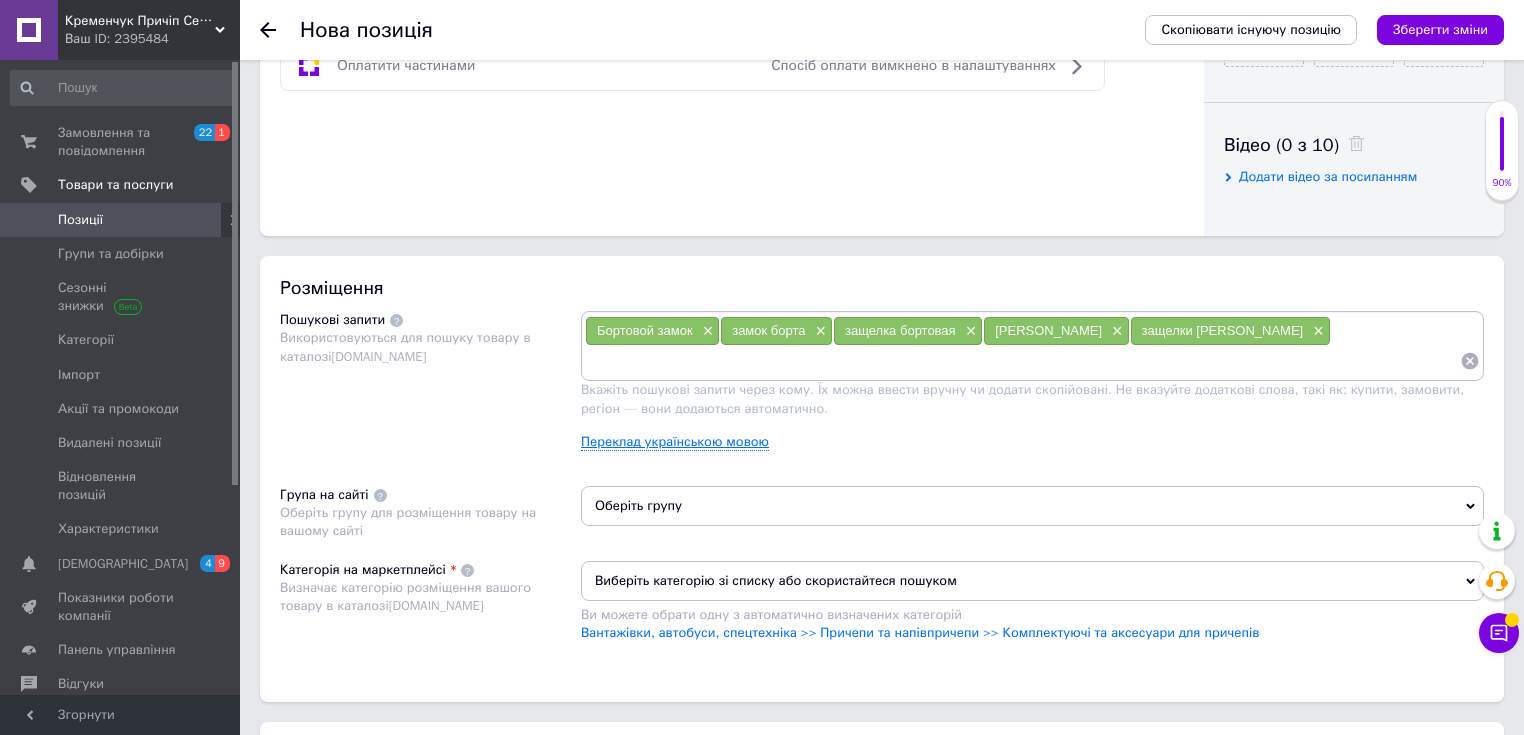 click on "Переклад українською мовою" at bounding box center (675, 442) 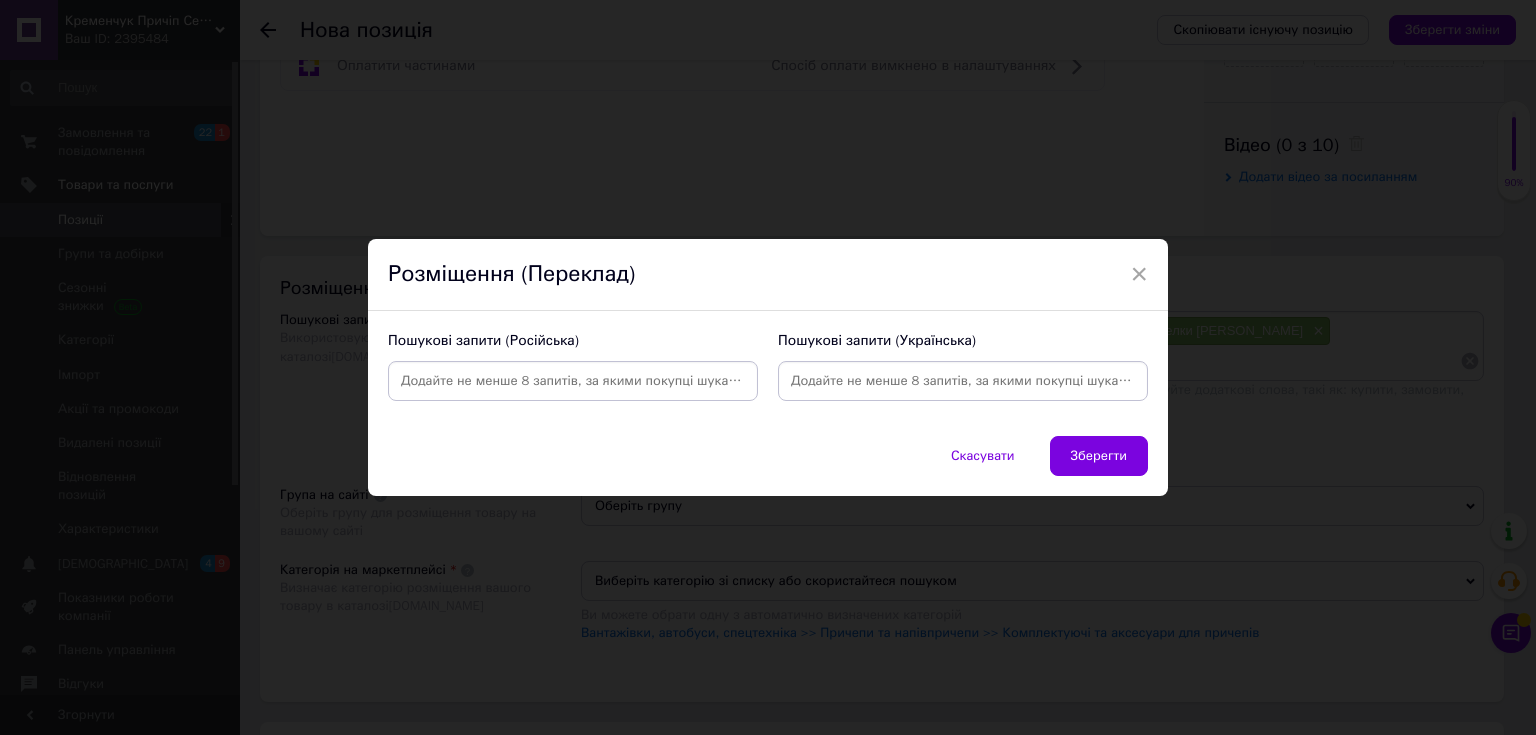 click at bounding box center [963, 381] 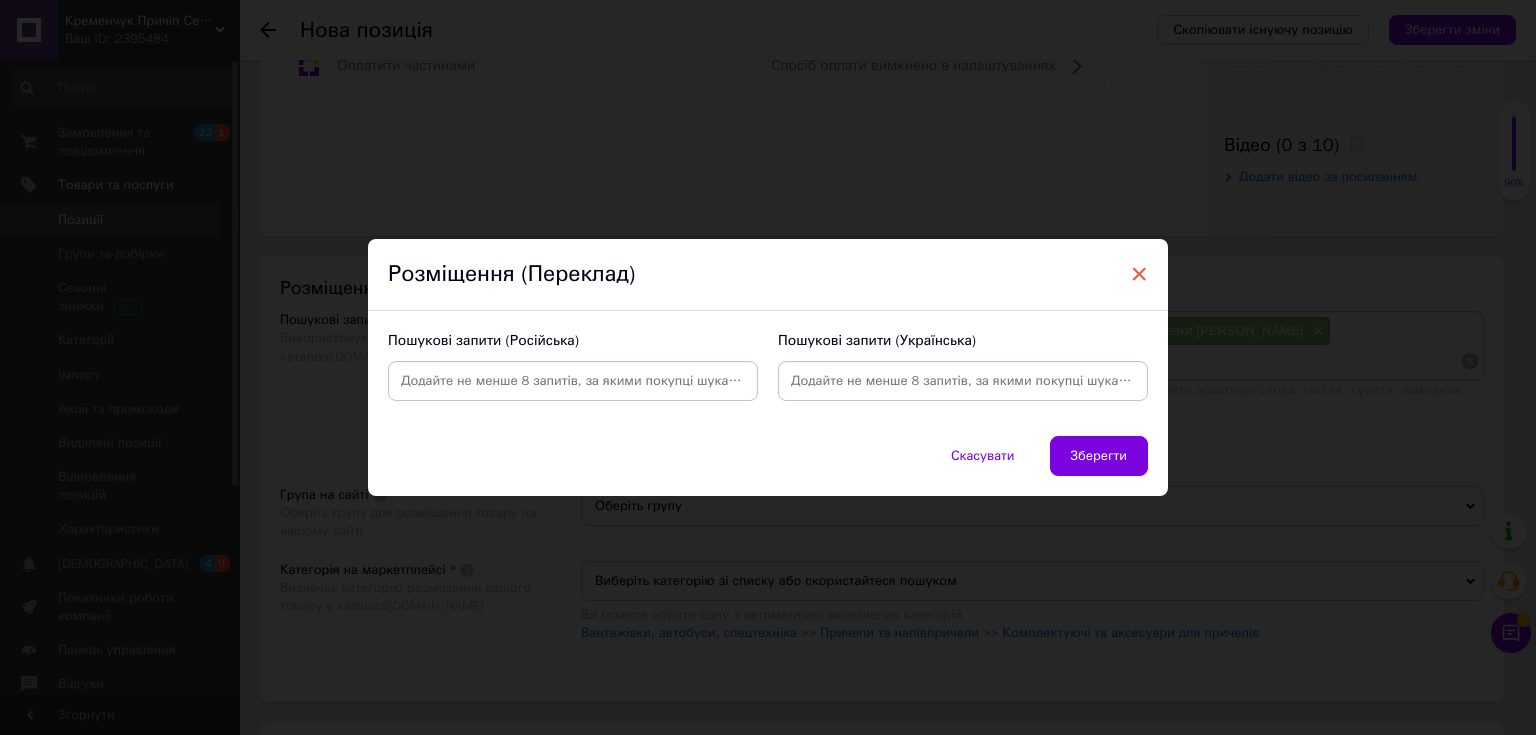 click on "×" at bounding box center (1139, 274) 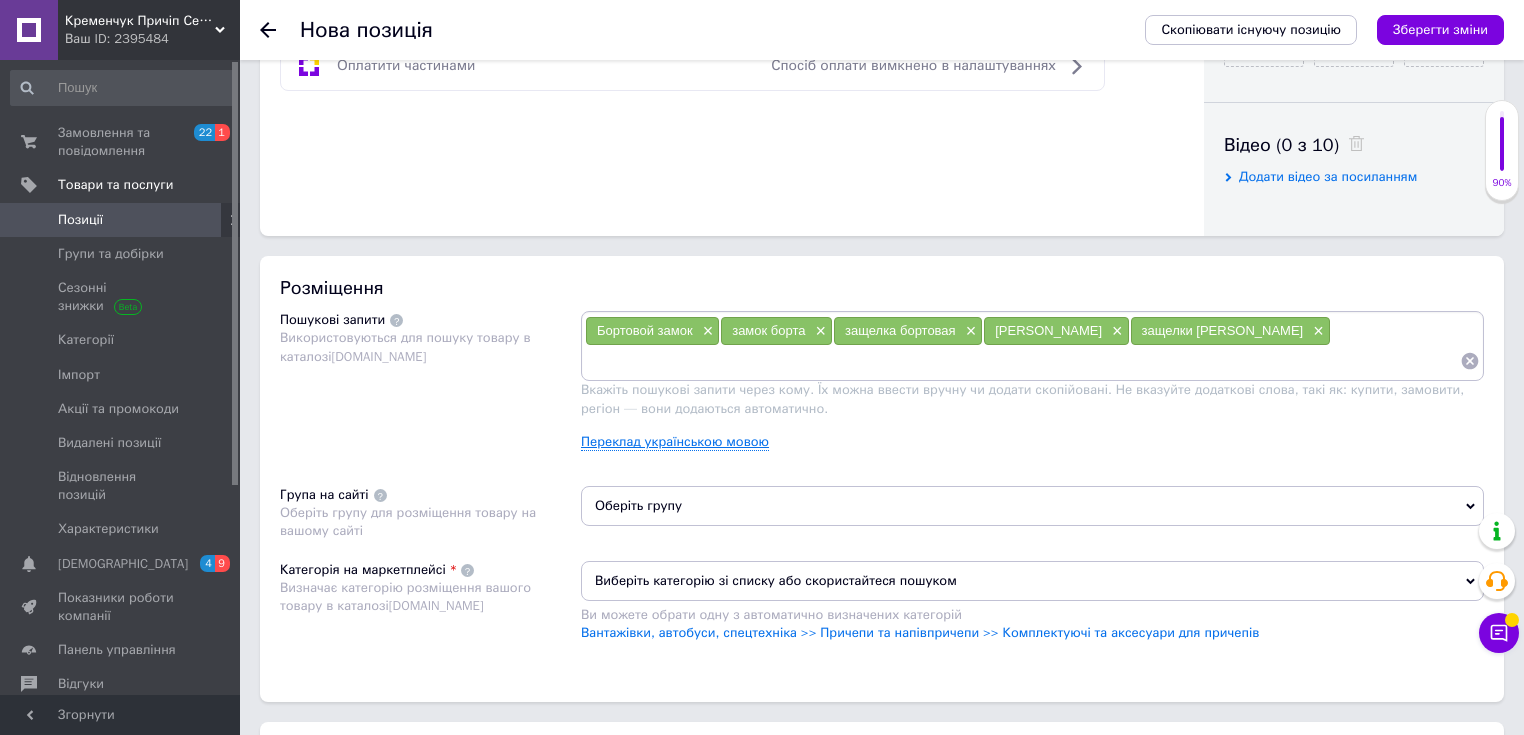 click on "Переклад українською мовою" at bounding box center (675, 442) 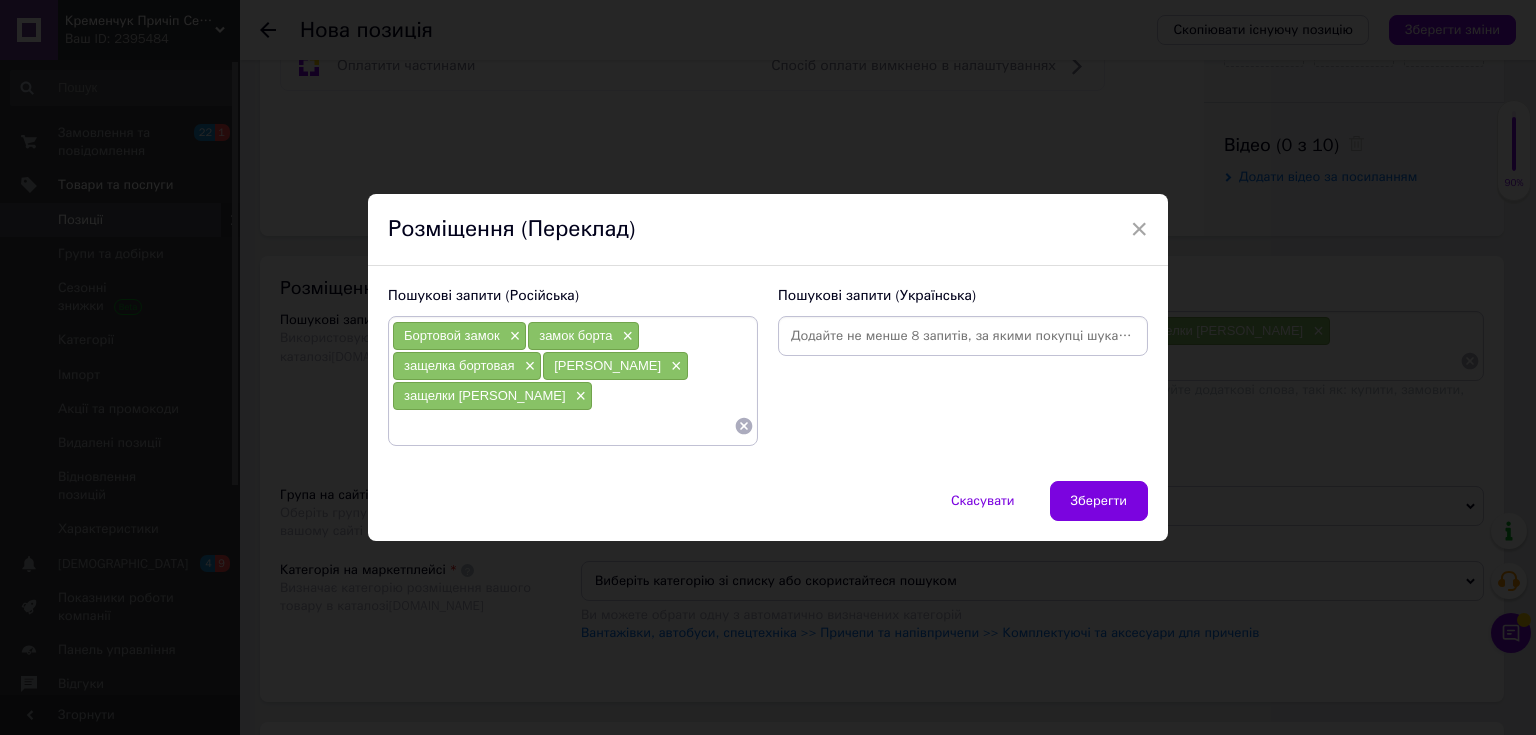 click at bounding box center [963, 336] 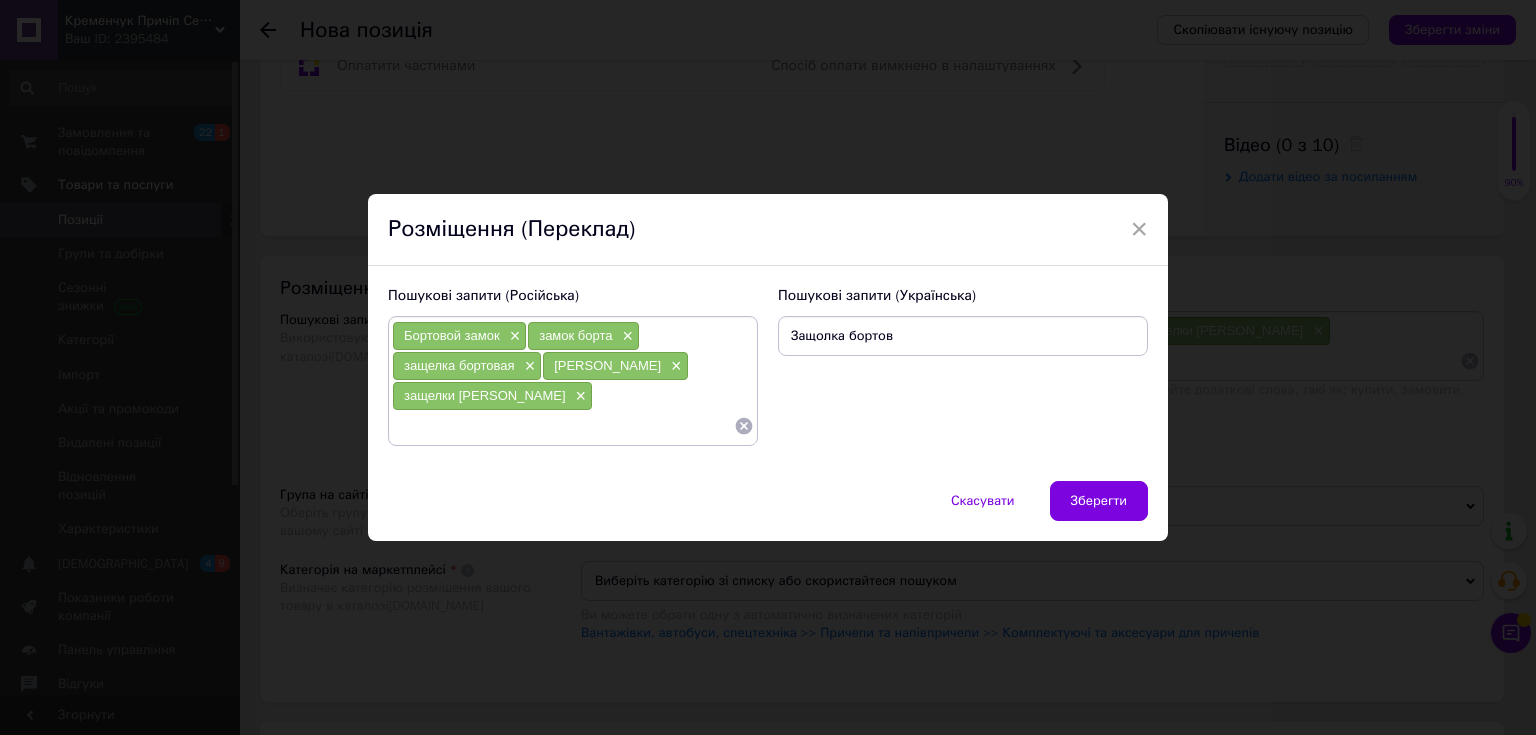type on "Защолка бортова" 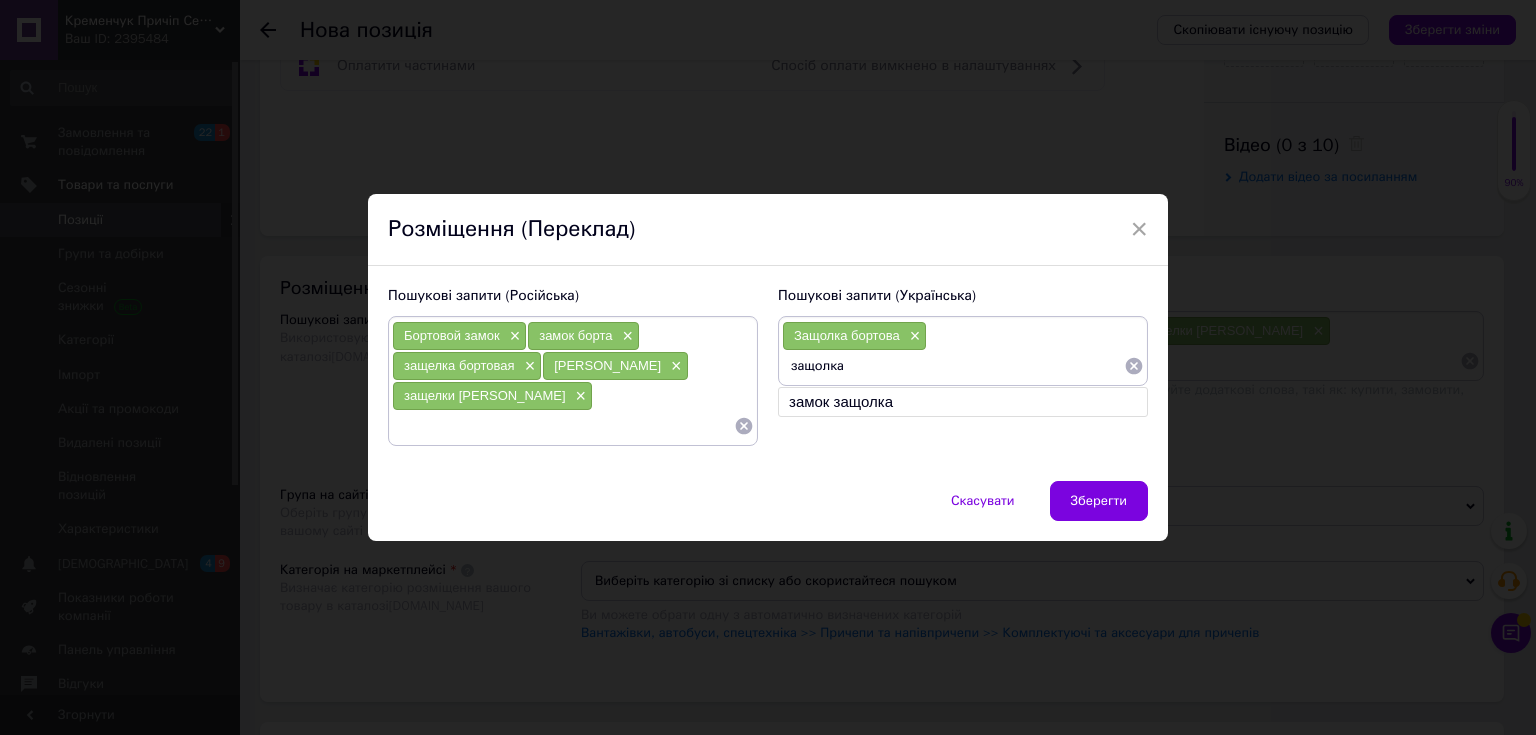 type on "замок защолка" 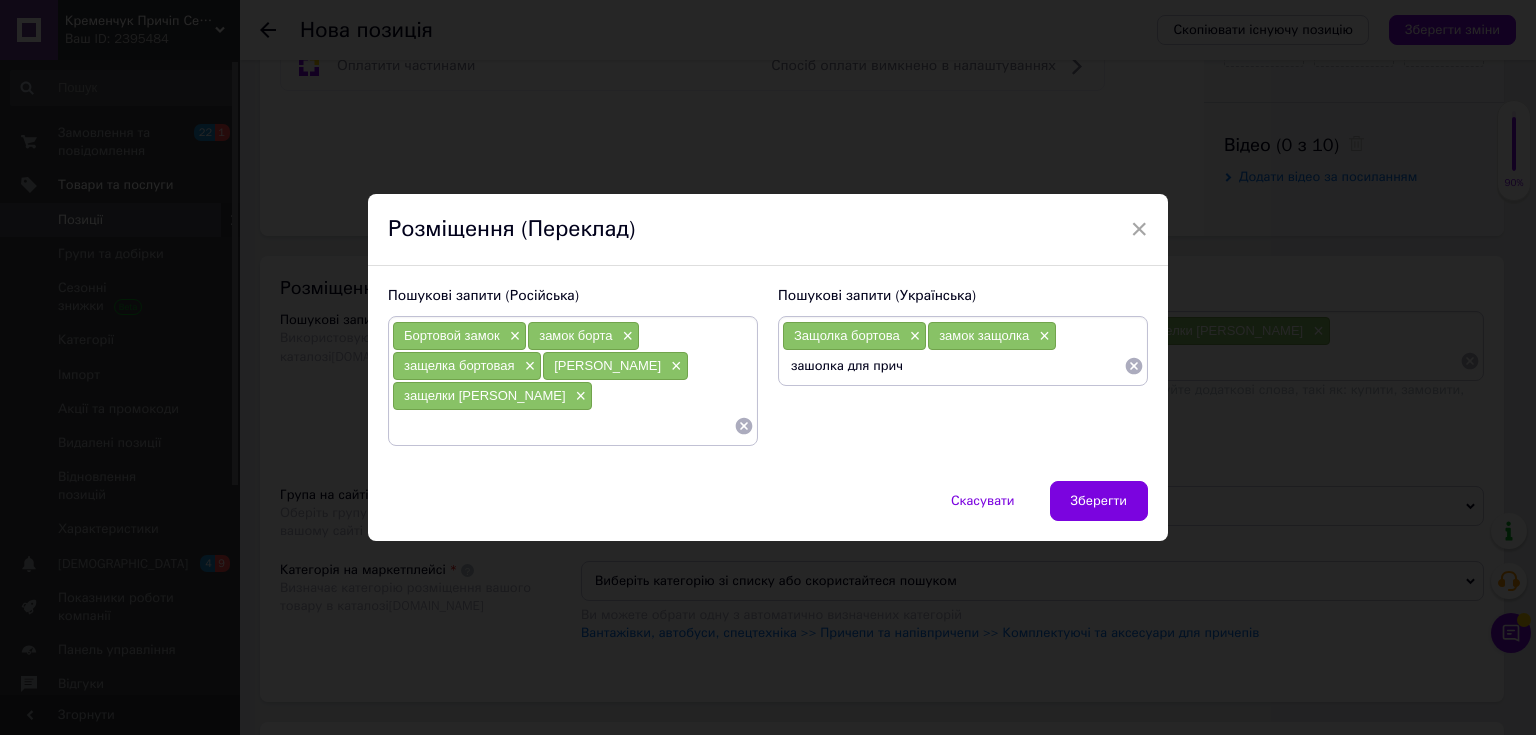click on "зашолка для прич" at bounding box center [953, 366] 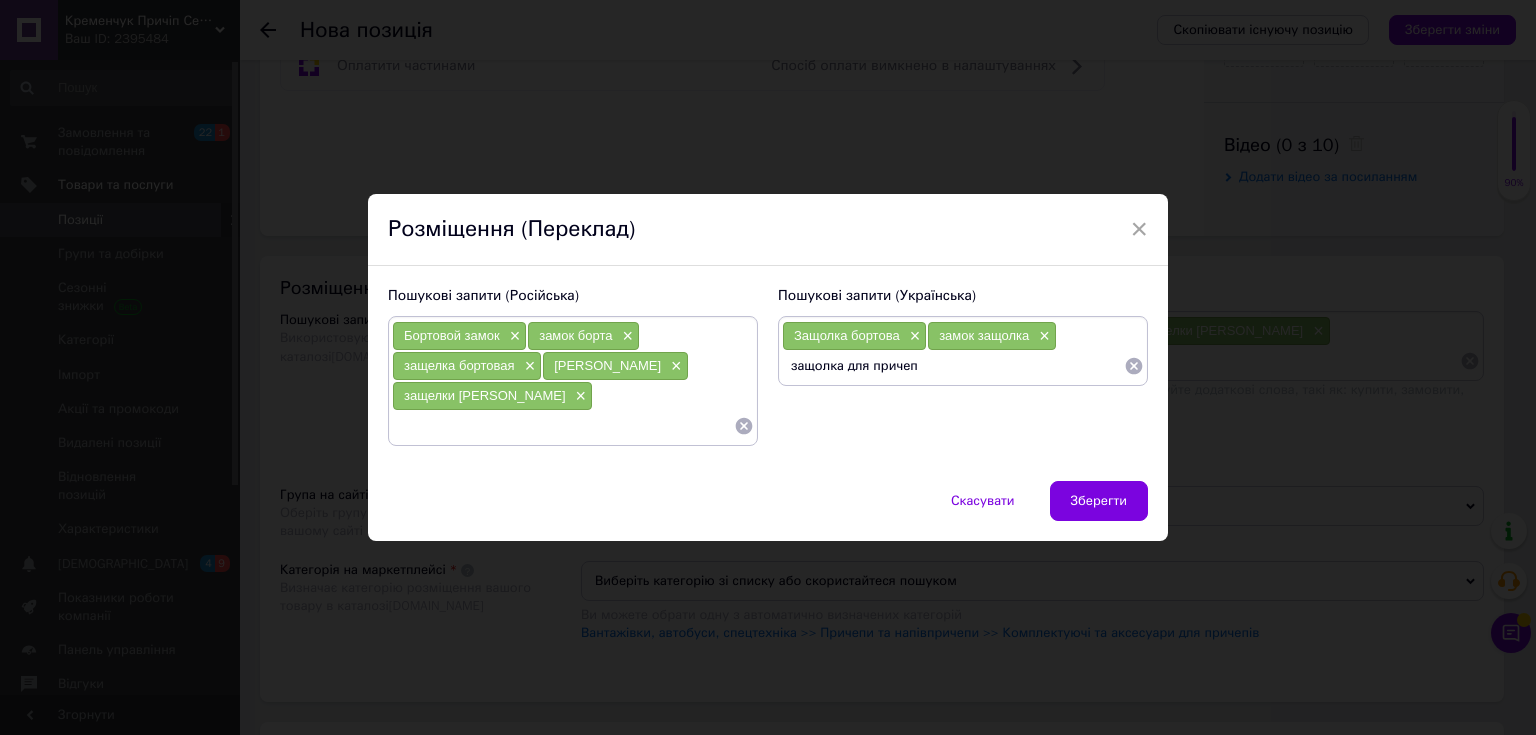 type on "защолка для причепа" 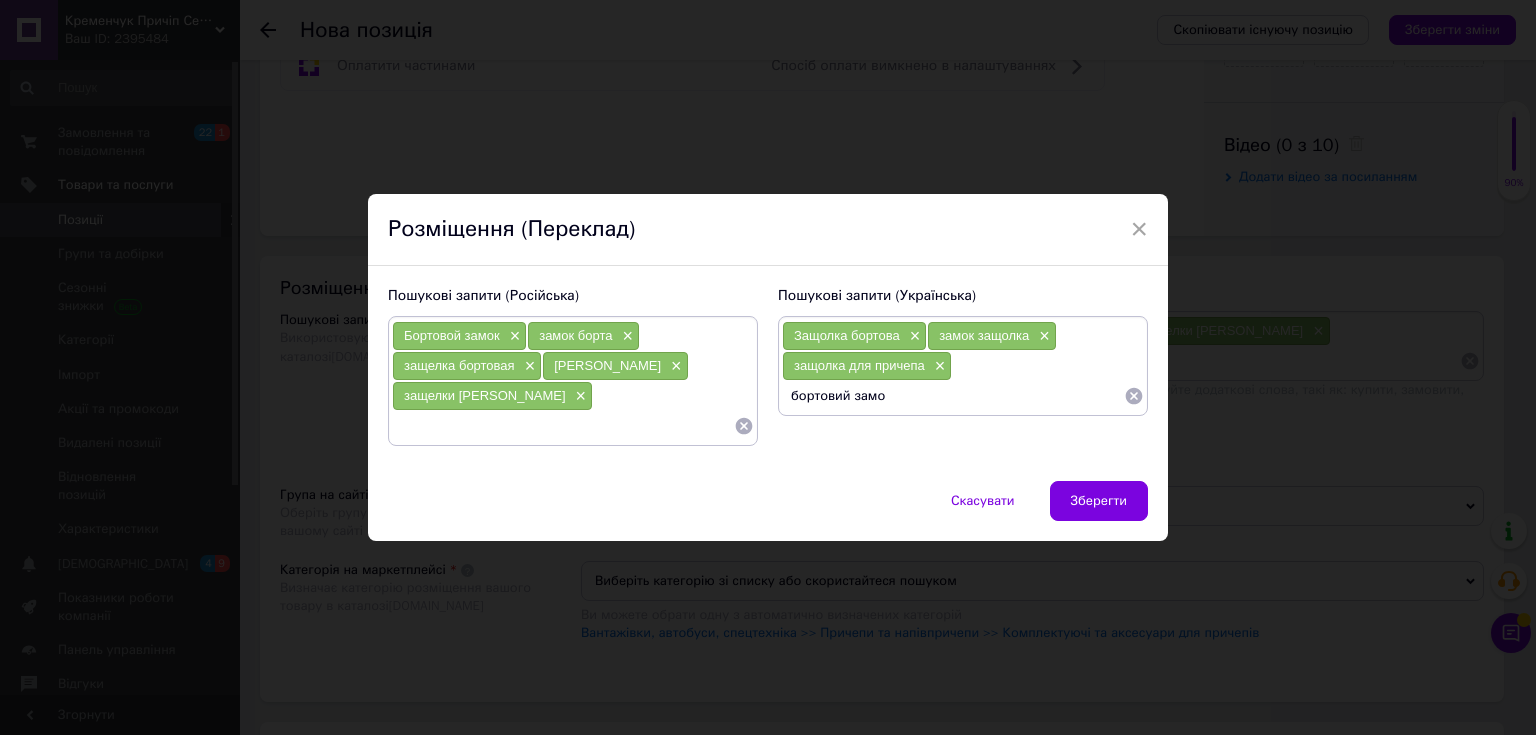 type on "бортовий замок" 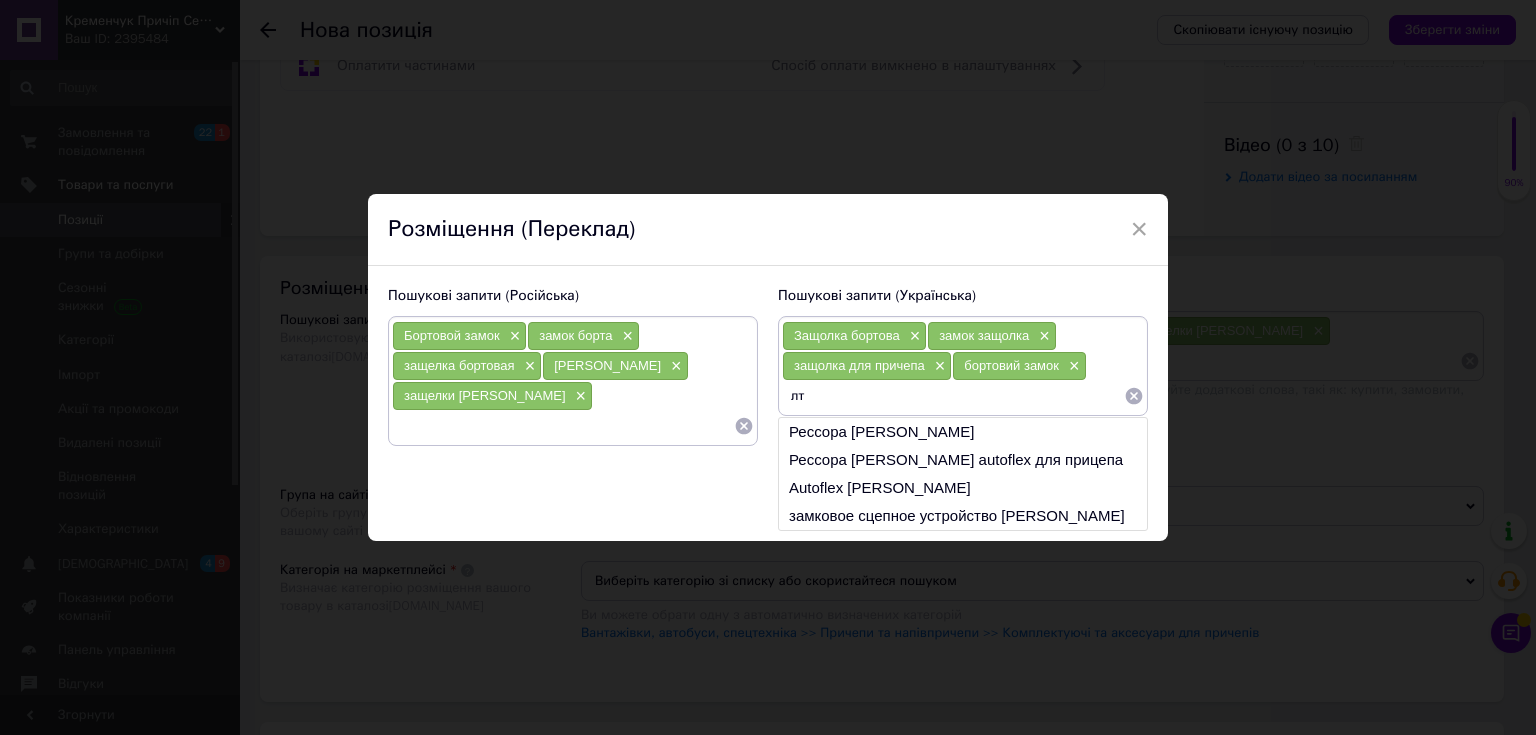 type on "л" 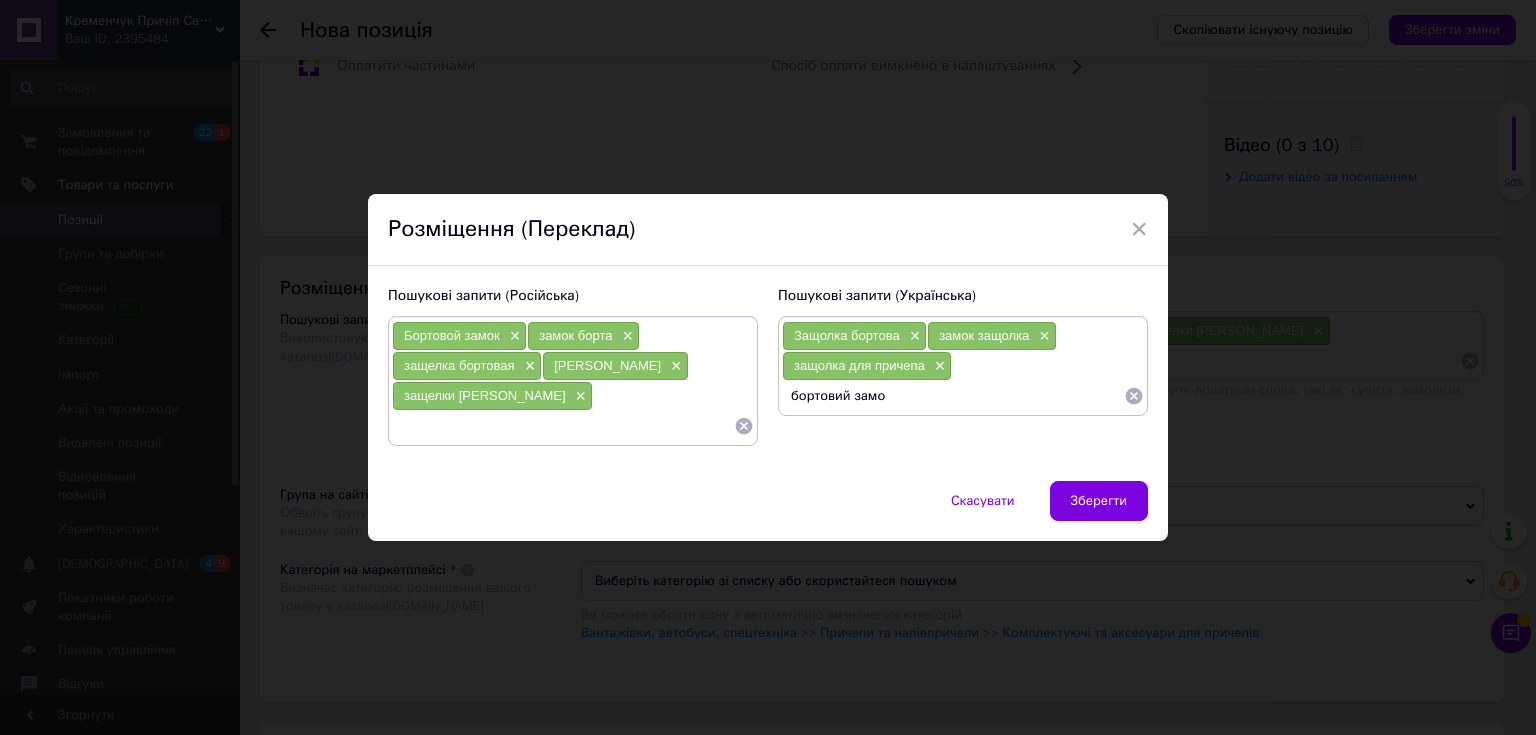 type on "бортовий замок" 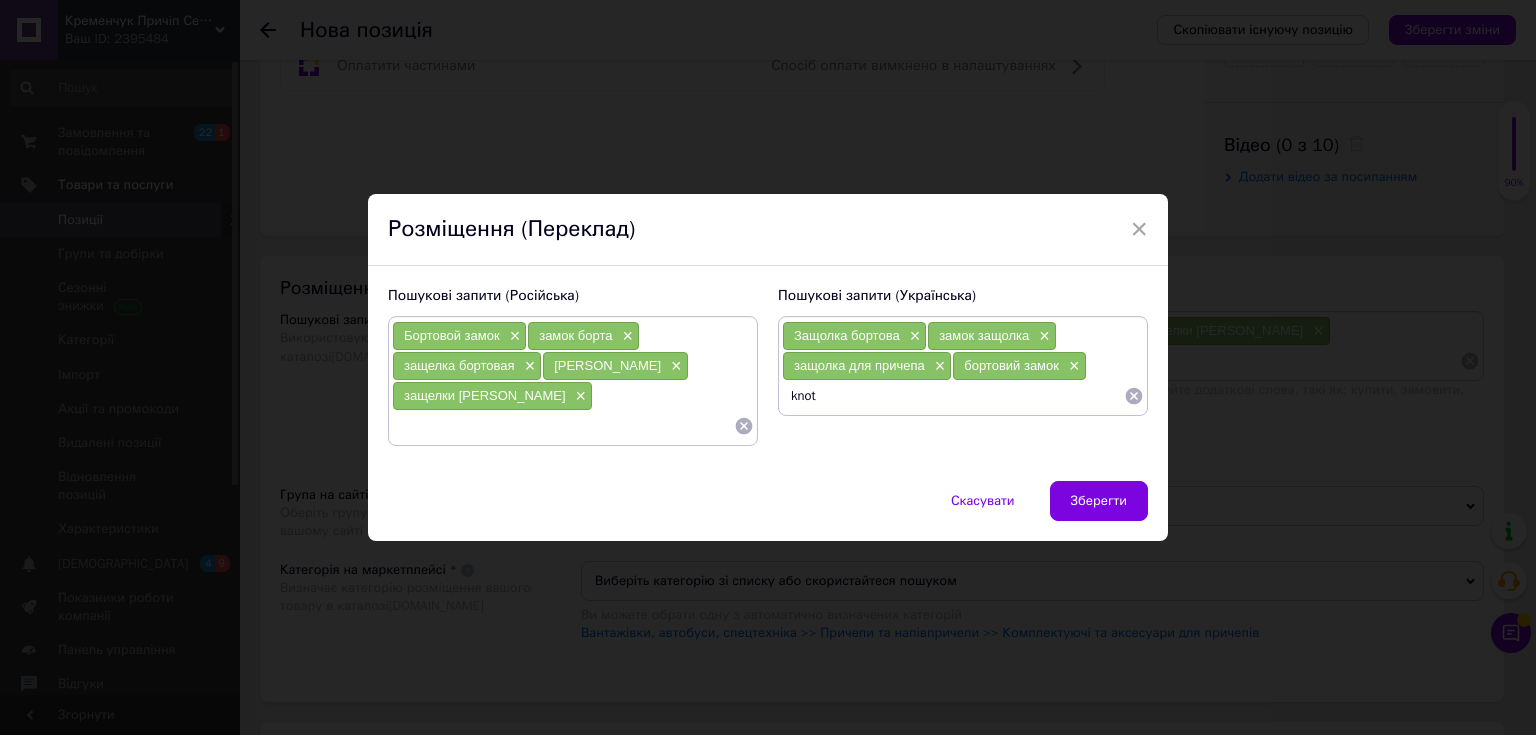 type on "[PERSON_NAME]" 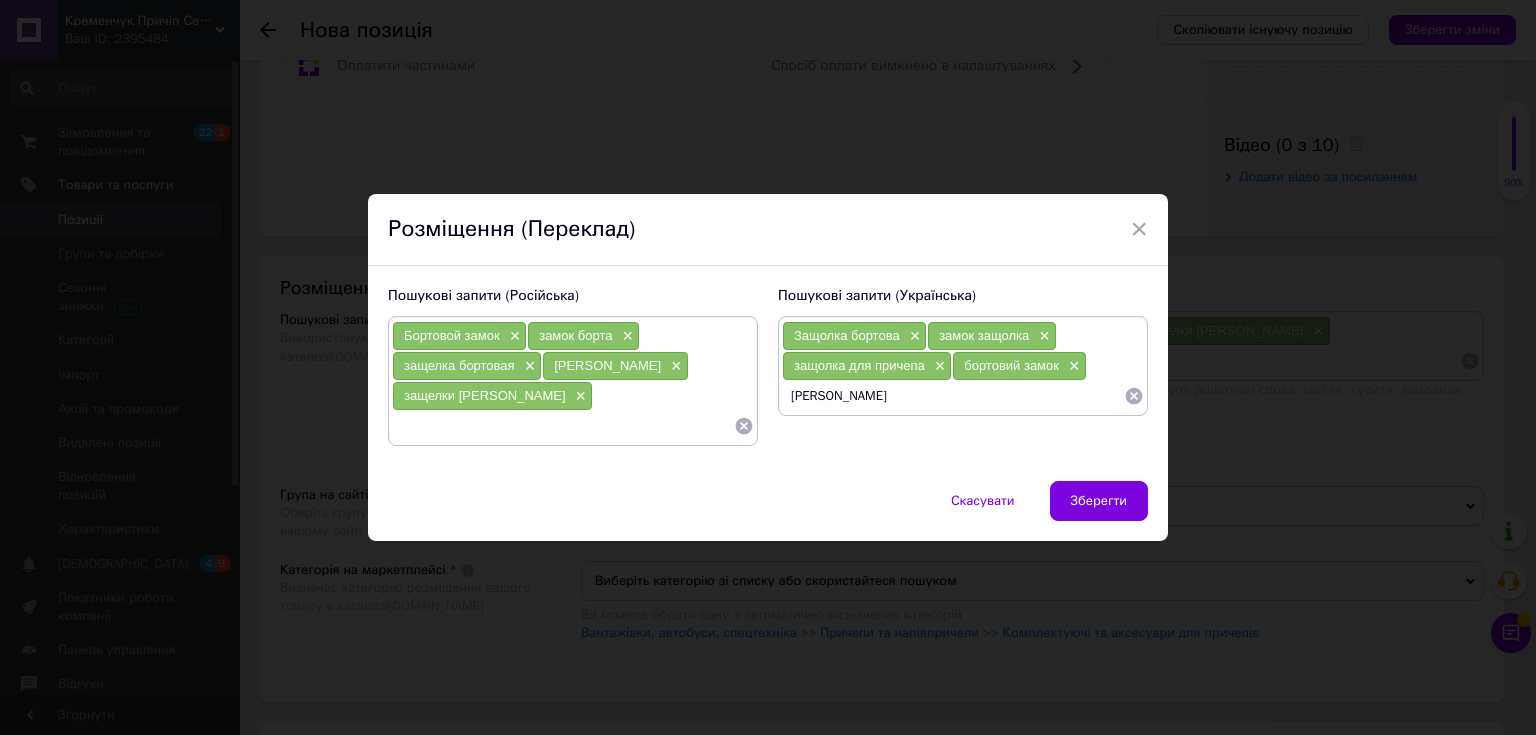 type 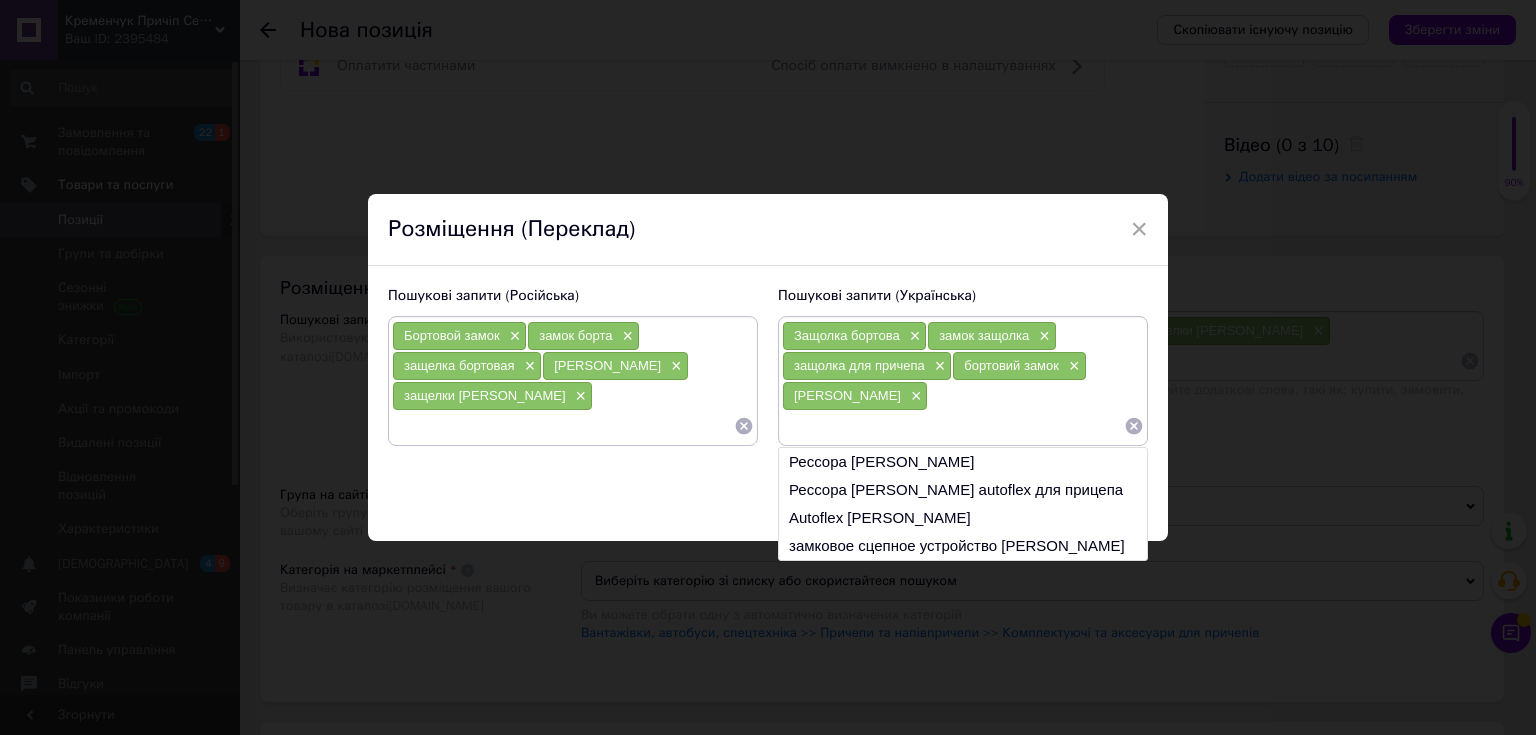 click on "Пошукові запити (Російська) Бортовой замок × замок борта × защелка бортовая × [PERSON_NAME] × защелки [PERSON_NAME] × Пошукові запити (Українська) Защолка бортова × замок защолка × защолка для причепа × бортовий замок × [PERSON_NAME] × Рессора [PERSON_NAME] Рессора [PERSON_NAME] autoflex для прицепа Autoflex [PERSON_NAME] замковое сцепное устройство [PERSON_NAME]" at bounding box center (768, 373) 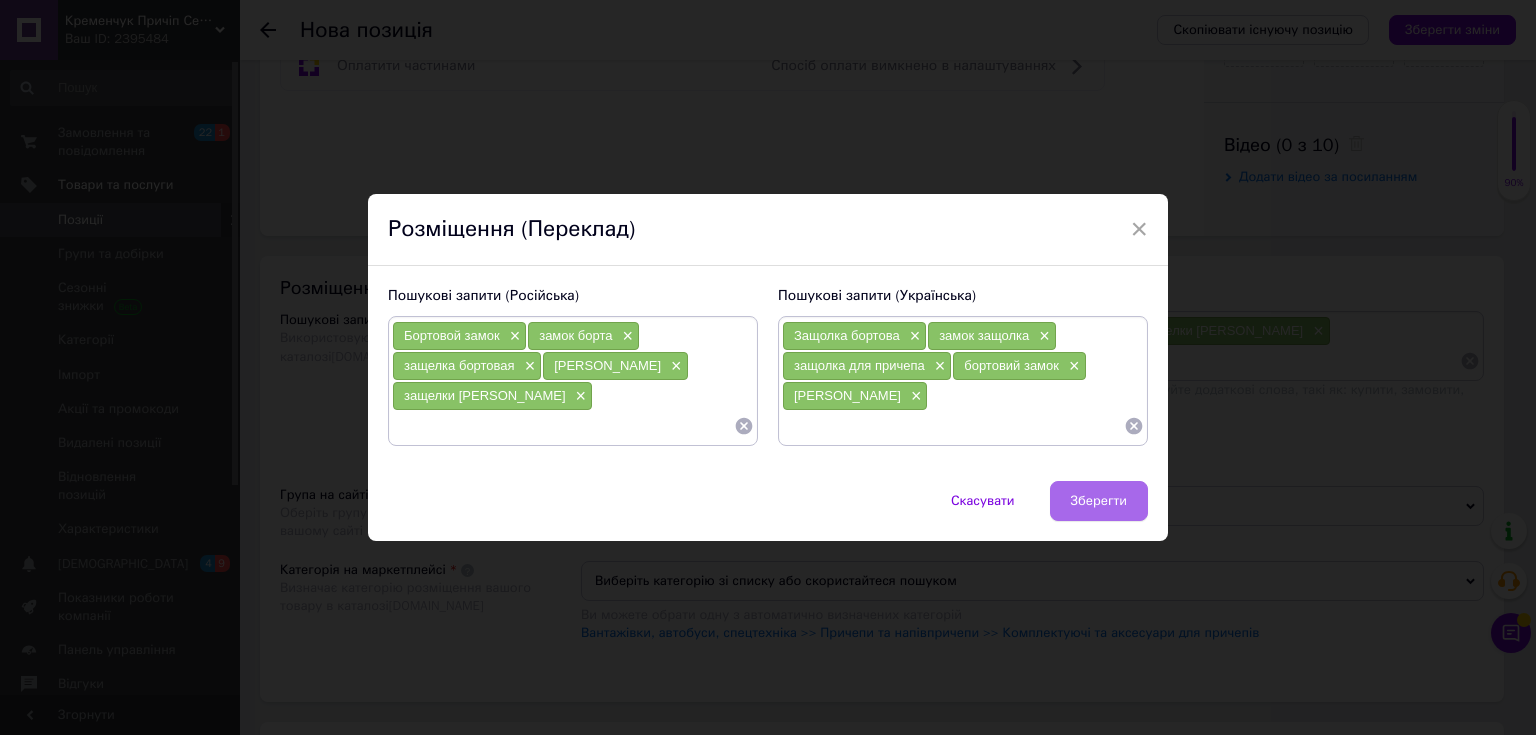 click on "Зберегти" at bounding box center (1099, 501) 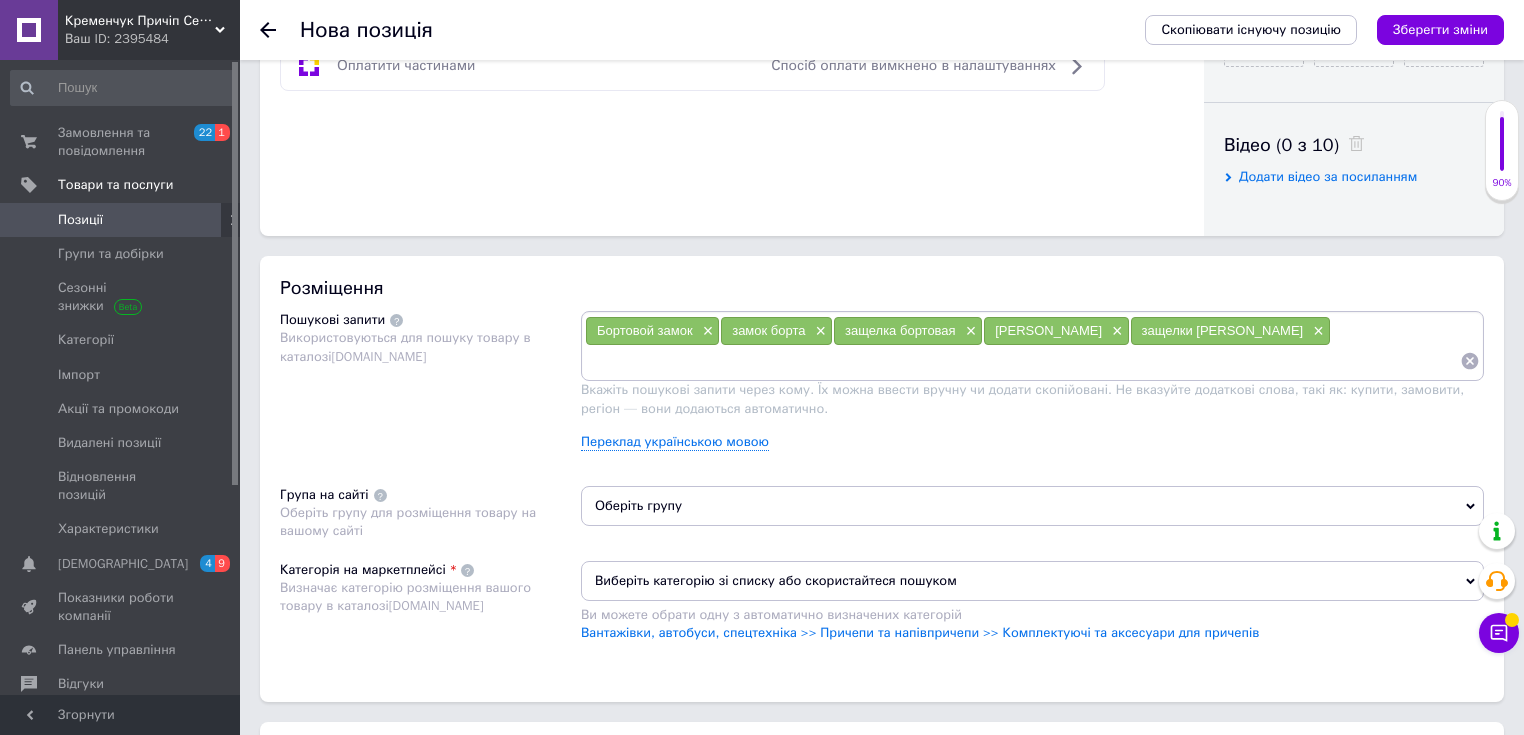 click on "Оберіть групу" at bounding box center [1032, 506] 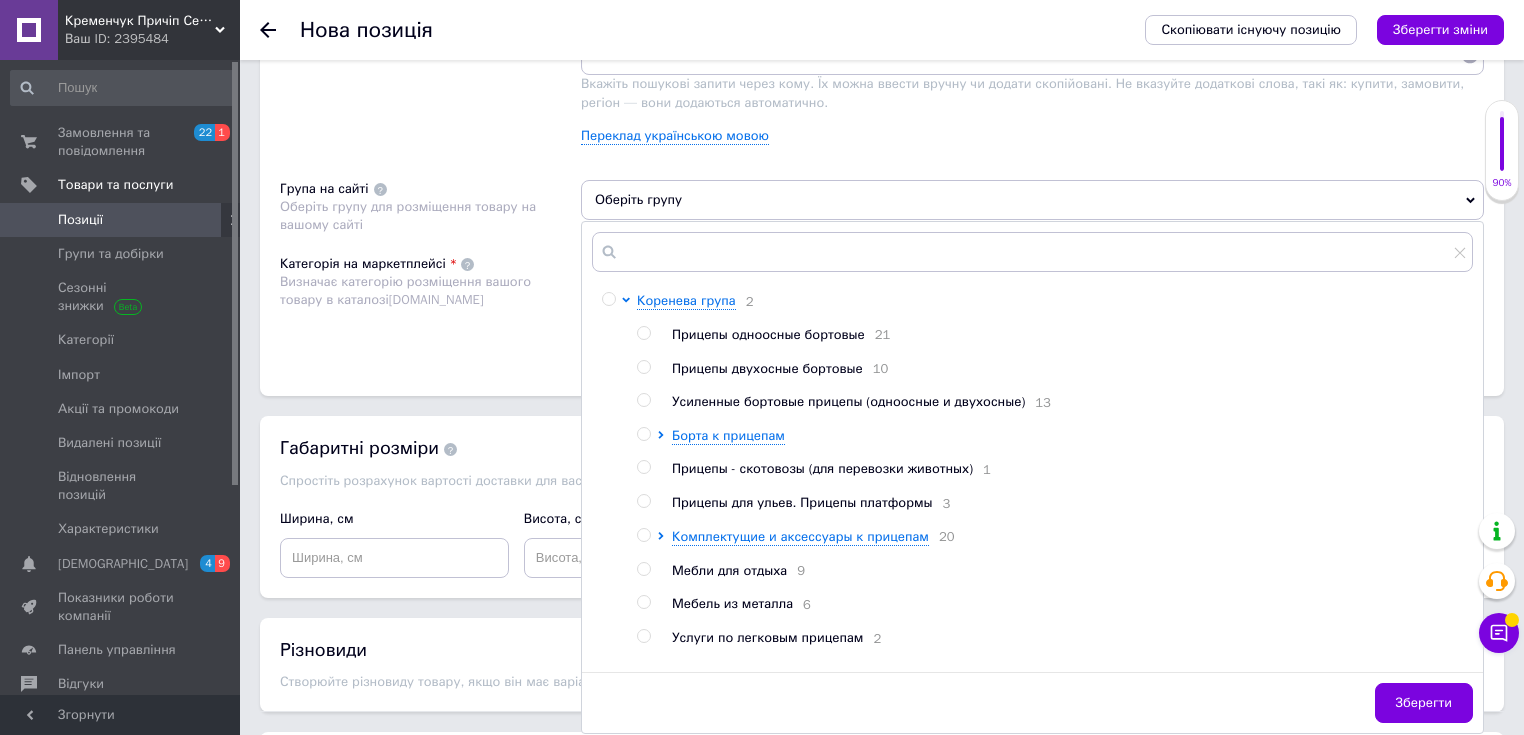 scroll, scrollTop: 1280, scrollLeft: 0, axis: vertical 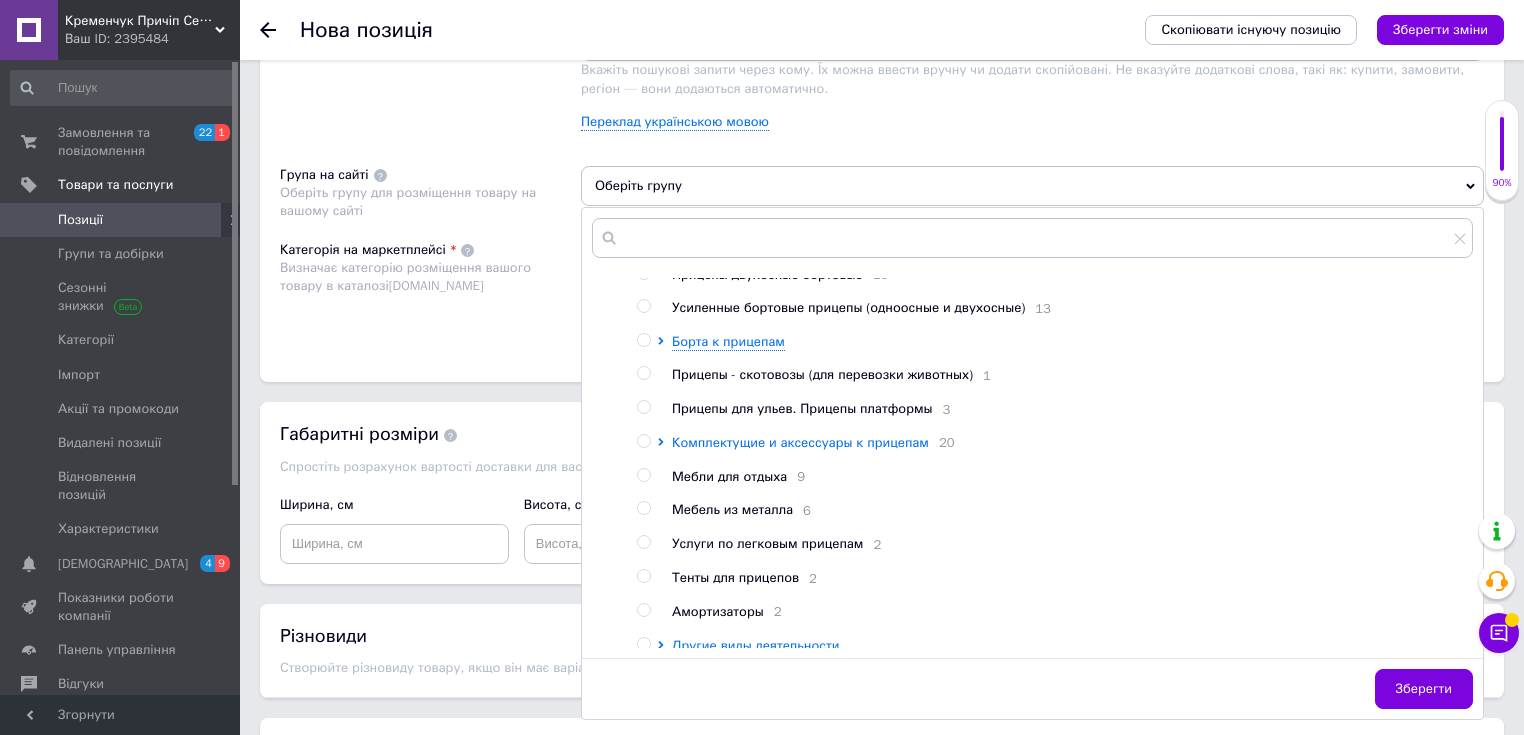 click on "Комплектущие и аксессуары к прицепам" at bounding box center [800, 442] 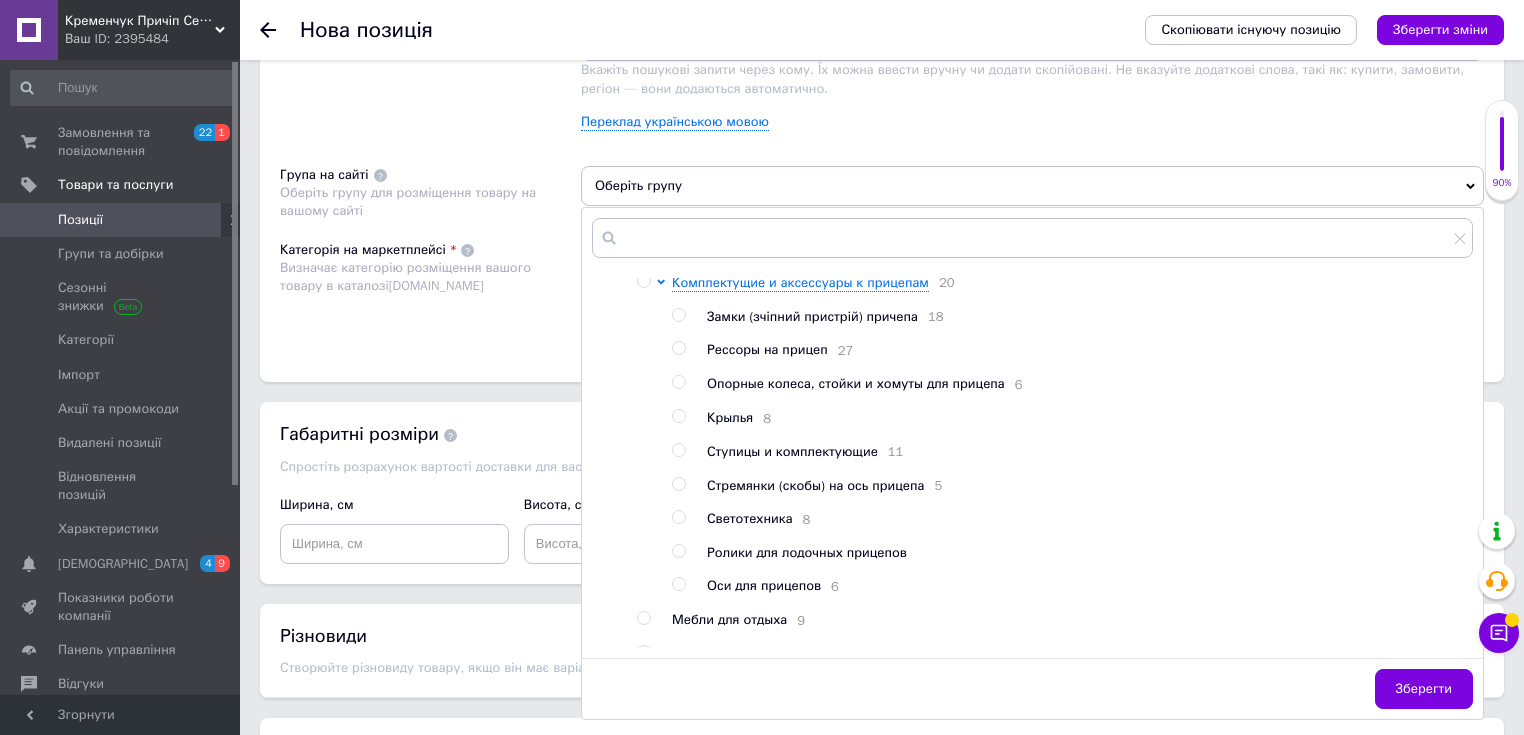 scroll, scrollTop: 160, scrollLeft: 0, axis: vertical 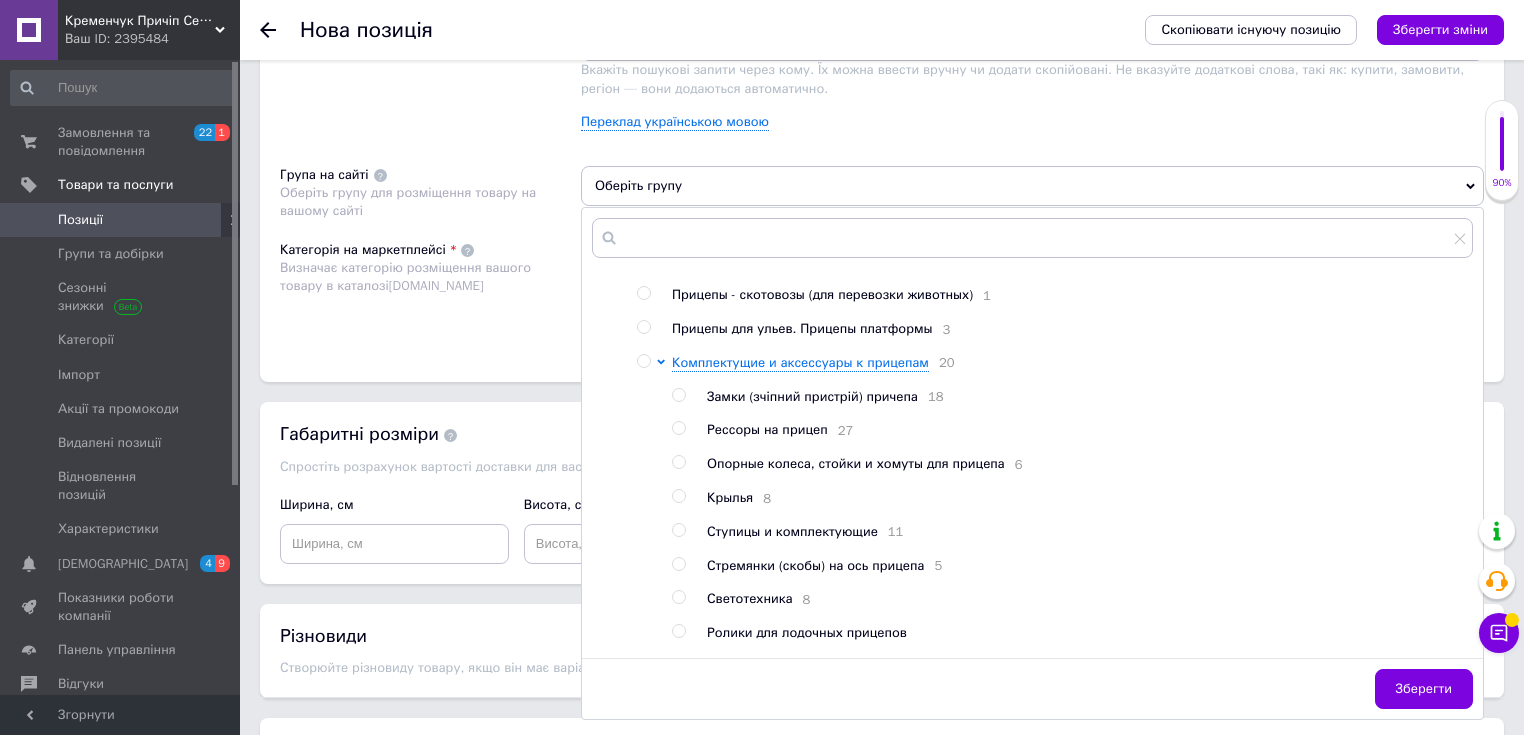click at bounding box center [643, 361] 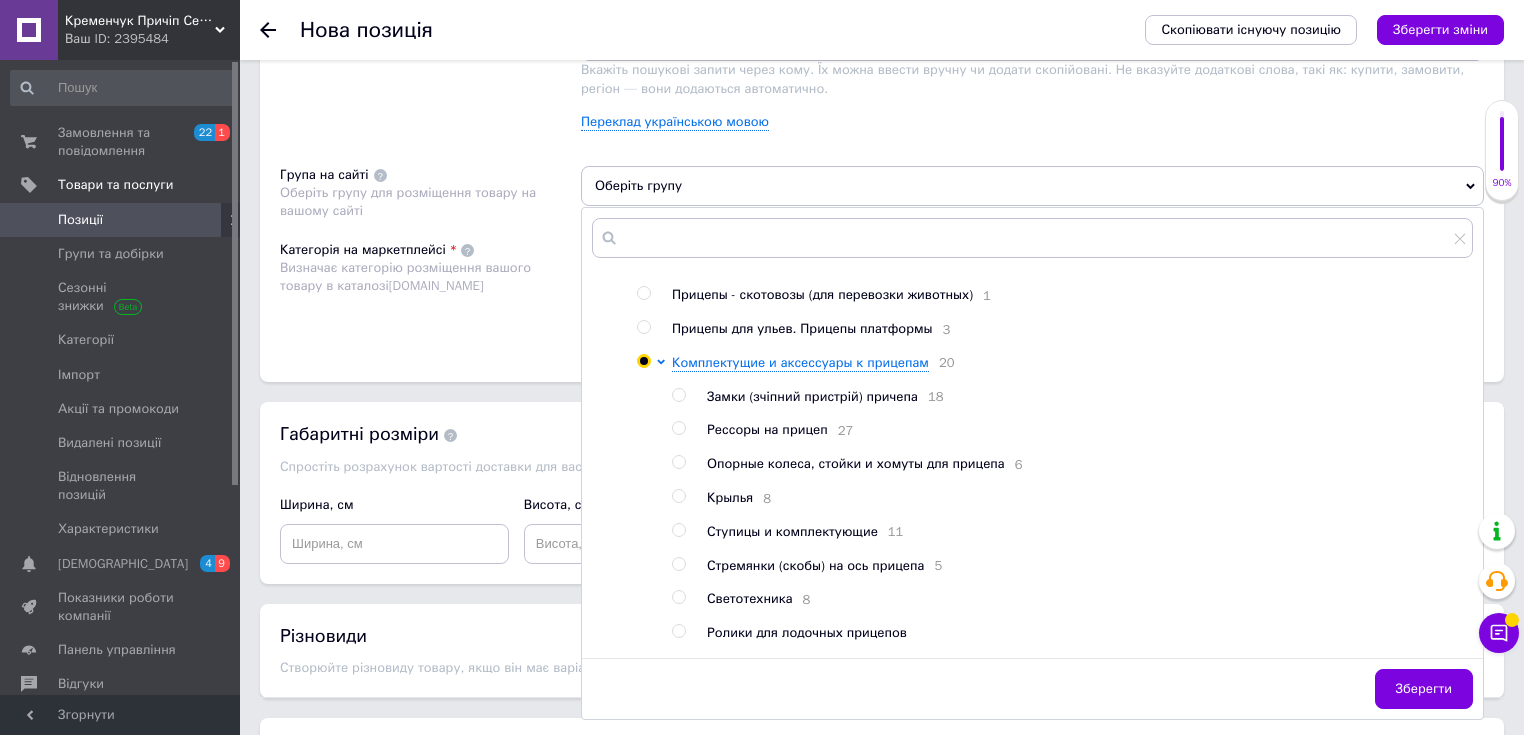 radio on "true" 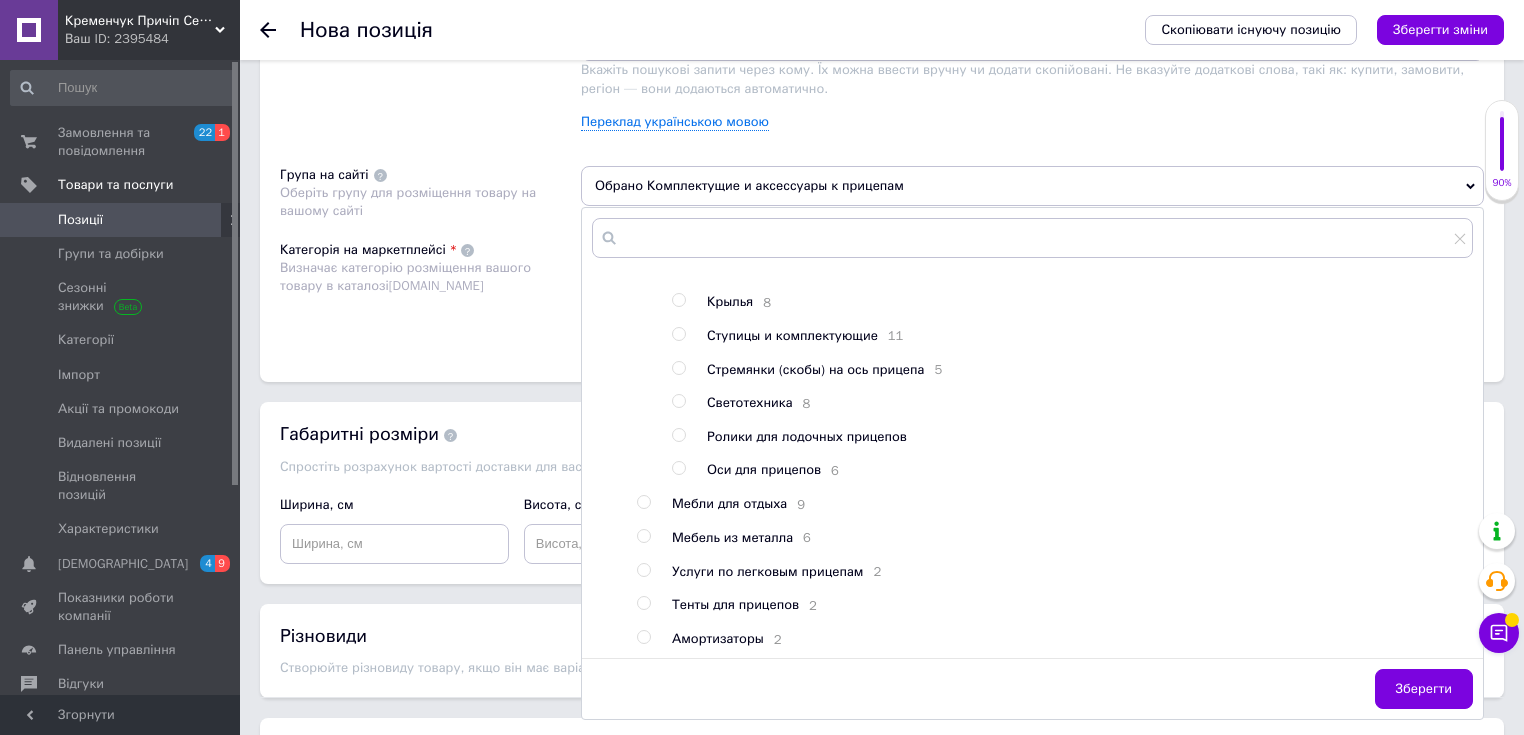 scroll, scrollTop: 340, scrollLeft: 0, axis: vertical 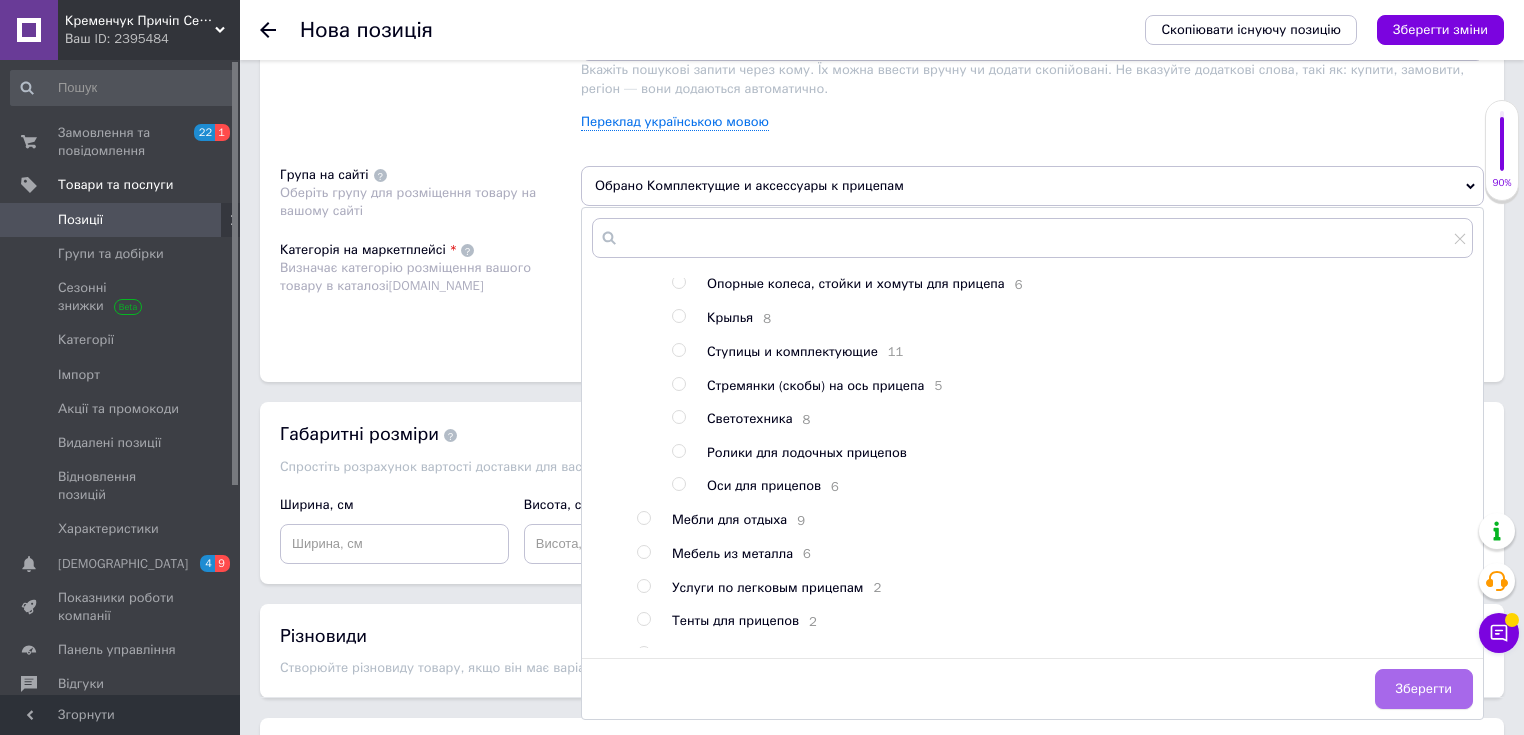 click on "Зберегти" at bounding box center [1424, 689] 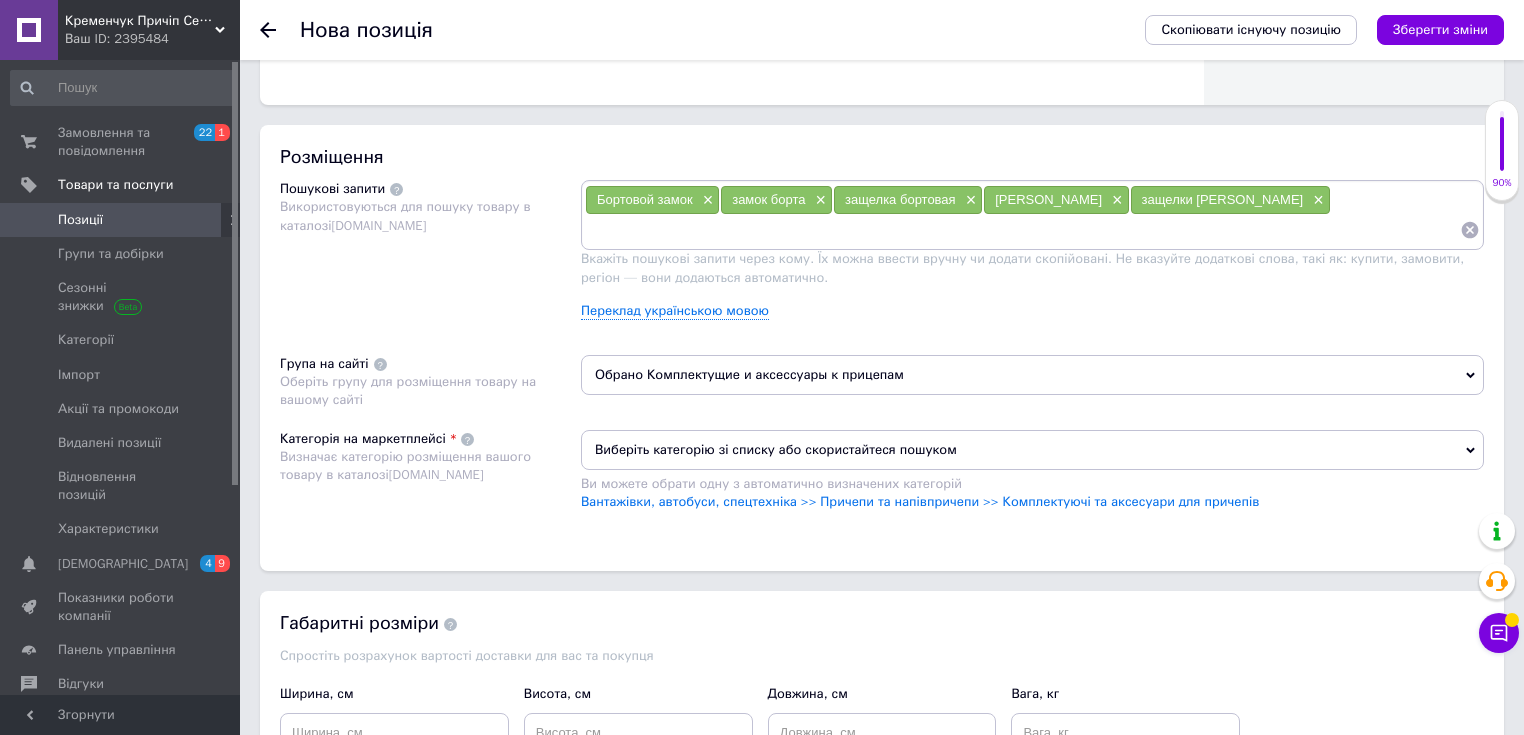 scroll, scrollTop: 1120, scrollLeft: 0, axis: vertical 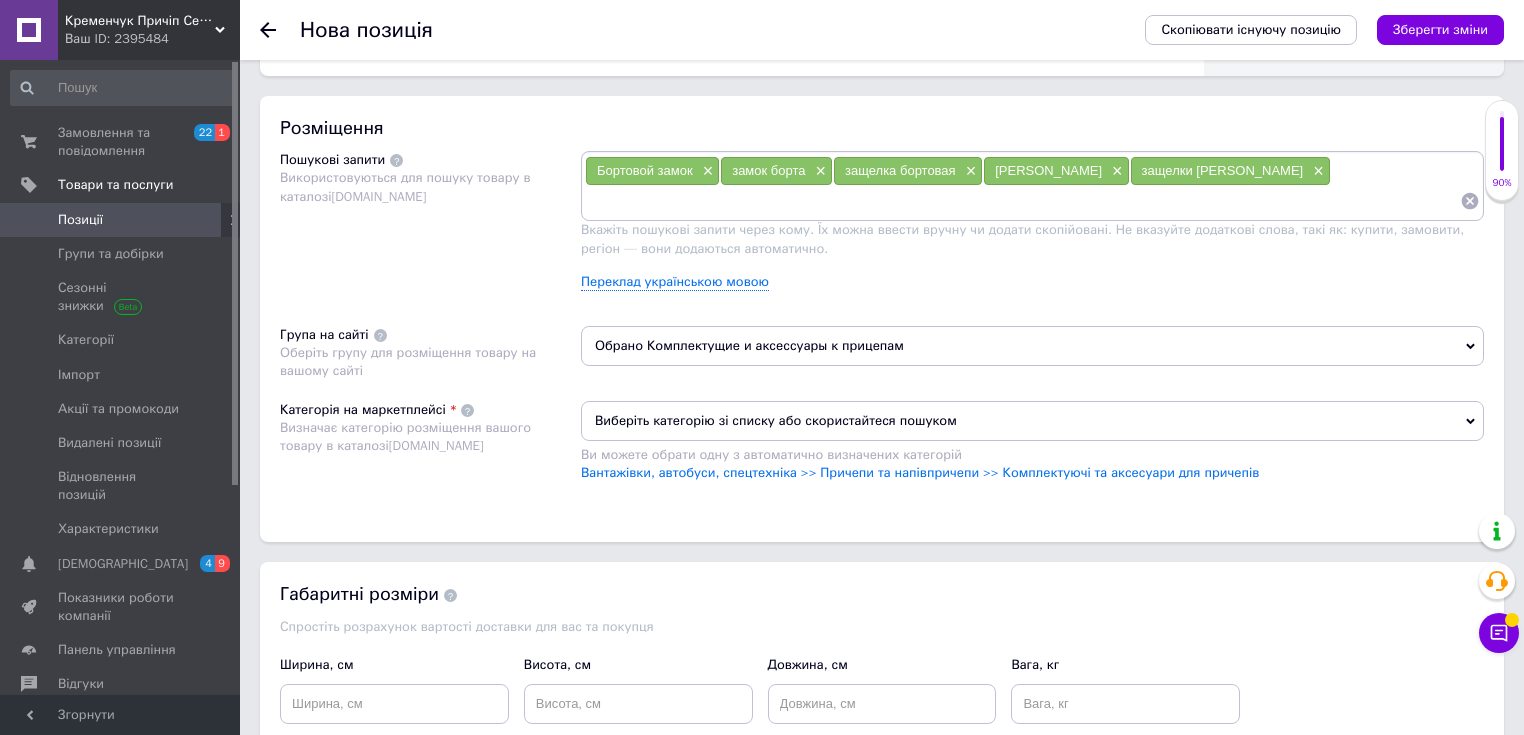 click on "Виберіть категорію зі списку або скористайтеся пошуком" at bounding box center [1032, 421] 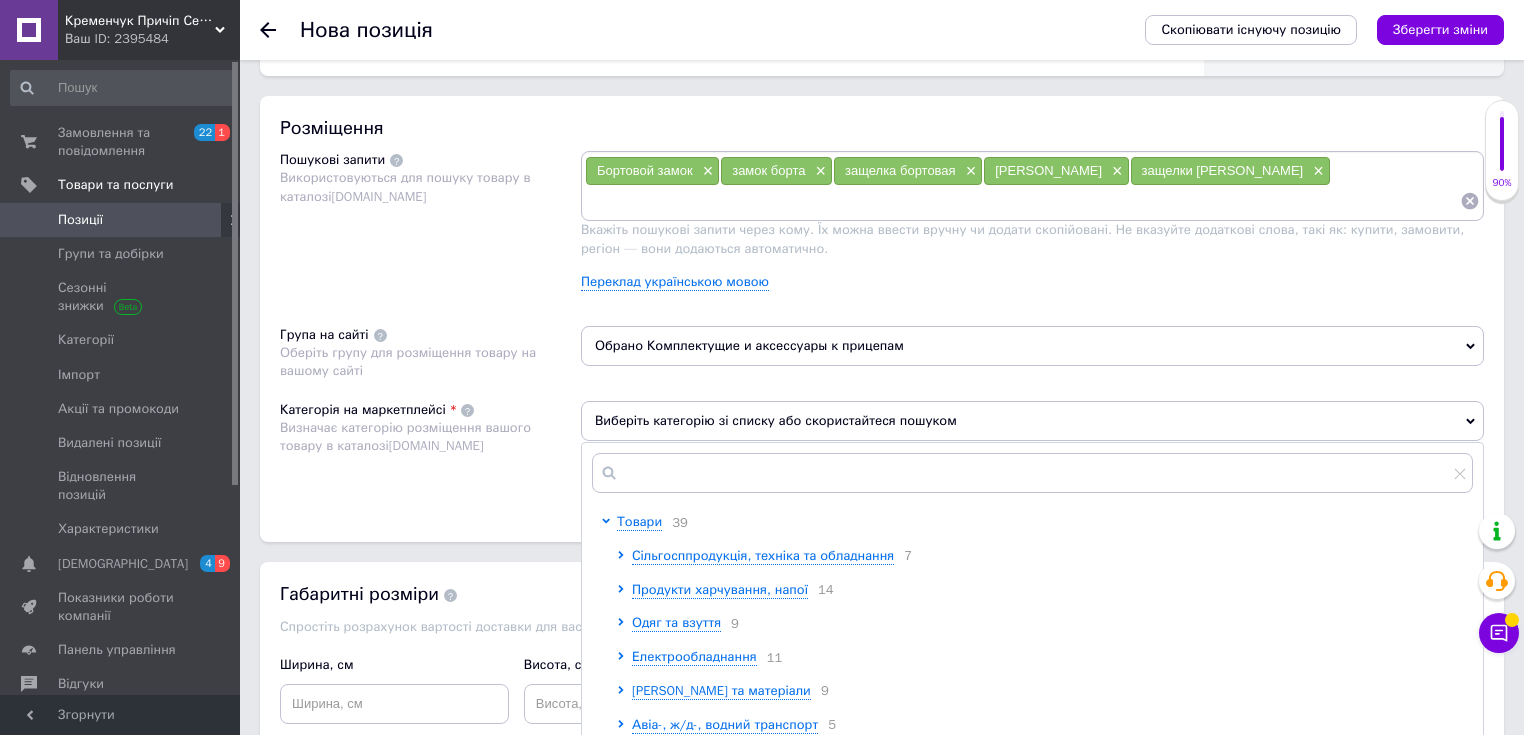 click on "Категорія на маркетплейсі Визначає категорію розміщення вашого товару в каталозі  [DOMAIN_NAME]" at bounding box center [430, 451] 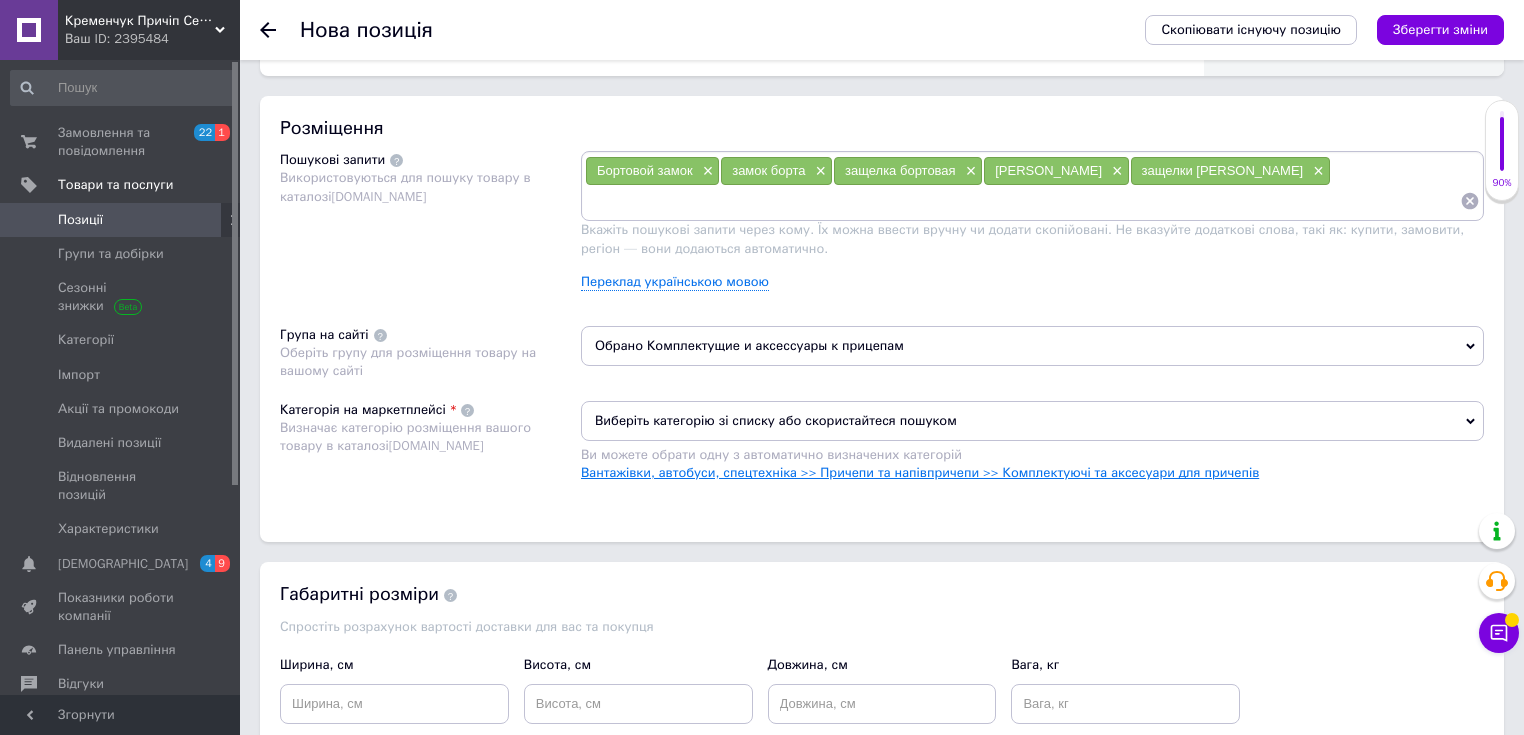click on "Вантажівки, автобуси, спецтехніка >> Причепи та напівпричепи >> Комплектуючі та аксесуари для причепів" at bounding box center (920, 472) 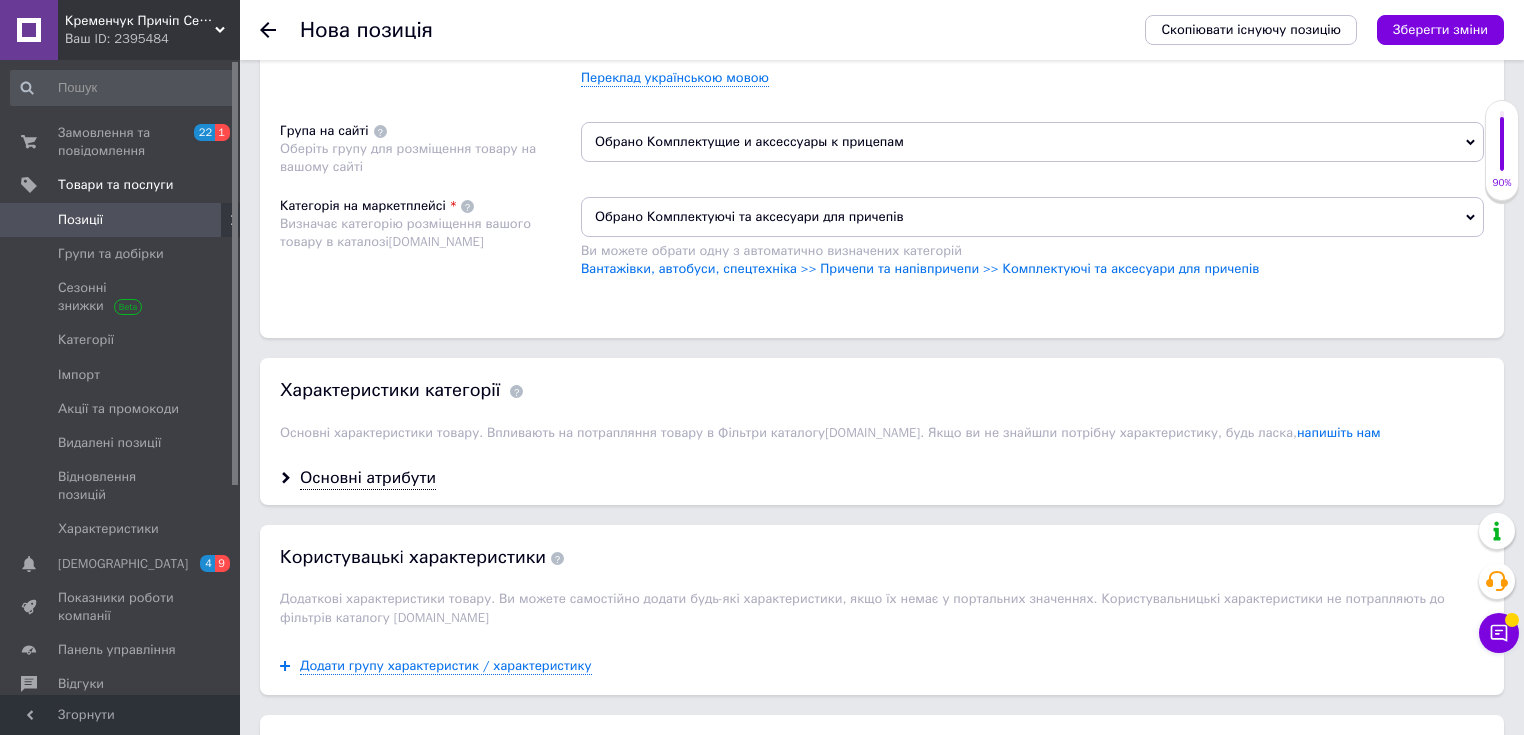 scroll, scrollTop: 1360, scrollLeft: 0, axis: vertical 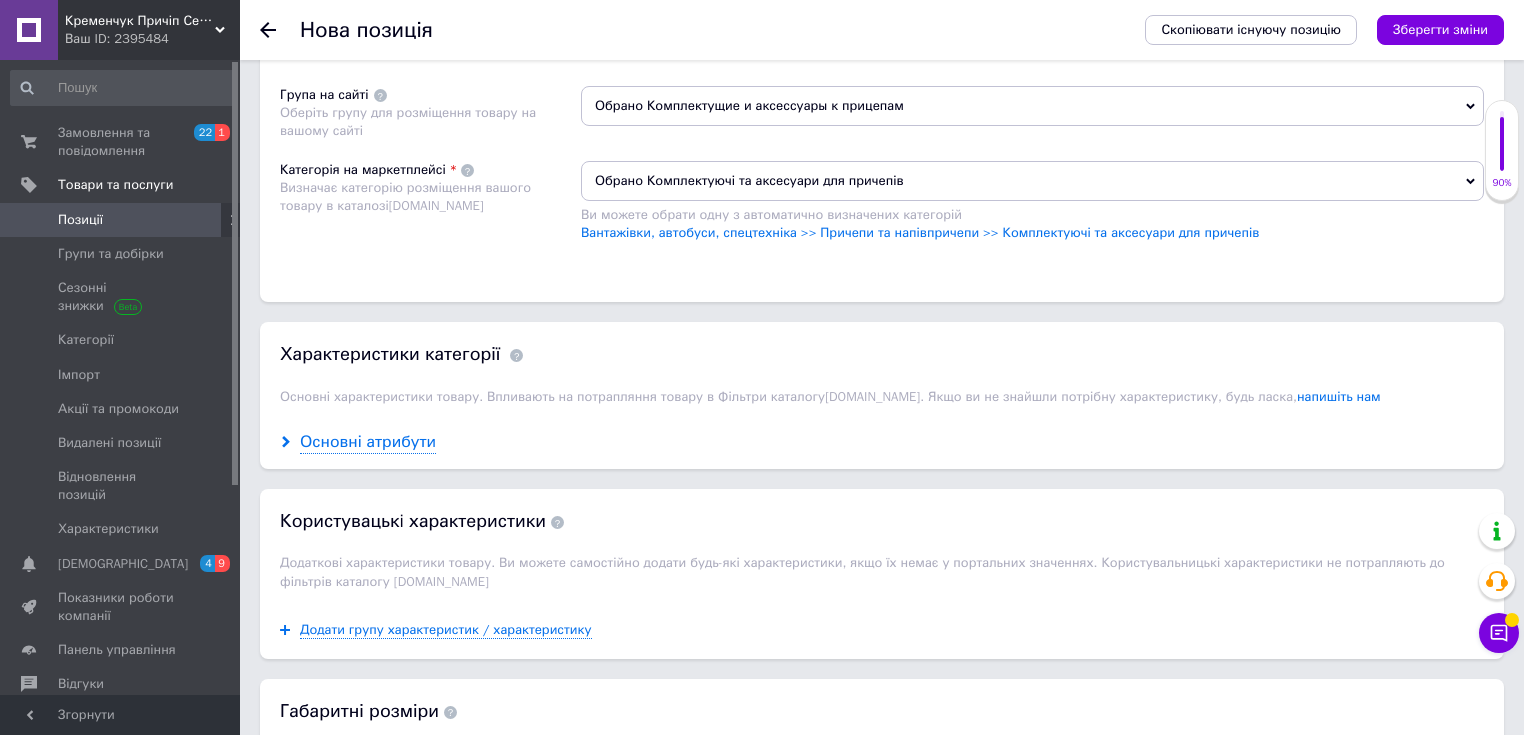 click on "Основні атрибути" at bounding box center [368, 442] 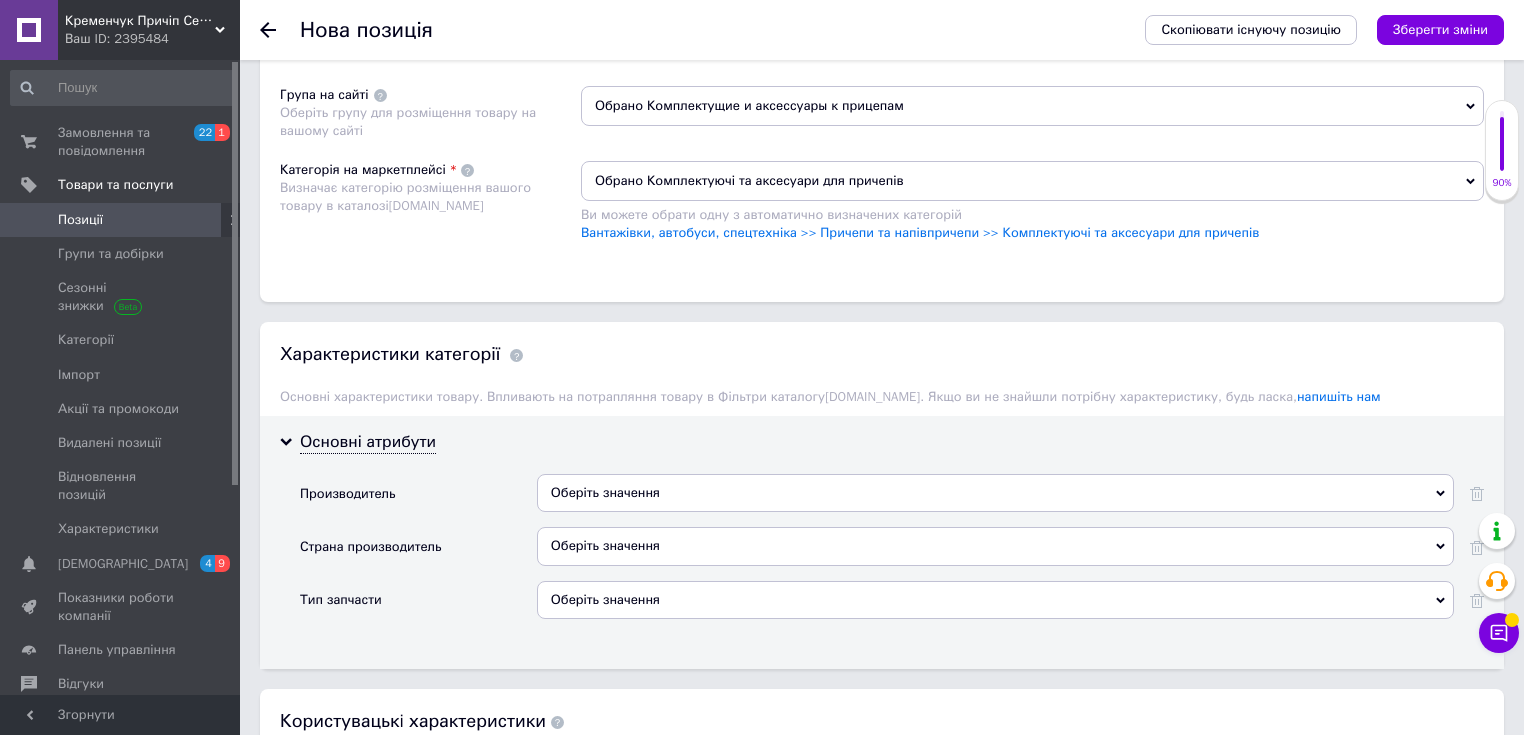 click on "Оберіть значення" at bounding box center [995, 493] 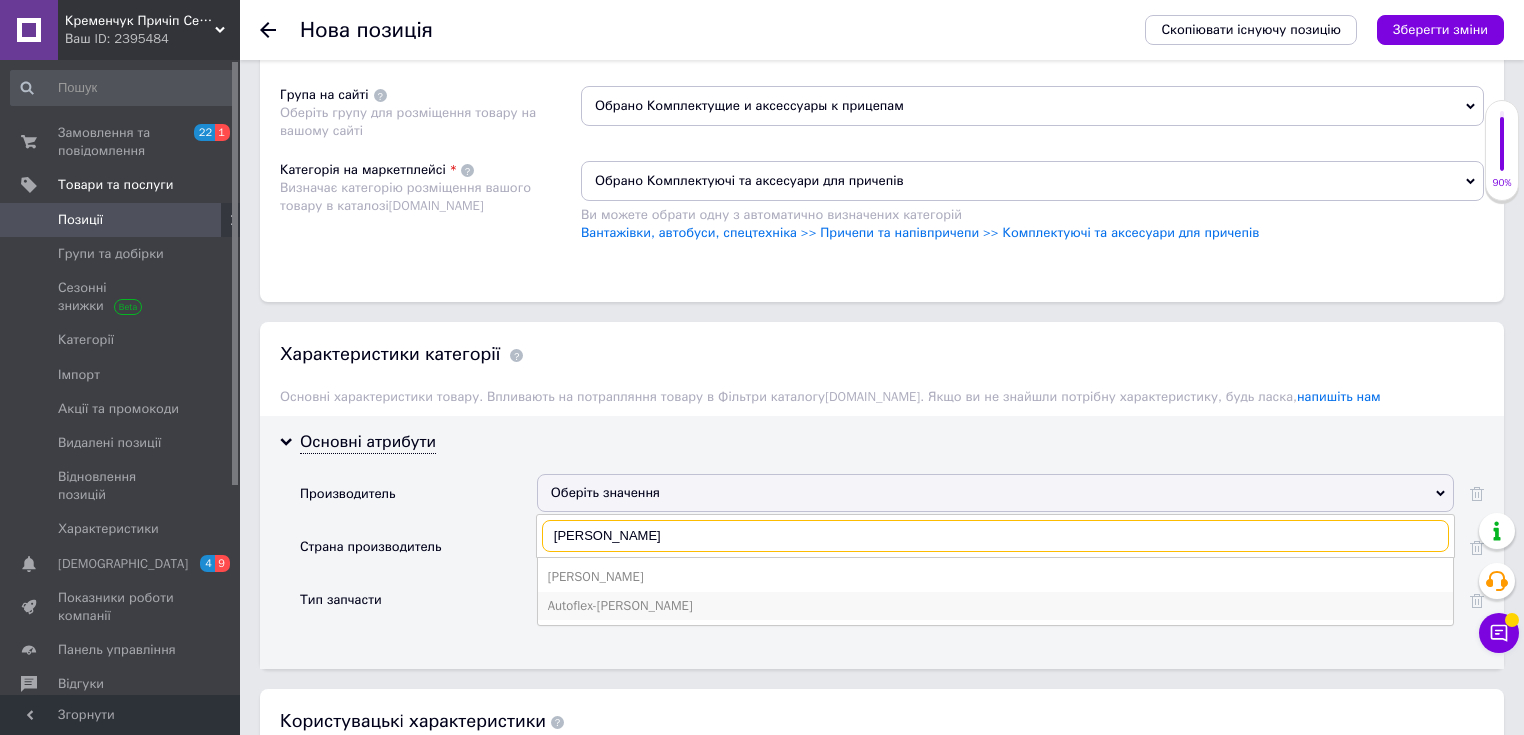 type on "[PERSON_NAME]" 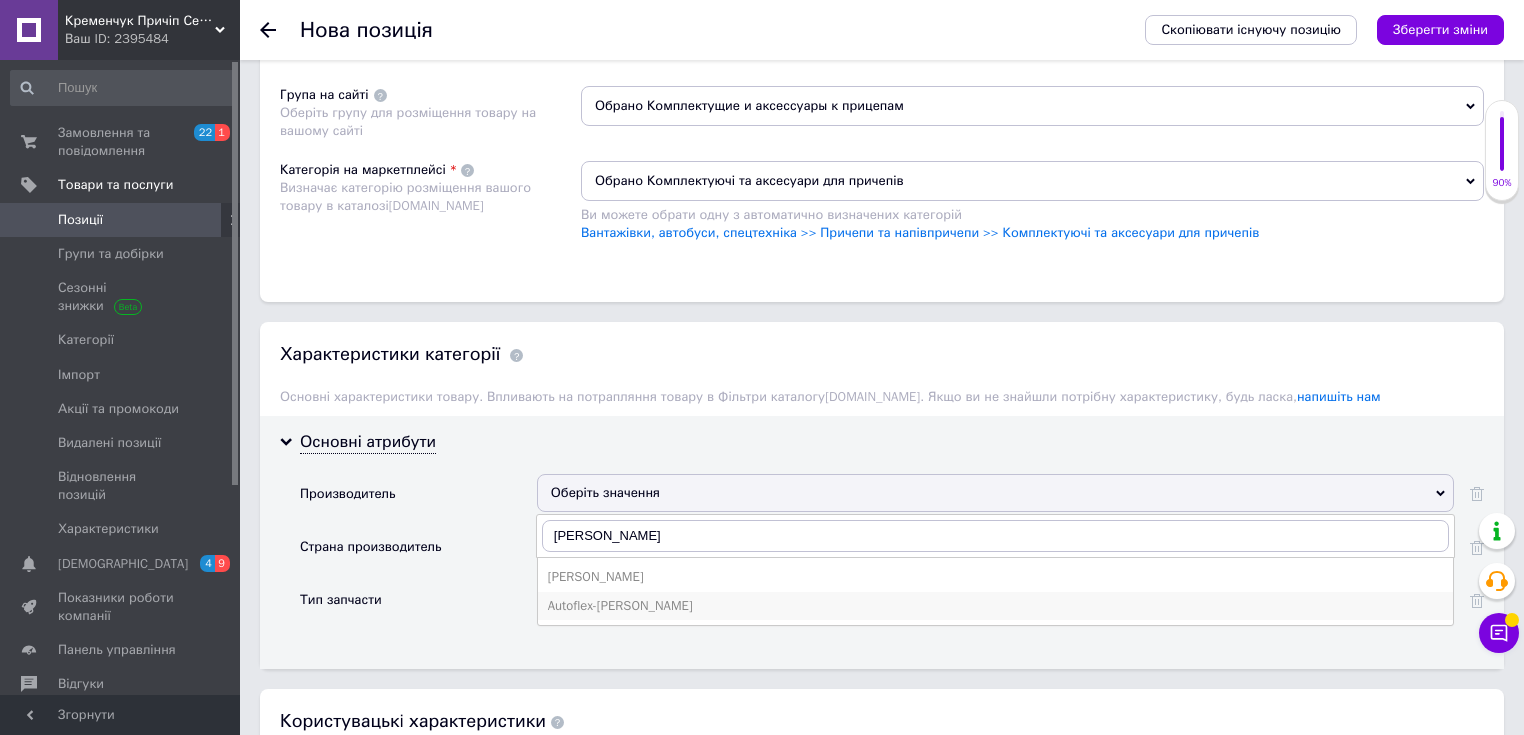 click on "Autoflex-[PERSON_NAME]" at bounding box center [995, 606] 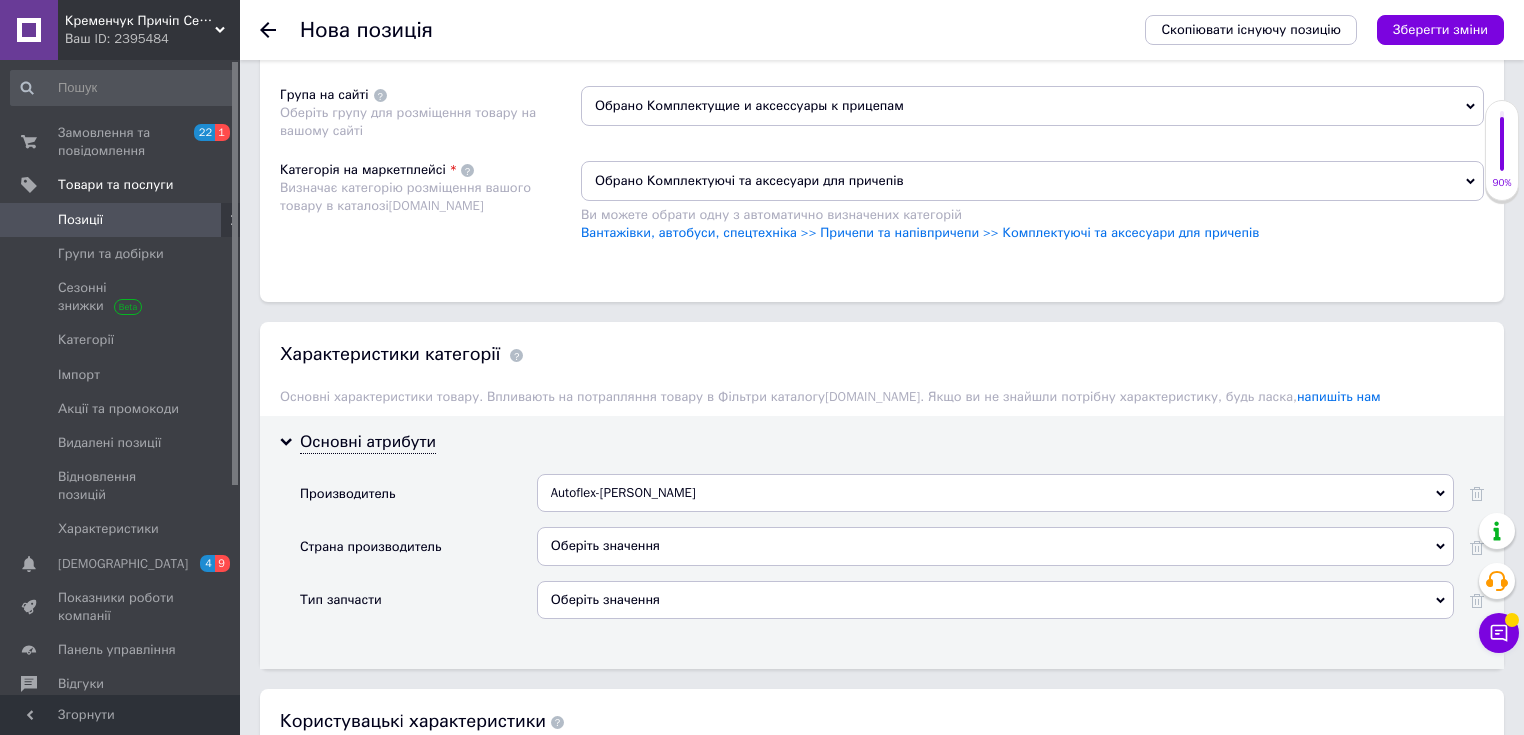 click on "Оберіть значення" at bounding box center (995, 546) 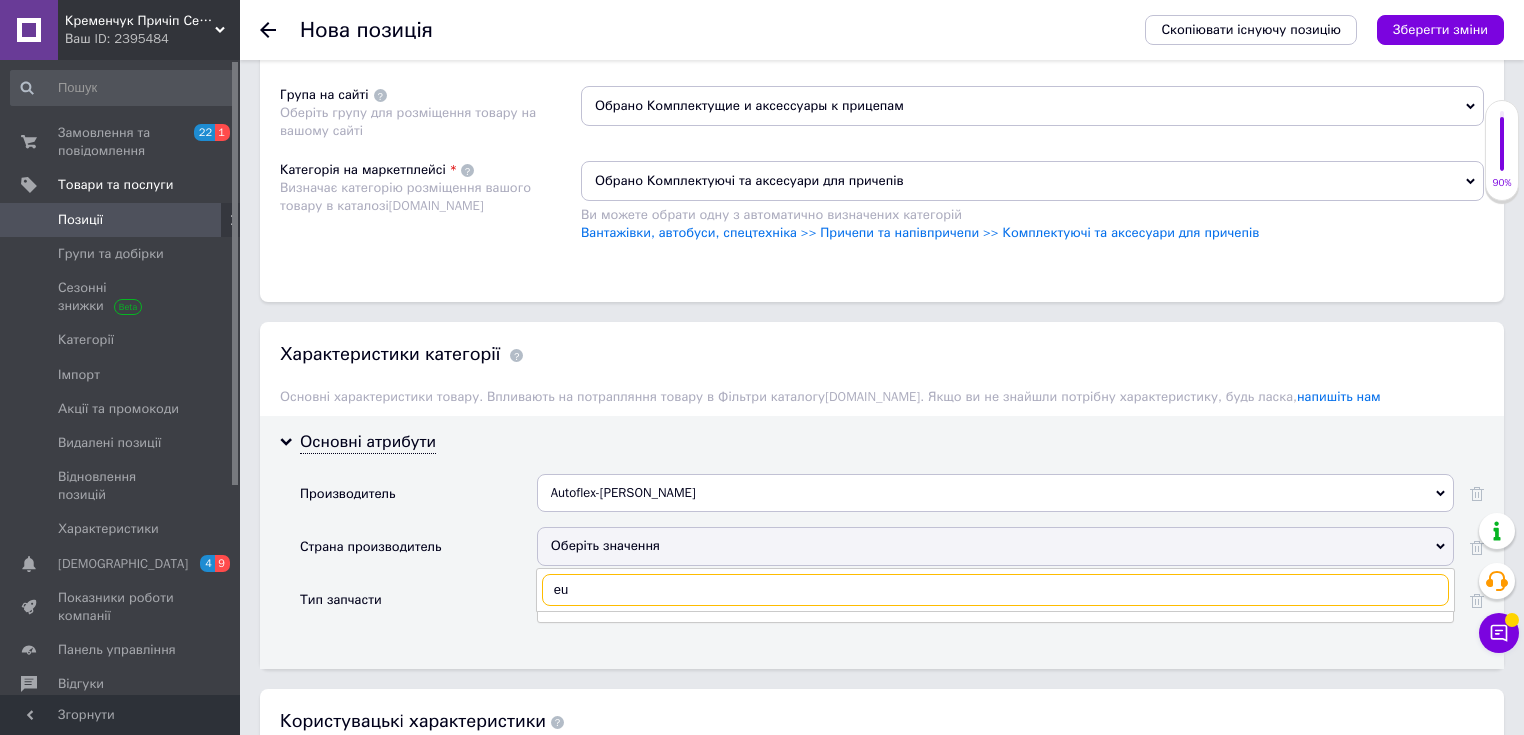 type on "e" 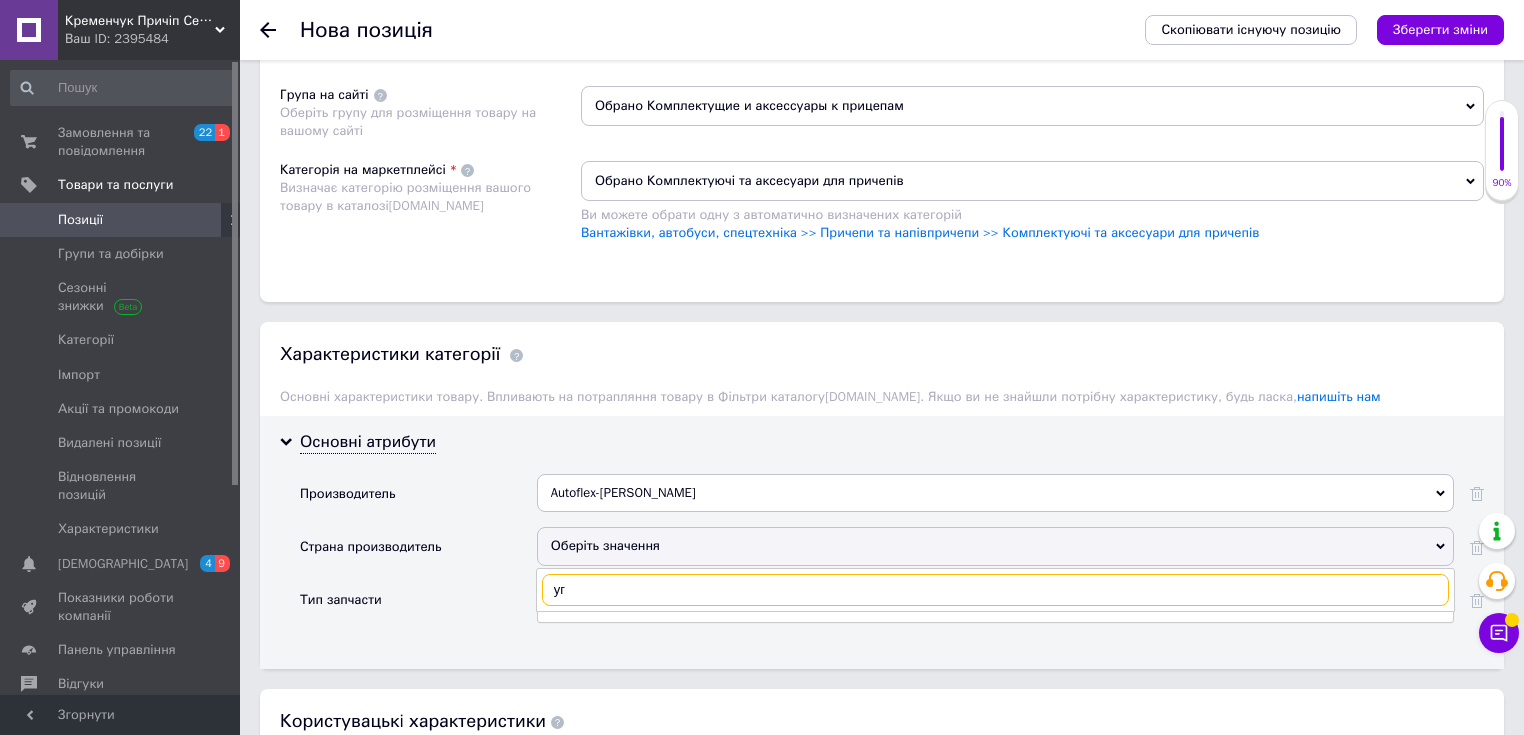 type on "у" 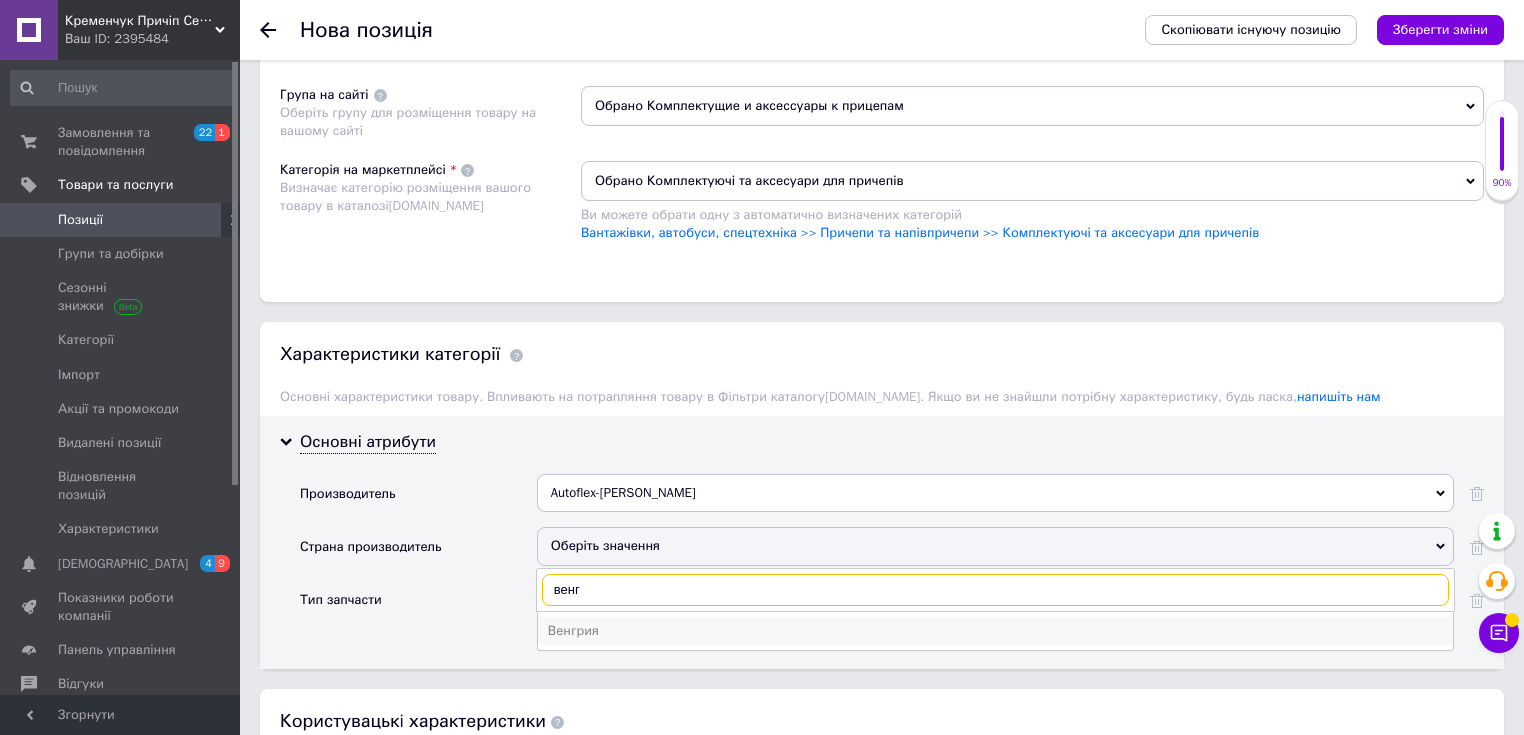 type on "венг" 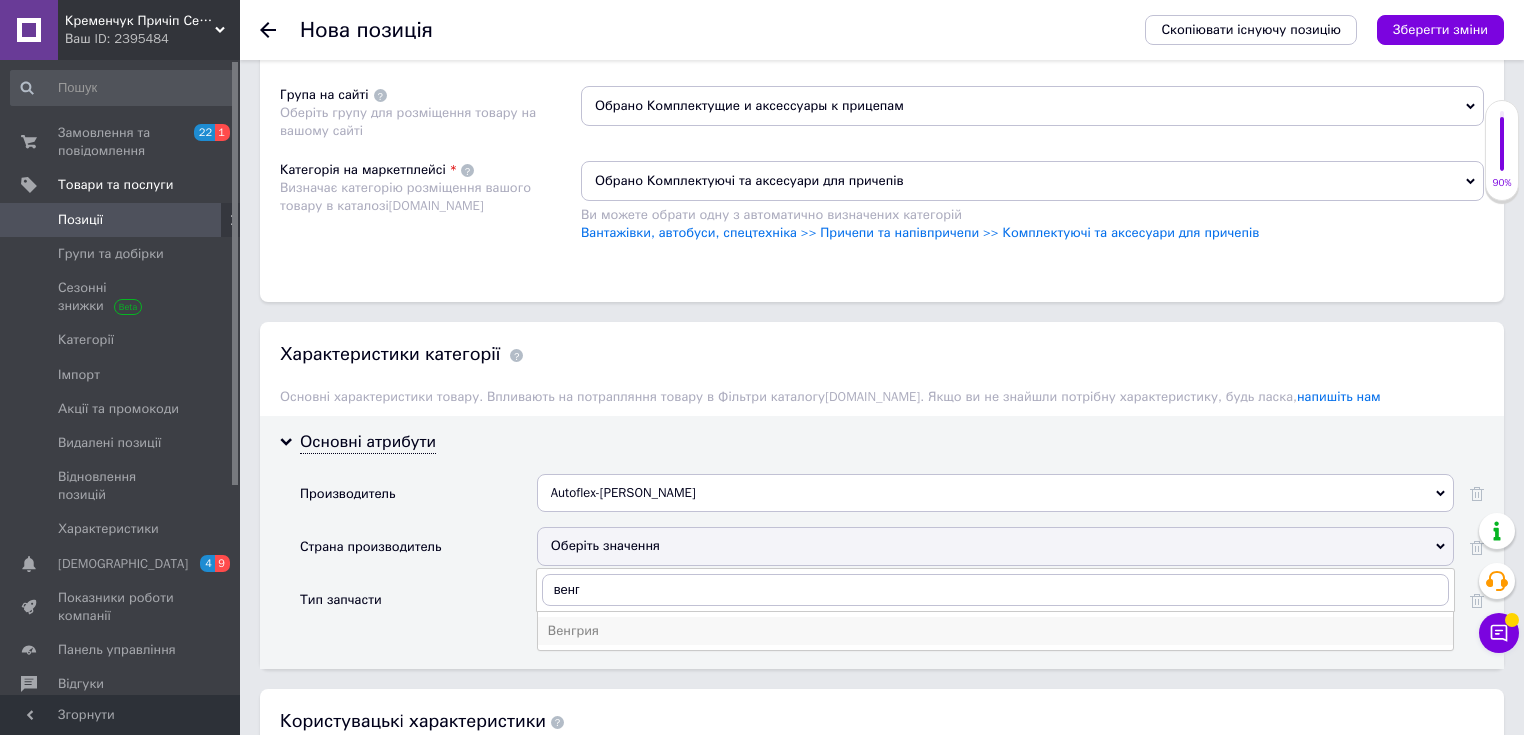 click on "Венгрия" at bounding box center (995, 631) 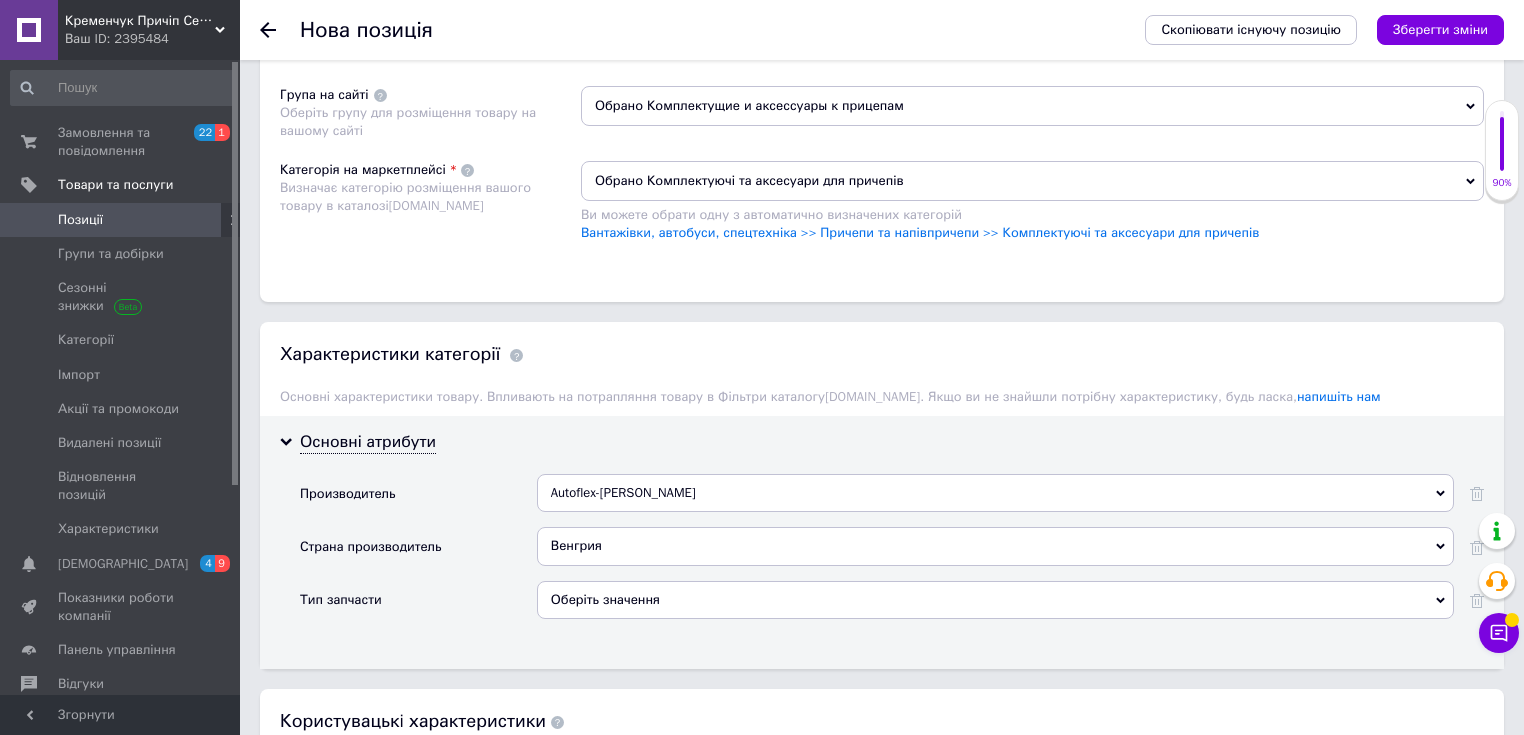 click on "Тип запчасти" at bounding box center [418, 607] 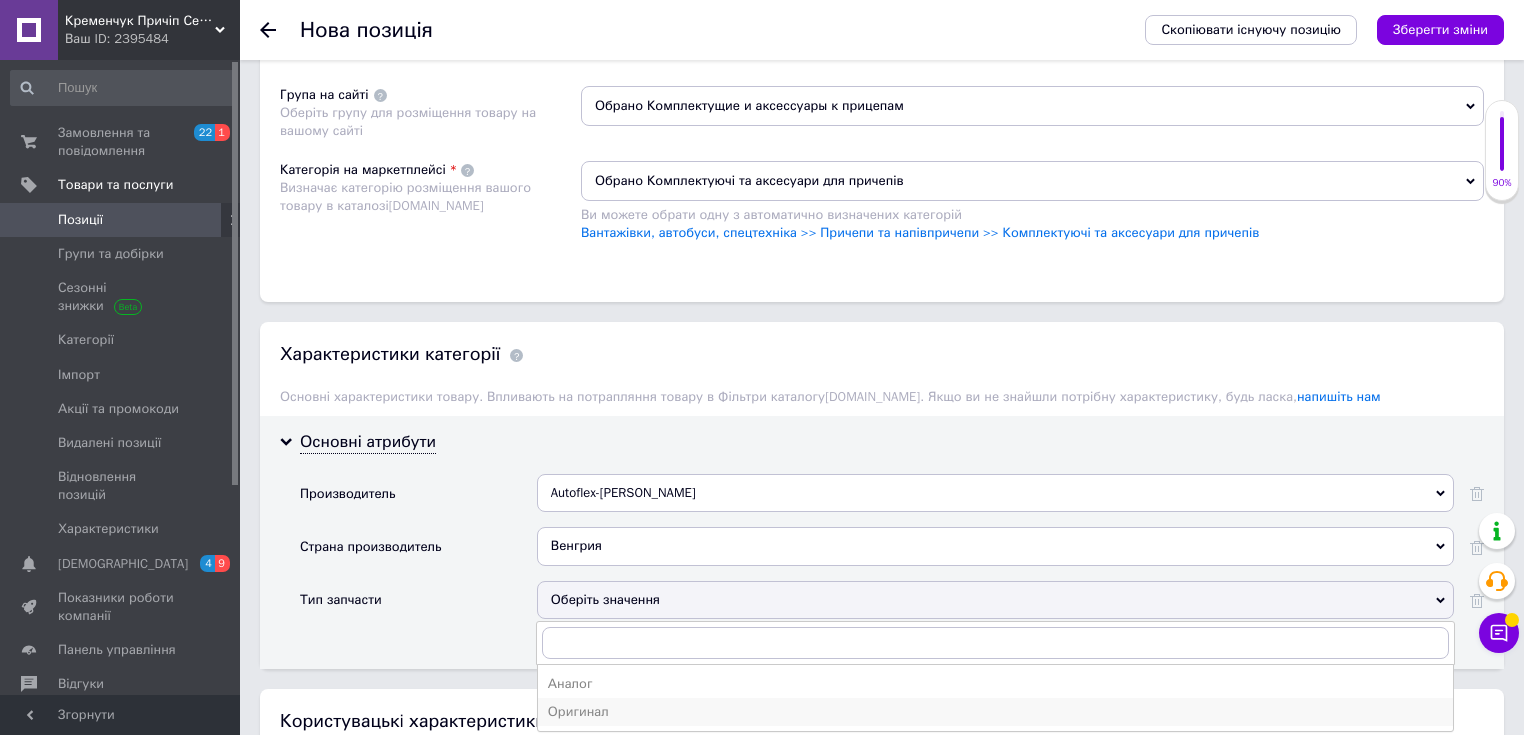click on "Оригинал" at bounding box center [995, 712] 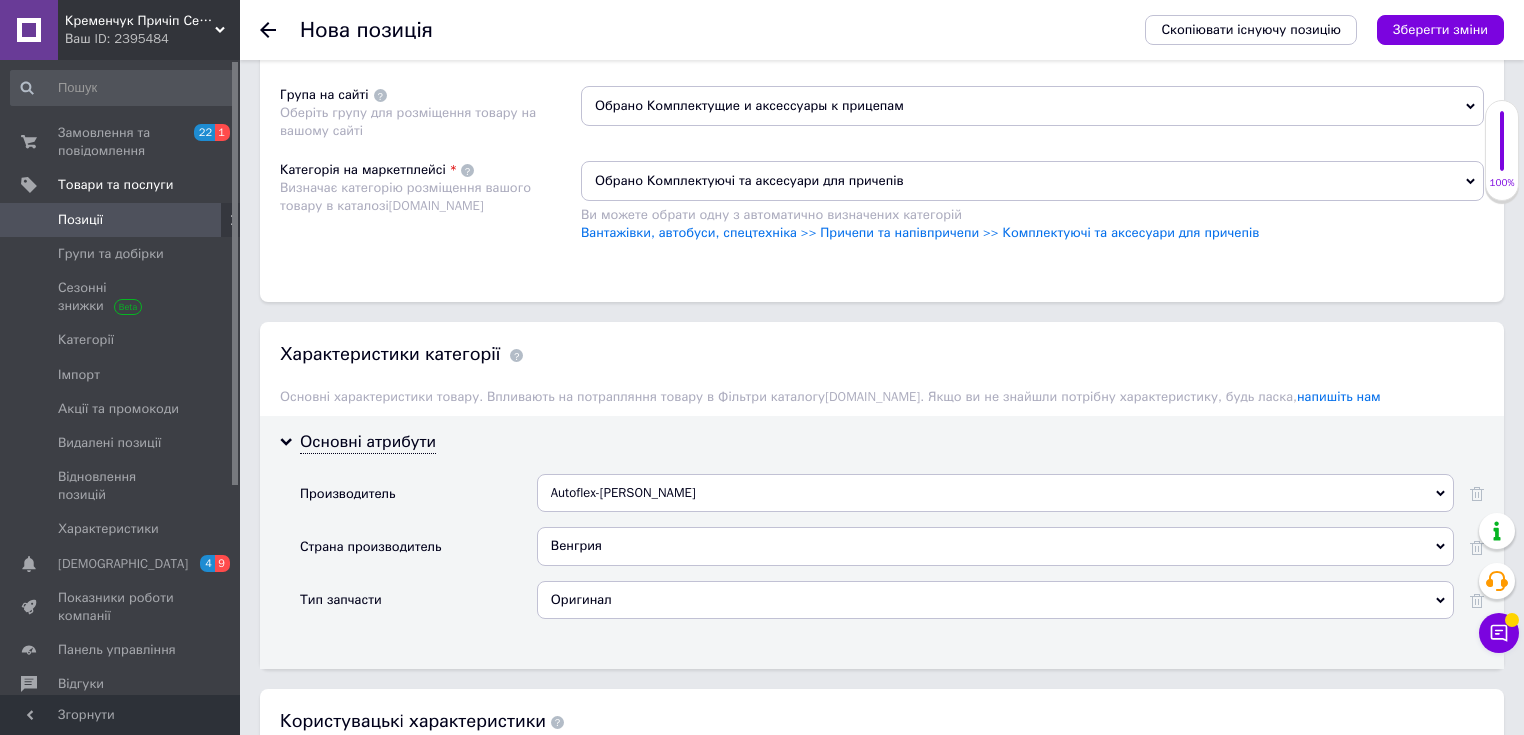 click on "Основні атрибути Производитель Autoflex-[PERSON_NAME] [PERSON_NAME] Autoflex-[PERSON_NAME] Страна производитель Венгрия [GEOGRAPHIC_DATA] [GEOGRAPHIC_DATA] [GEOGRAPHIC_DATA] [GEOGRAPHIC_DATA] [GEOGRAPHIC_DATA] [GEOGRAPHIC_DATA] [GEOGRAPHIC_DATA] [GEOGRAPHIC_DATA] [GEOGRAPHIC_DATA] [GEOGRAPHIC_DATA] [GEOGRAPHIC_DATA] [GEOGRAPHIC_DATA] [GEOGRAPHIC_DATA] [GEOGRAPHIC_DATA] [GEOGRAPHIC_DATA] Барбадос [GEOGRAPHIC_DATA] [GEOGRAPHIC_DATA] [GEOGRAPHIC_DATA] [GEOGRAPHIC_DATA] [GEOGRAPHIC_DATA] [GEOGRAPHIC_DATA] [GEOGRAPHIC_DATA] [GEOGRAPHIC_DATA] [GEOGRAPHIC_DATA] [GEOGRAPHIC_DATA] Буркина-Фасо [GEOGRAPHIC_DATA] [GEOGRAPHIC_DATA] [GEOGRAPHIC_DATA] [GEOGRAPHIC_DATA] Восточный Тимор Вьетнам Гавайи Гаити Гайана Гана Гватемала [GEOGRAPHIC_DATA] Голландия Гондурас Гонконг Гренада [GEOGRAPHIC_DATA] [GEOGRAPHIC_DATA] [GEOGRAPHIC_DATA] [GEOGRAPHIC_DATA] [GEOGRAPHIC_DATA] [GEOGRAPHIC_DATA]" at bounding box center [882, 542] 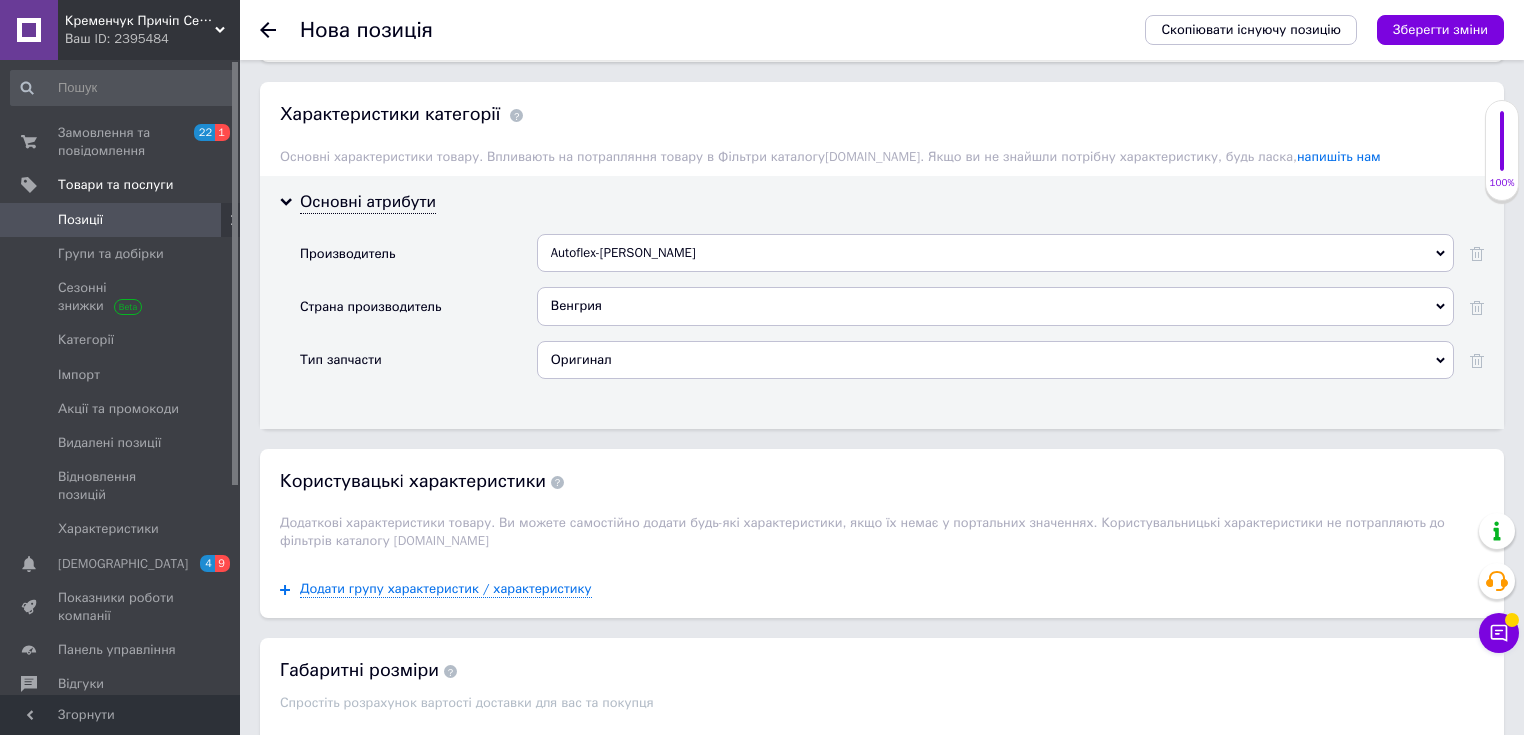 scroll, scrollTop: 1760, scrollLeft: 0, axis: vertical 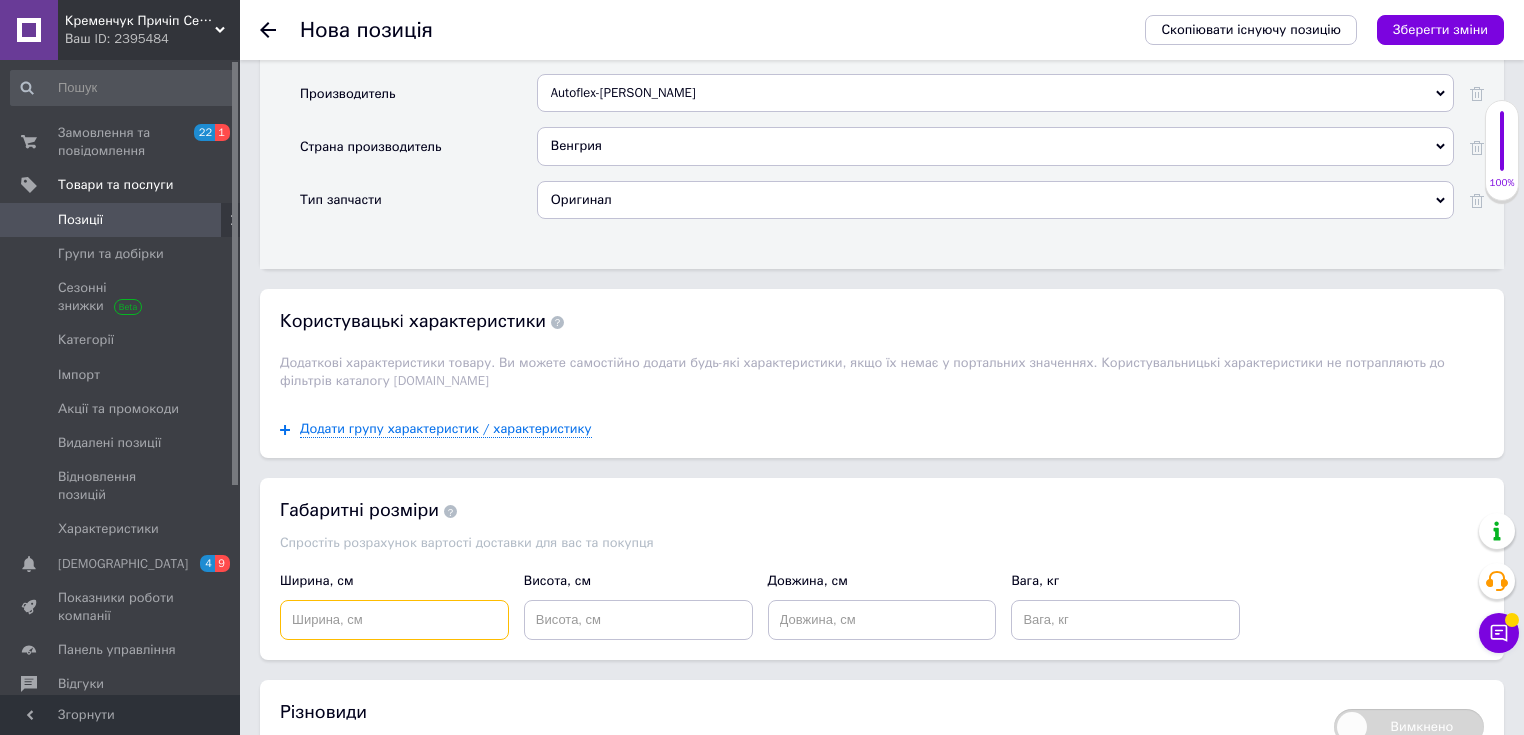 click at bounding box center [394, 620] 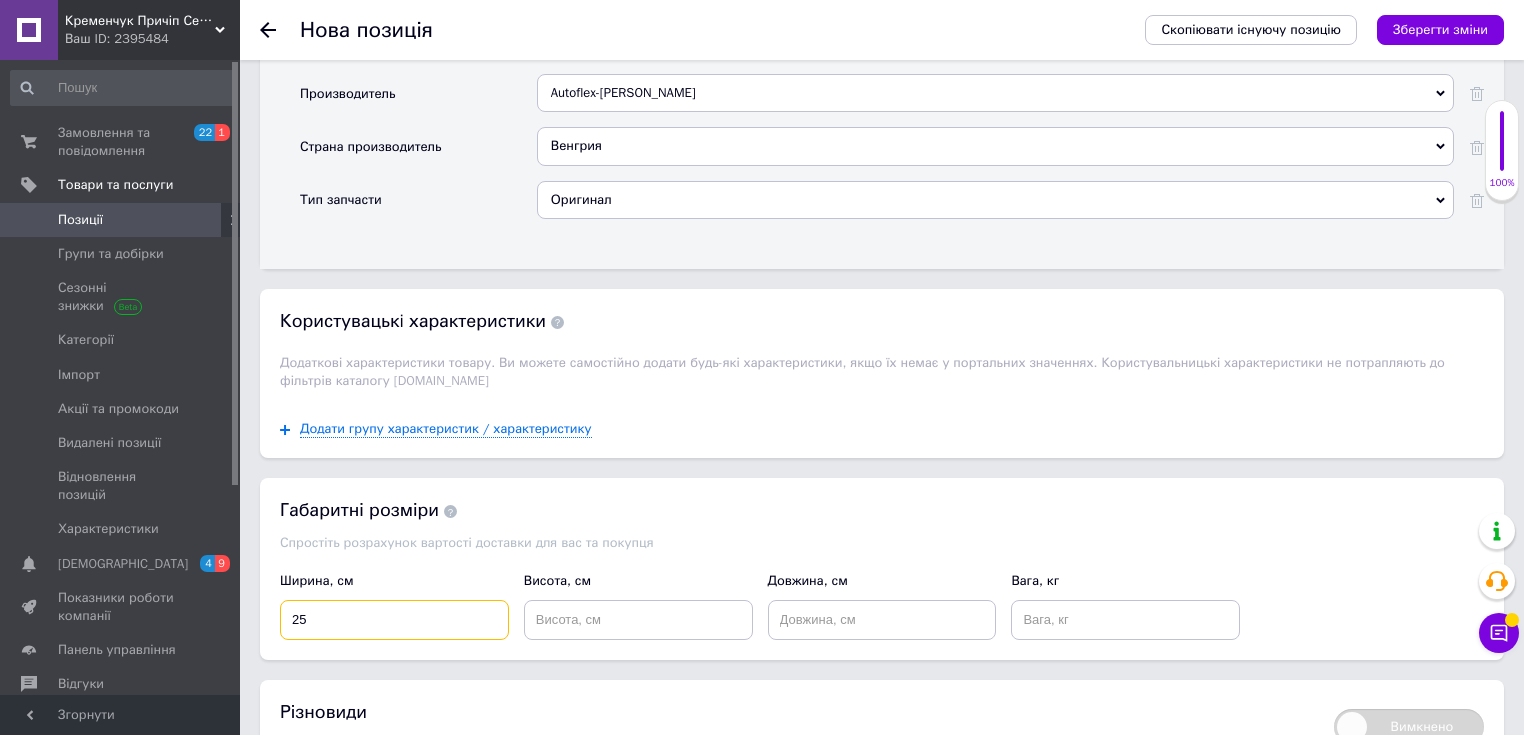 type on "25" 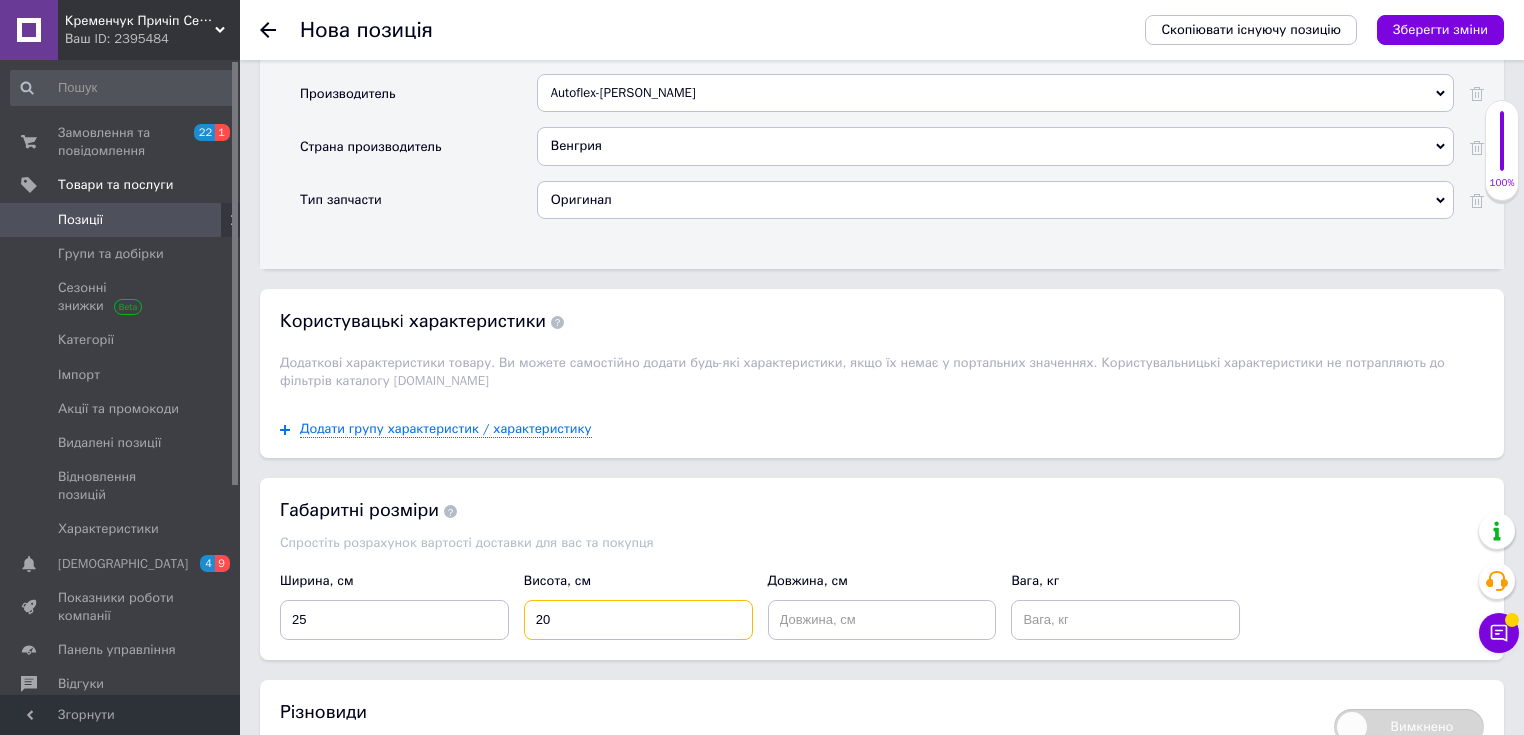 type on "20" 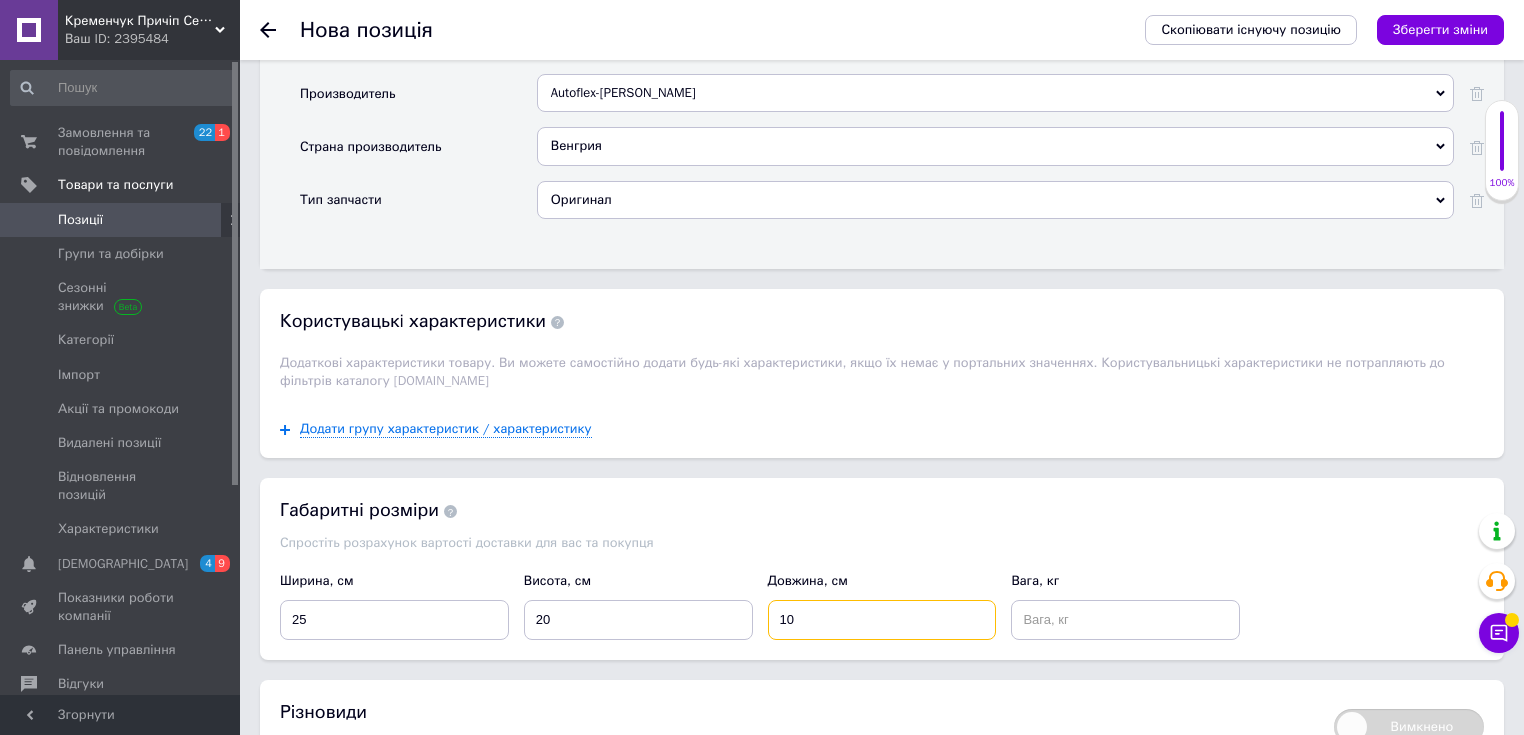 type on "10" 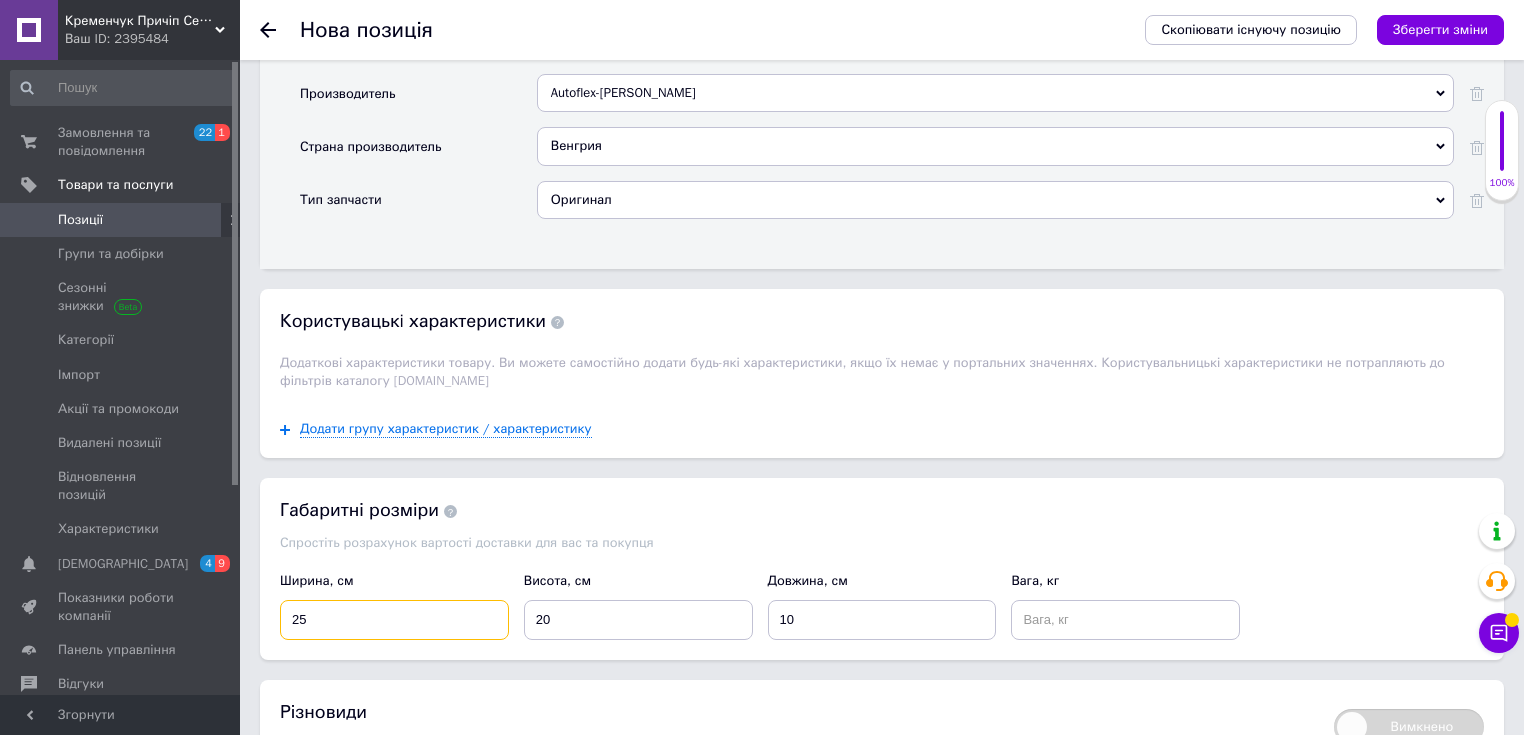 click on "25" at bounding box center [394, 620] 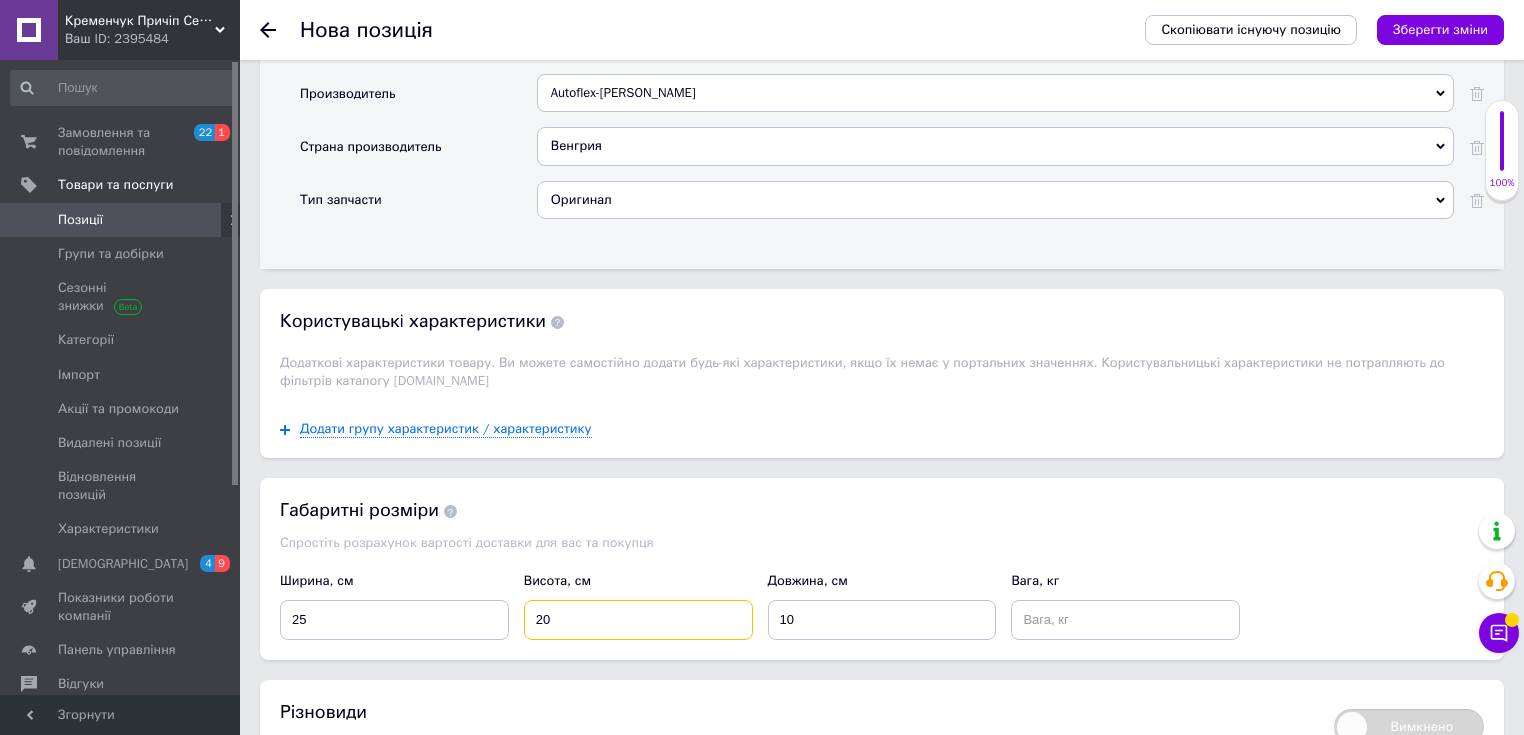 click on "20" at bounding box center (638, 620) 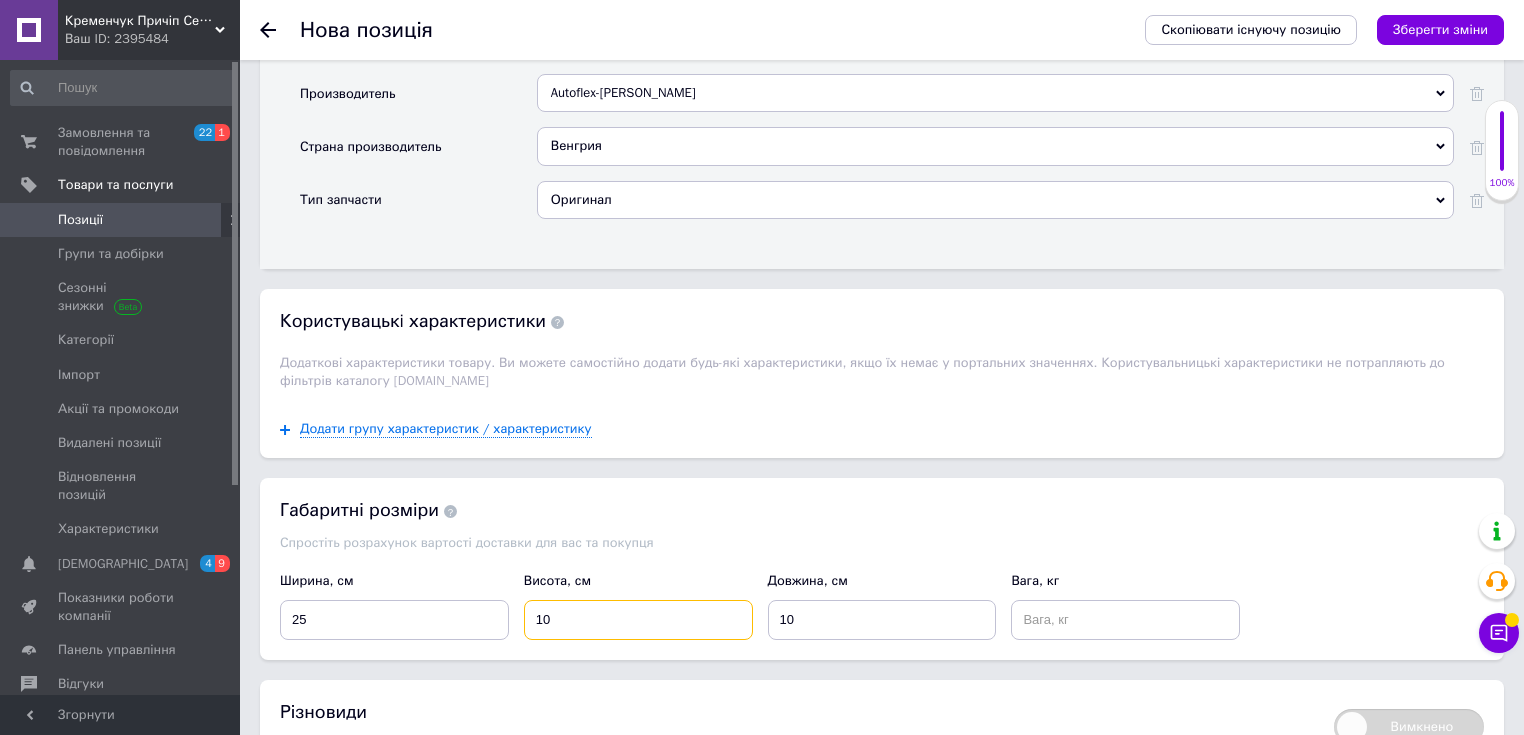 type on "10" 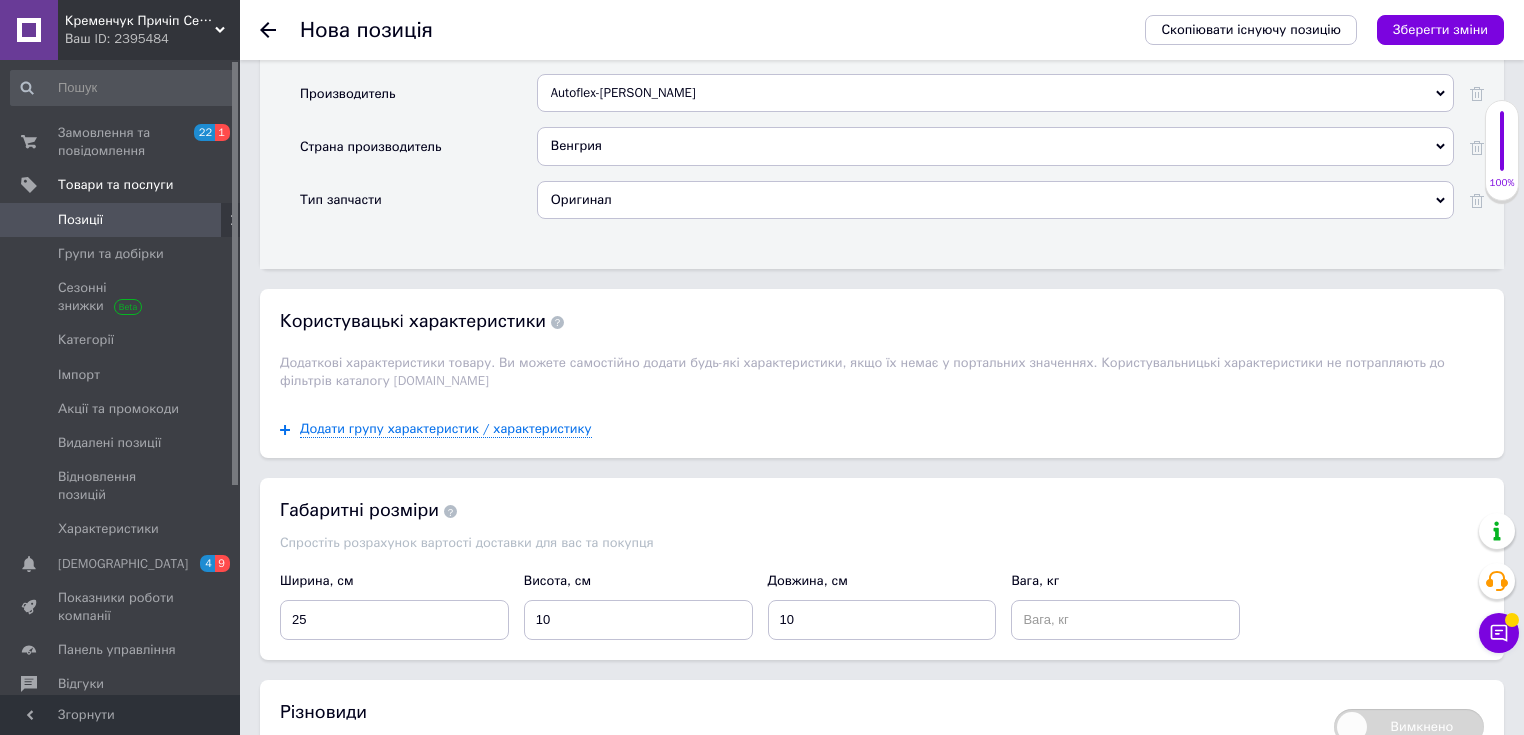 click on "Габаритні розміри Спростіть розрахунок вартості доставки для вас та покупця Ширина, см 25 Висота, см 10 Довжина, см 10 Вага, кг" at bounding box center [882, 568] 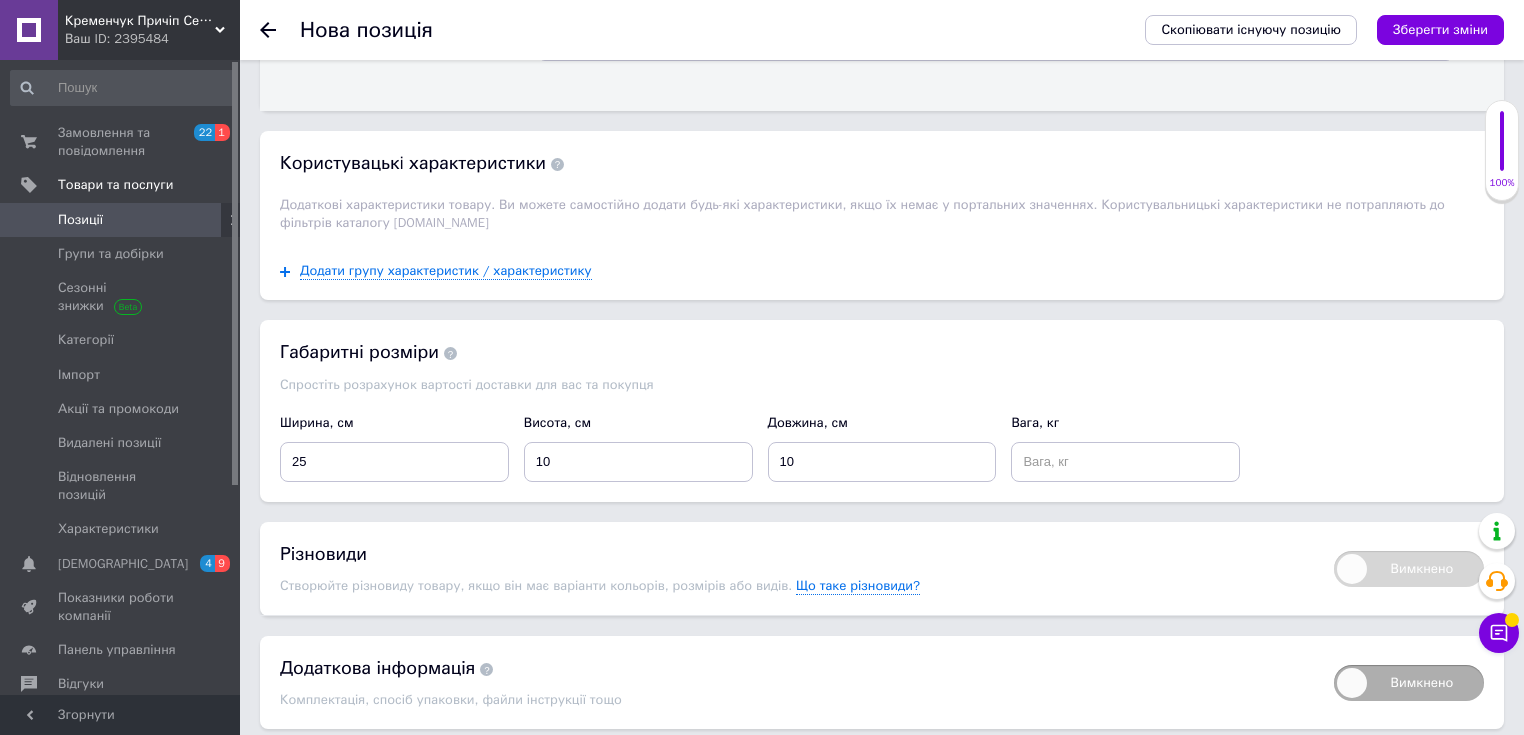 scroll, scrollTop: 1920, scrollLeft: 0, axis: vertical 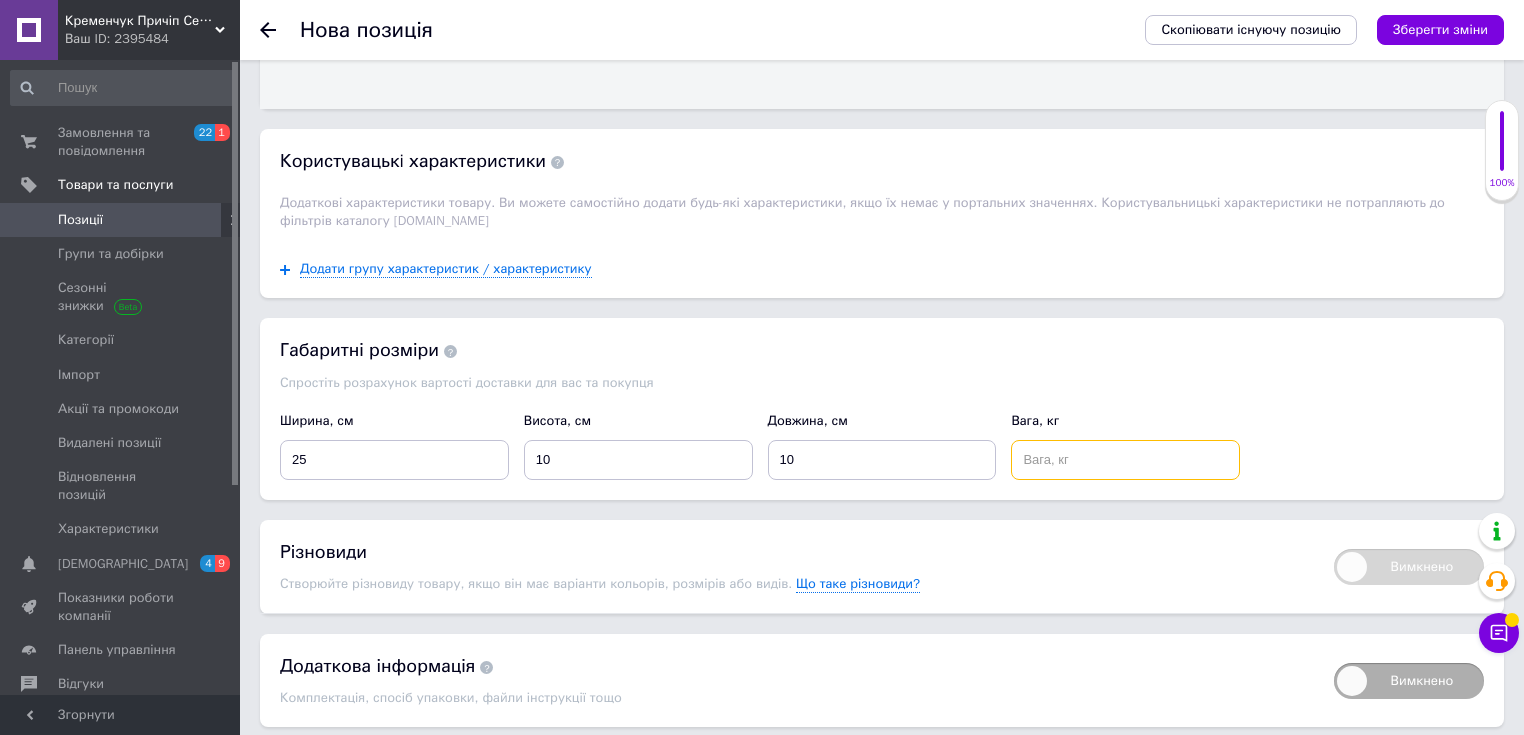 click at bounding box center [1125, 460] 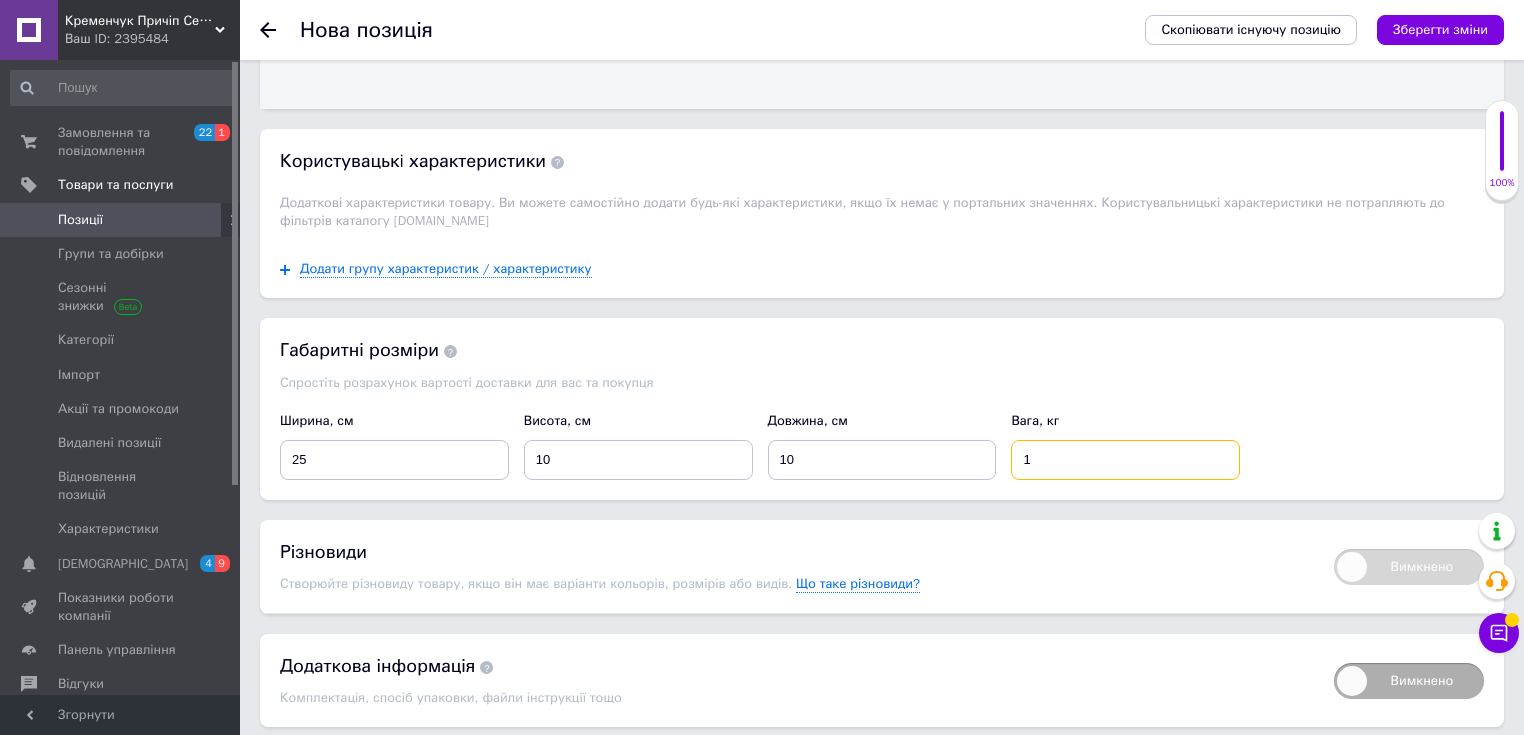 type on "1" 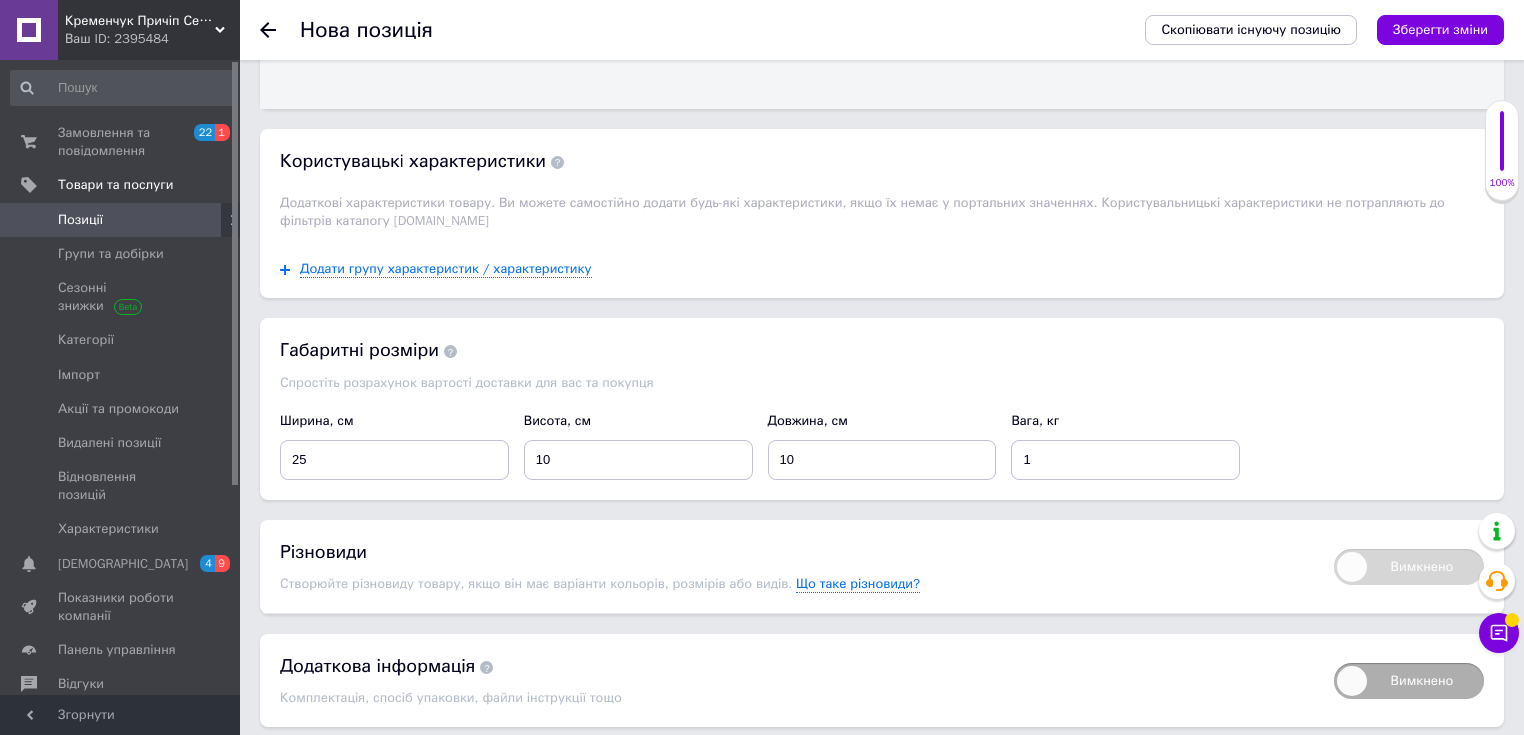 click on "Габаритні розміри" at bounding box center [882, 350] 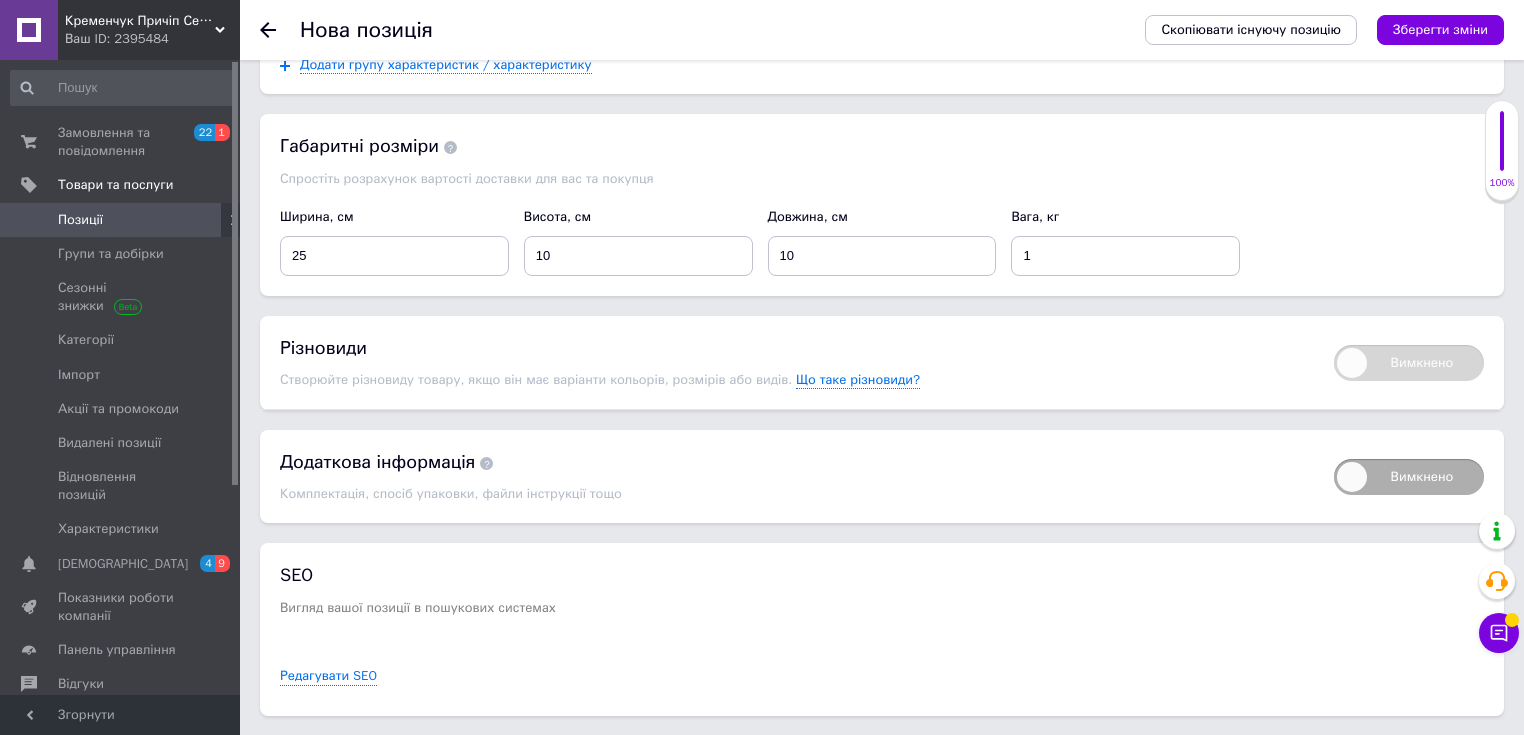 scroll, scrollTop: 2148, scrollLeft: 0, axis: vertical 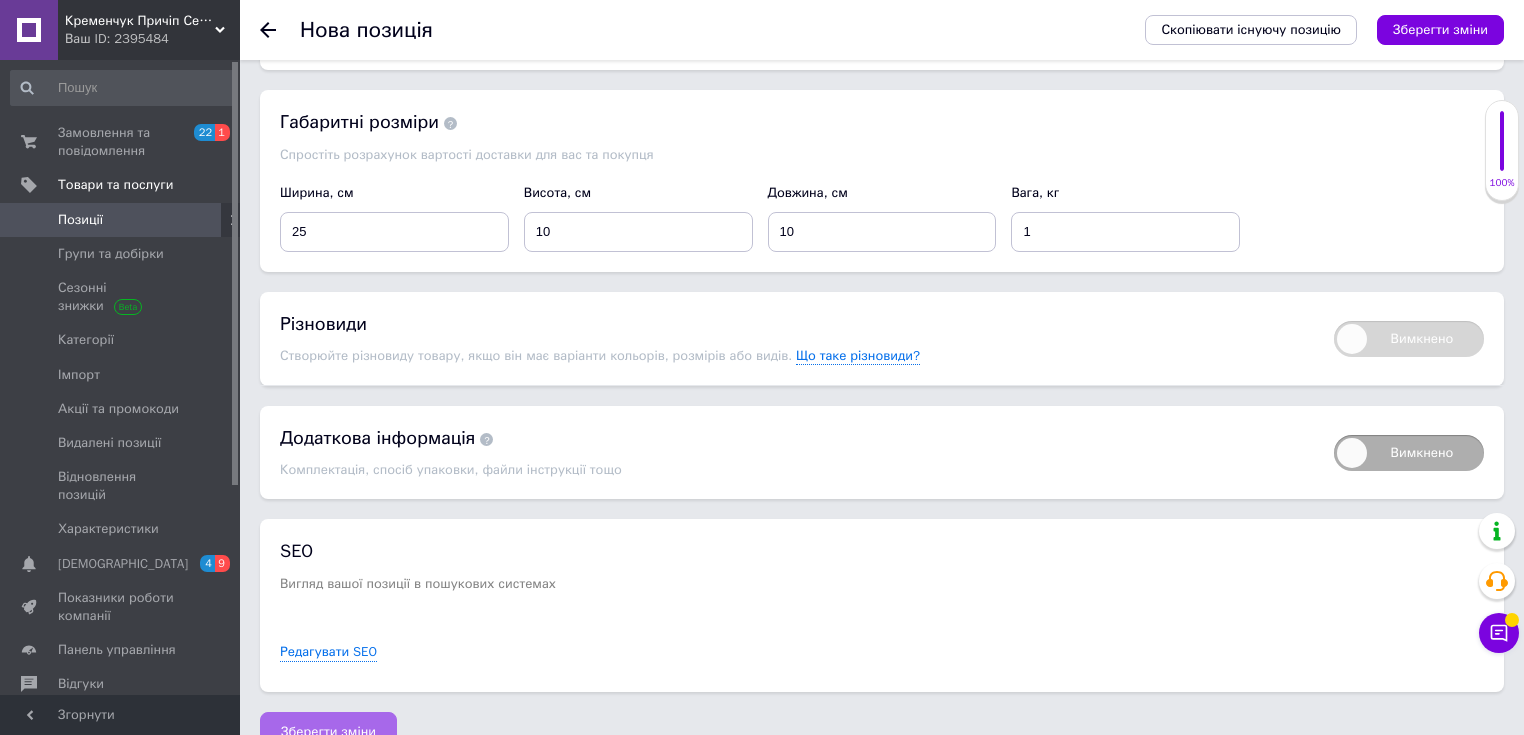 click on "Зберегти зміни" at bounding box center (328, 732) 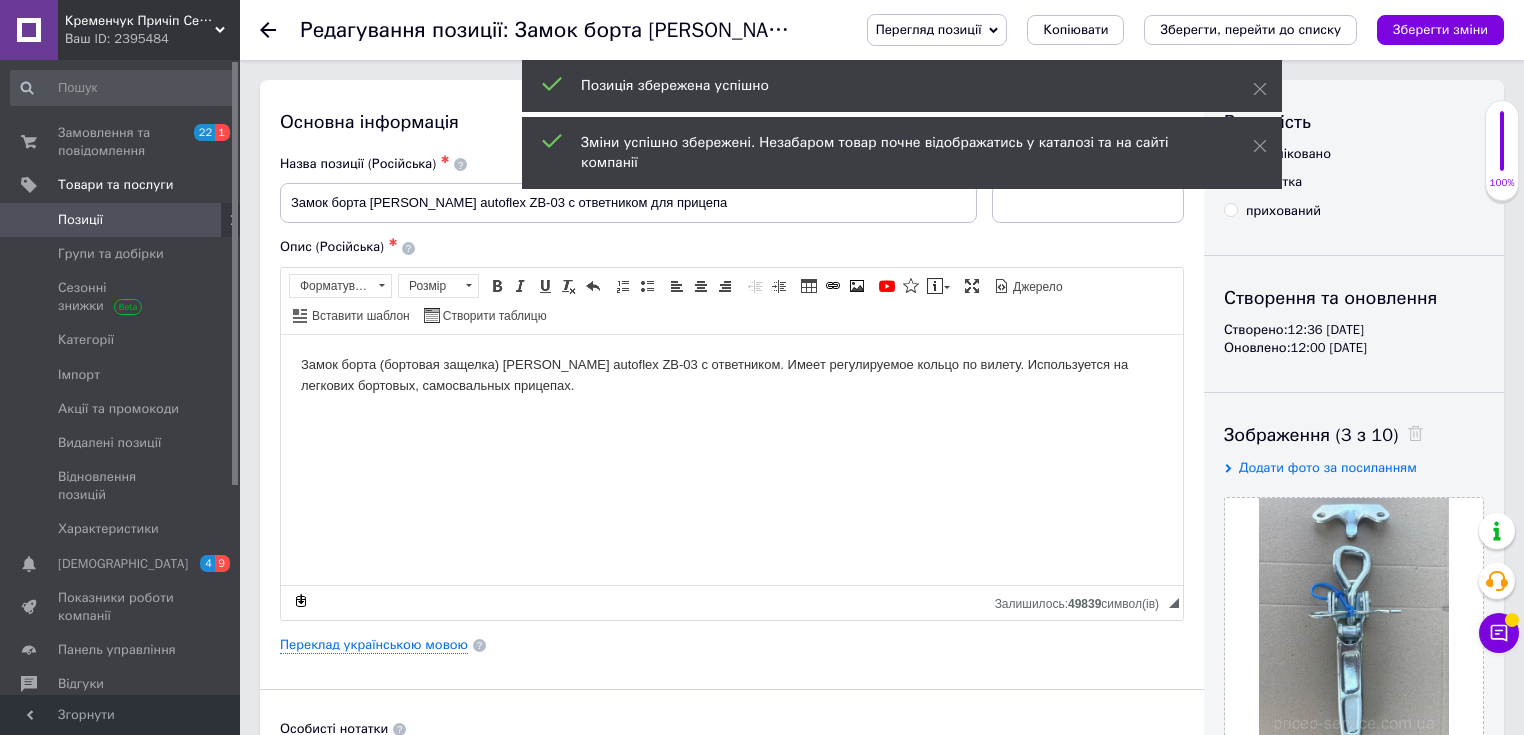 scroll, scrollTop: 0, scrollLeft: 0, axis: both 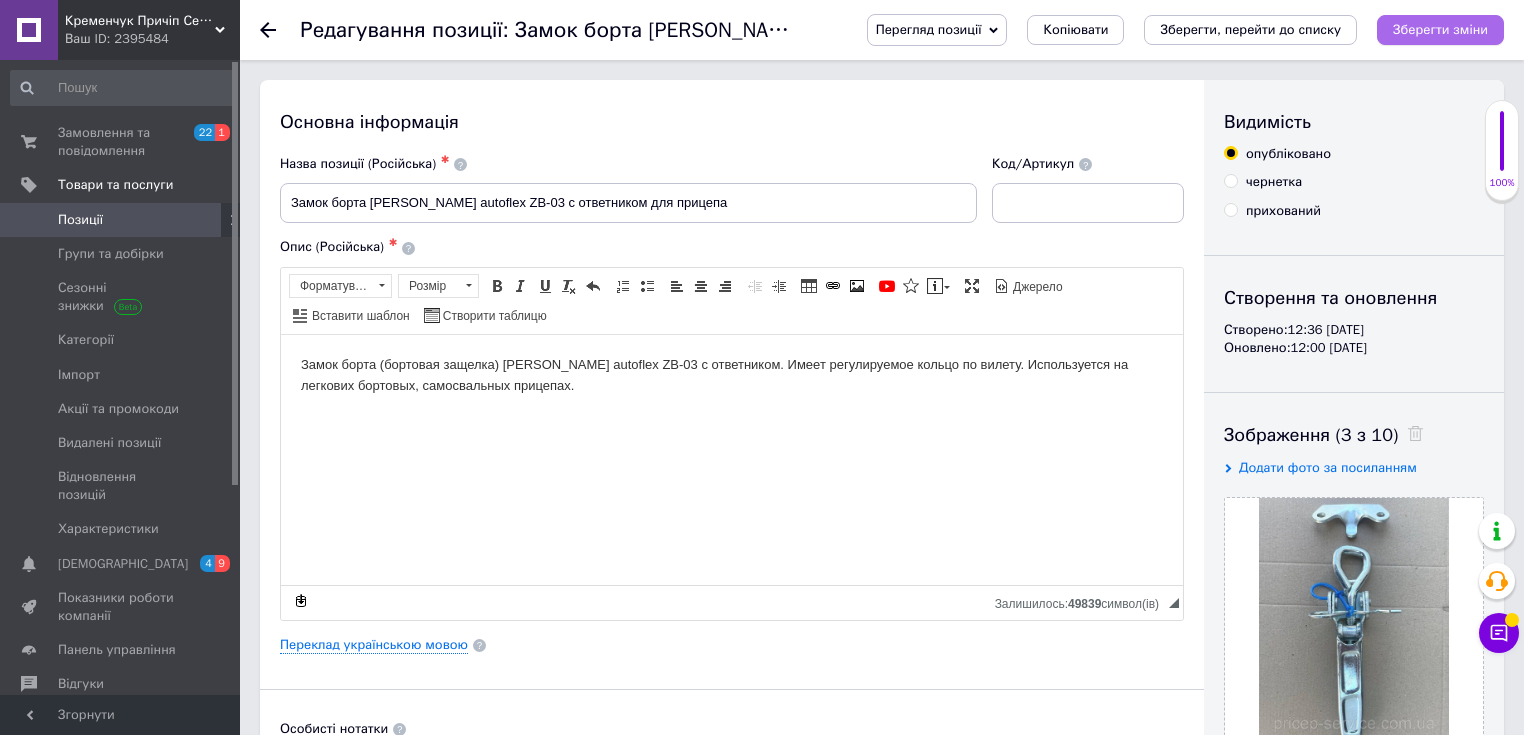 click on "Зберегти зміни" at bounding box center (1440, 29) 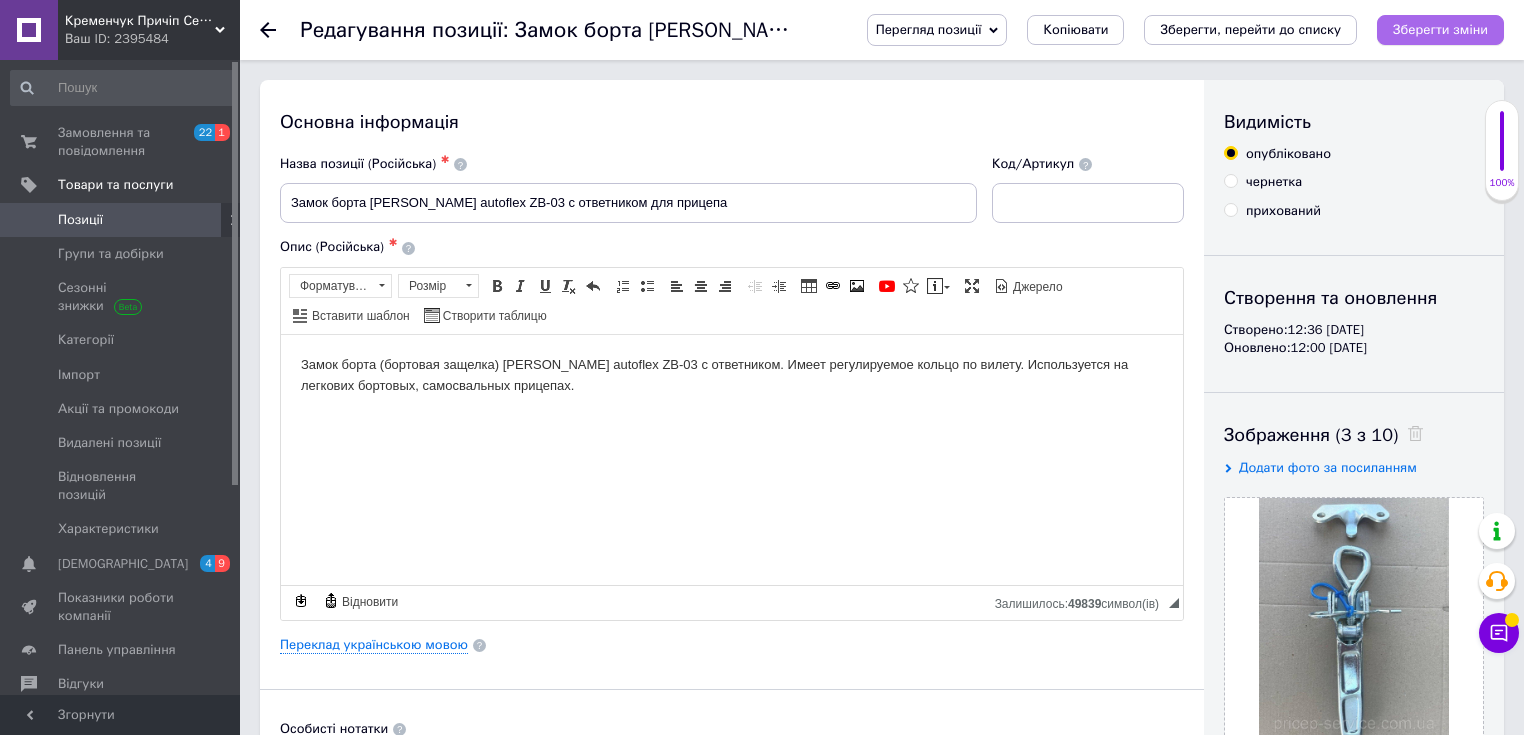 click on "Зберегти зміни" at bounding box center (1440, 29) 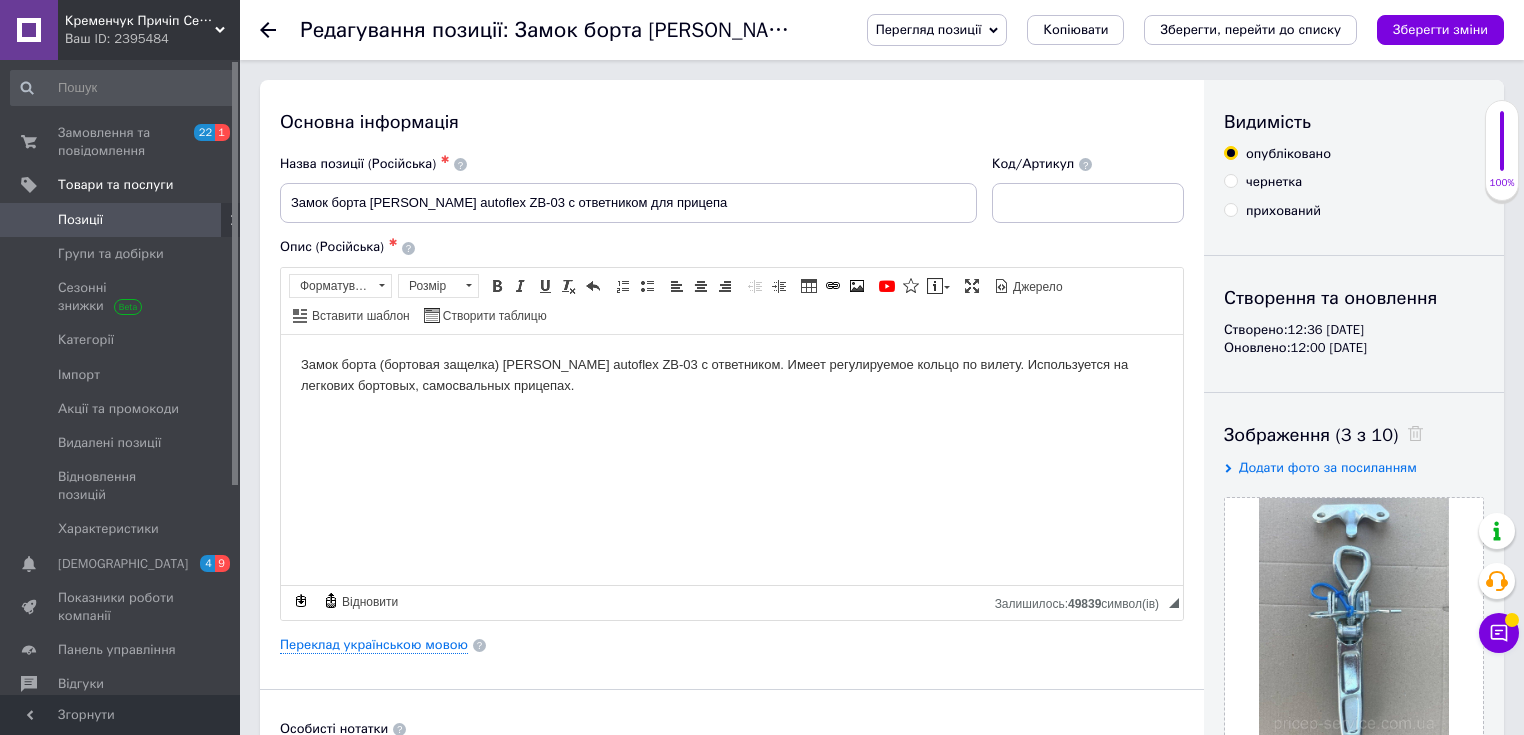 click on "Перегляд позиції" at bounding box center (929, 29) 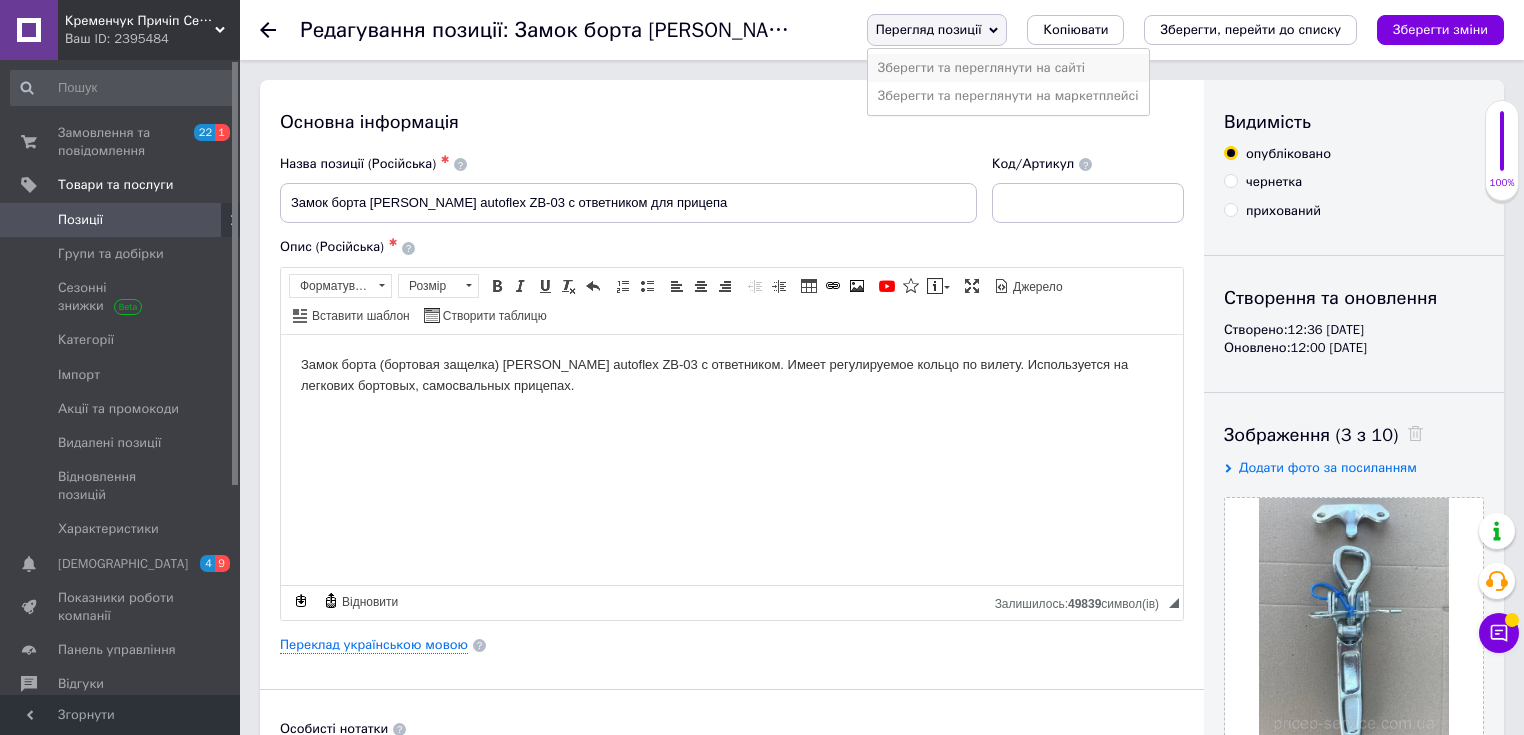 click on "Зберегти та переглянути на сайті" at bounding box center [1008, 68] 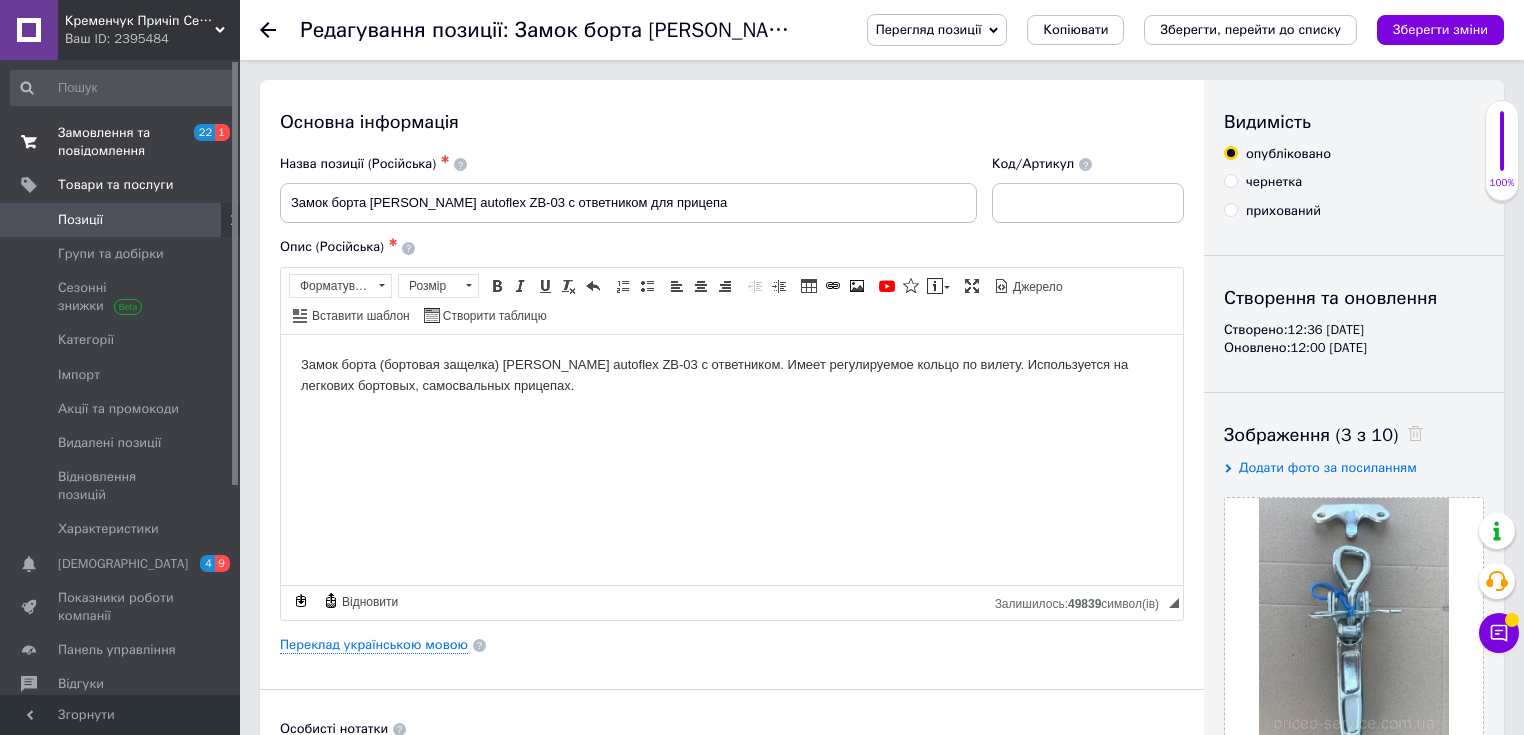 click on "Замовлення та повідомлення" at bounding box center (121, 142) 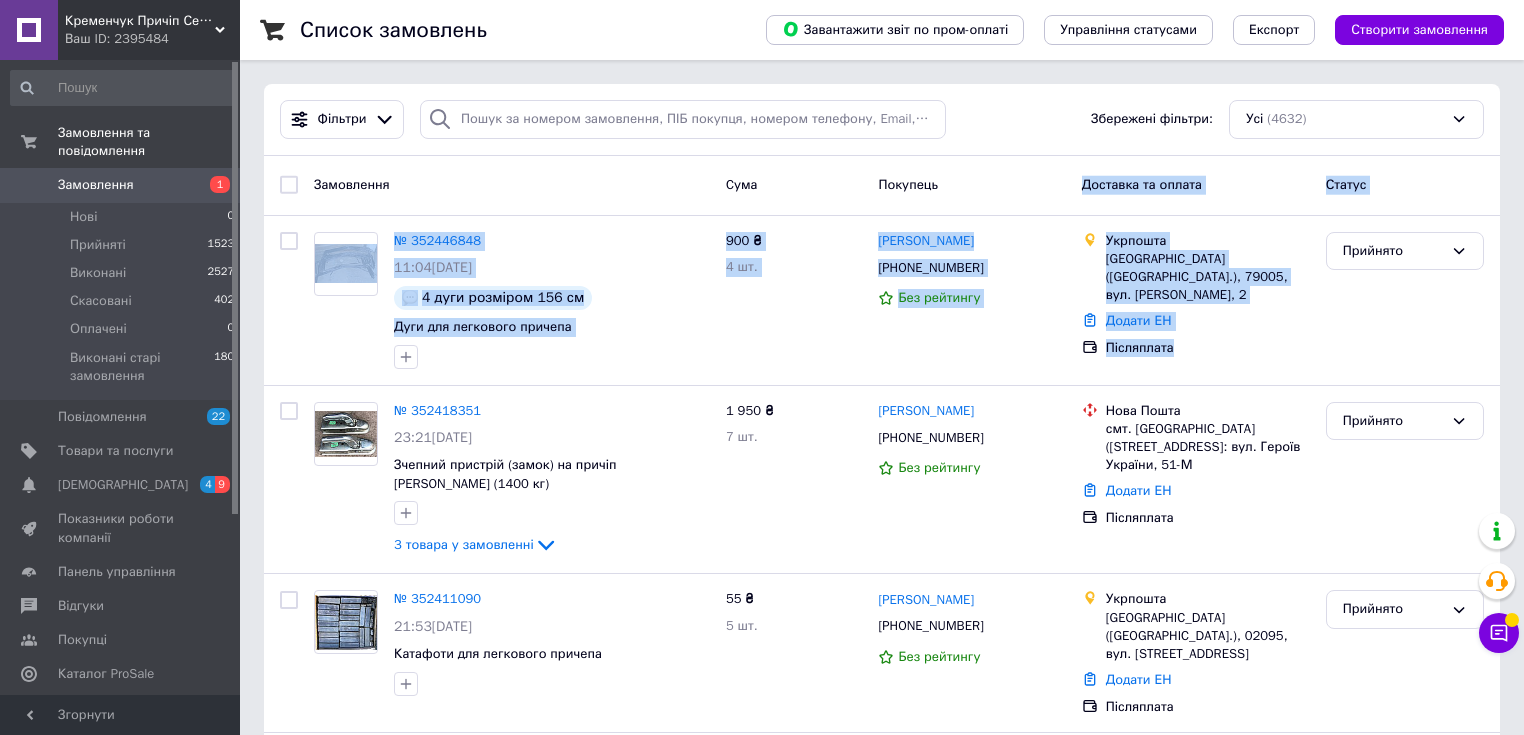 drag, startPoint x: 1158, startPoint y: 327, endPoint x: 980, endPoint y: 208, distance: 214.11446 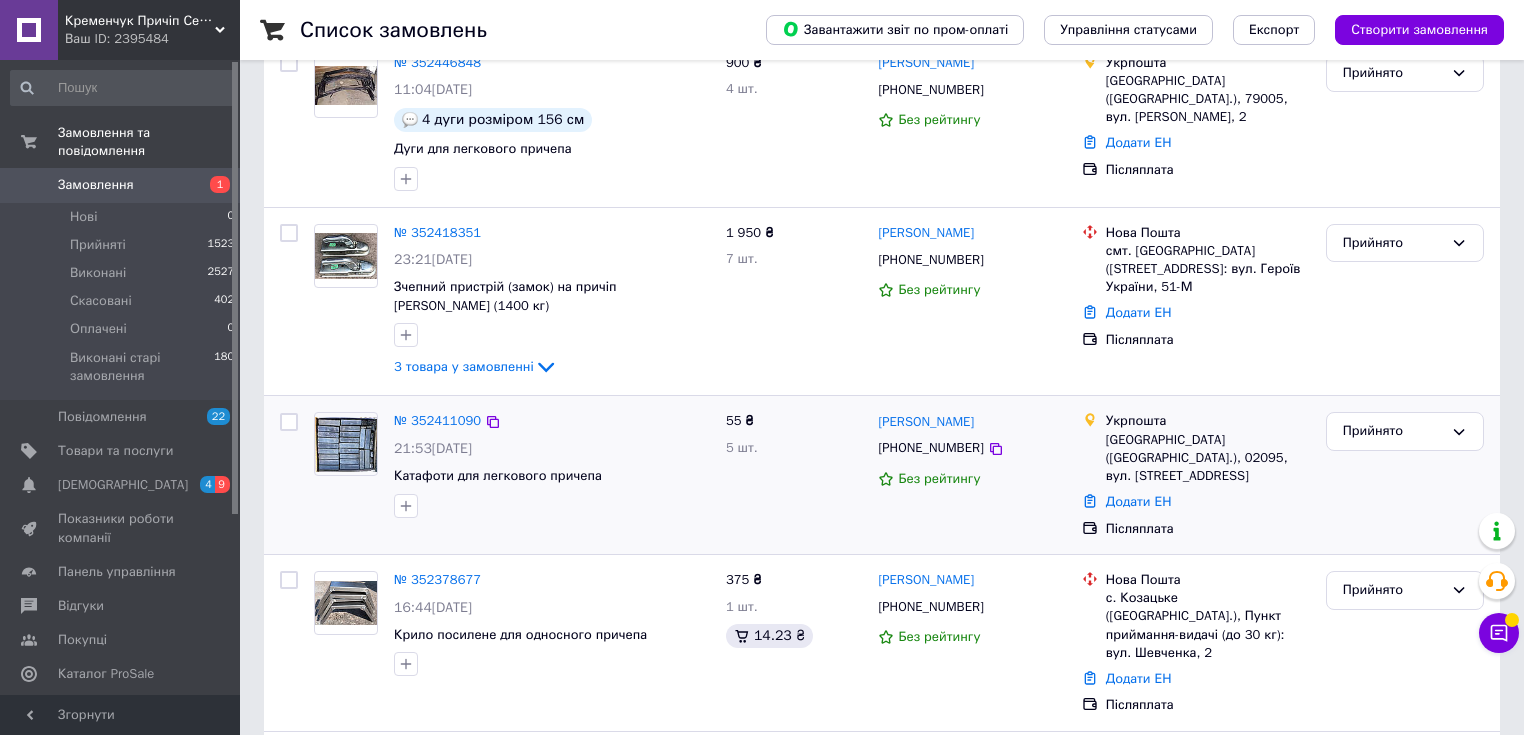 scroll, scrollTop: 240, scrollLeft: 0, axis: vertical 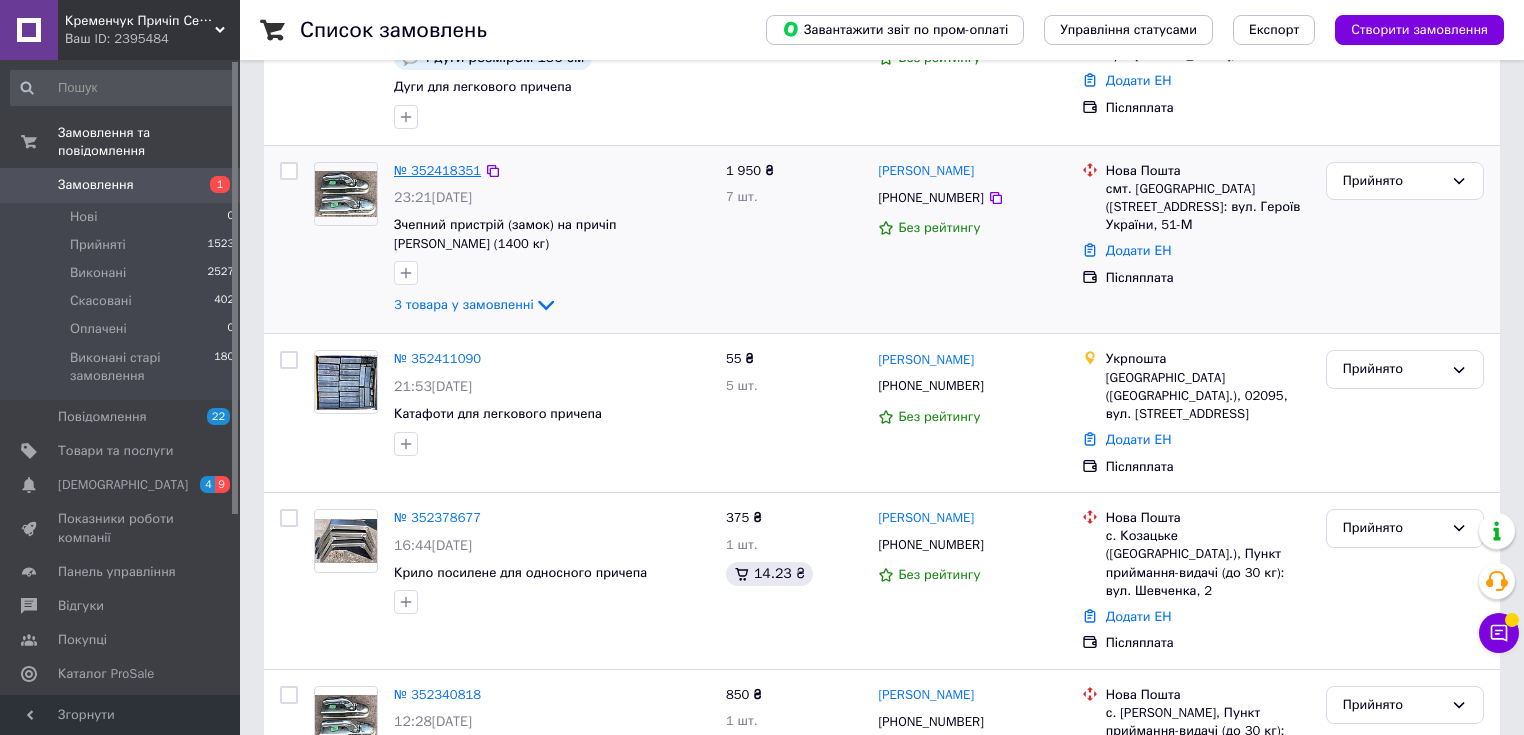 click on "№ 352418351" at bounding box center [437, 170] 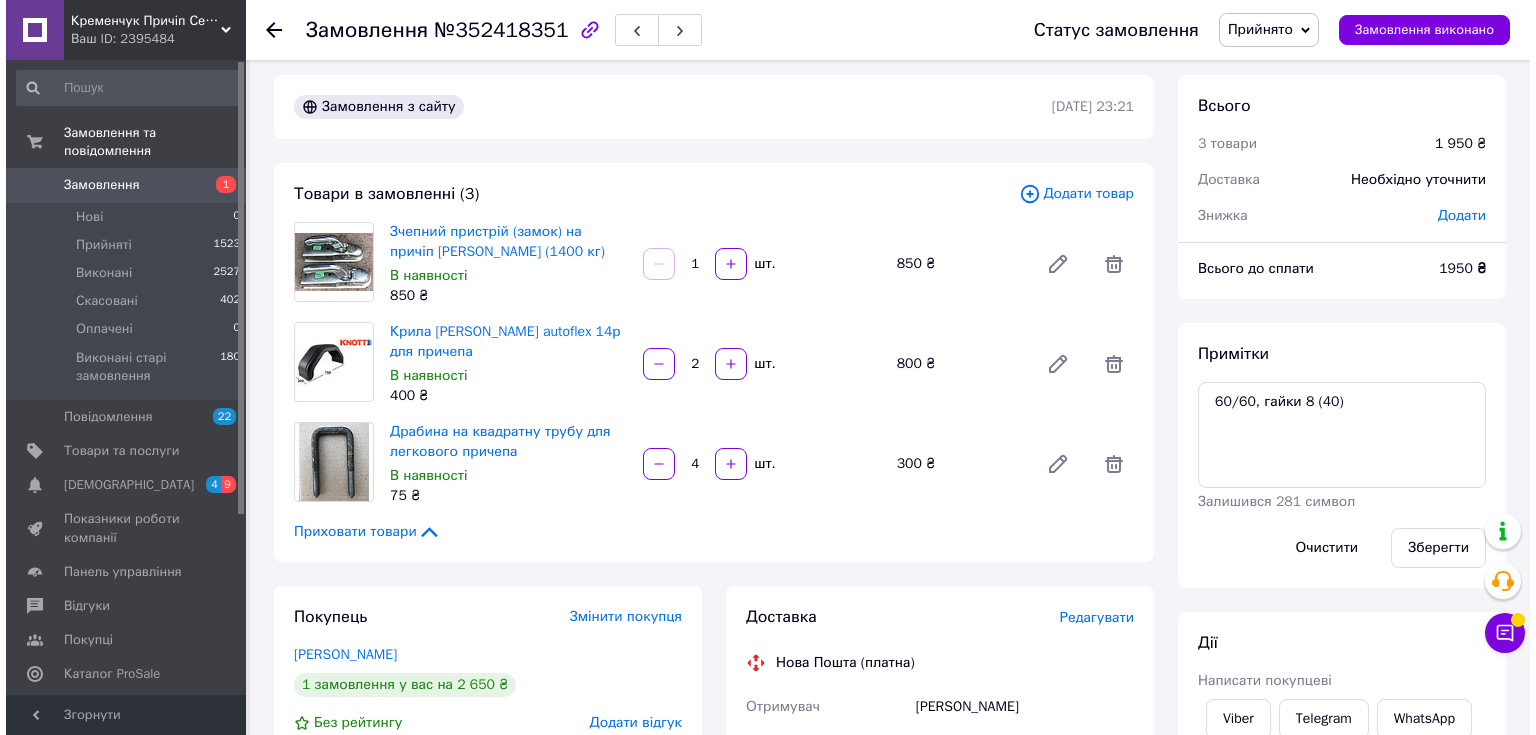 scroll, scrollTop: 0, scrollLeft: 0, axis: both 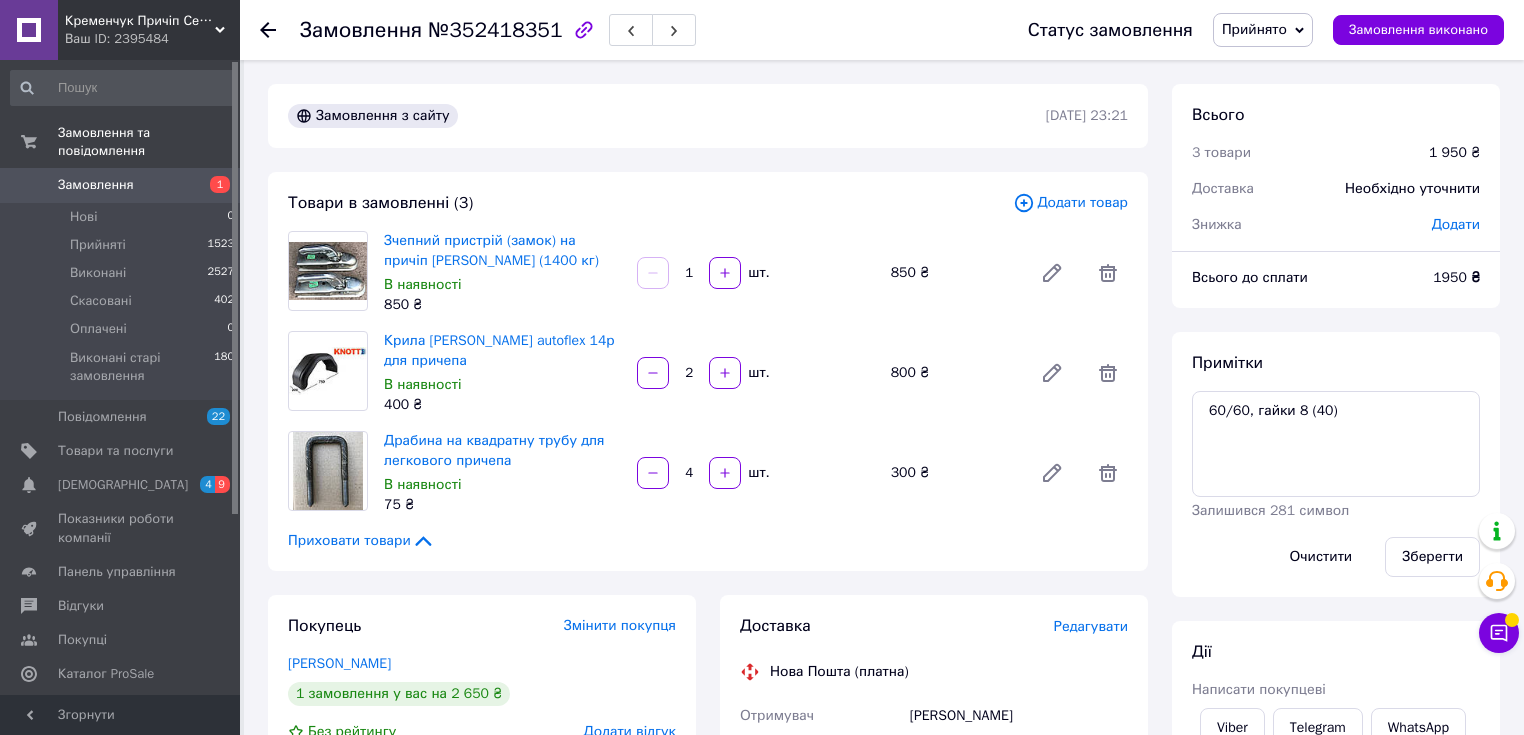 click on "Додати товар" at bounding box center [1070, 203] 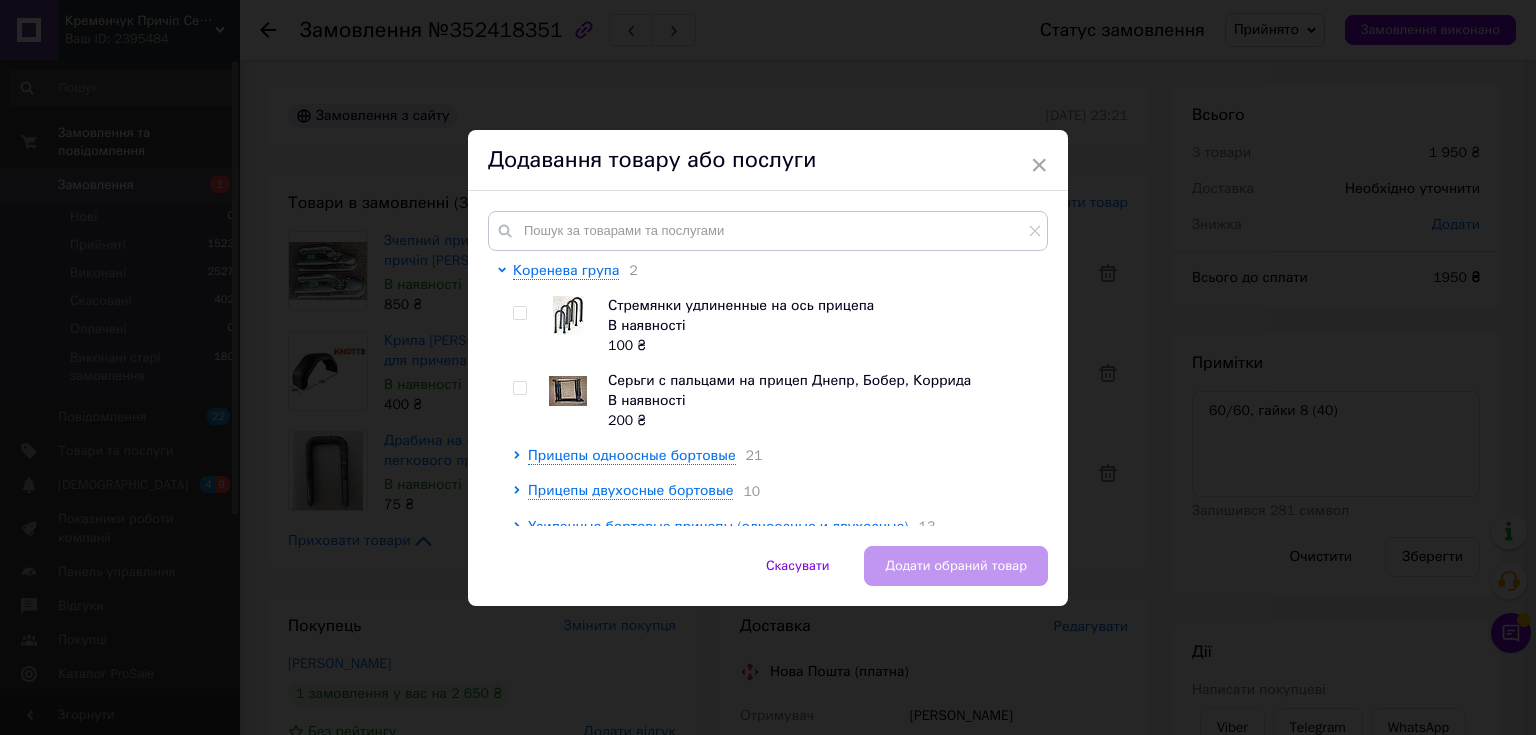 click on "[PERSON_NAME] група 2 Стремянки удлиненные на ось прицепа В наявності 100   ₴ Серьги с пальцами на прицеп Днепр, Бобер, Коррида В наявності 200   ₴ Прицепы одноосные бортовые 21 Прицепы двухосные бортовые 10 Усиленные бортовые прицепы (одноосные и двухосные) 13 Борта к прицепам Прицепы - скотовозы (для перевозки животных) 1 Прицепы для ульев. Прицепы платформы 3 Комплектущие и аксессуары к прицепам 21 Мебли для отдыха 9 Мебель из металла 6 Услуги по легковым прицепам 2 Тенты для прицепов 2 Амортизаторы 2 Другие виды деятельности" at bounding box center (768, 368) 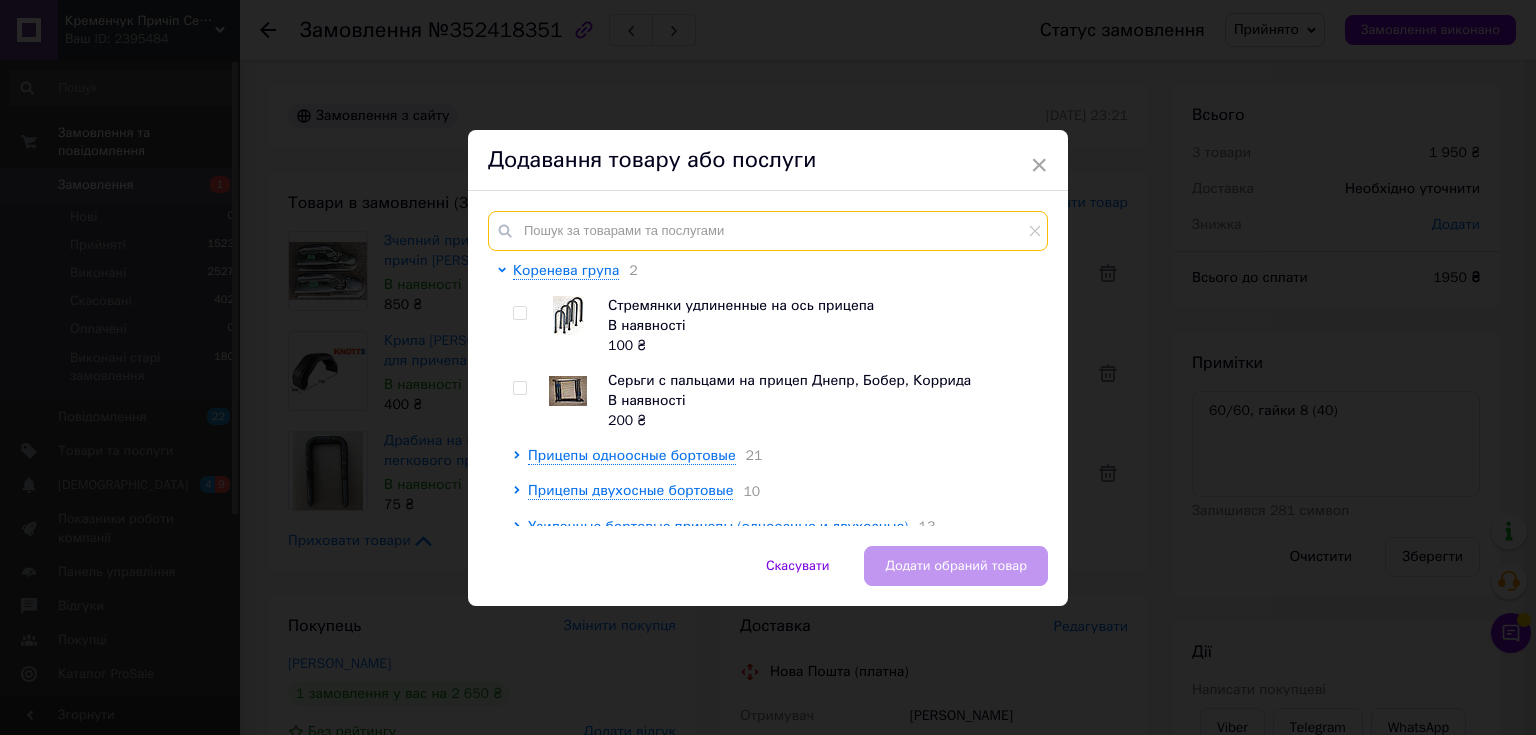 click at bounding box center [768, 231] 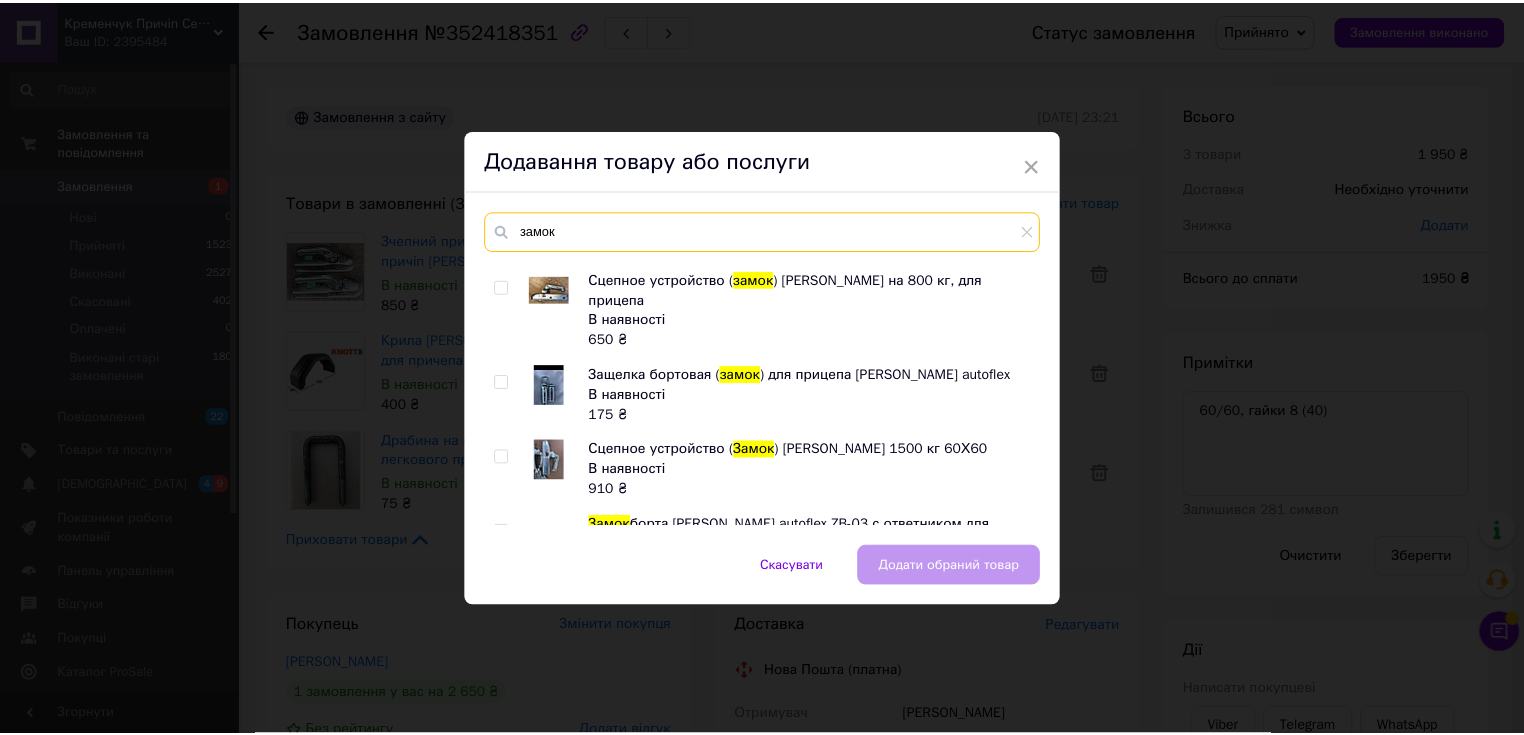 scroll, scrollTop: 620, scrollLeft: 0, axis: vertical 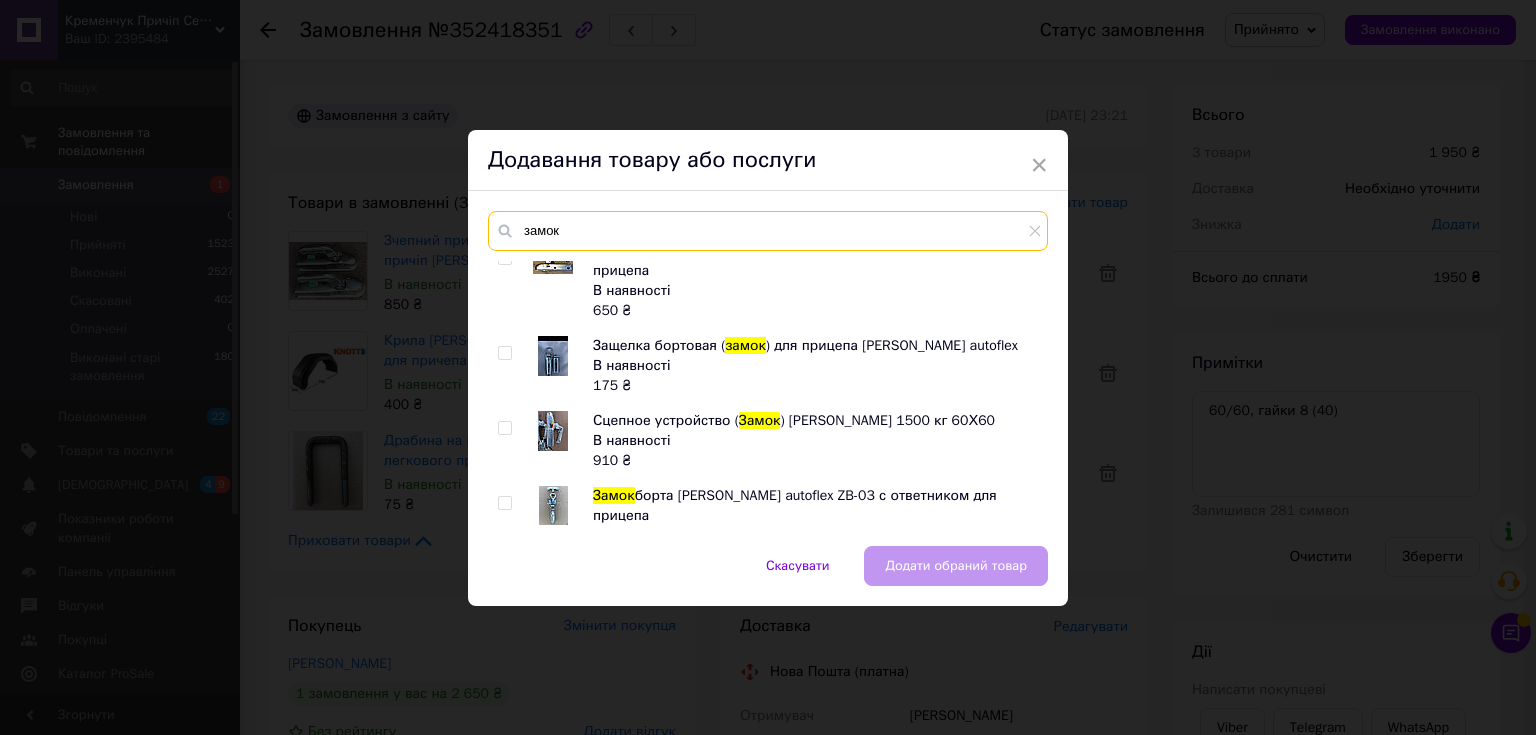 type on "замок" 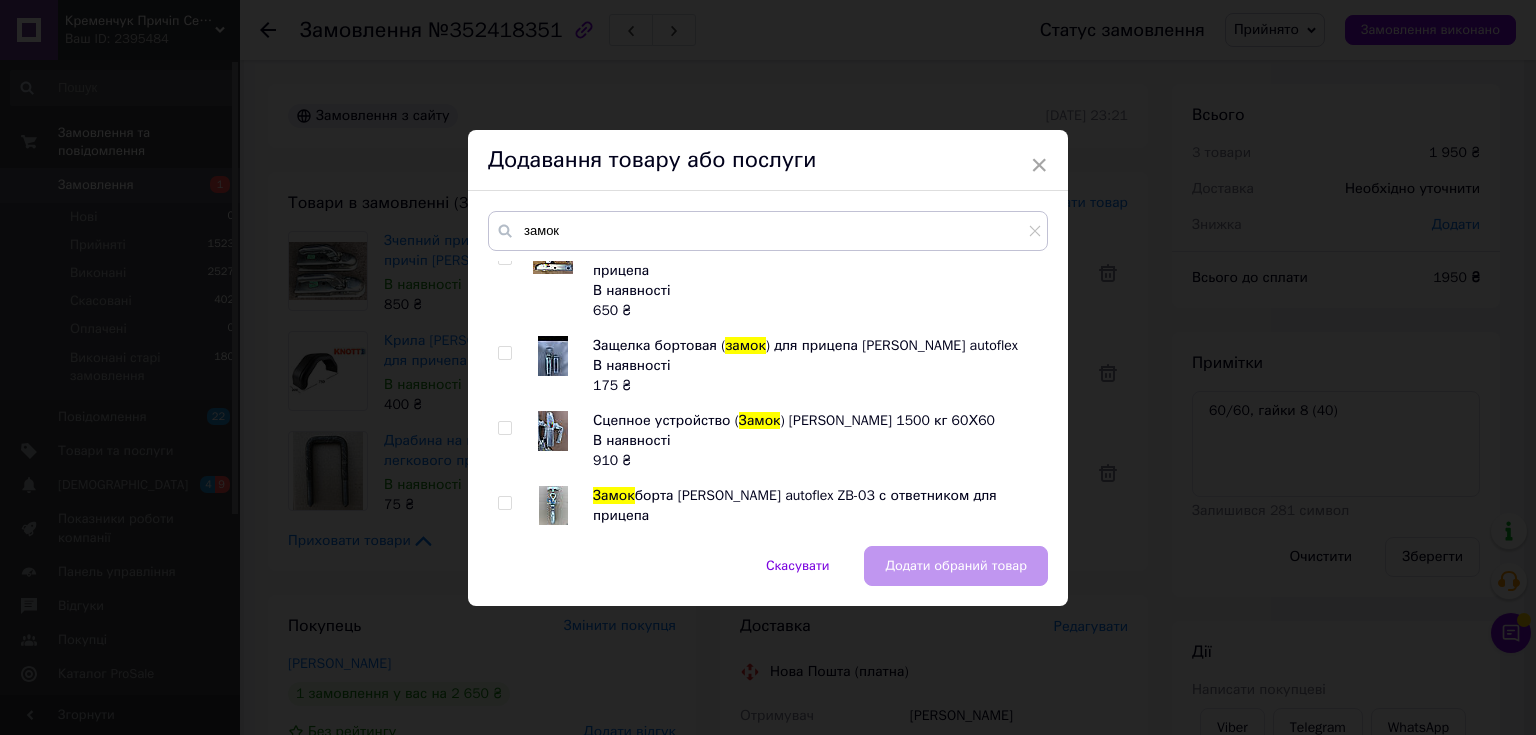 click at bounding box center [504, 503] 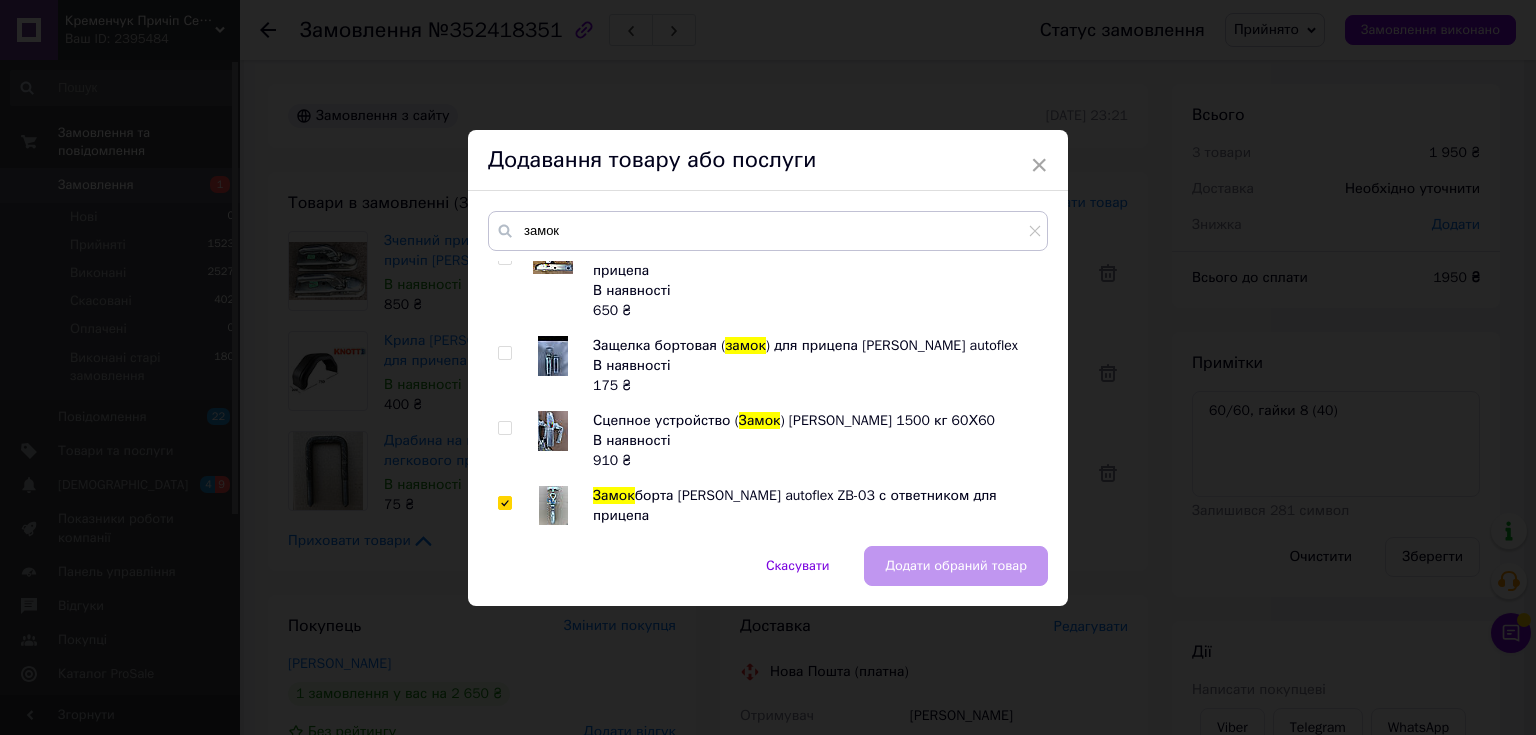 checkbox on "true" 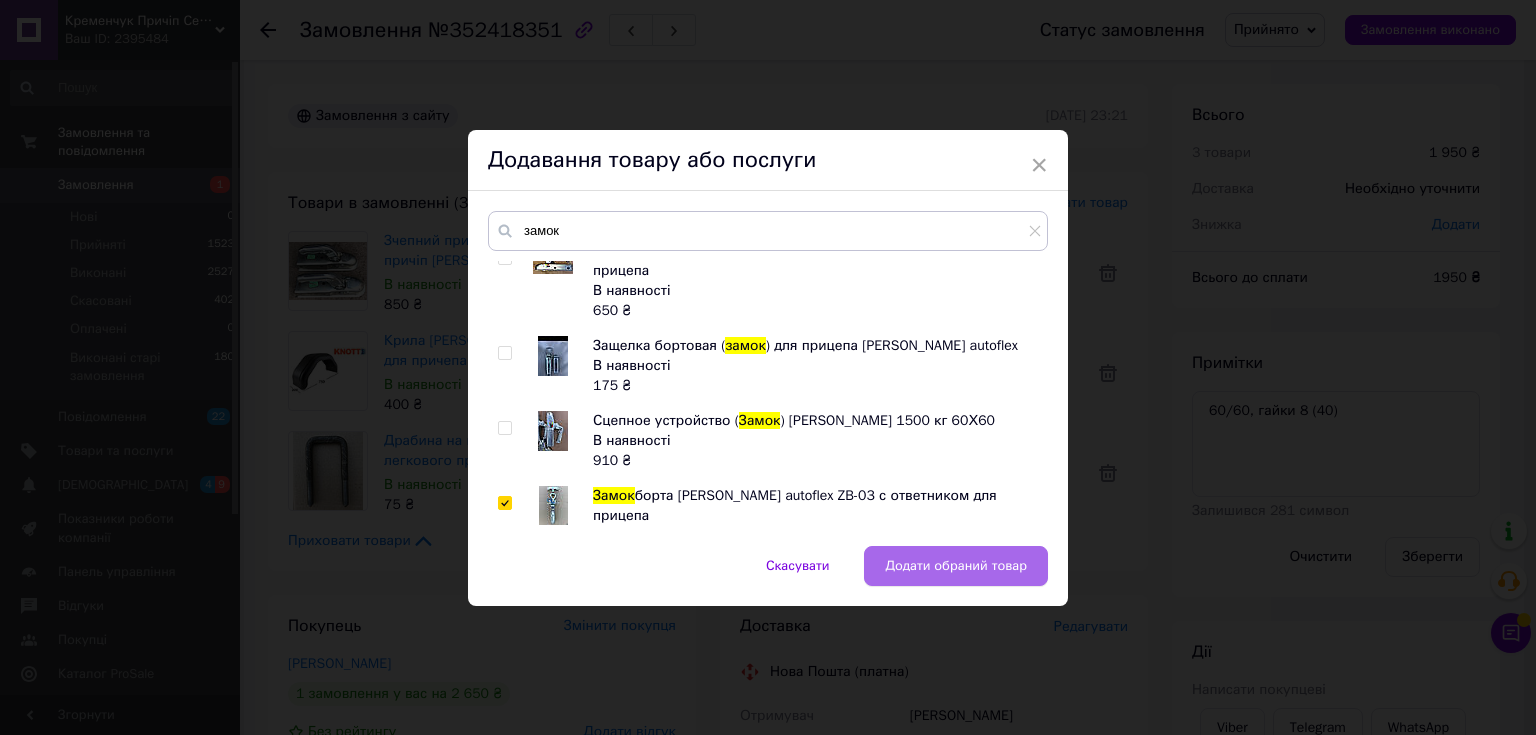 click on "Додати обраний товар" at bounding box center [956, 566] 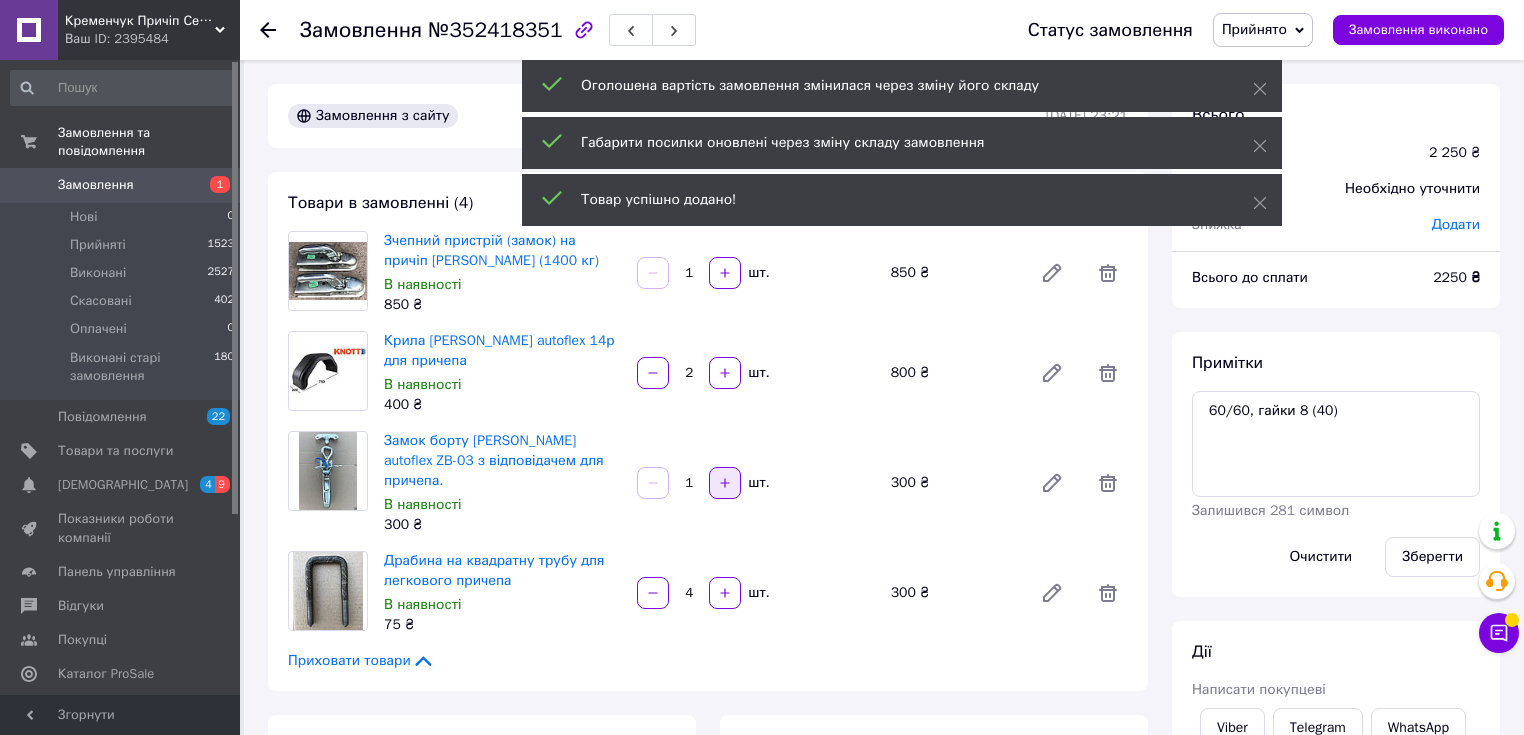 click at bounding box center (725, 483) 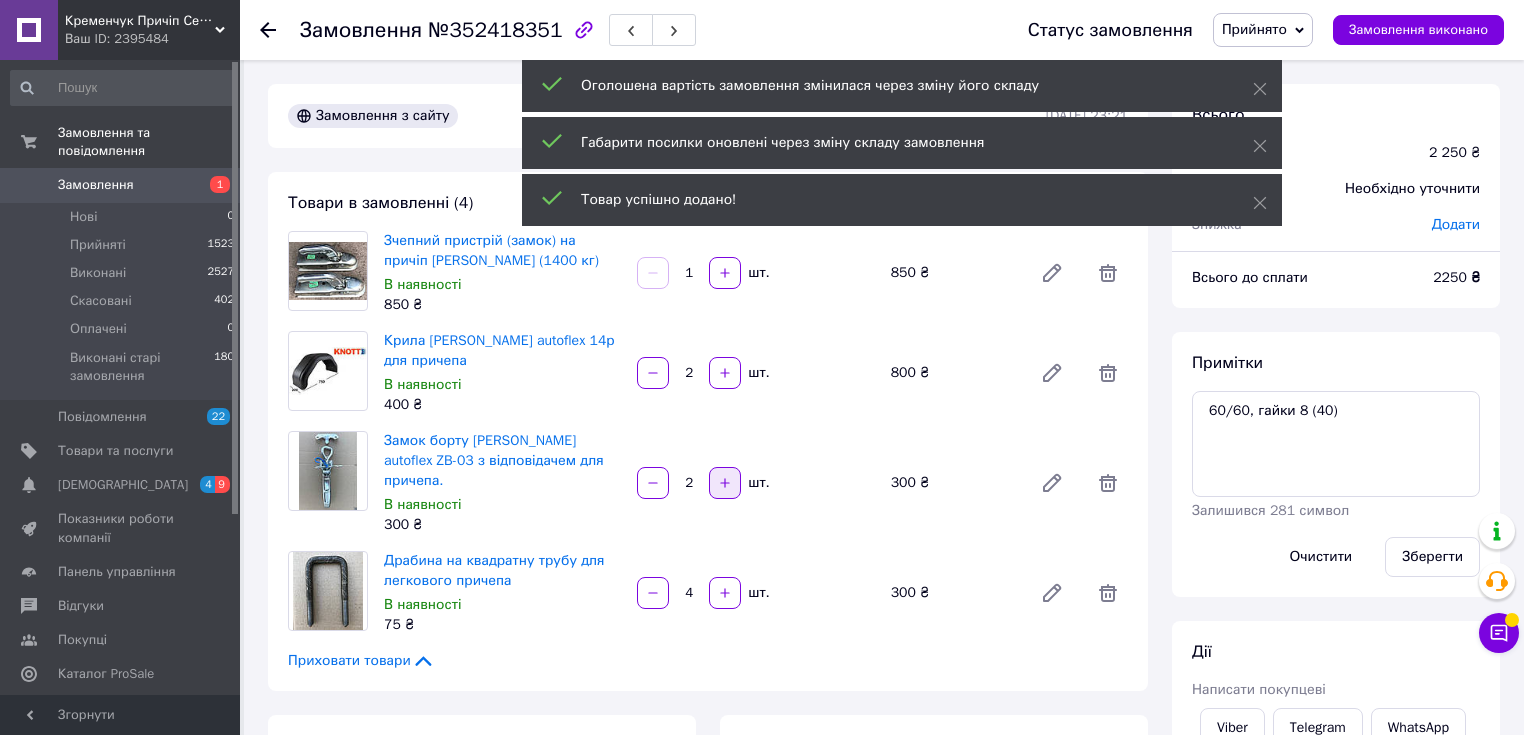 click at bounding box center (725, 483) 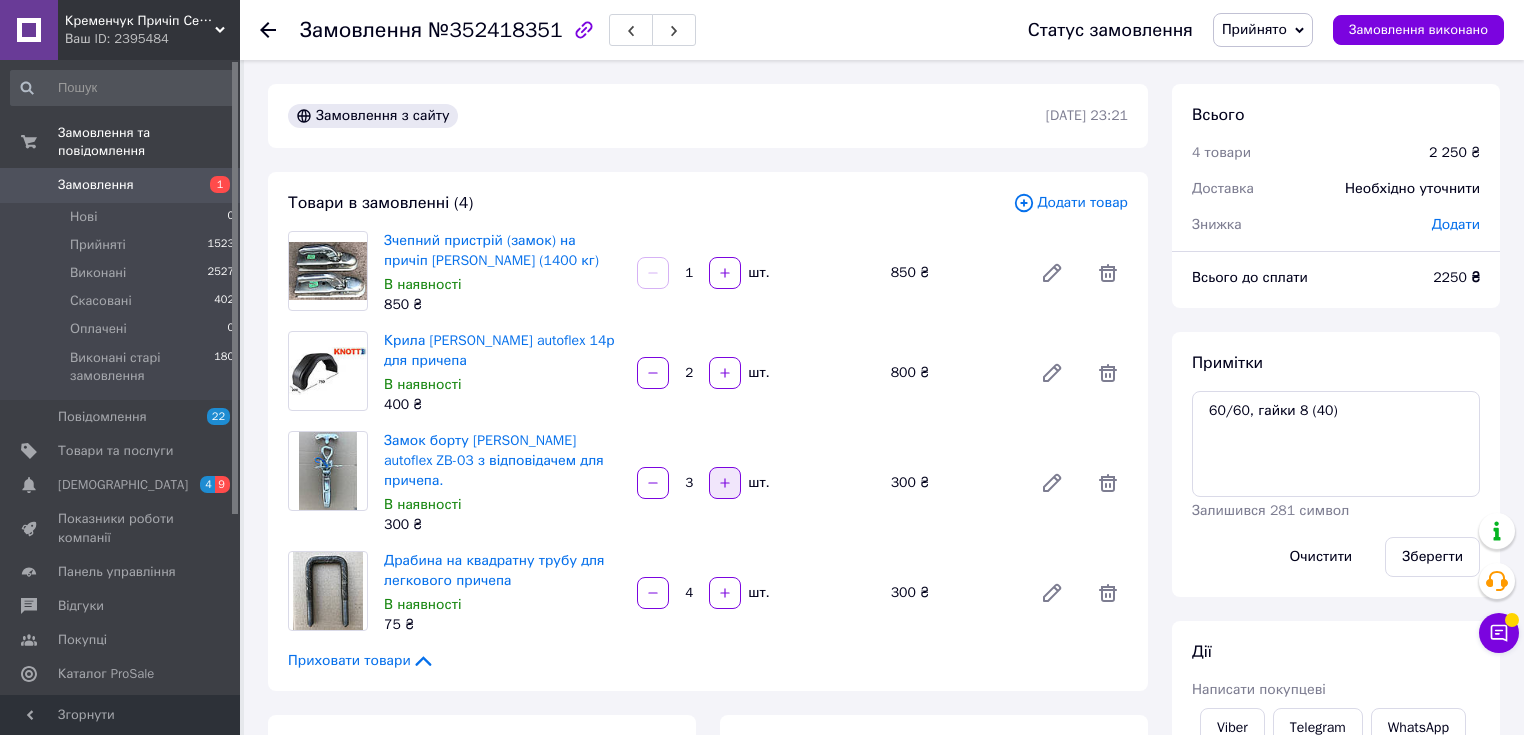 click at bounding box center [725, 483] 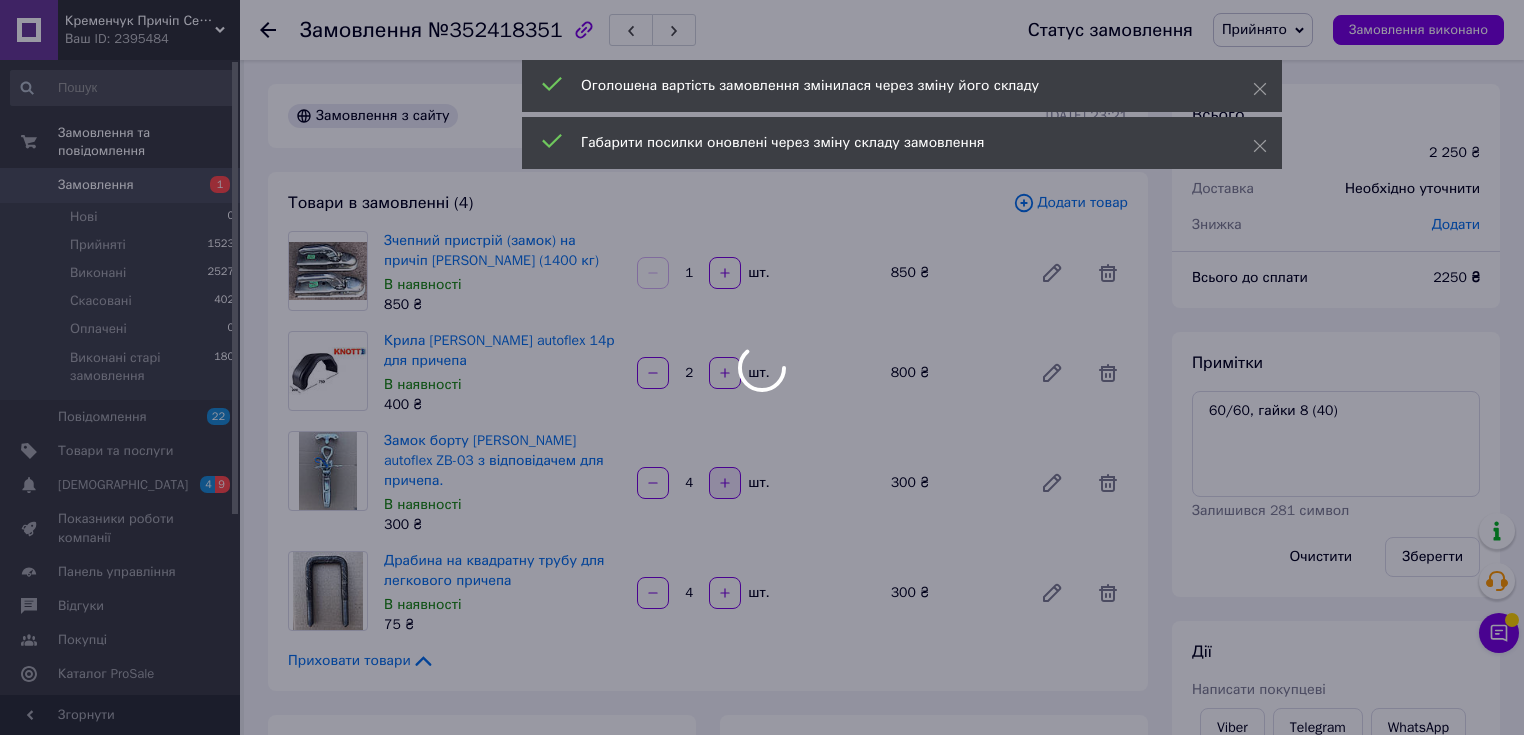 type on "4" 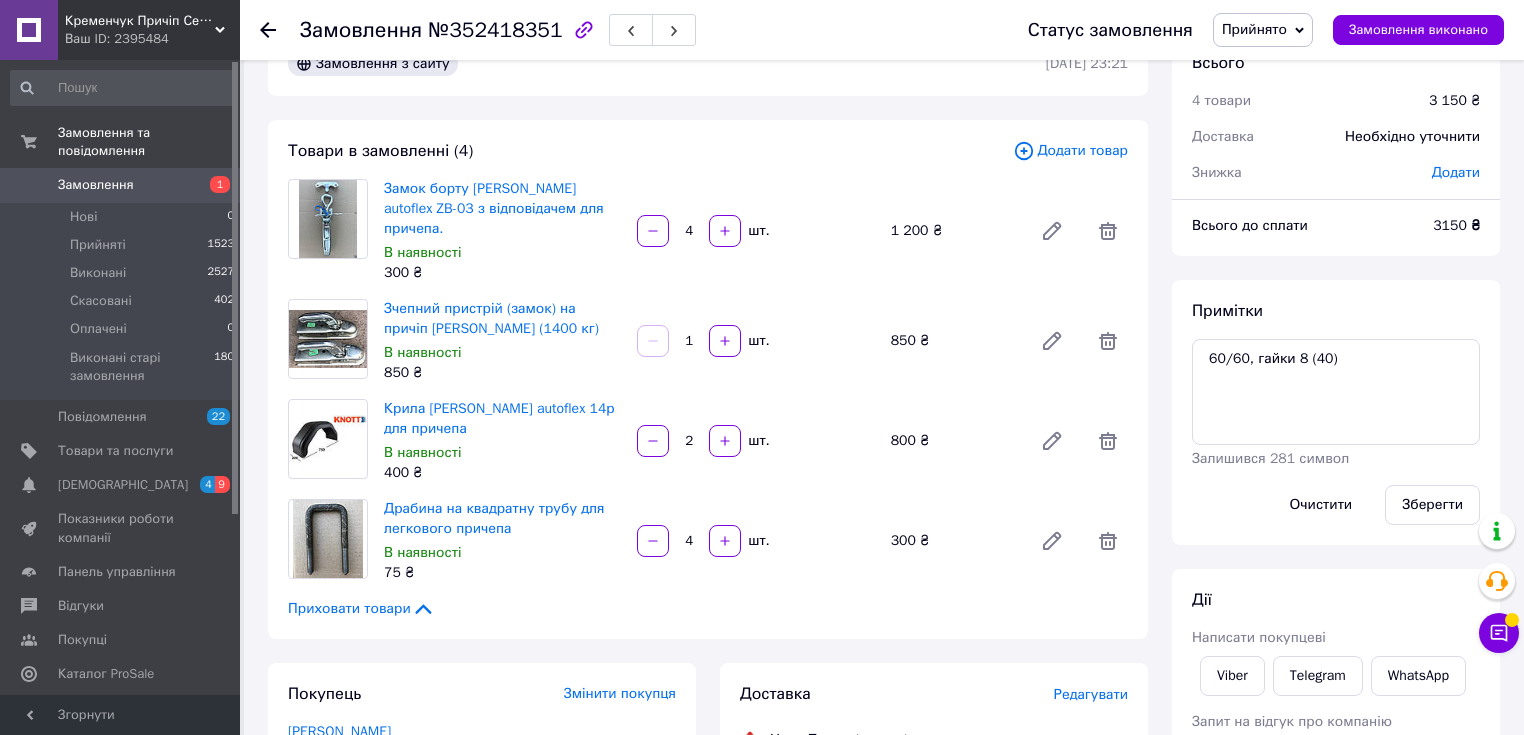 scroll, scrollTop: 0, scrollLeft: 0, axis: both 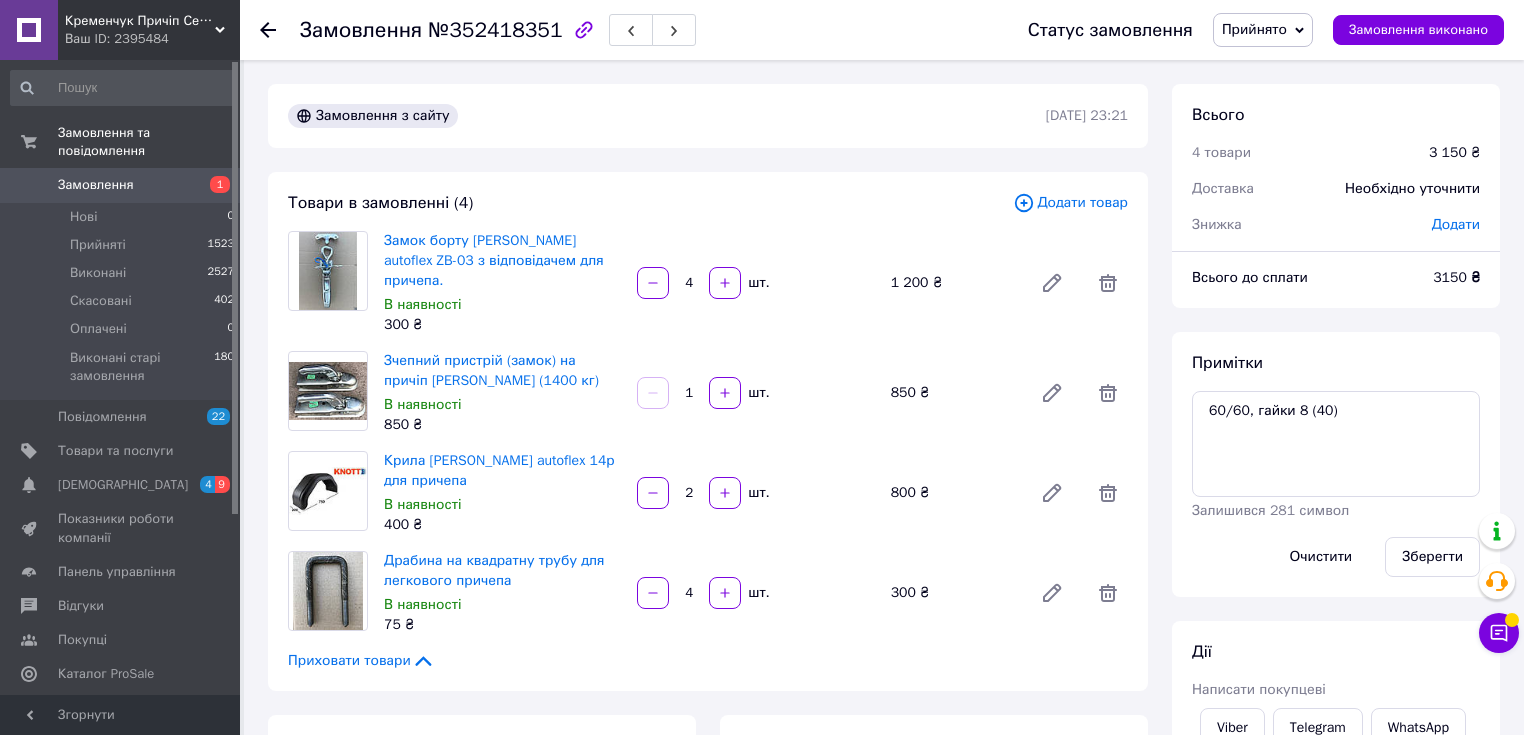 click on "Додати товар" at bounding box center (1070, 203) 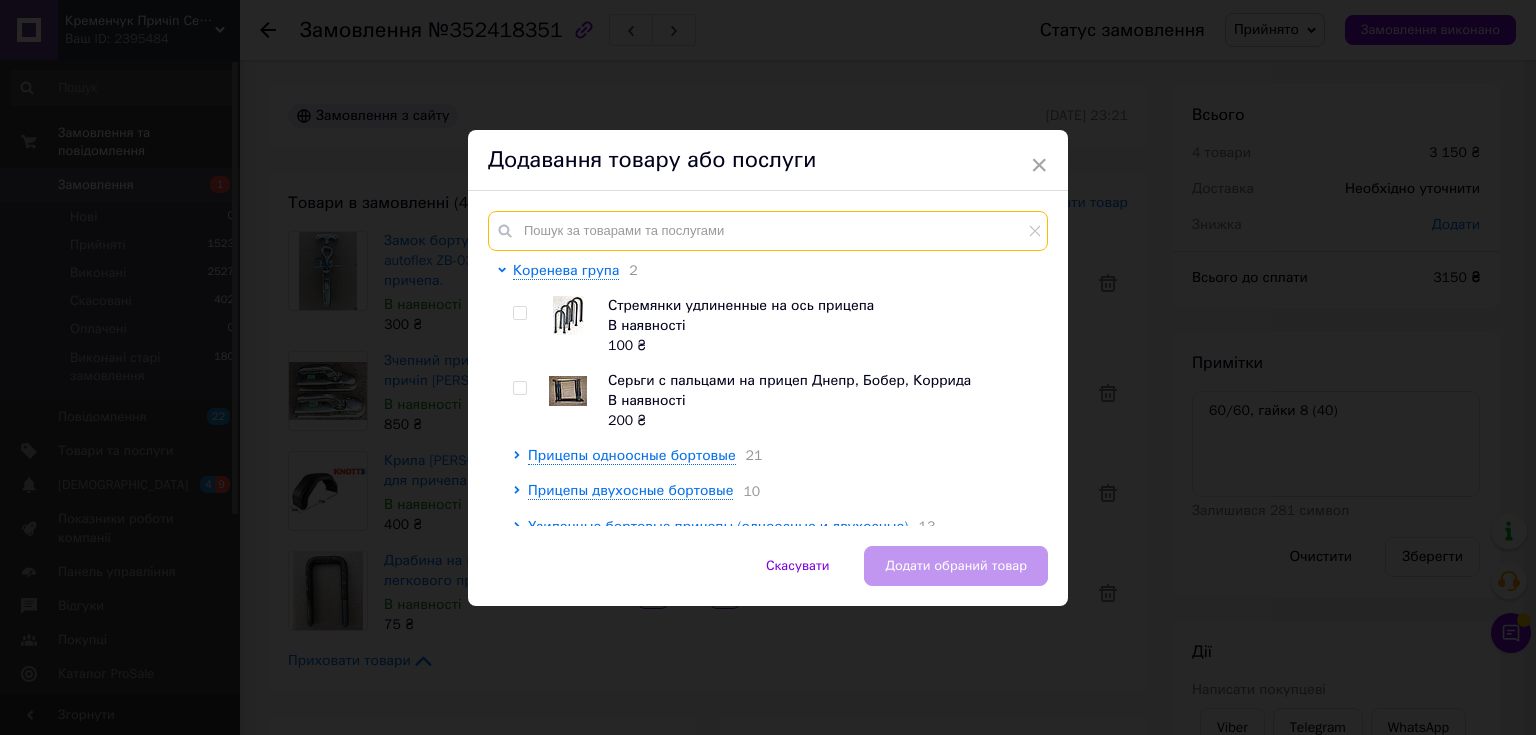 click at bounding box center [768, 231] 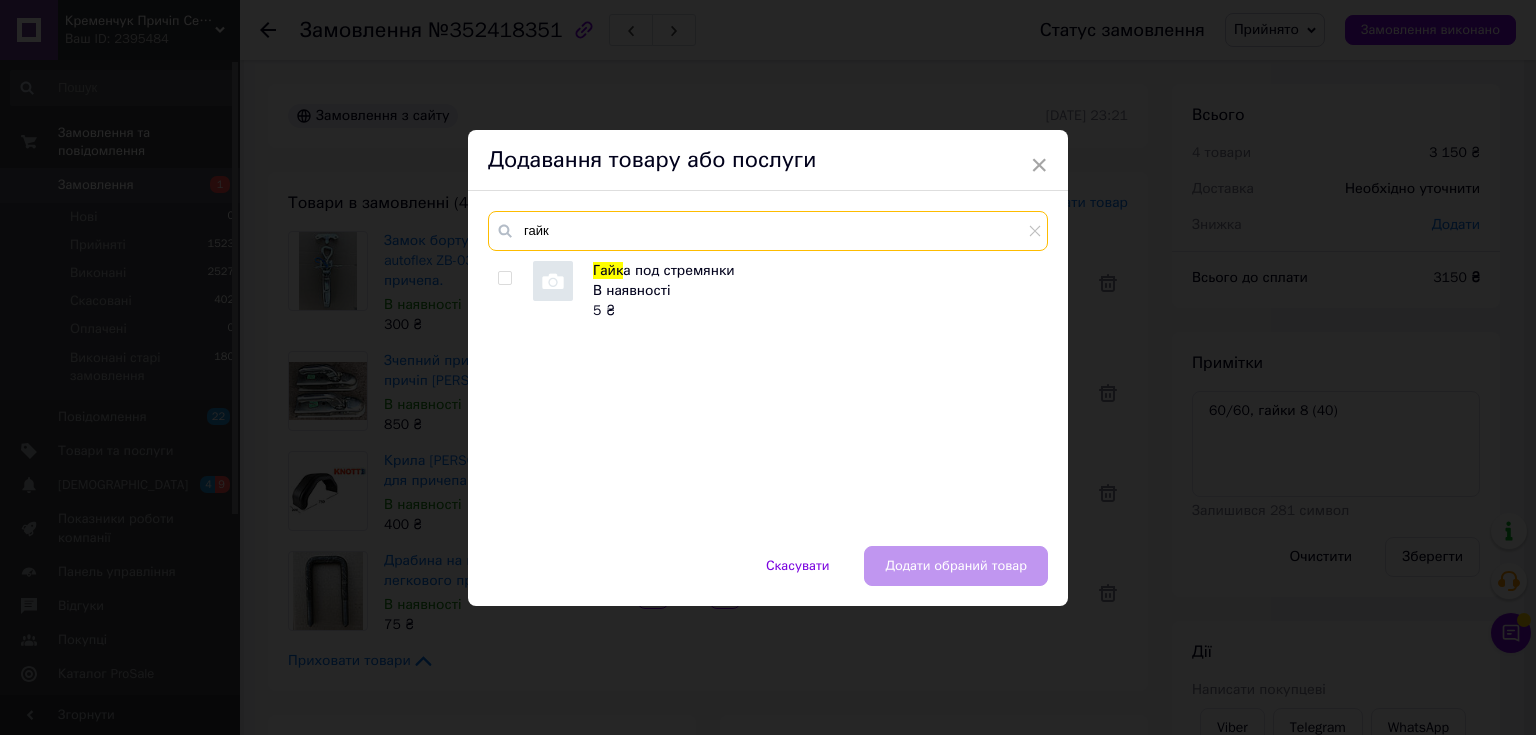 type on "гайк" 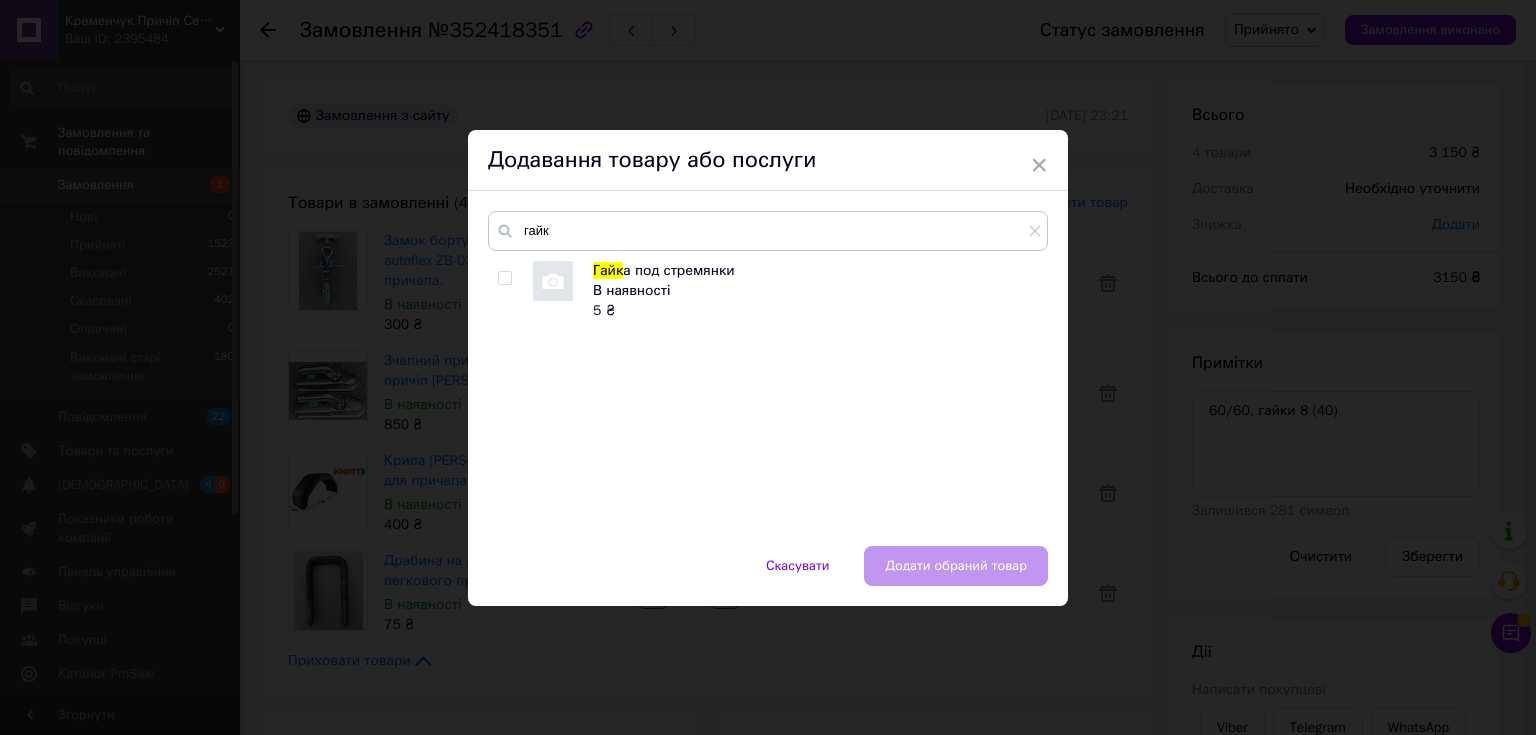 click at bounding box center [504, 278] 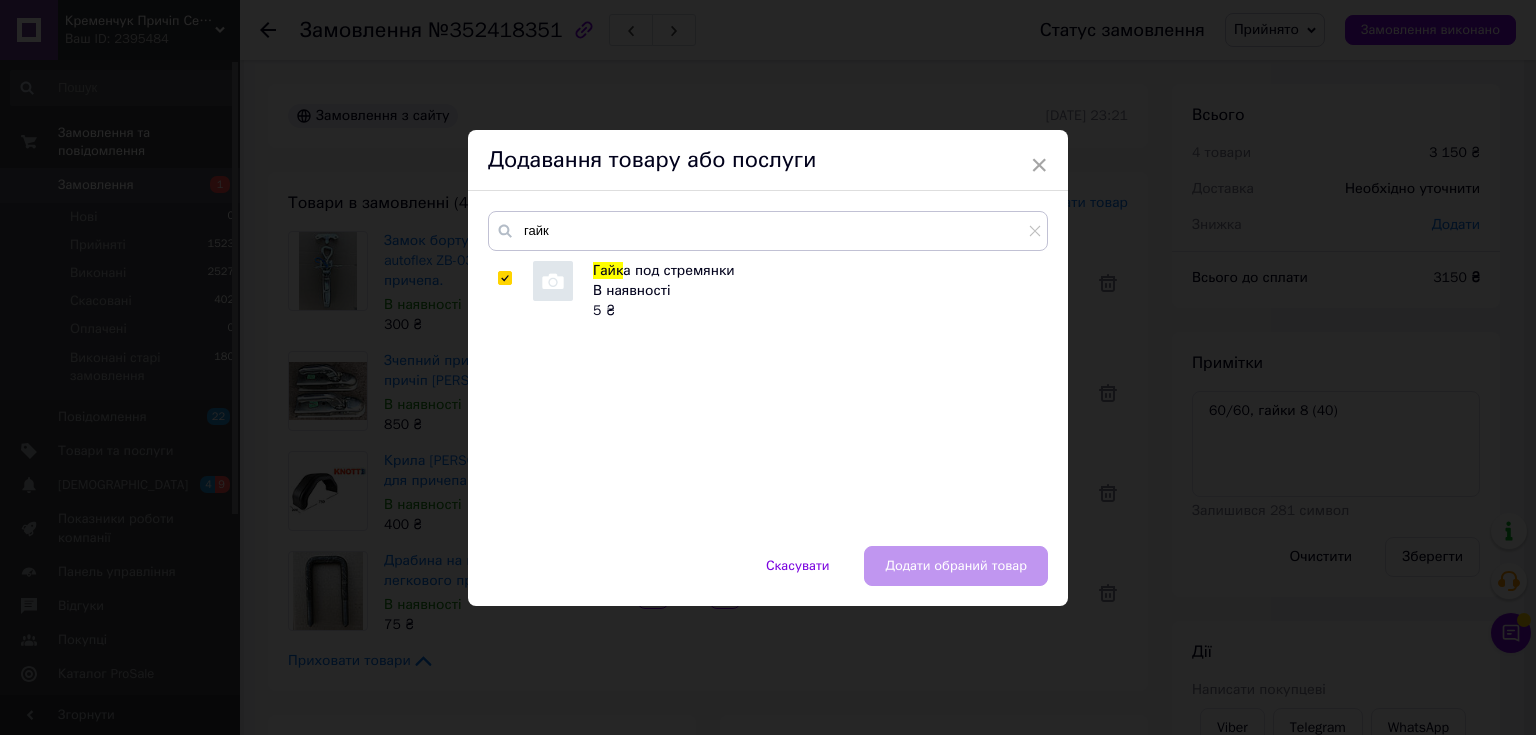 checkbox on "true" 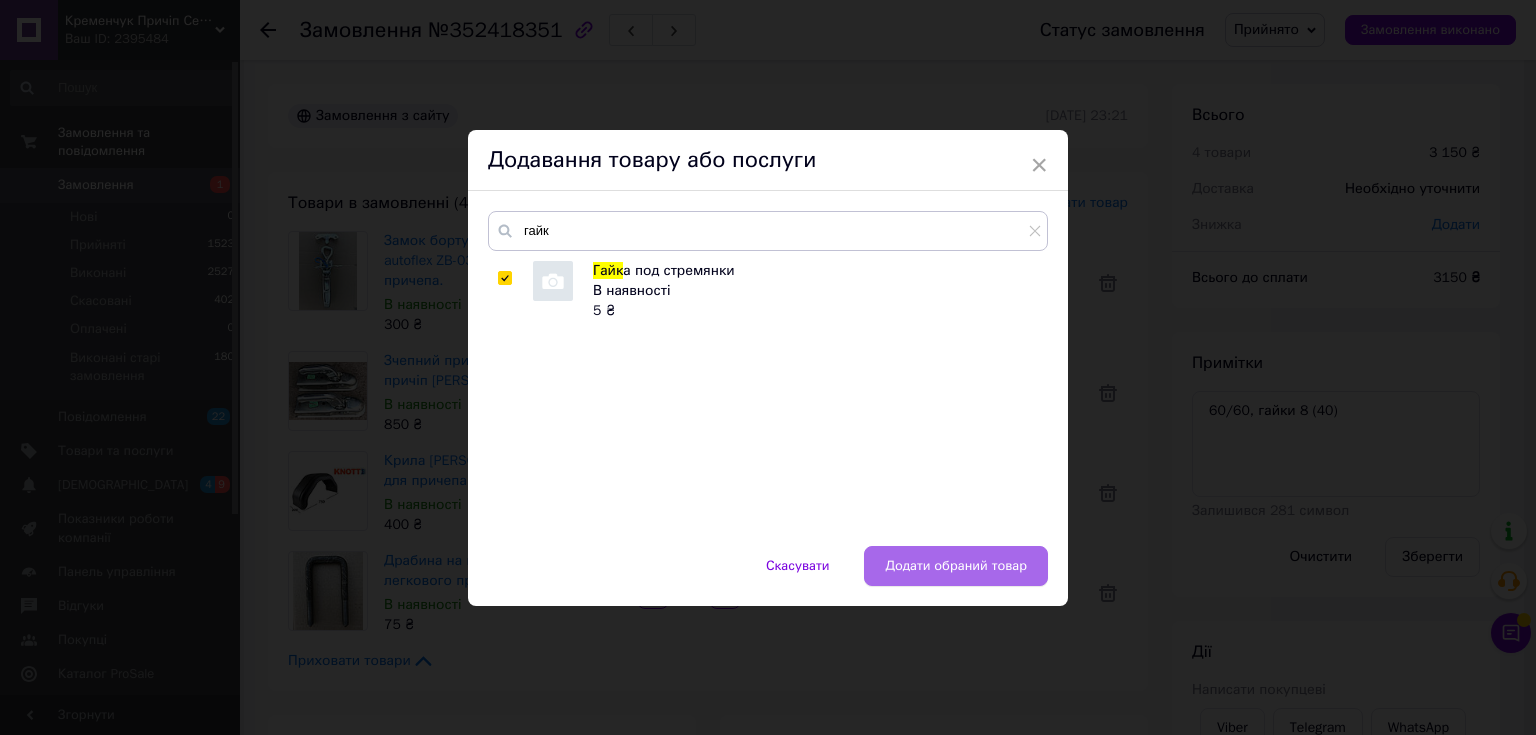 click on "Додати обраний товар" at bounding box center (956, 566) 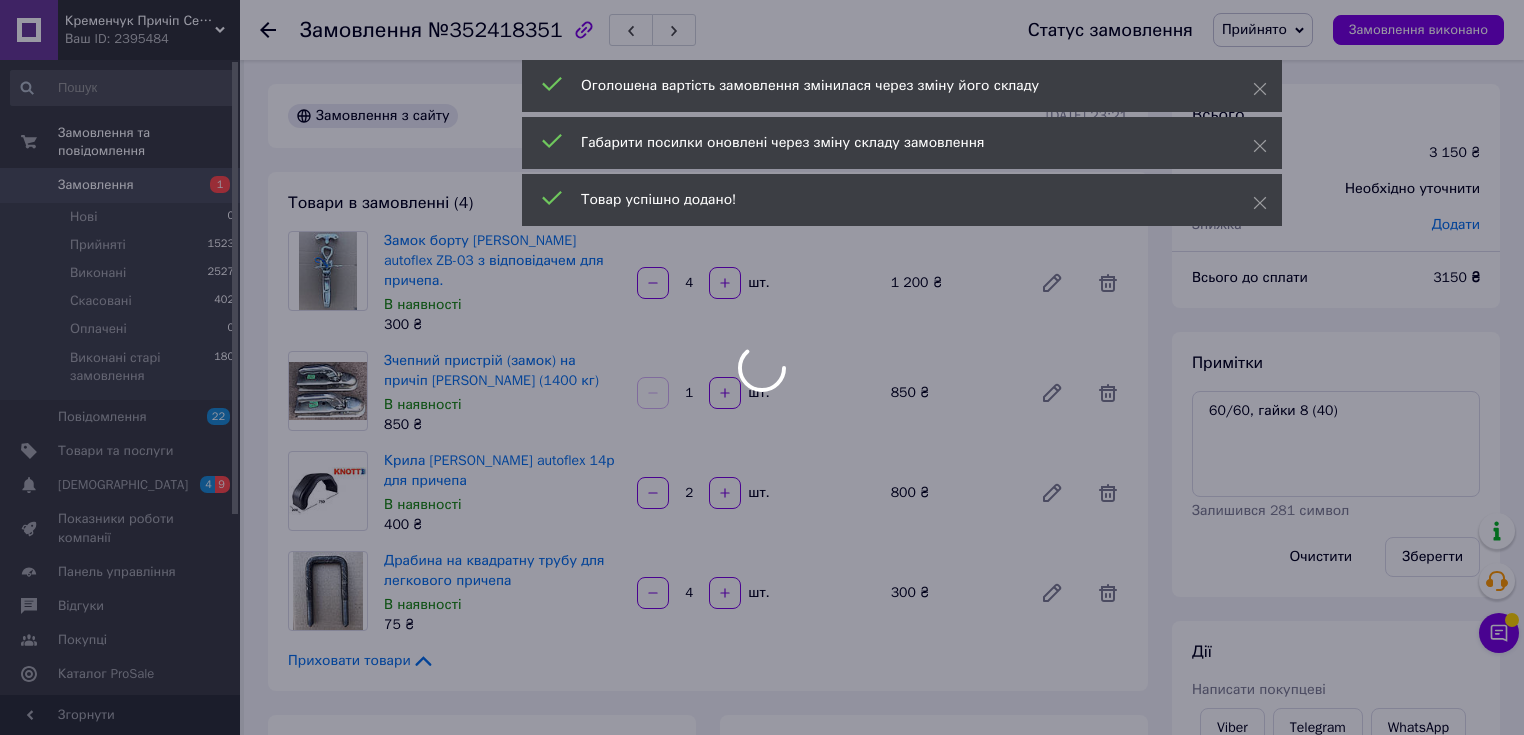 scroll, scrollTop: 20, scrollLeft: 0, axis: vertical 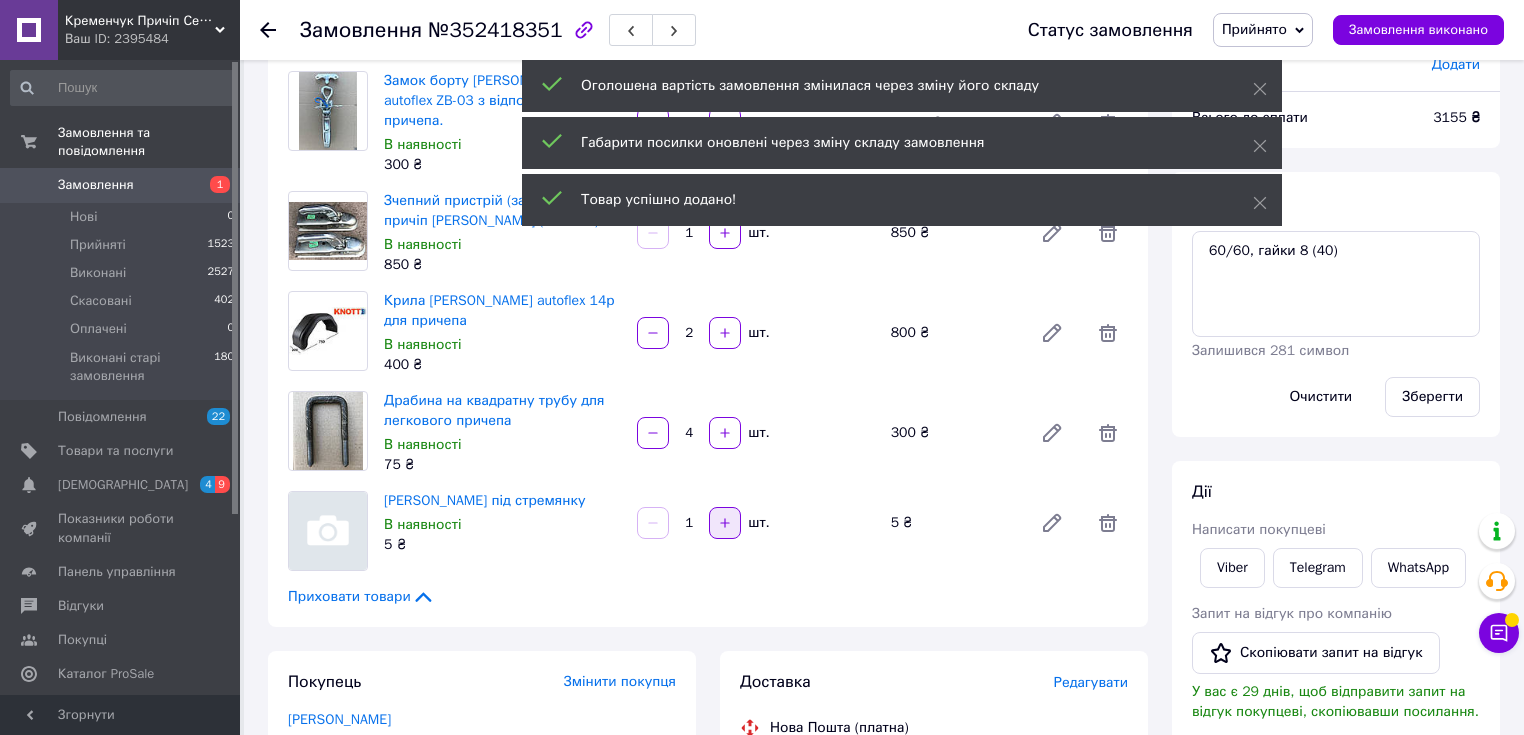 click at bounding box center (725, 523) 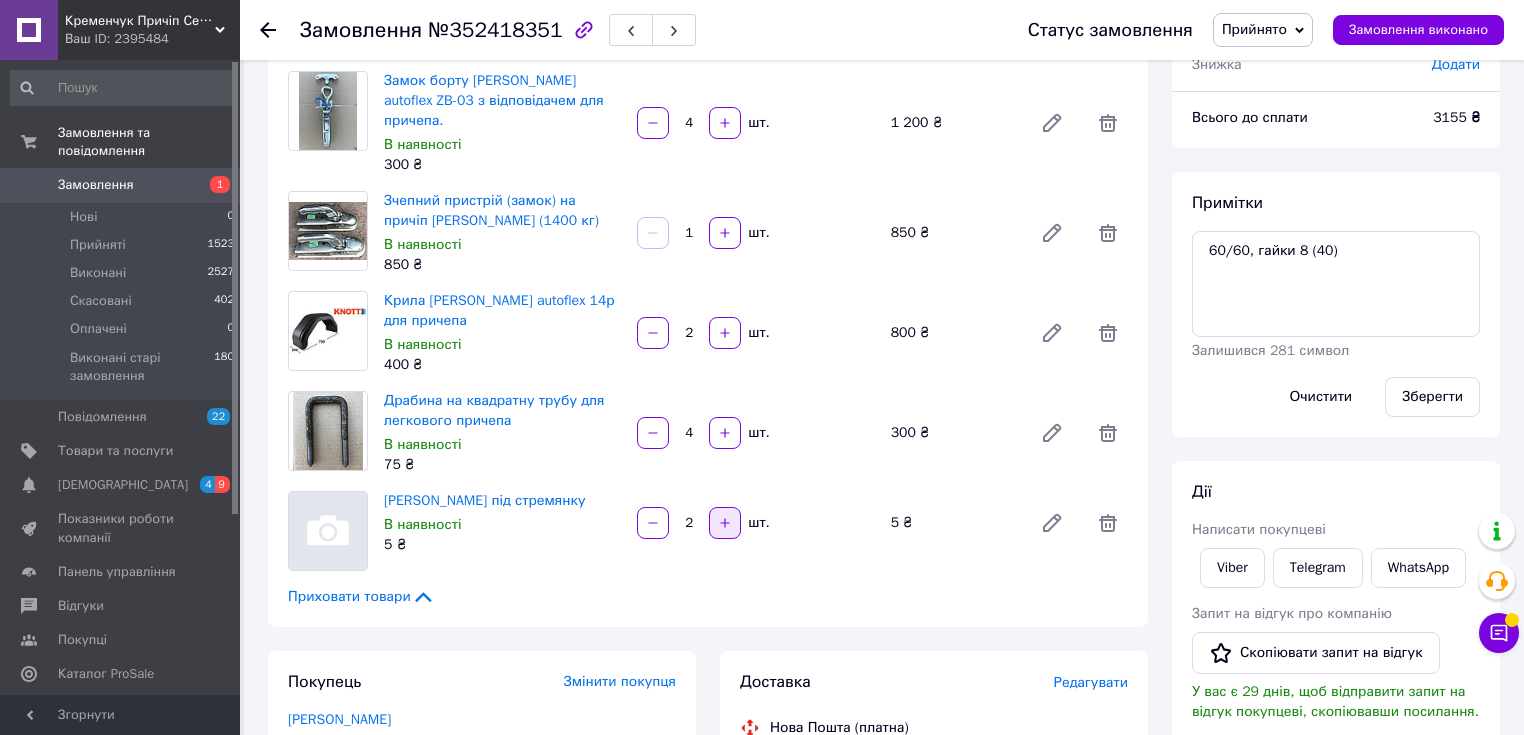 click at bounding box center (725, 523) 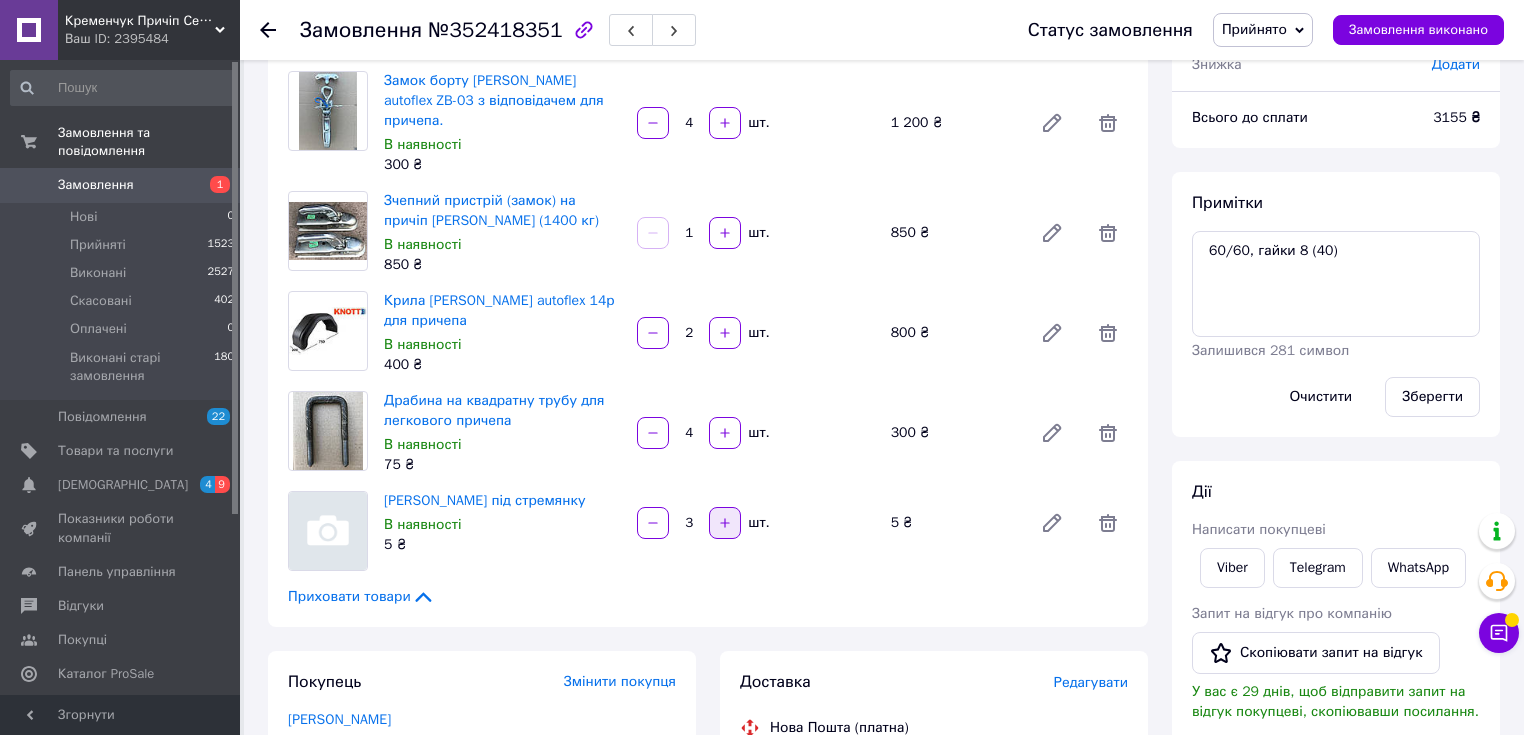 click at bounding box center [725, 523] 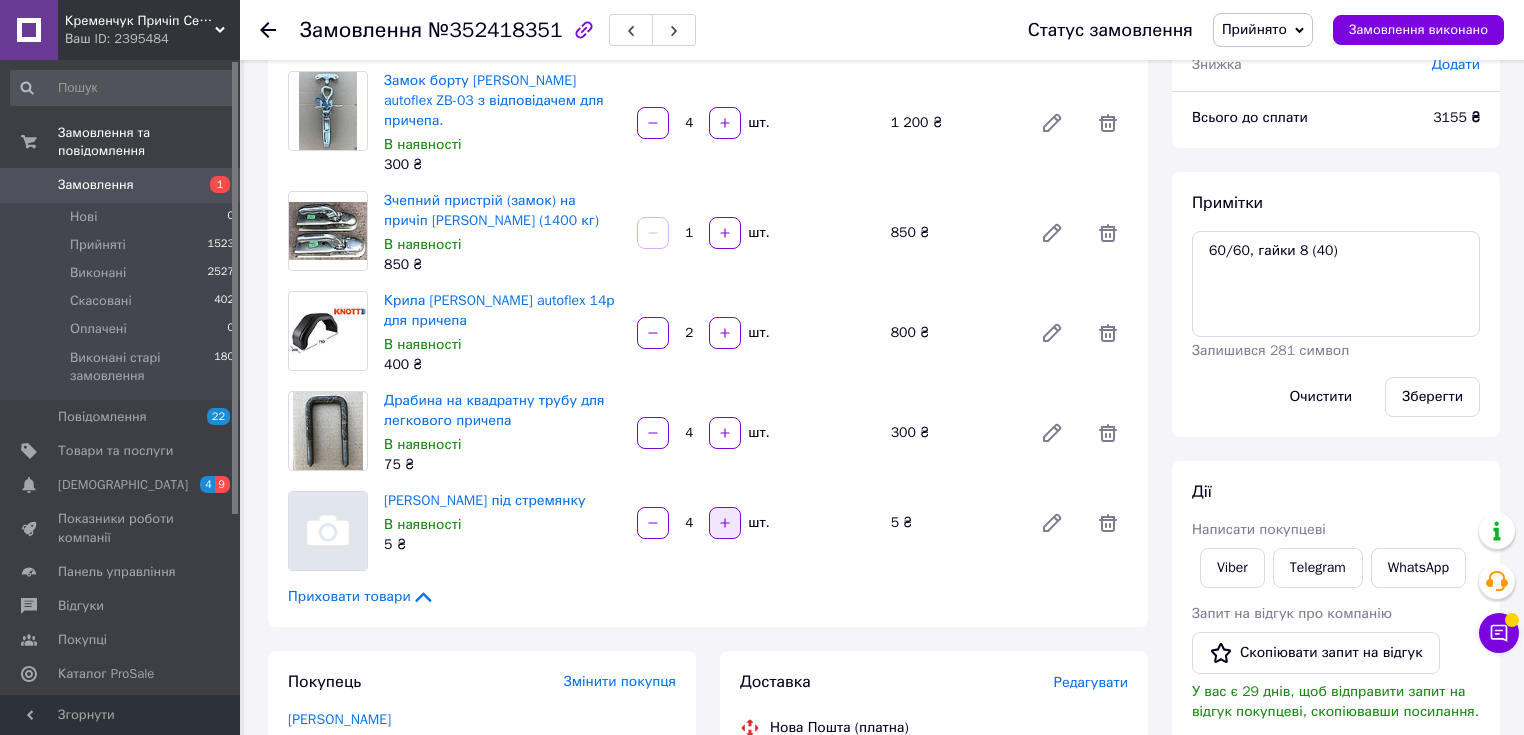 click at bounding box center (725, 523) 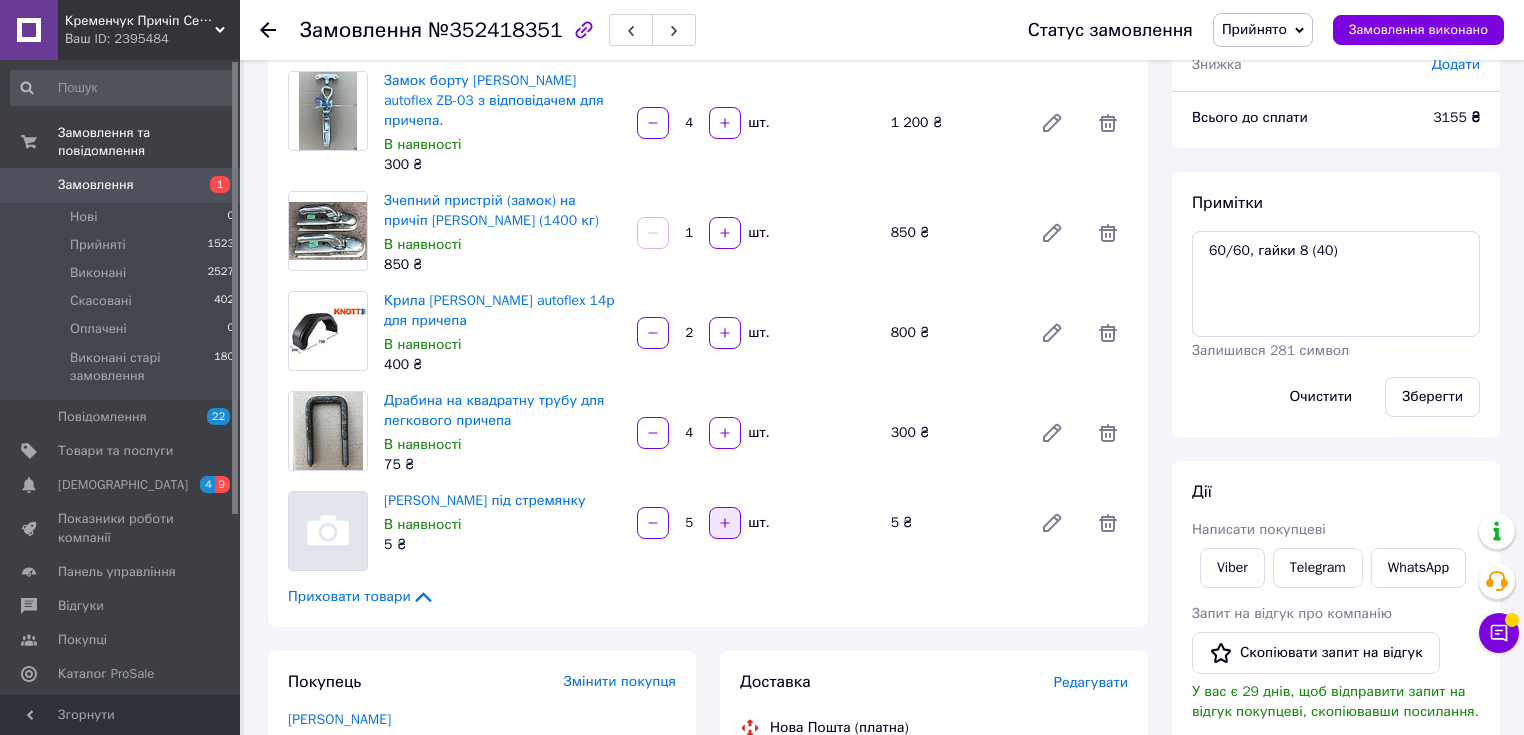click at bounding box center (725, 523) 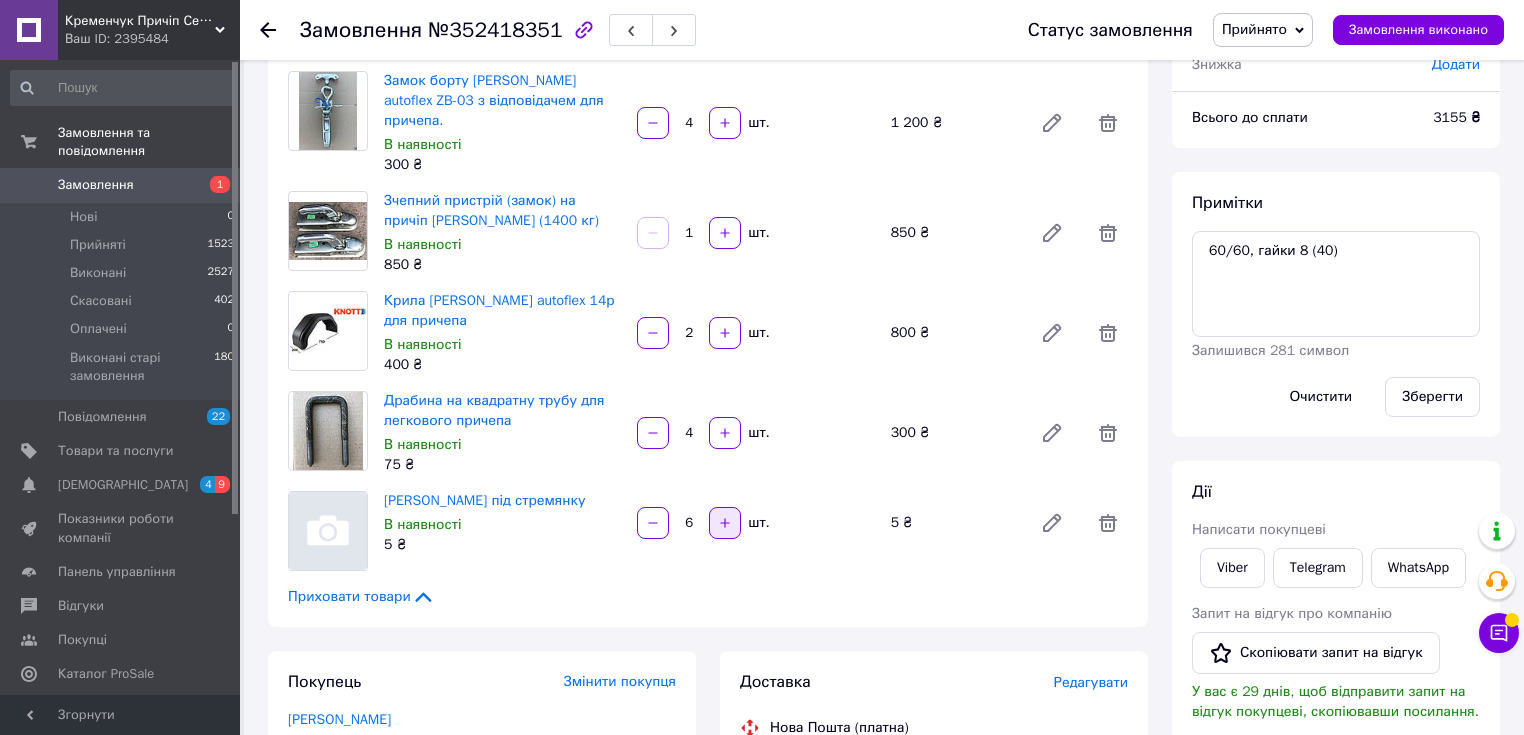 click at bounding box center (725, 523) 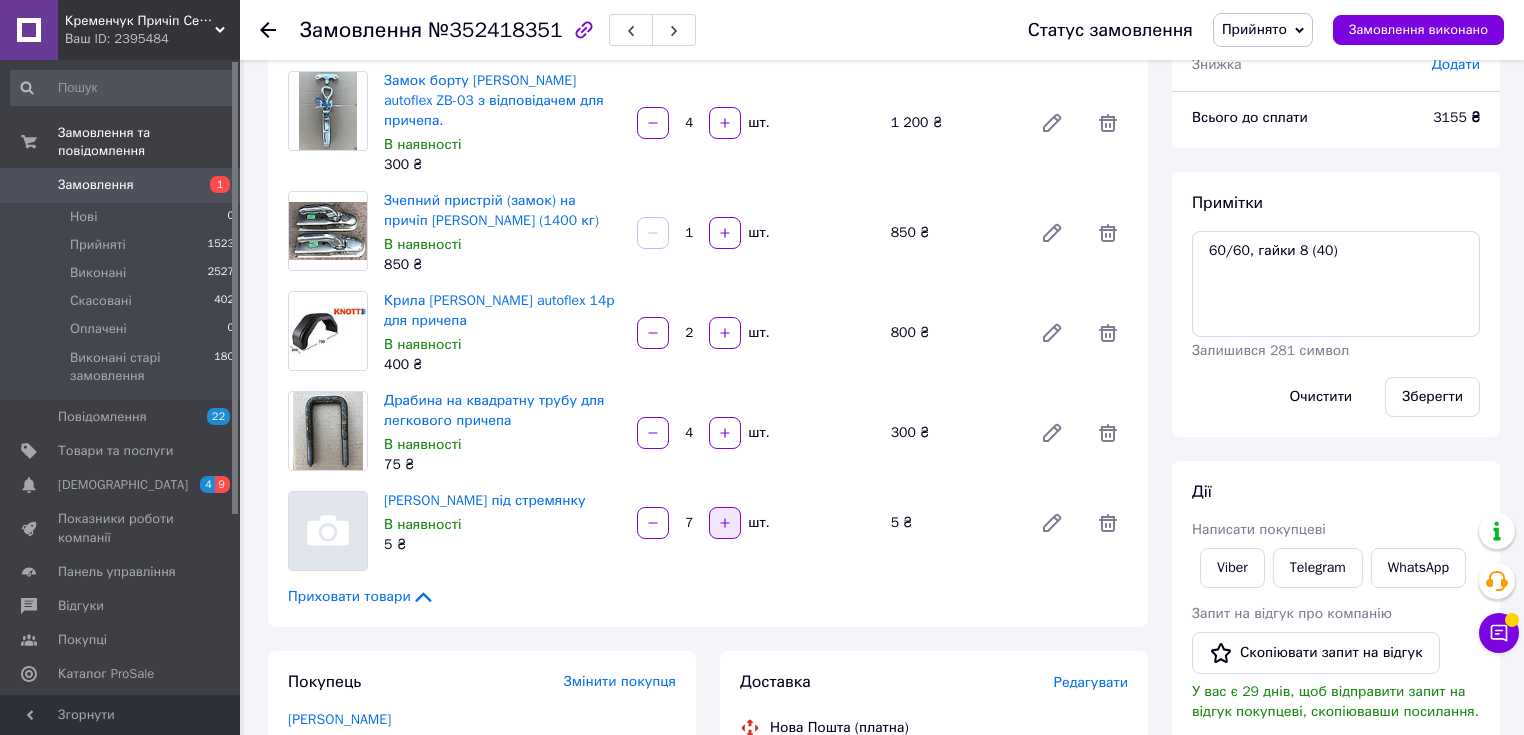 click at bounding box center (725, 523) 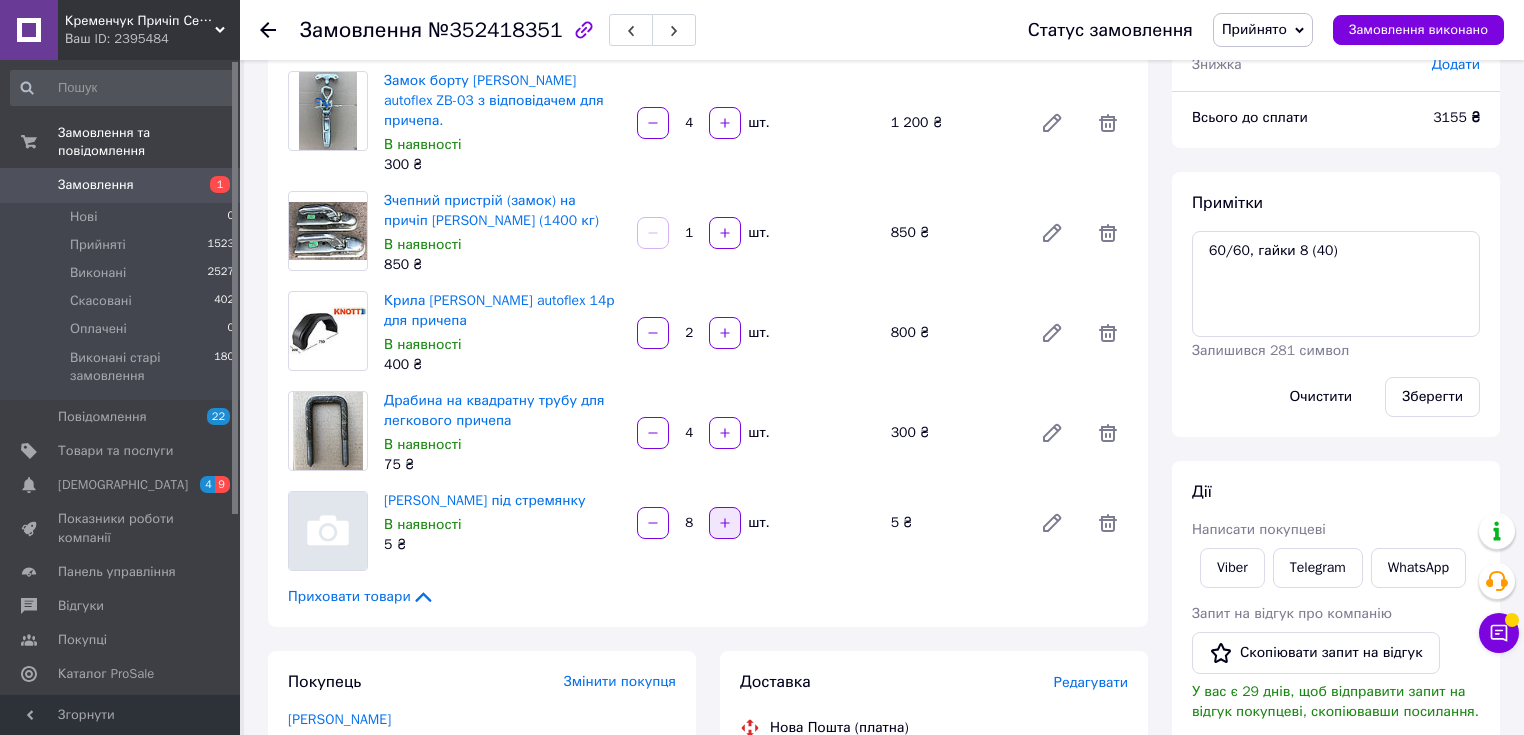click at bounding box center (725, 523) 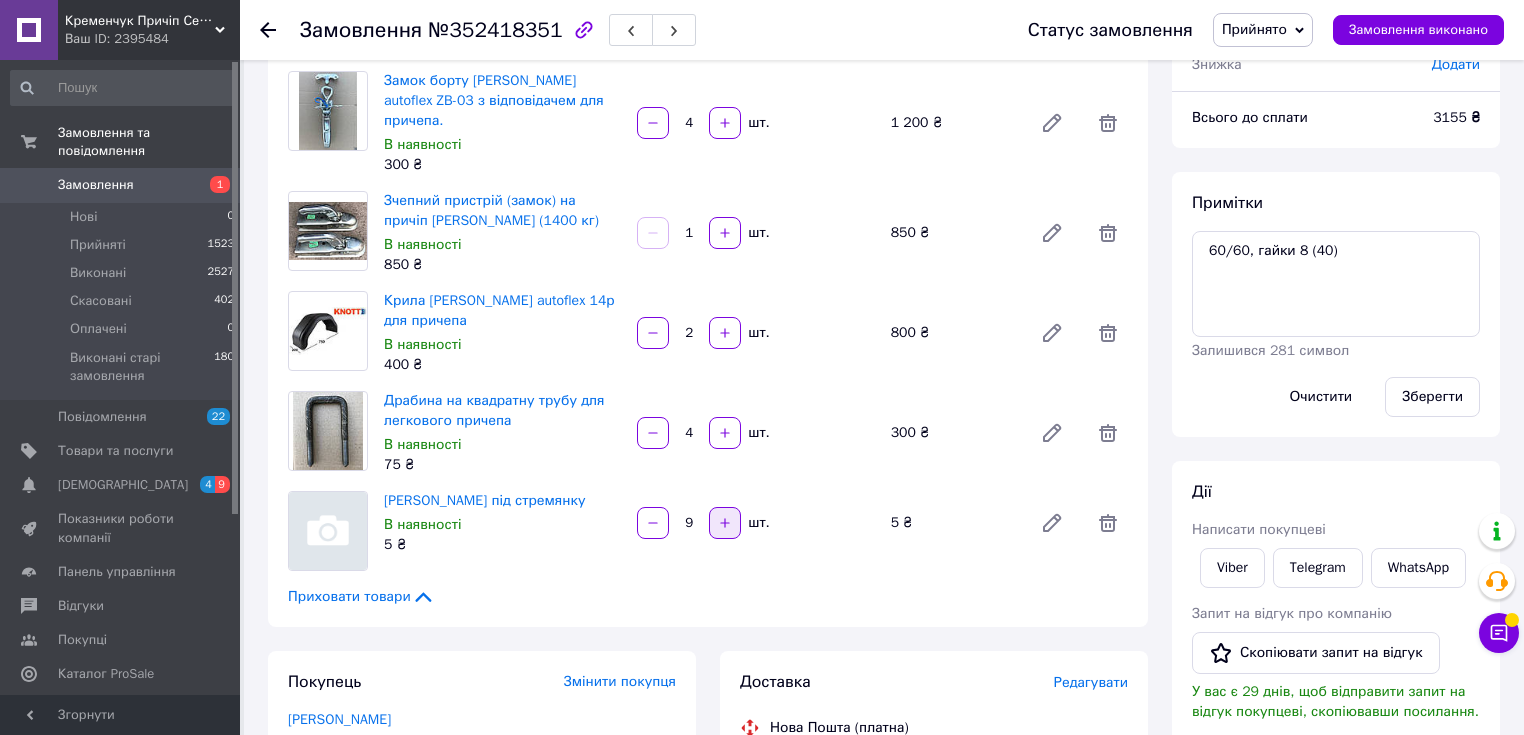click at bounding box center (725, 523) 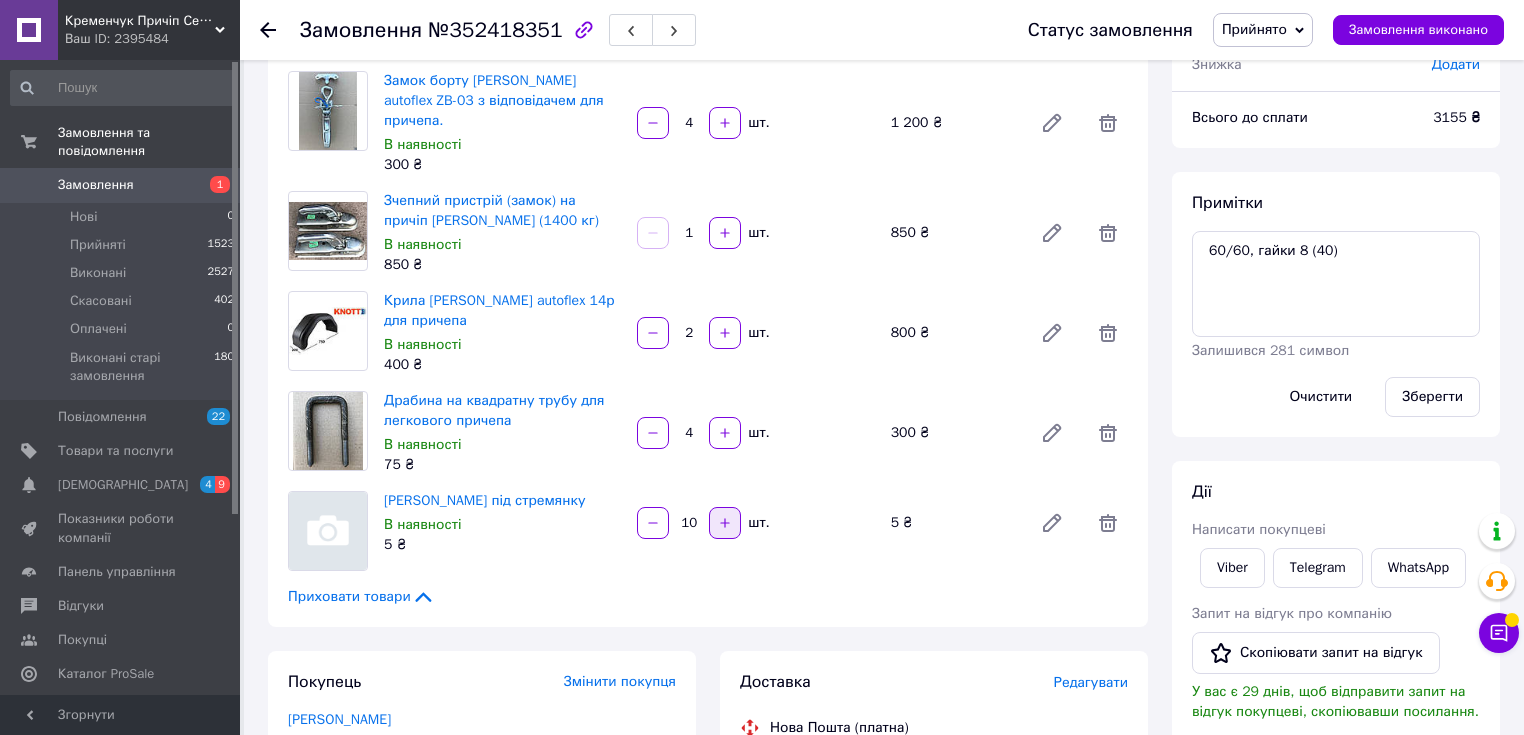 click at bounding box center [725, 523] 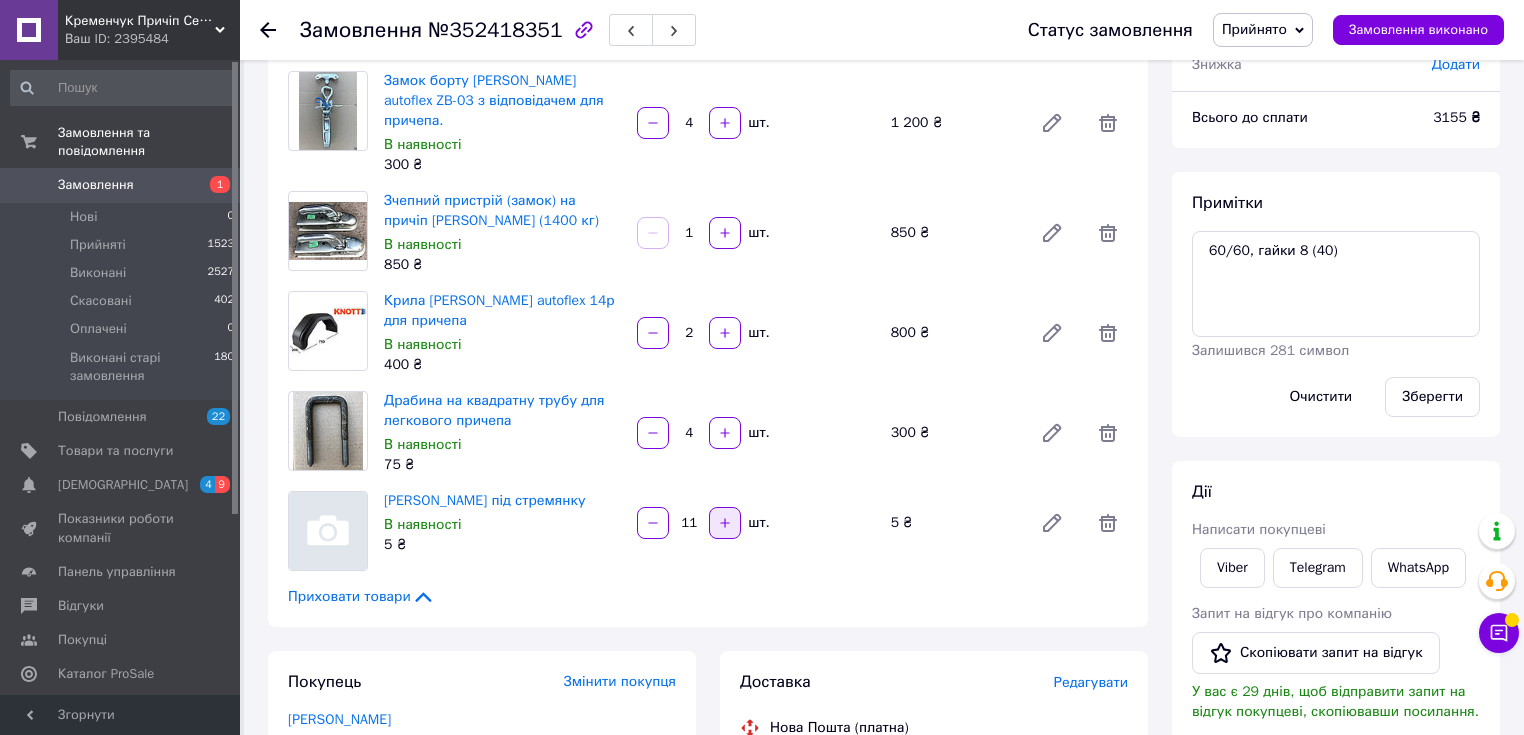 click at bounding box center [725, 523] 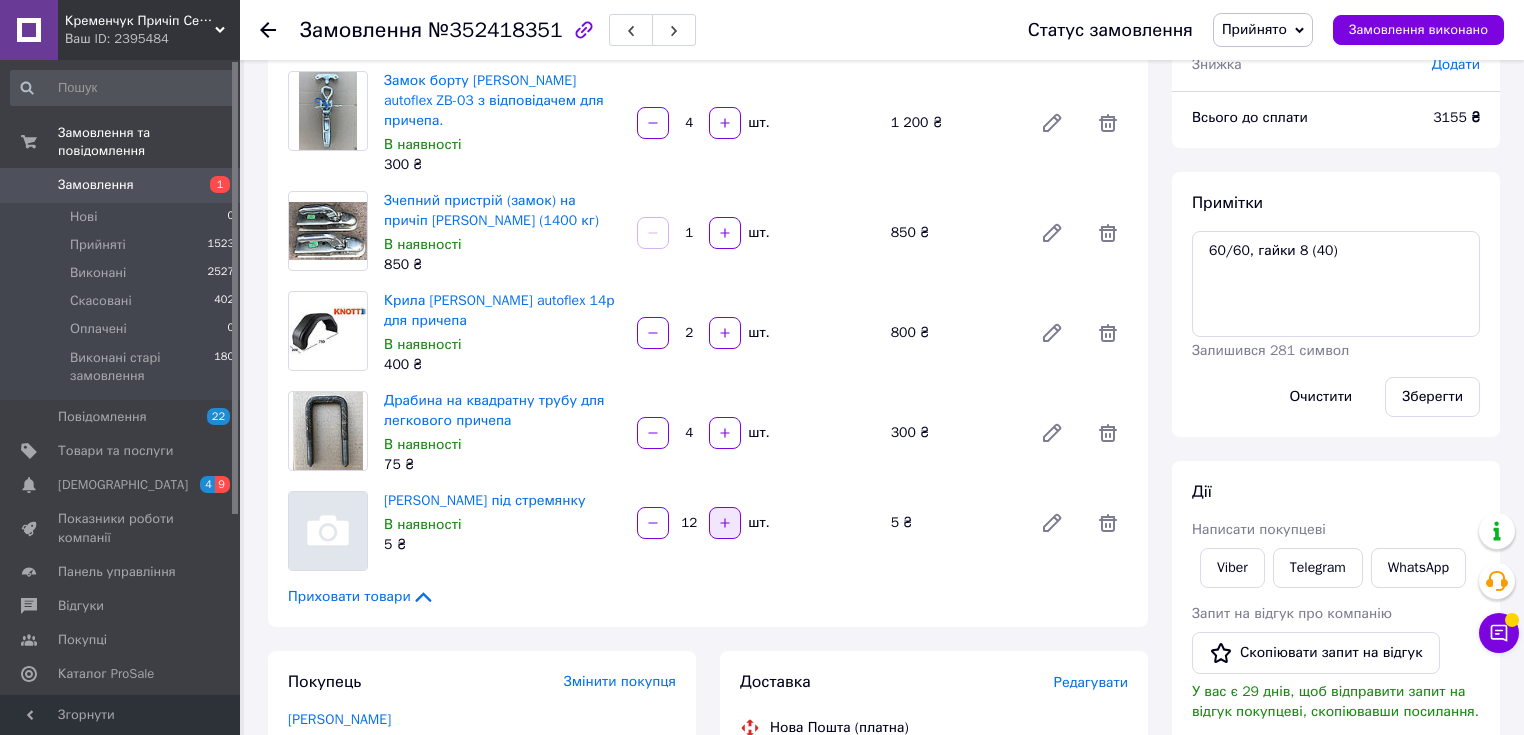 click at bounding box center (725, 523) 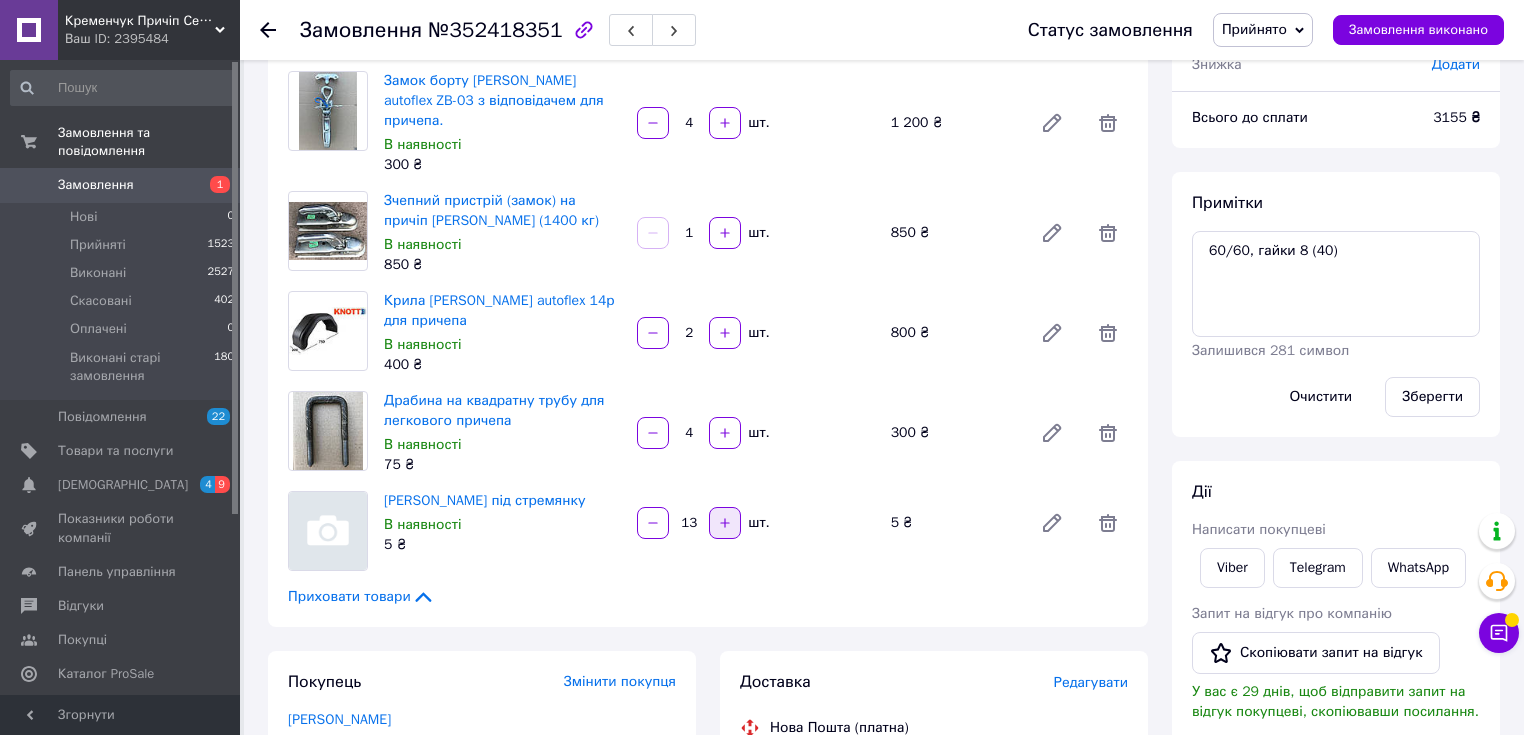 click at bounding box center [725, 523] 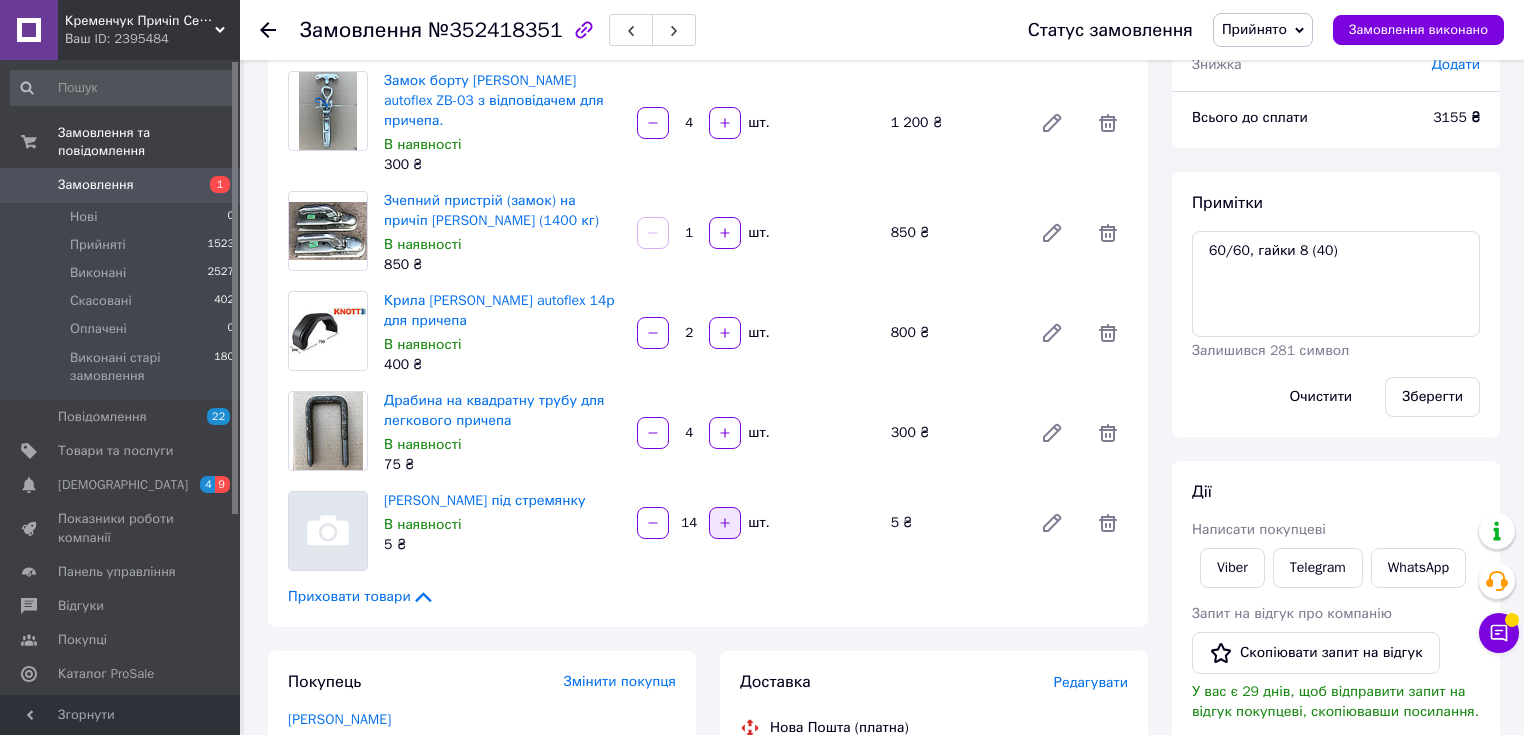 click at bounding box center (725, 523) 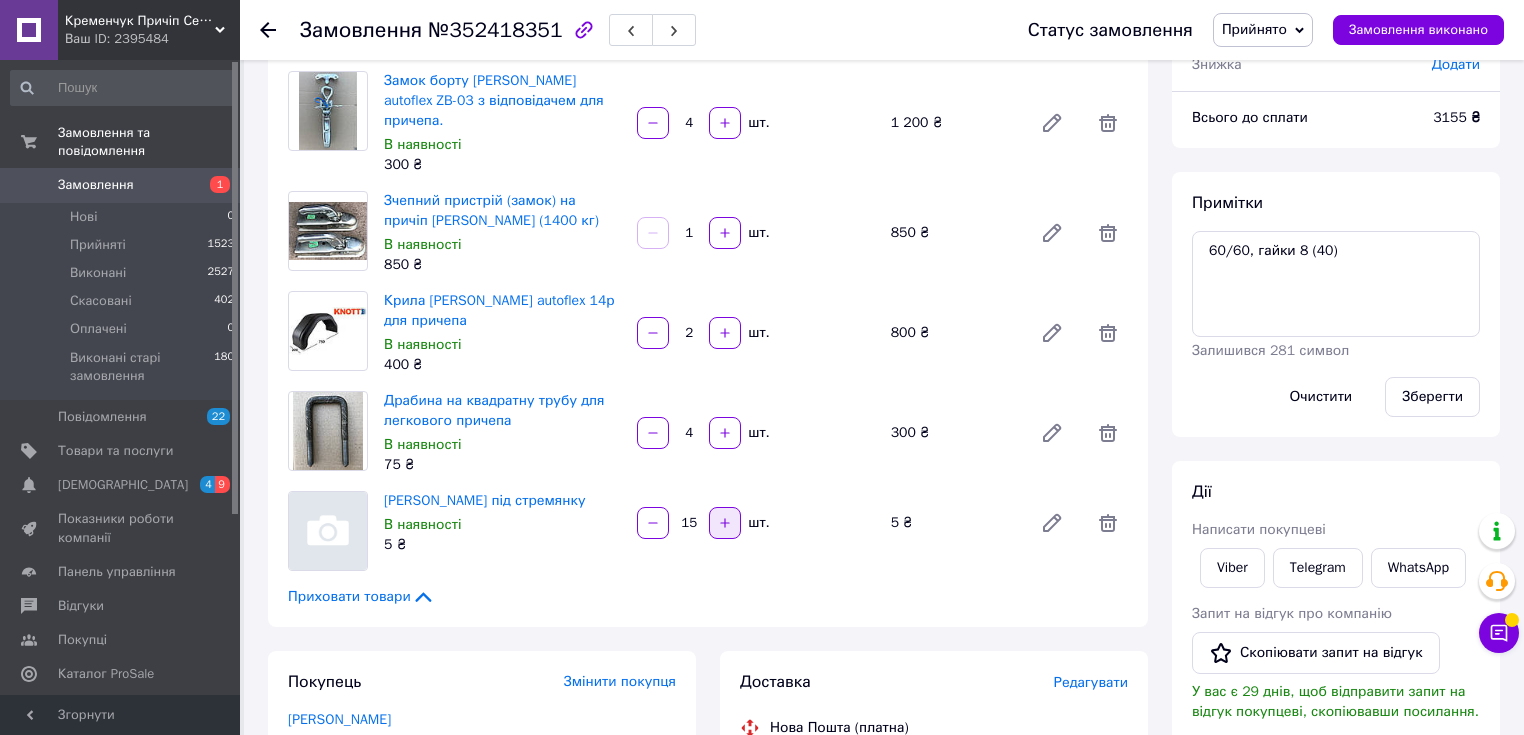 click at bounding box center (725, 523) 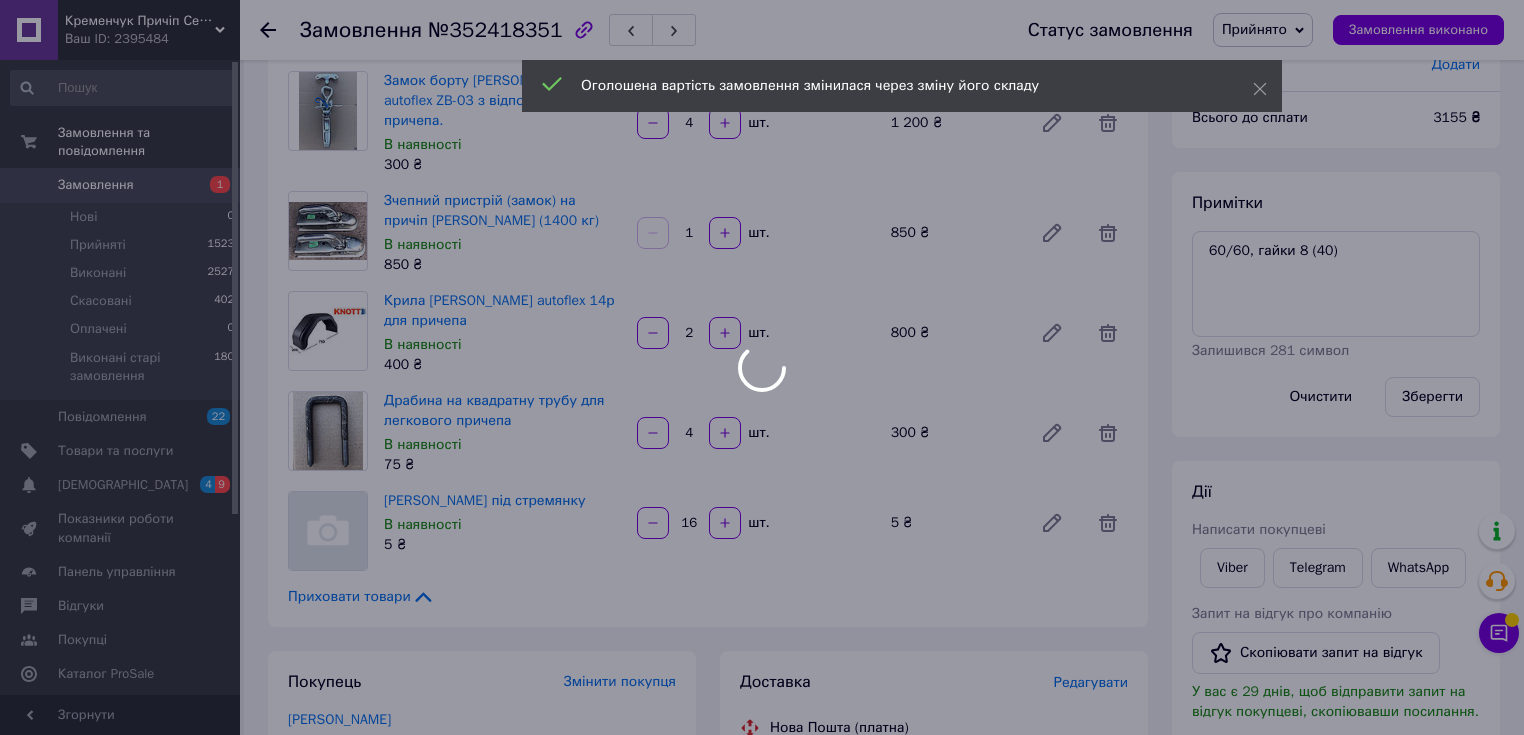 scroll, scrollTop: 117, scrollLeft: 0, axis: vertical 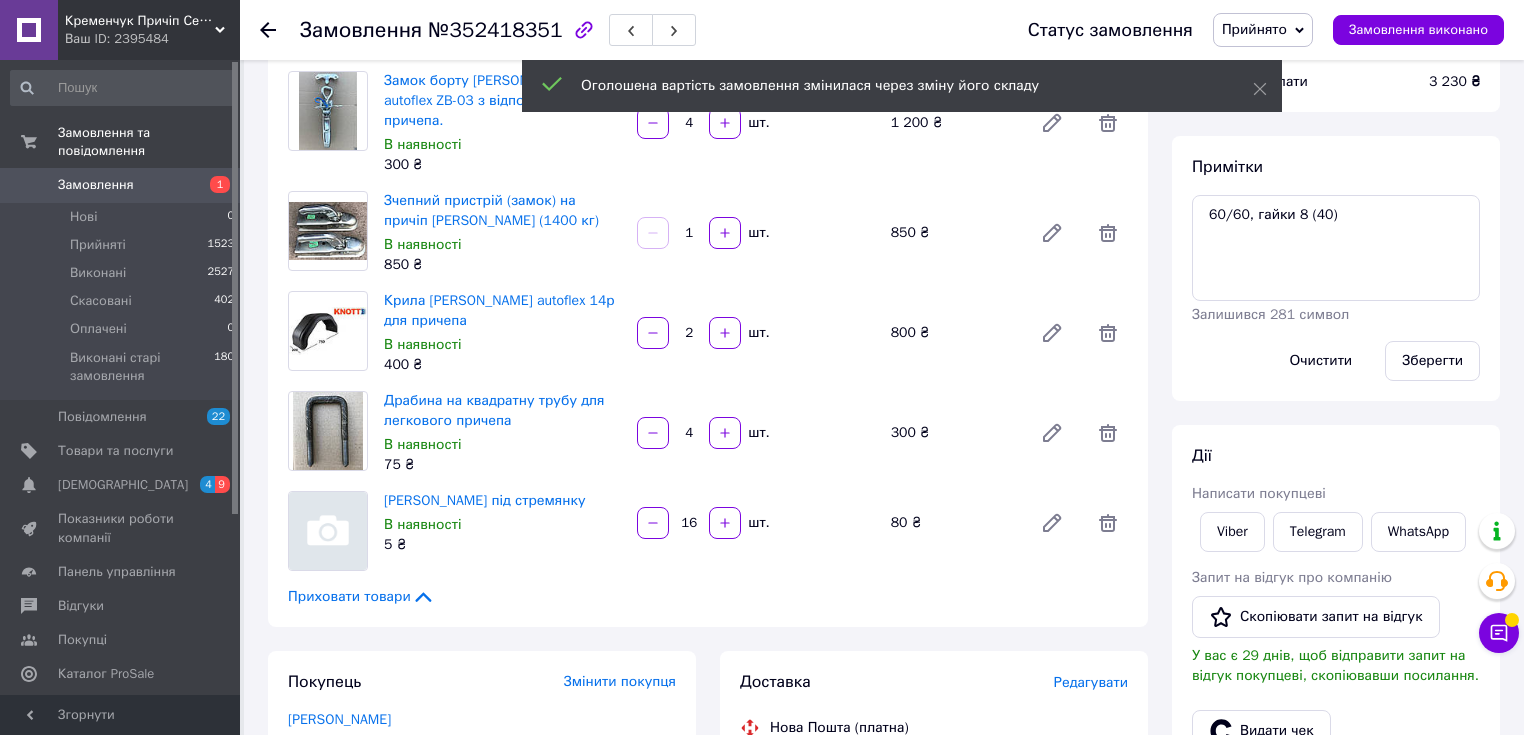 click on "Товари в замовленні (5) Додати товар Замок борту [PERSON_NAME] autoflex ZB-03 з відповідачем для причепа. В наявності 300 ₴ 4   шт. 1 200 ₴ Зчепний пристрій (замок) на причіп [PERSON_NAME] (1400 кг) В наявності 850 ₴ 1   шт. 850 ₴ Крила [PERSON_NAME] autoflex 14р для причепа В наявності 400 ₴ 2   шт. 800 ₴ Драбина на квадратну трубу для легкового причепа В наявності 75 ₴ 4   шт. 300 ₴ Гайка під стремянку В наявності 5 ₴ 16   шт. 80 ₴ Приховати товари" at bounding box center [708, 319] 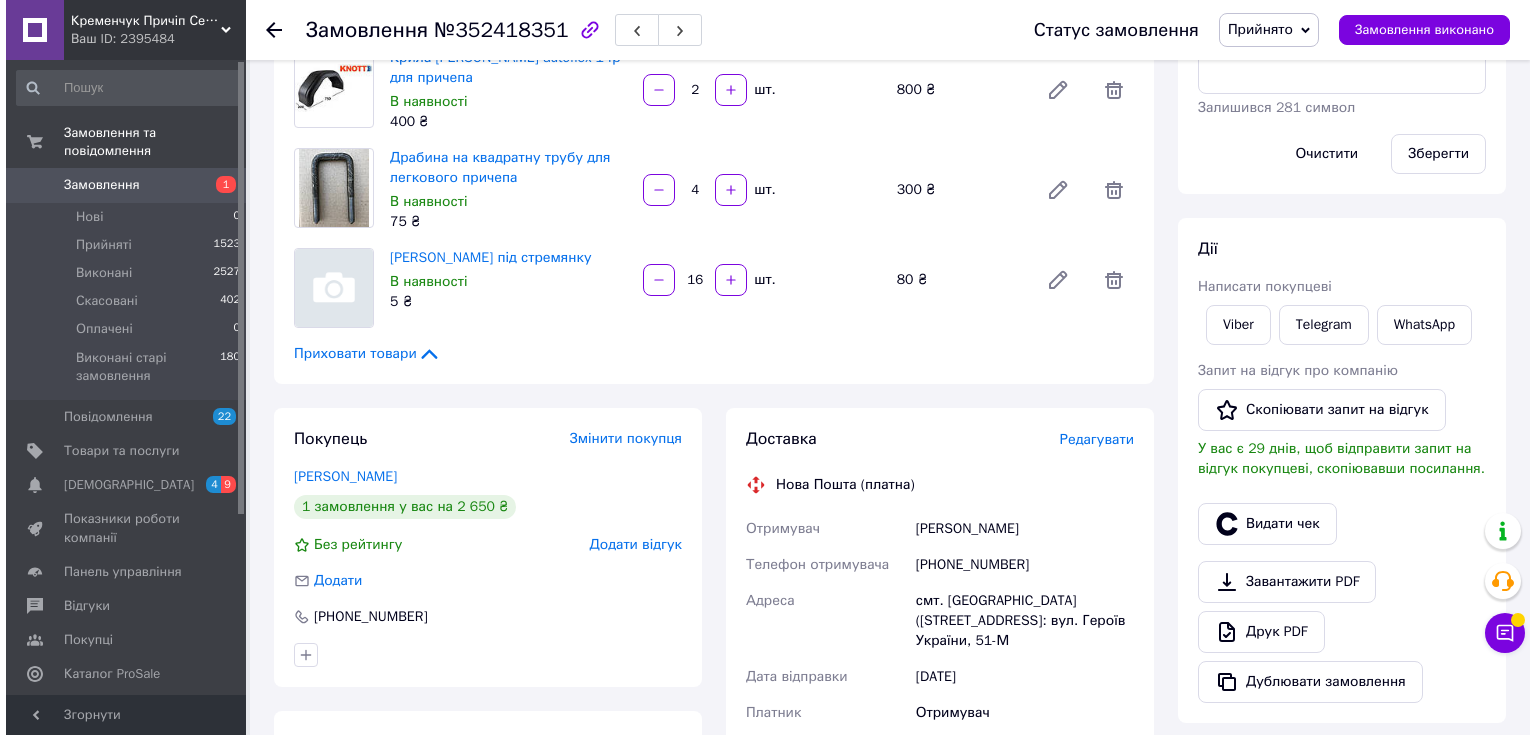 scroll, scrollTop: 560, scrollLeft: 0, axis: vertical 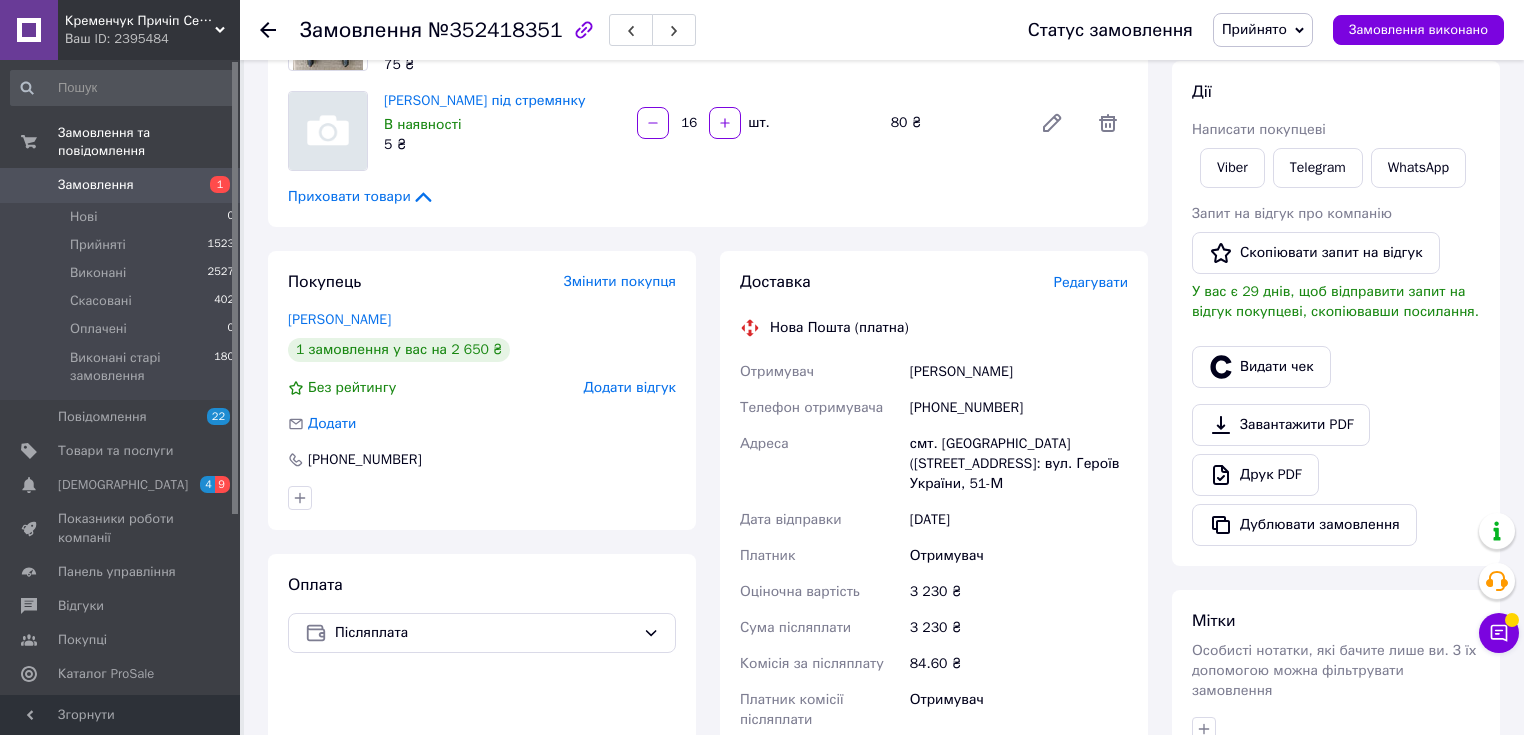 click on "Редагувати" at bounding box center (1091, 282) 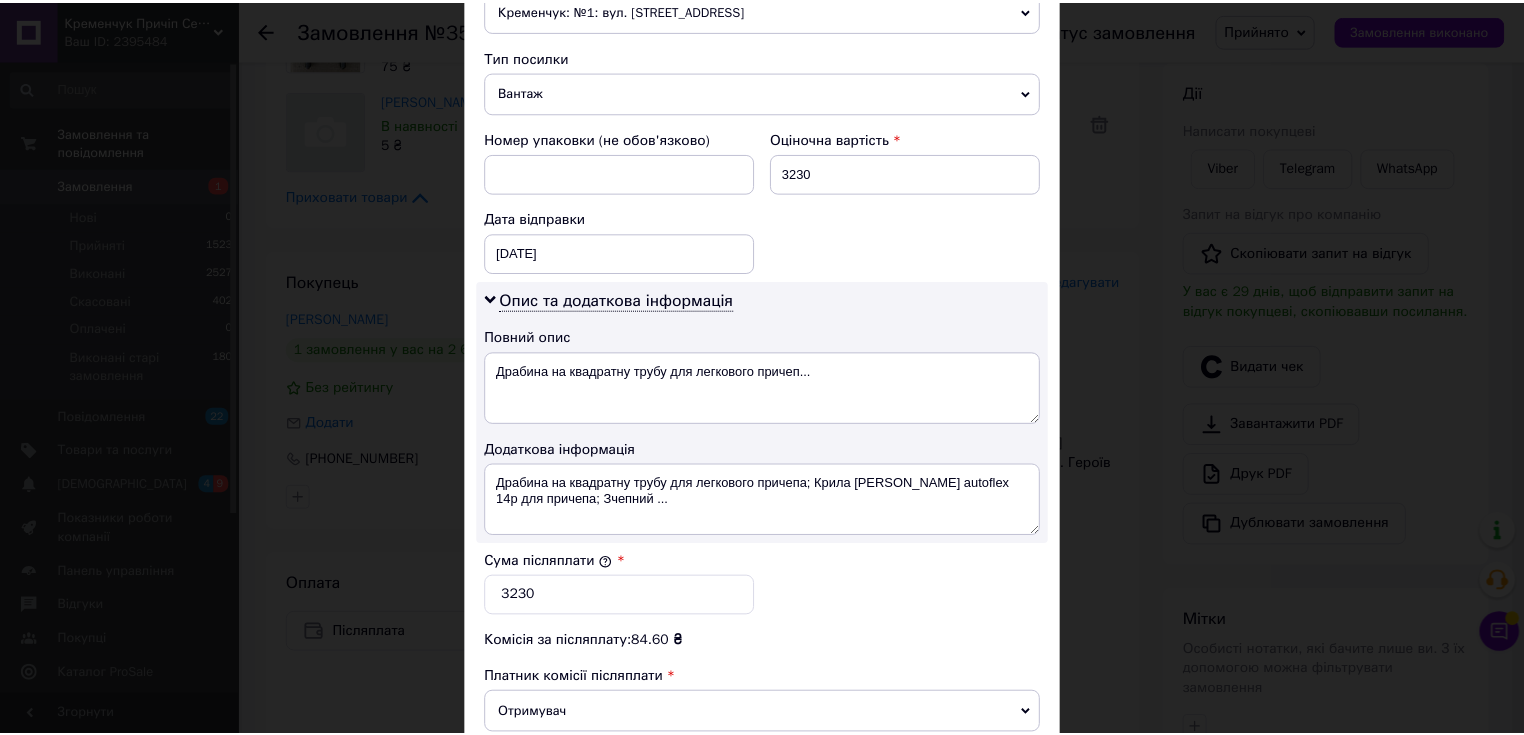 scroll, scrollTop: 1008, scrollLeft: 0, axis: vertical 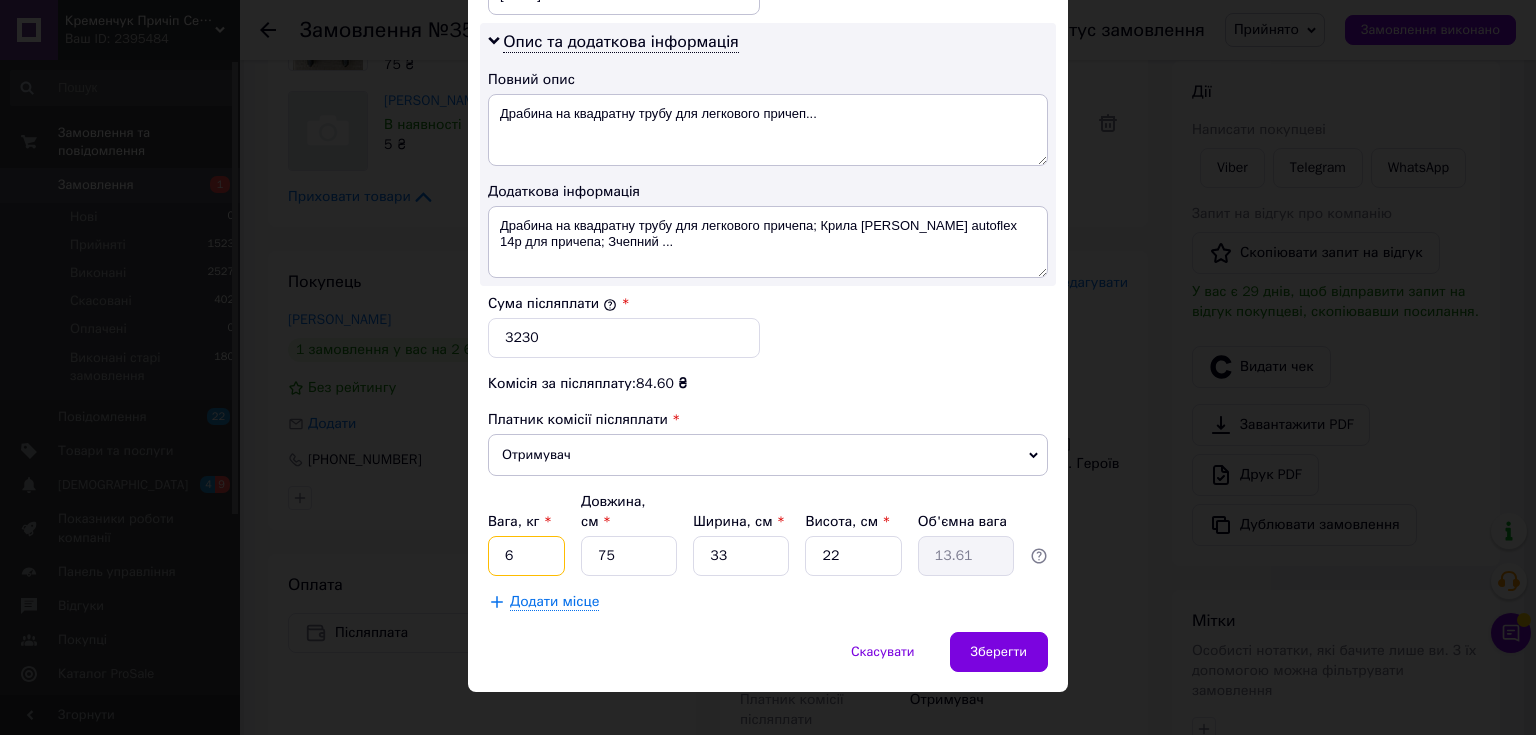 drag, startPoint x: 532, startPoint y: 532, endPoint x: 590, endPoint y: 549, distance: 60.440052 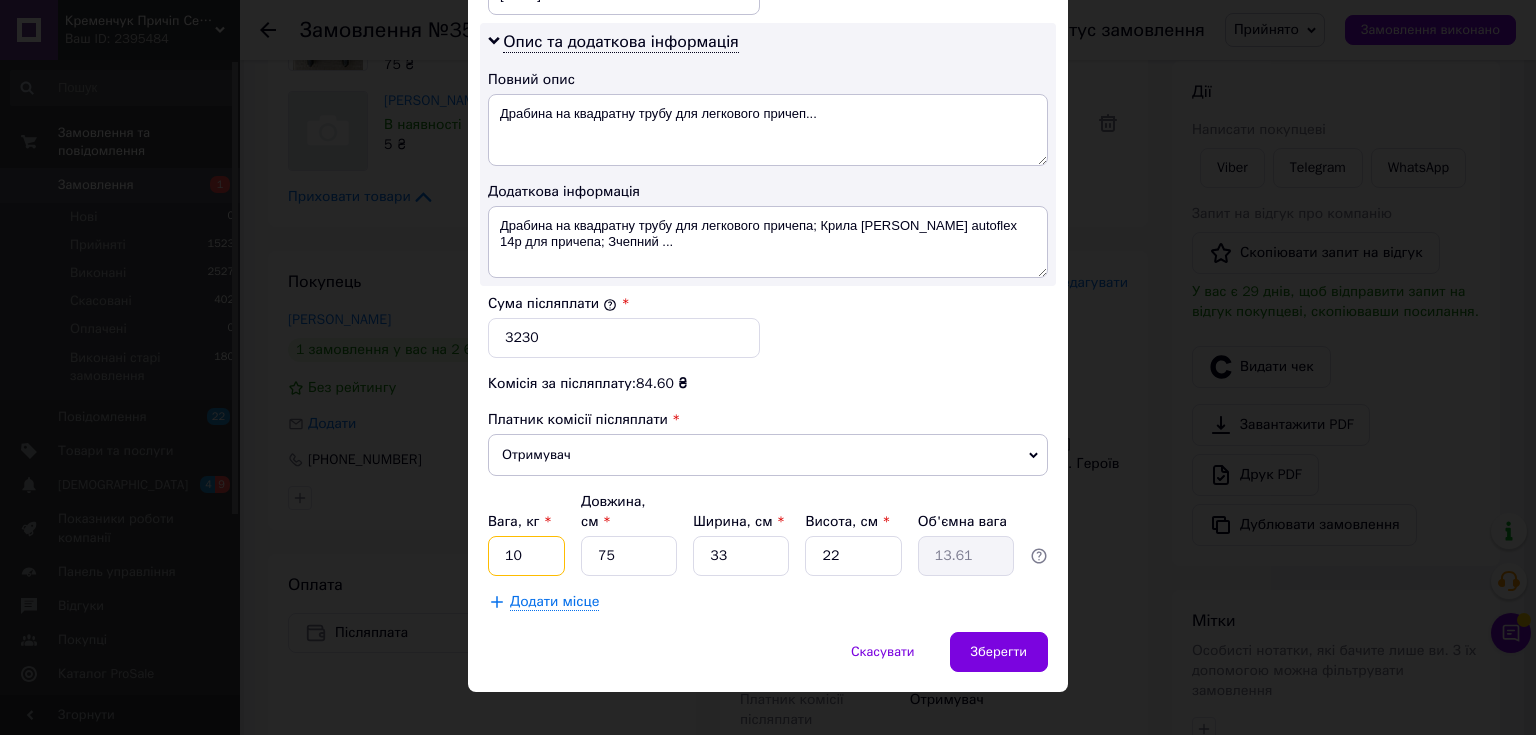 type on "10" 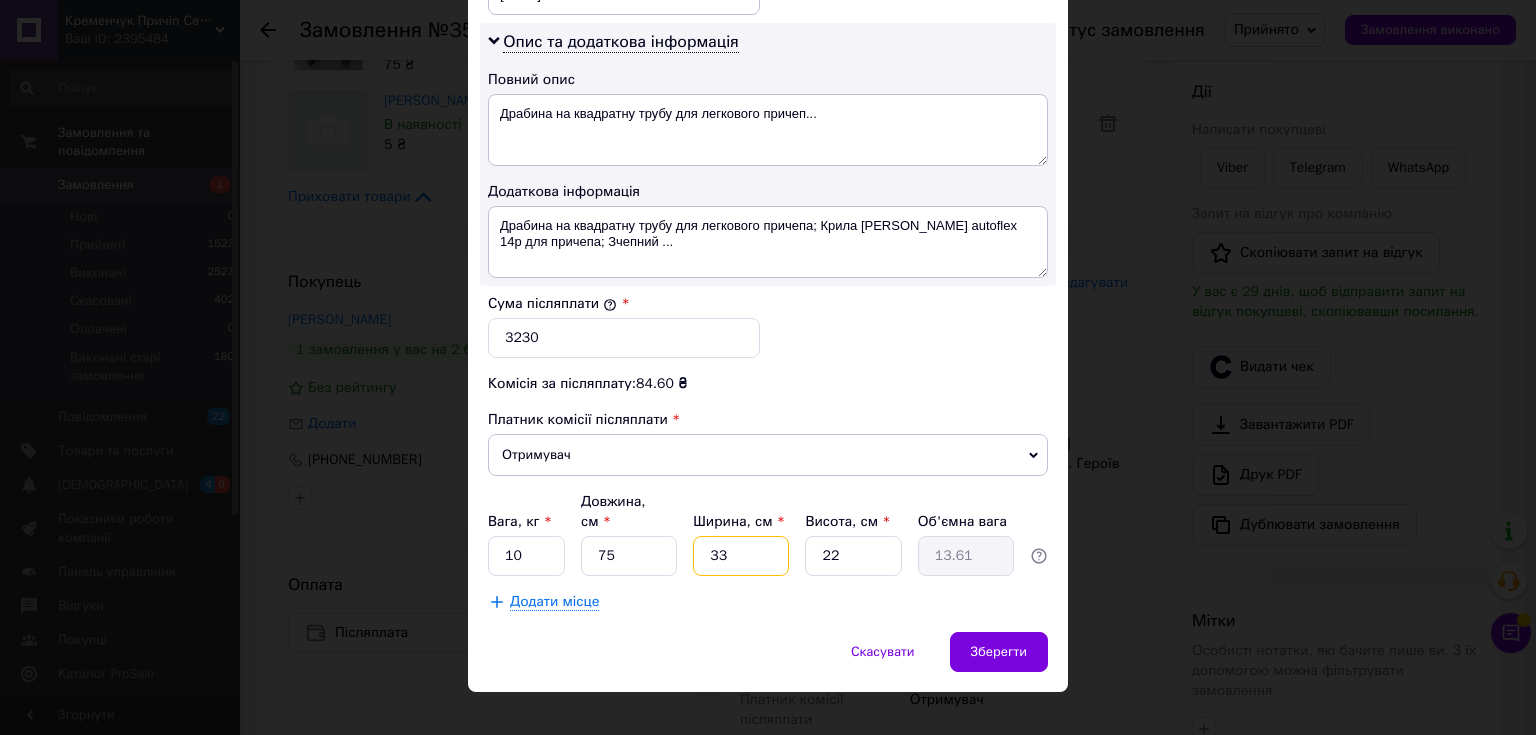 type on "2" 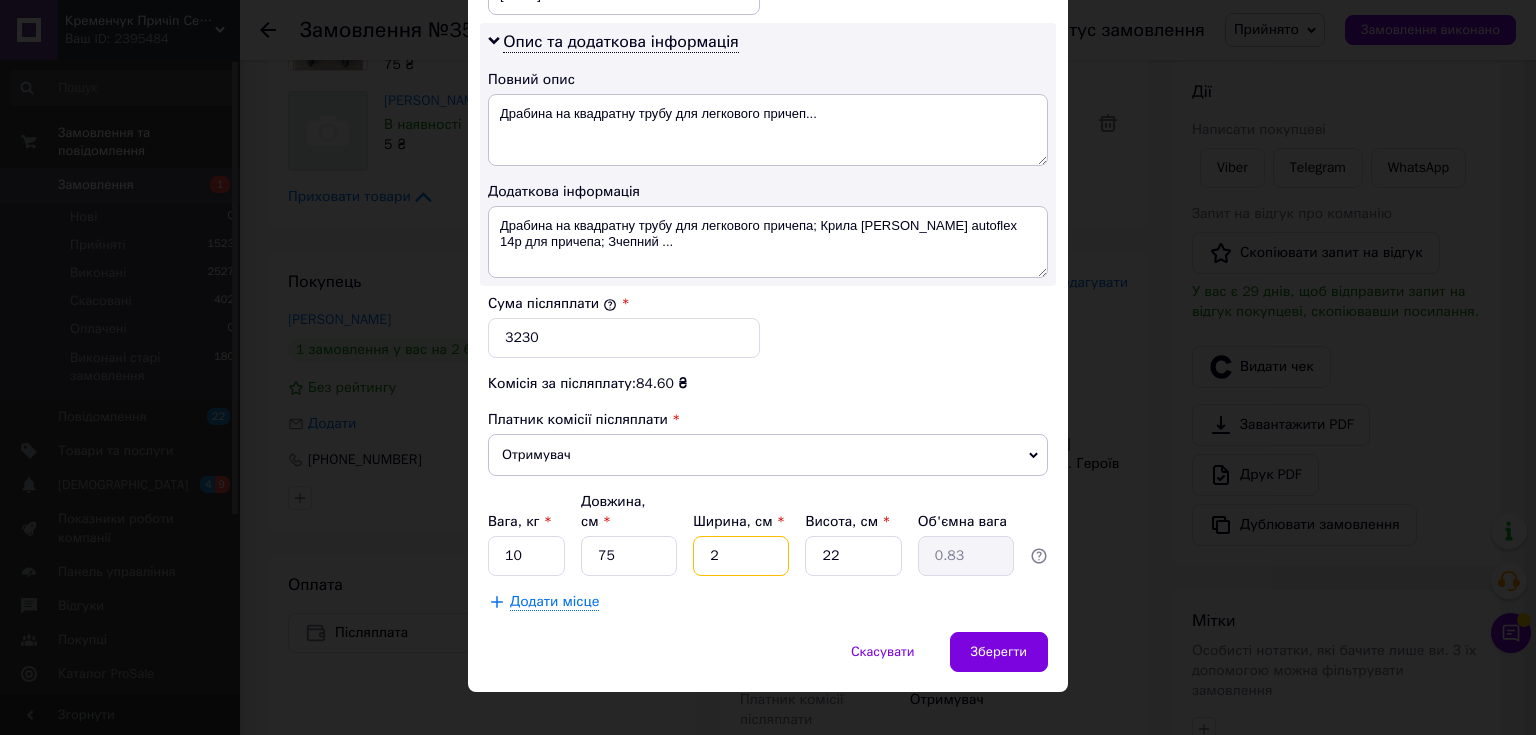 type on "23" 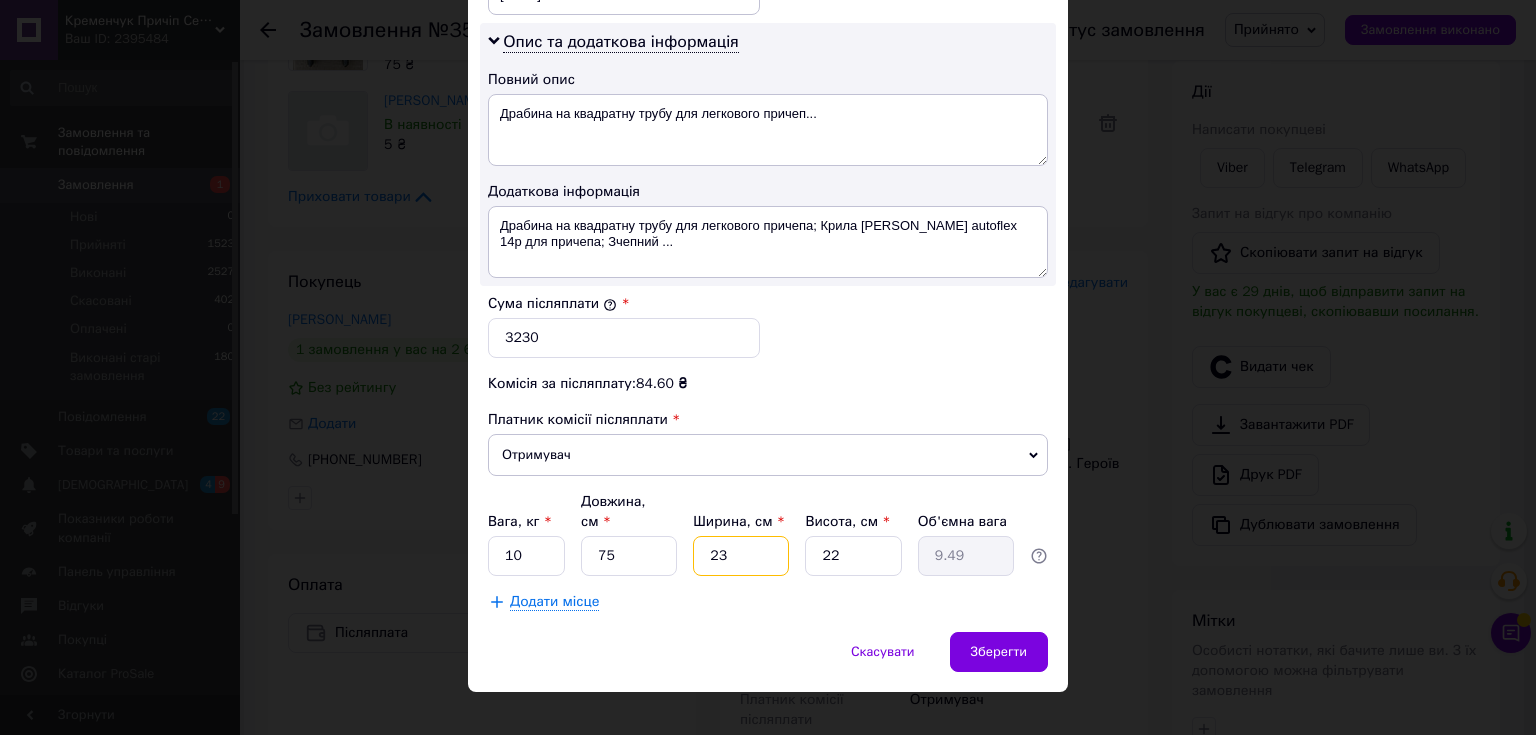 type on "23" 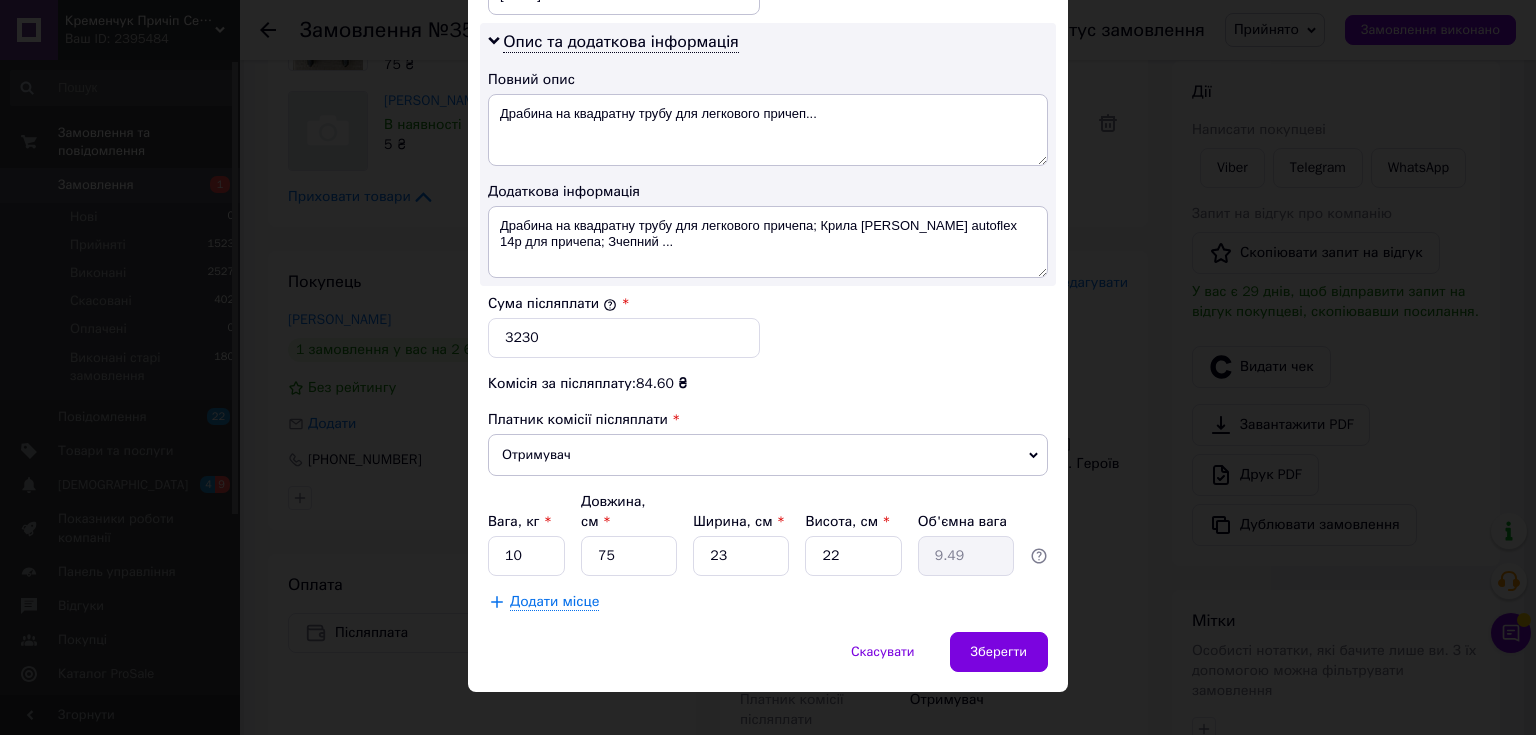 click on "Додати місце" at bounding box center [768, 602] 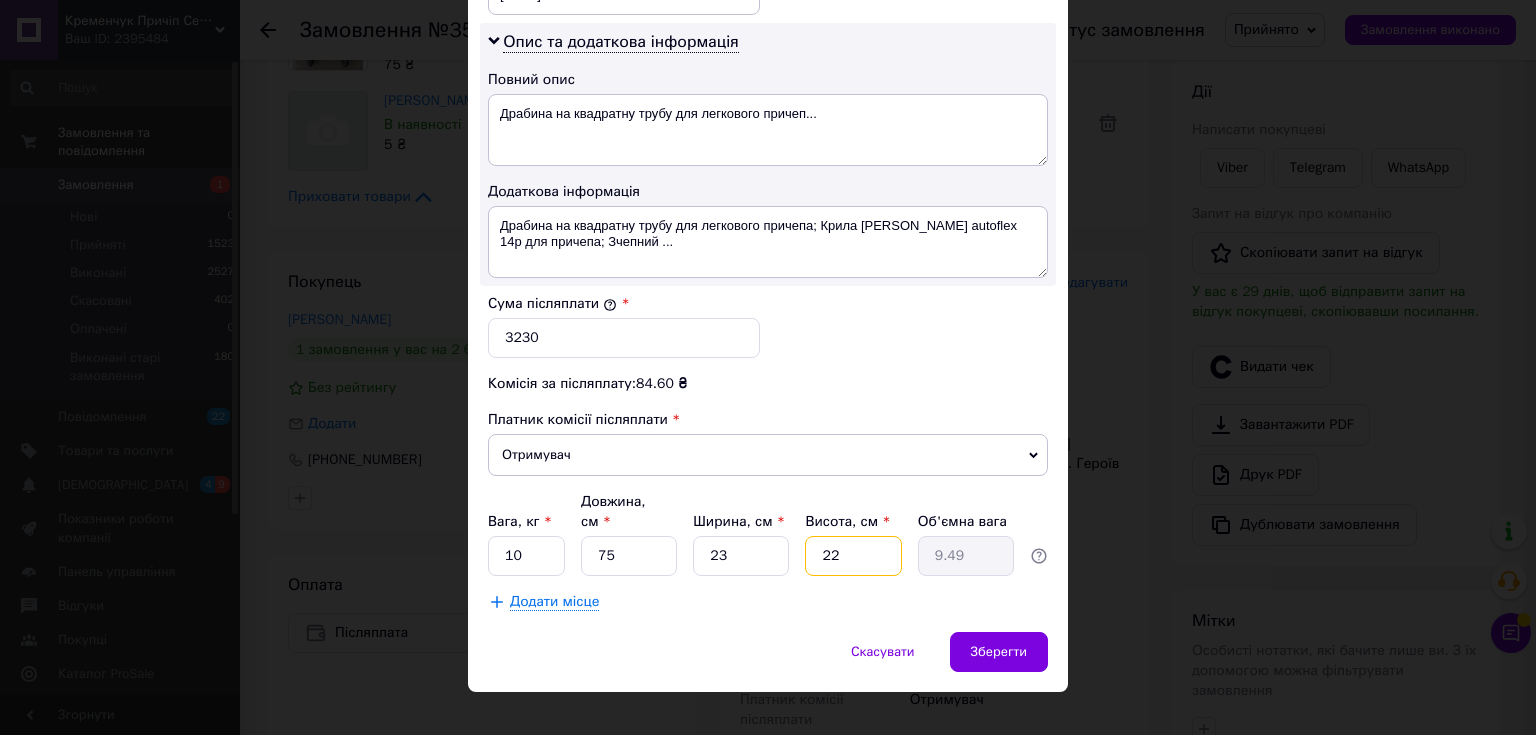 click on "22" at bounding box center (853, 556) 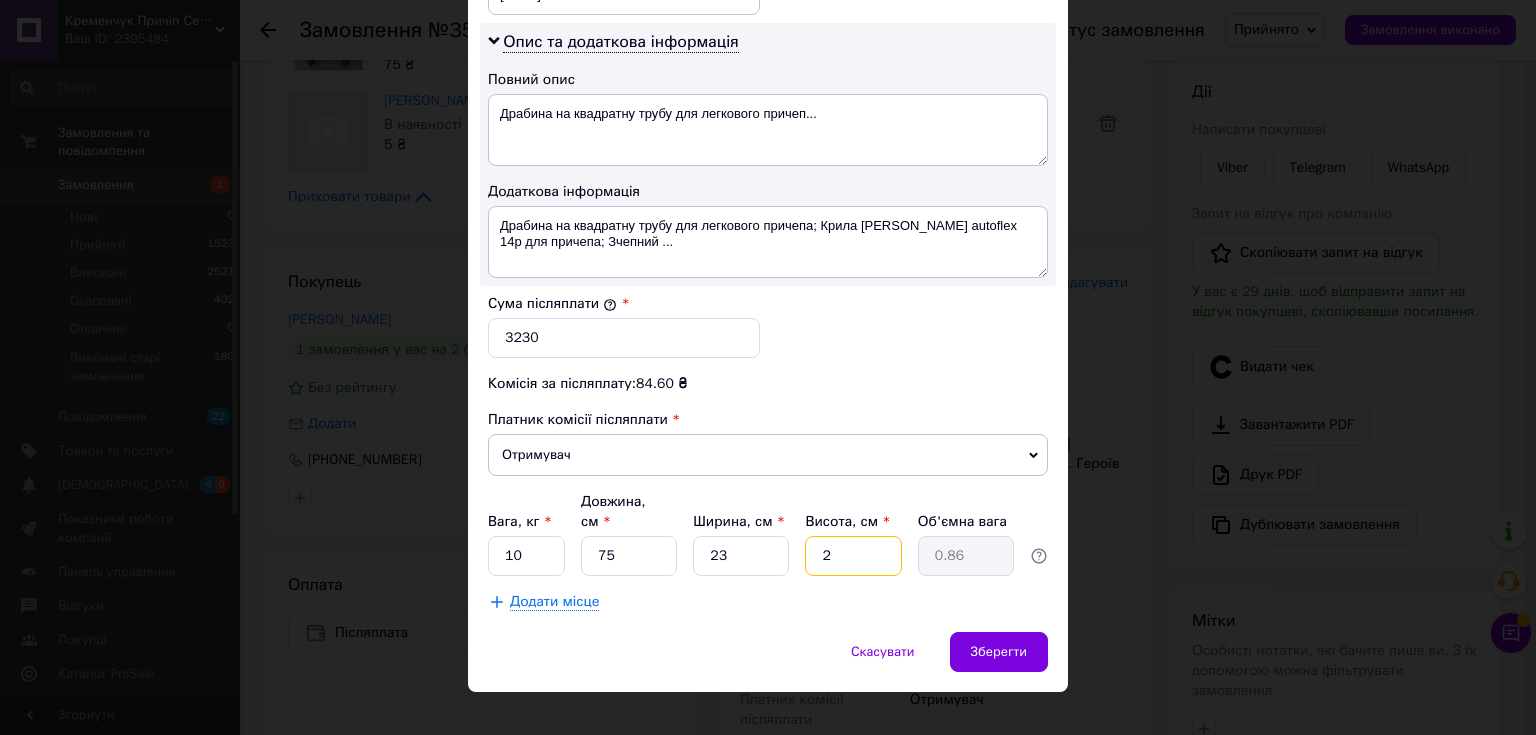 type on "23" 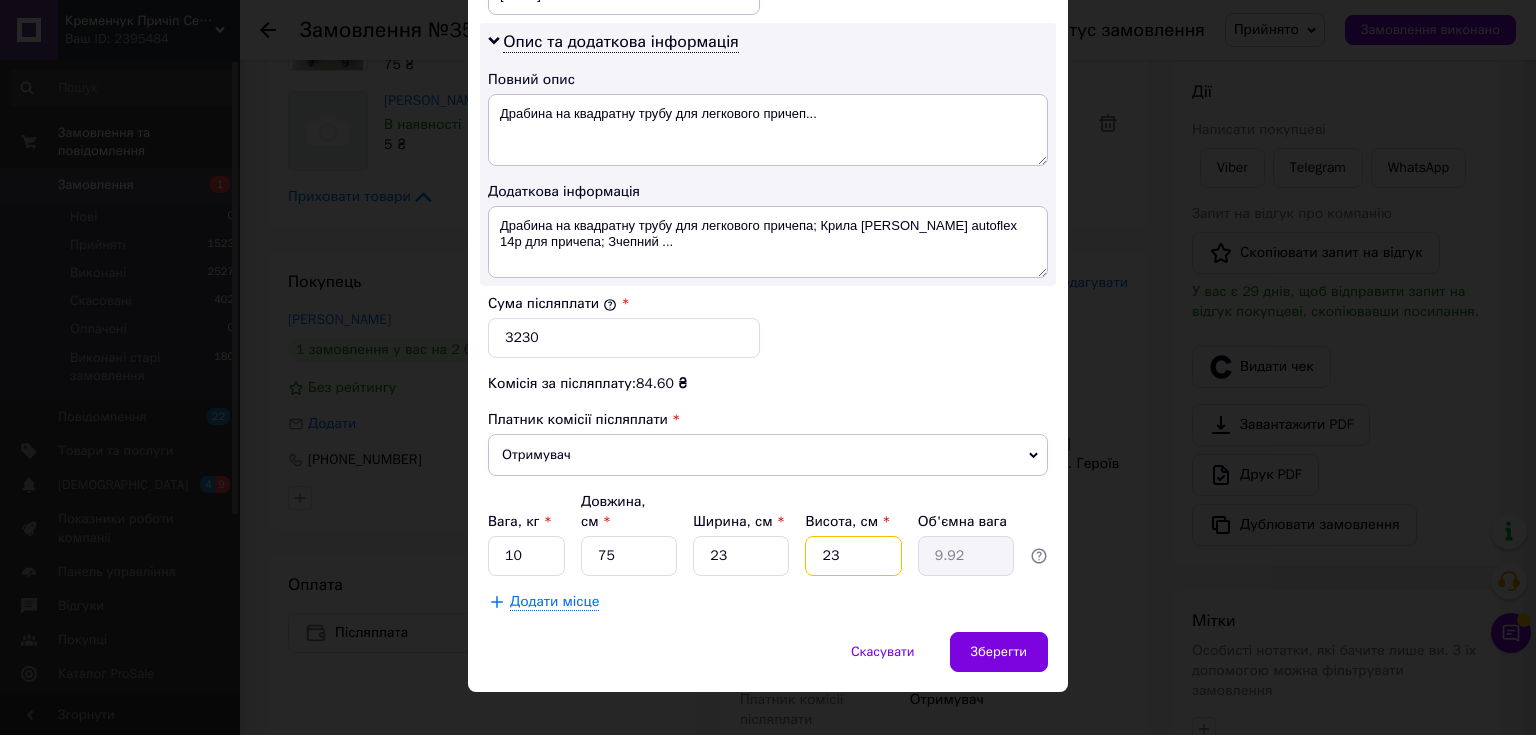 type on "23" 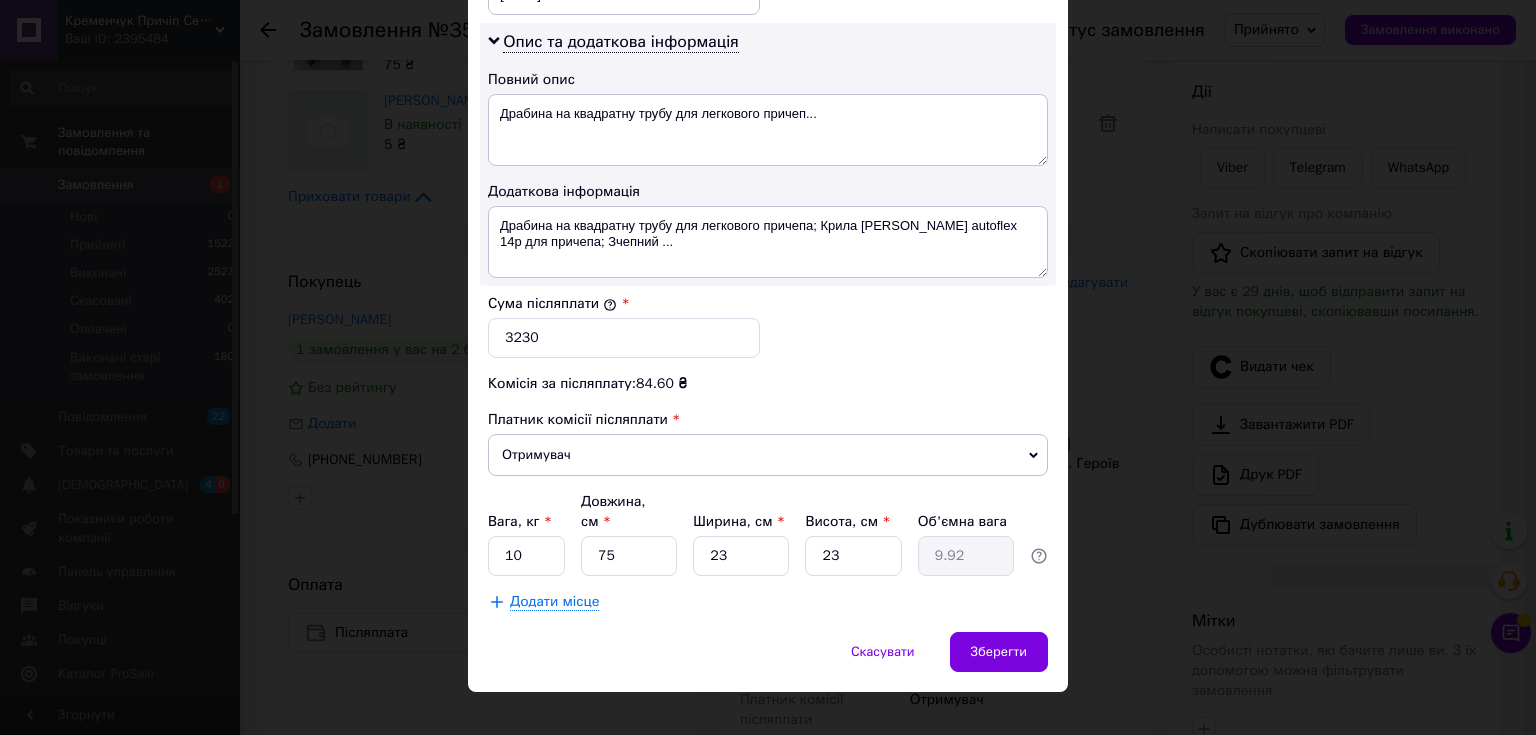click on "Додати місце" at bounding box center [768, 602] 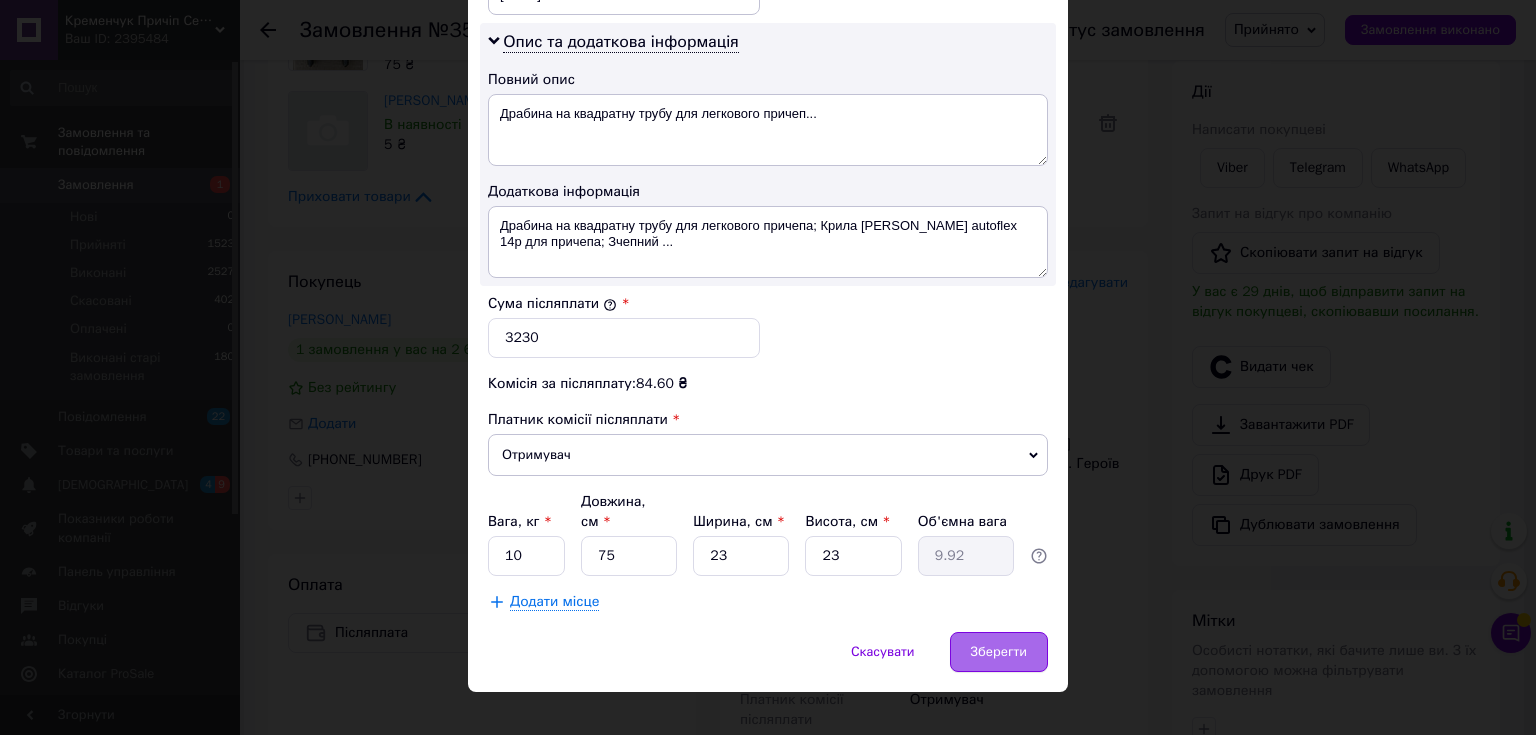 click on "Зберегти" at bounding box center (999, 652) 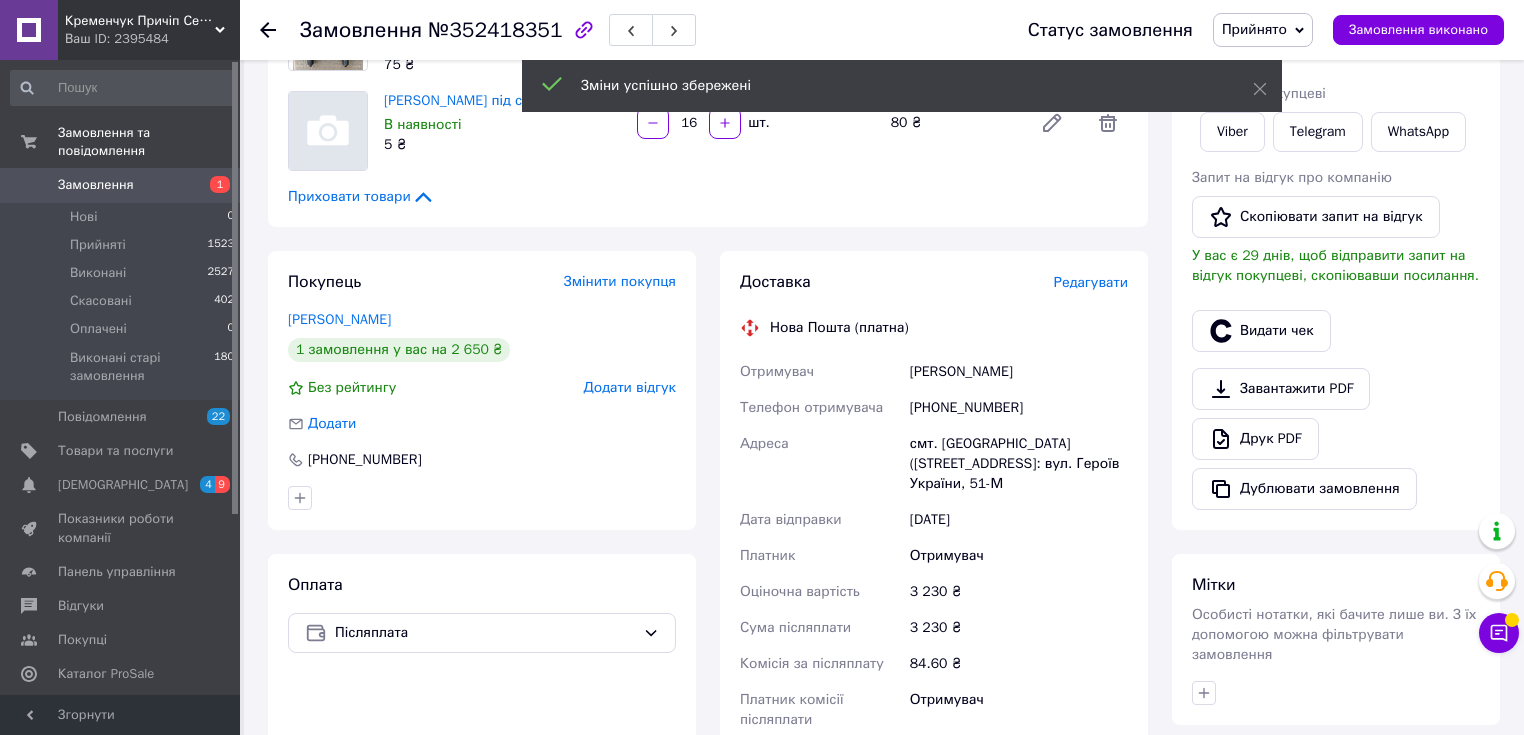 scroll, scrollTop: 245, scrollLeft: 0, axis: vertical 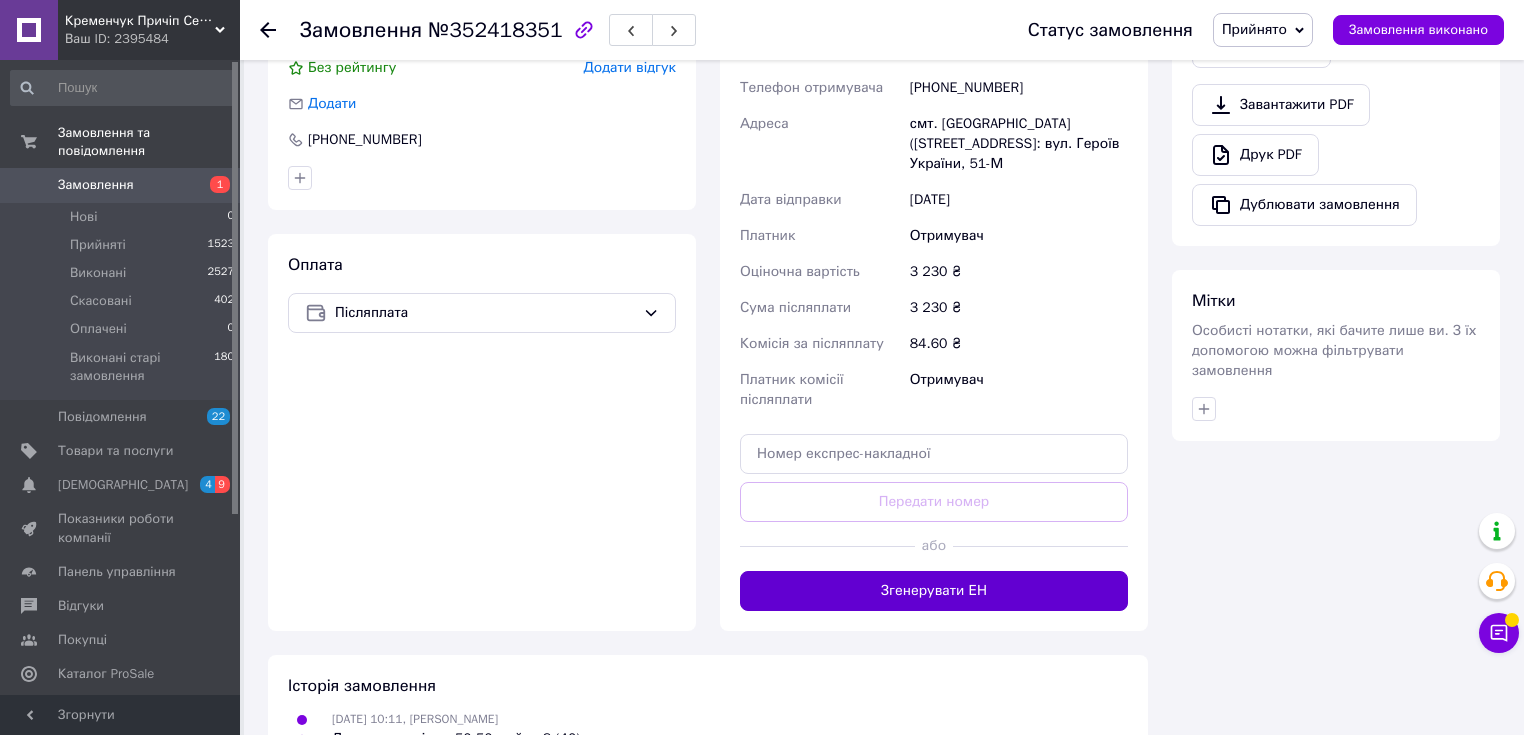 click on "Згенерувати ЕН" at bounding box center [934, 591] 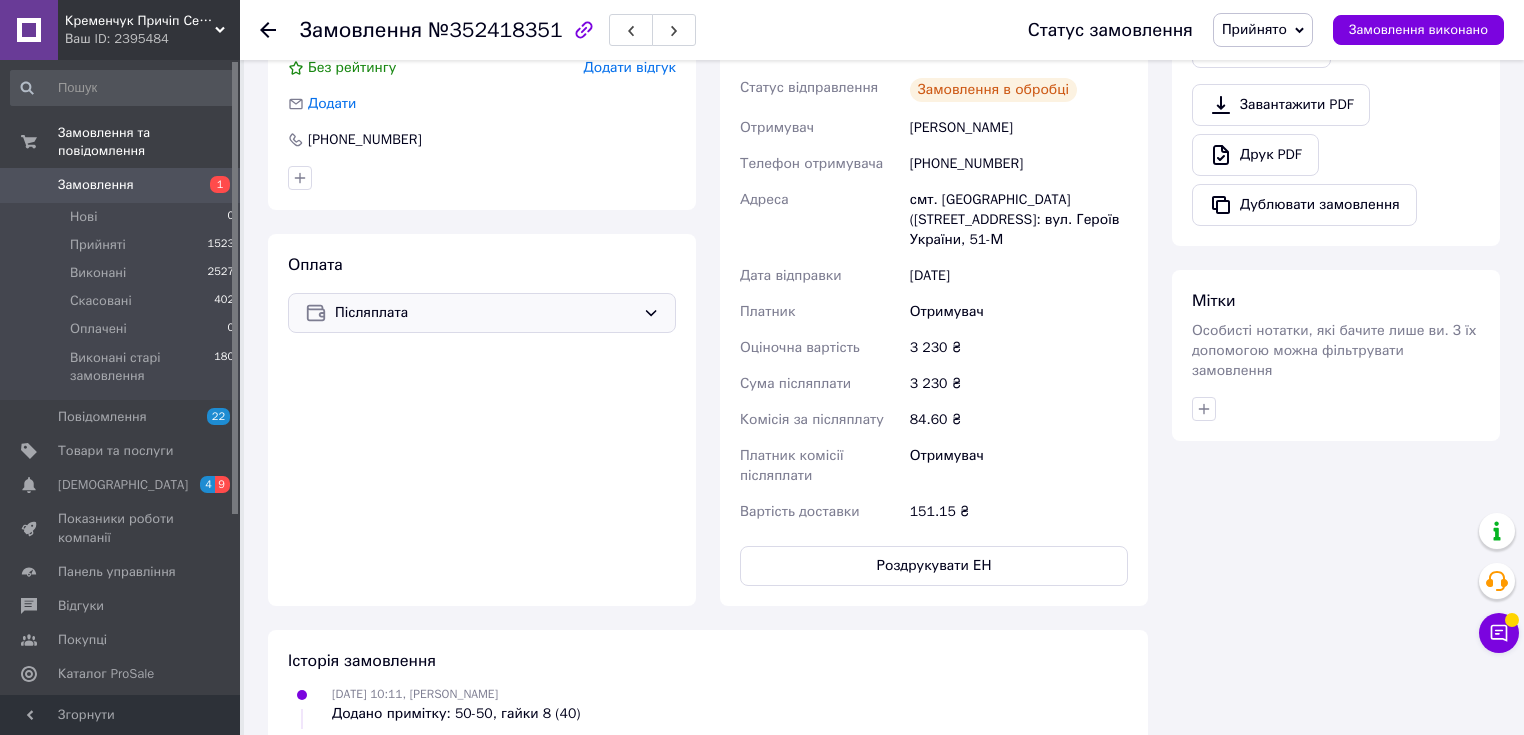 scroll, scrollTop: 293, scrollLeft: 0, axis: vertical 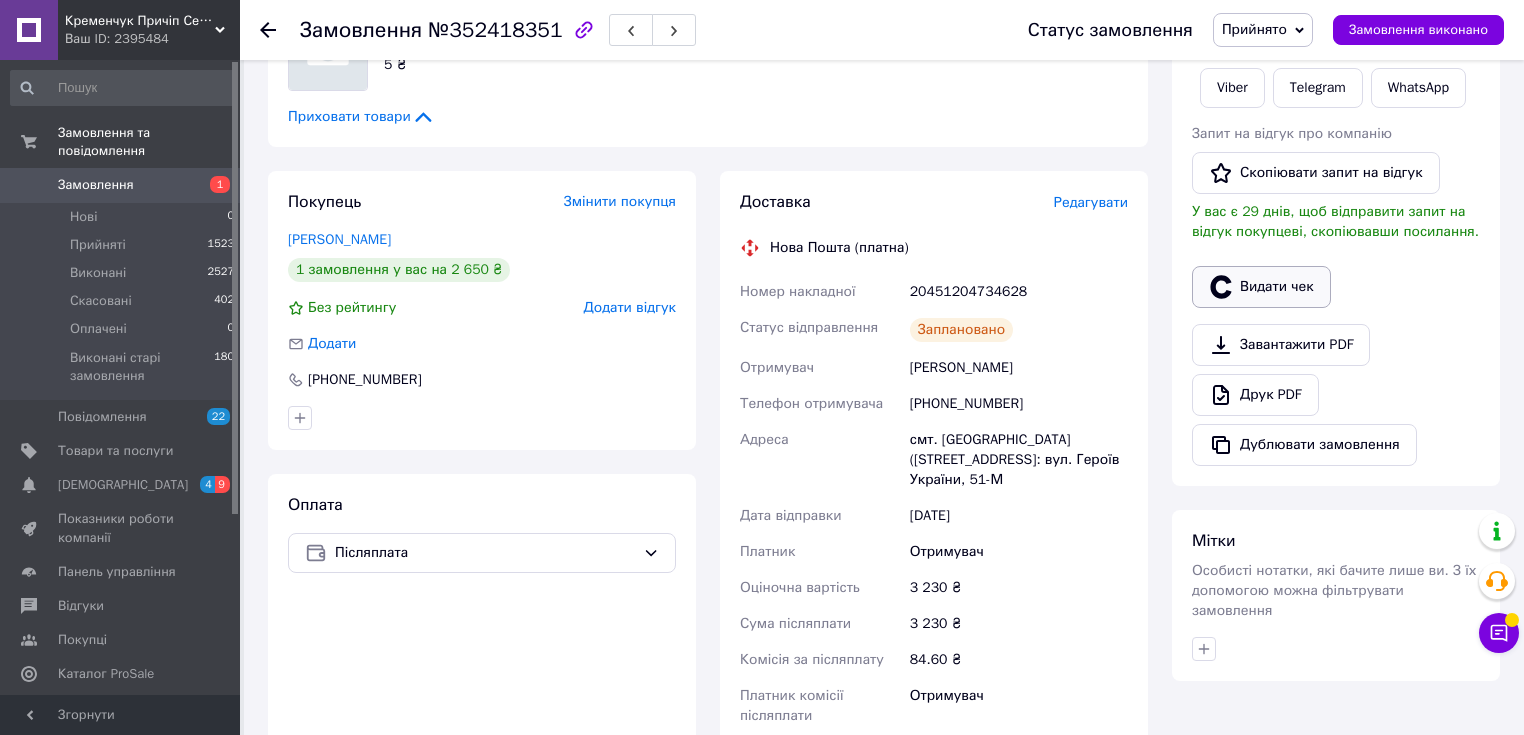 click on "Видати чек" at bounding box center [1261, 287] 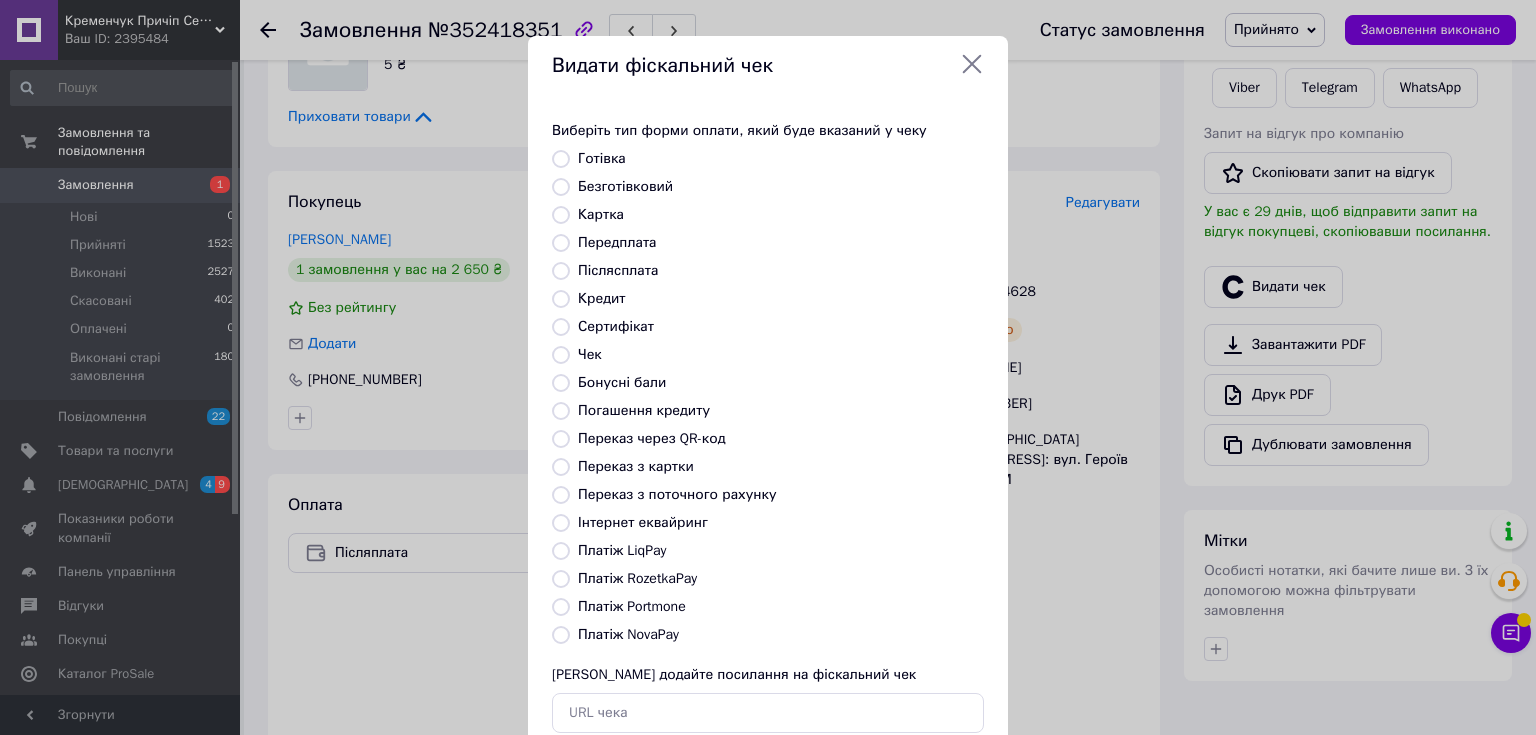 click on "Платіж NovaPay" at bounding box center (628, 634) 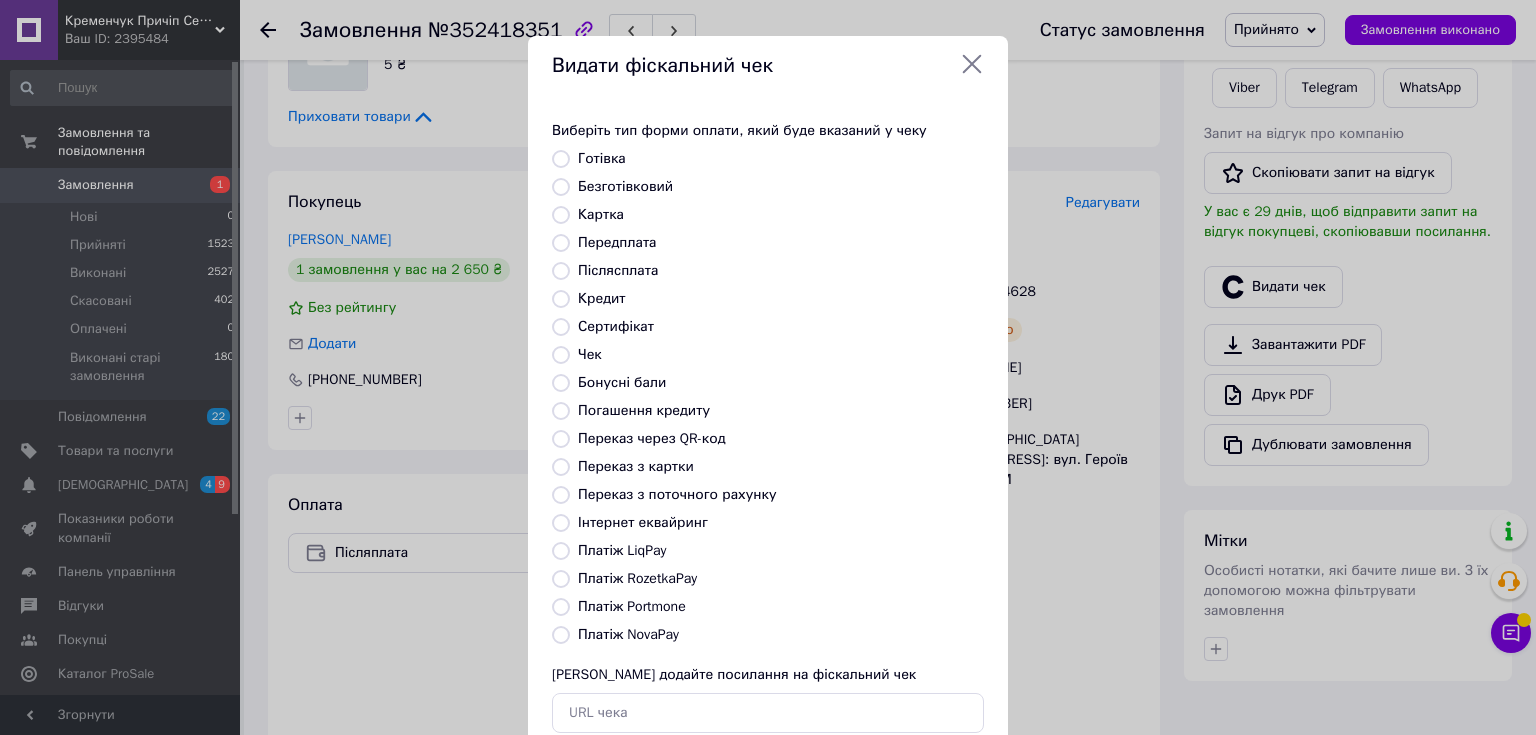 radio on "true" 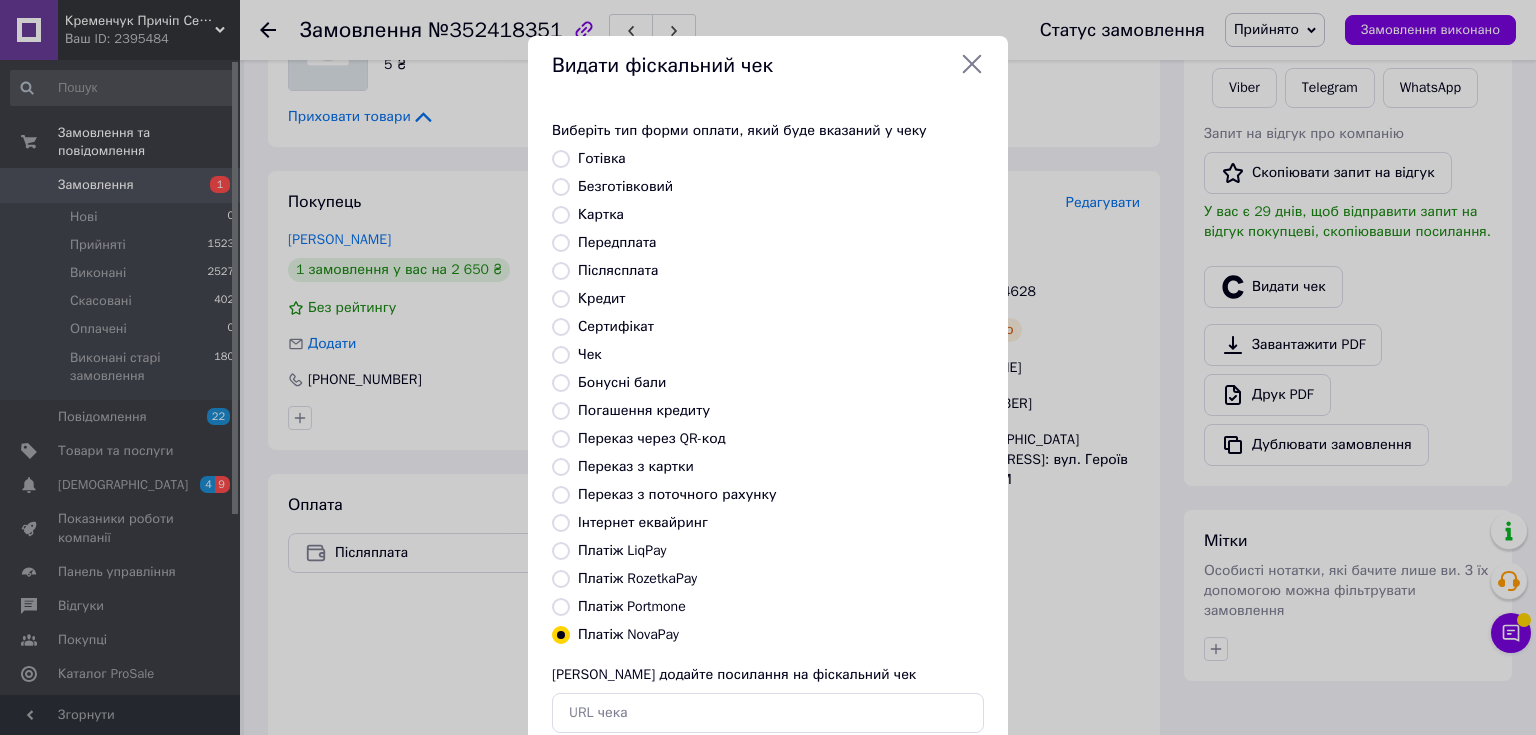 click on "Платіж RozetkaPay" at bounding box center [781, 579] 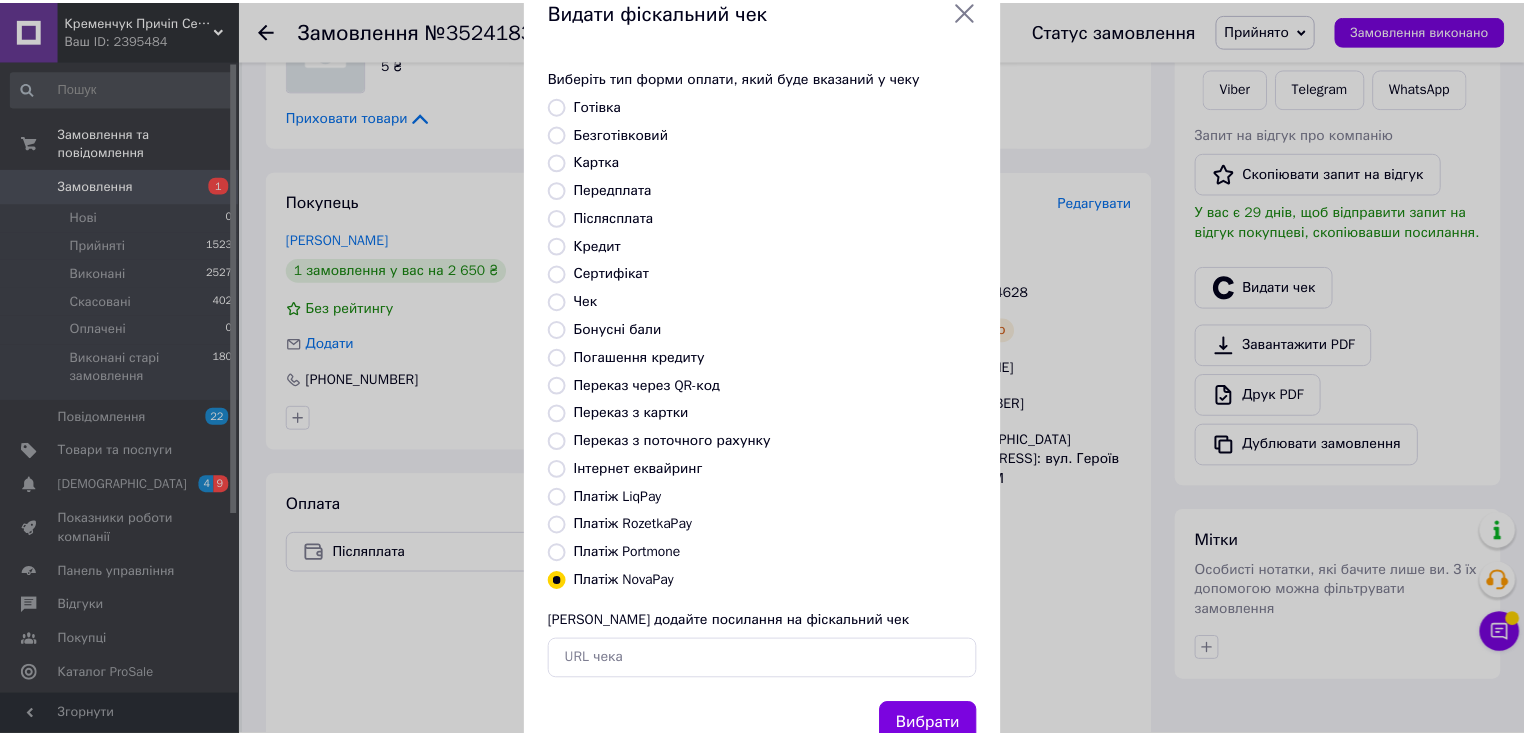 scroll, scrollTop: 123, scrollLeft: 0, axis: vertical 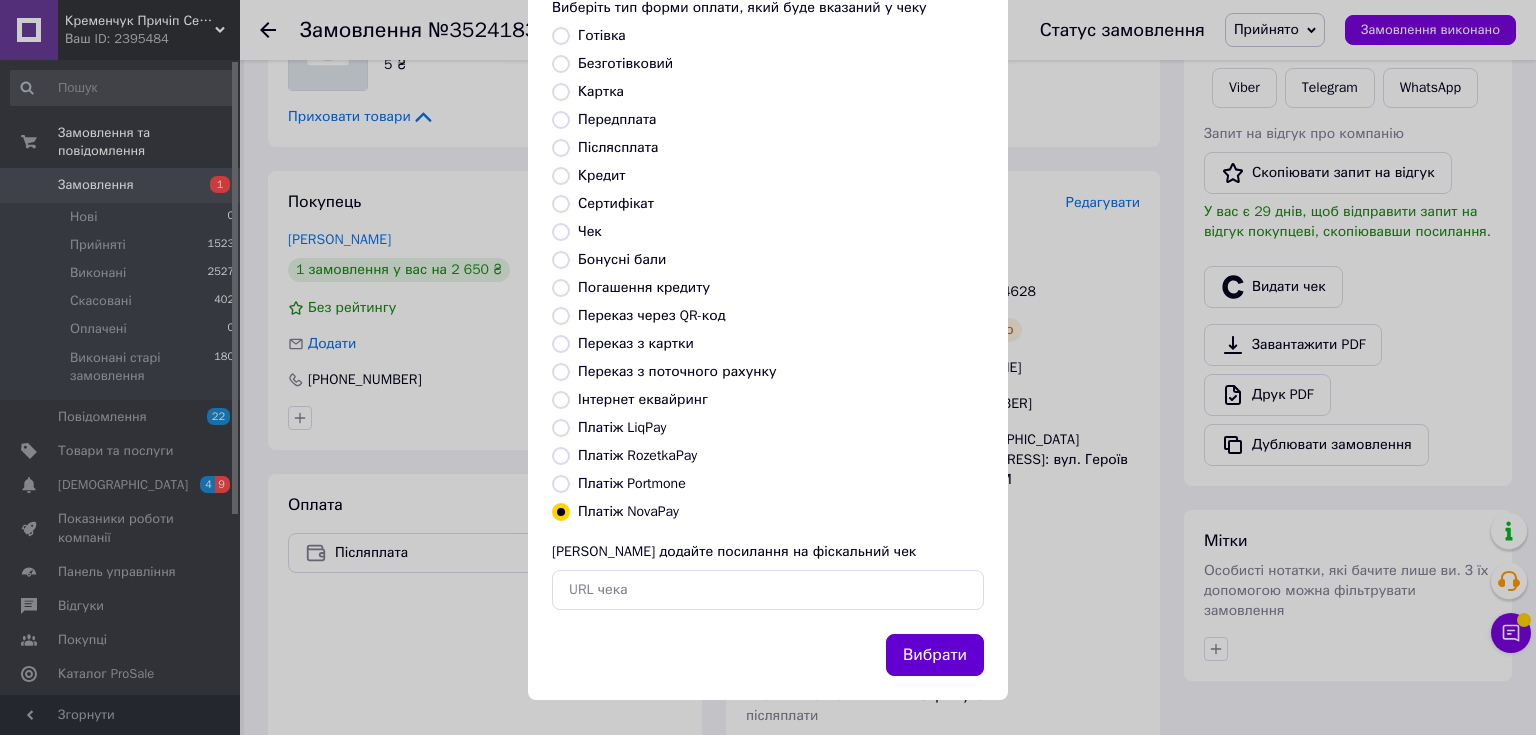 click on "Вибрати" at bounding box center [935, 655] 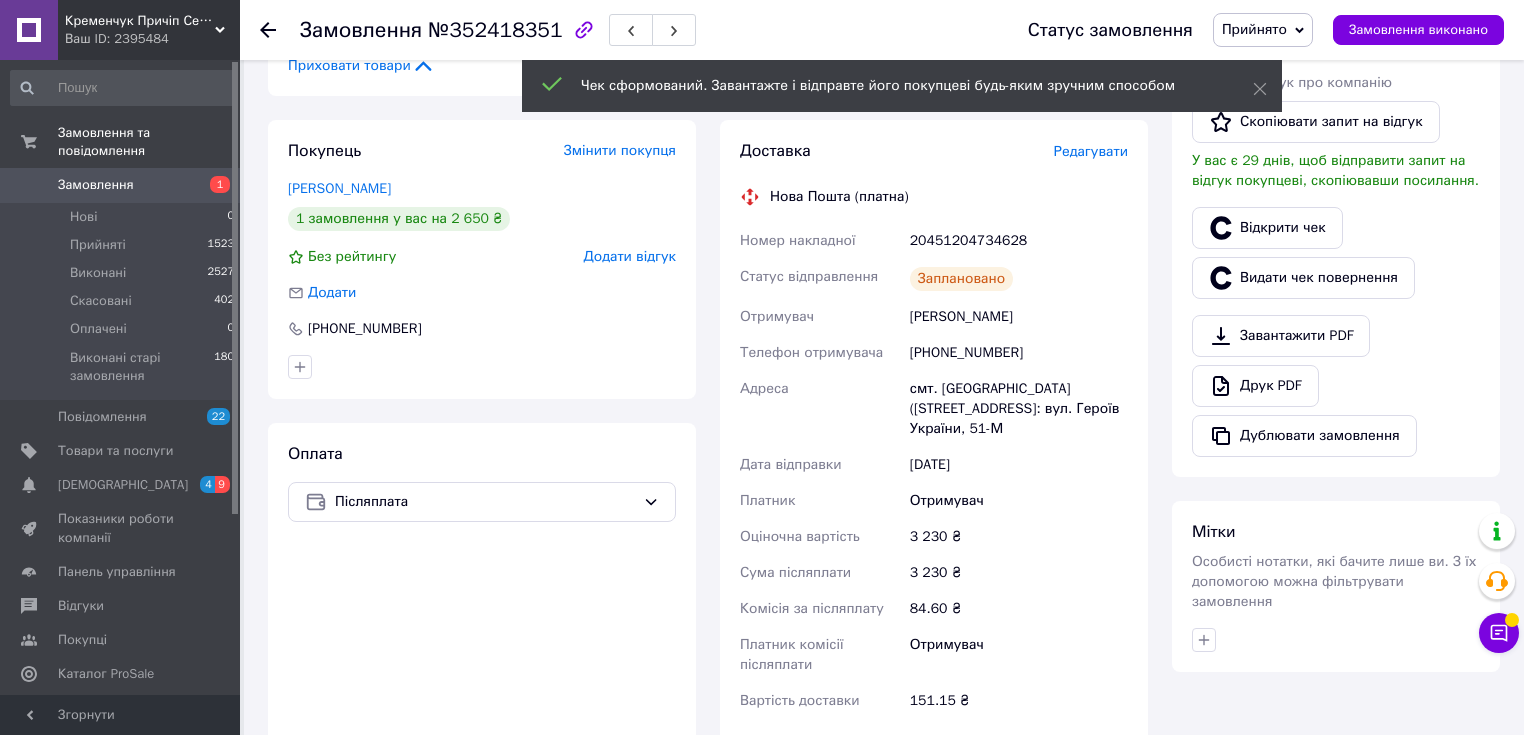 scroll, scrollTop: 720, scrollLeft: 0, axis: vertical 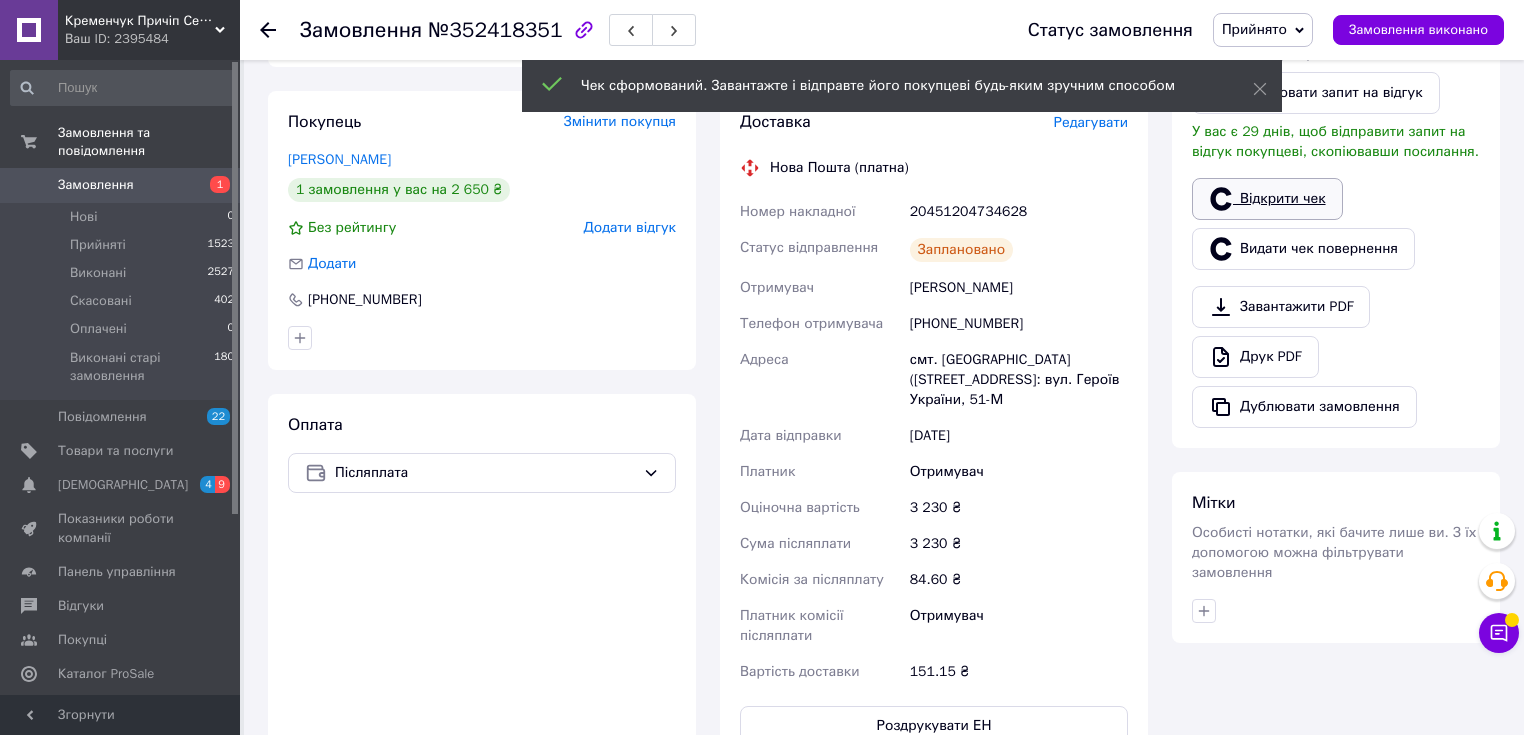 click on "Відкрити чек" at bounding box center [1267, 199] 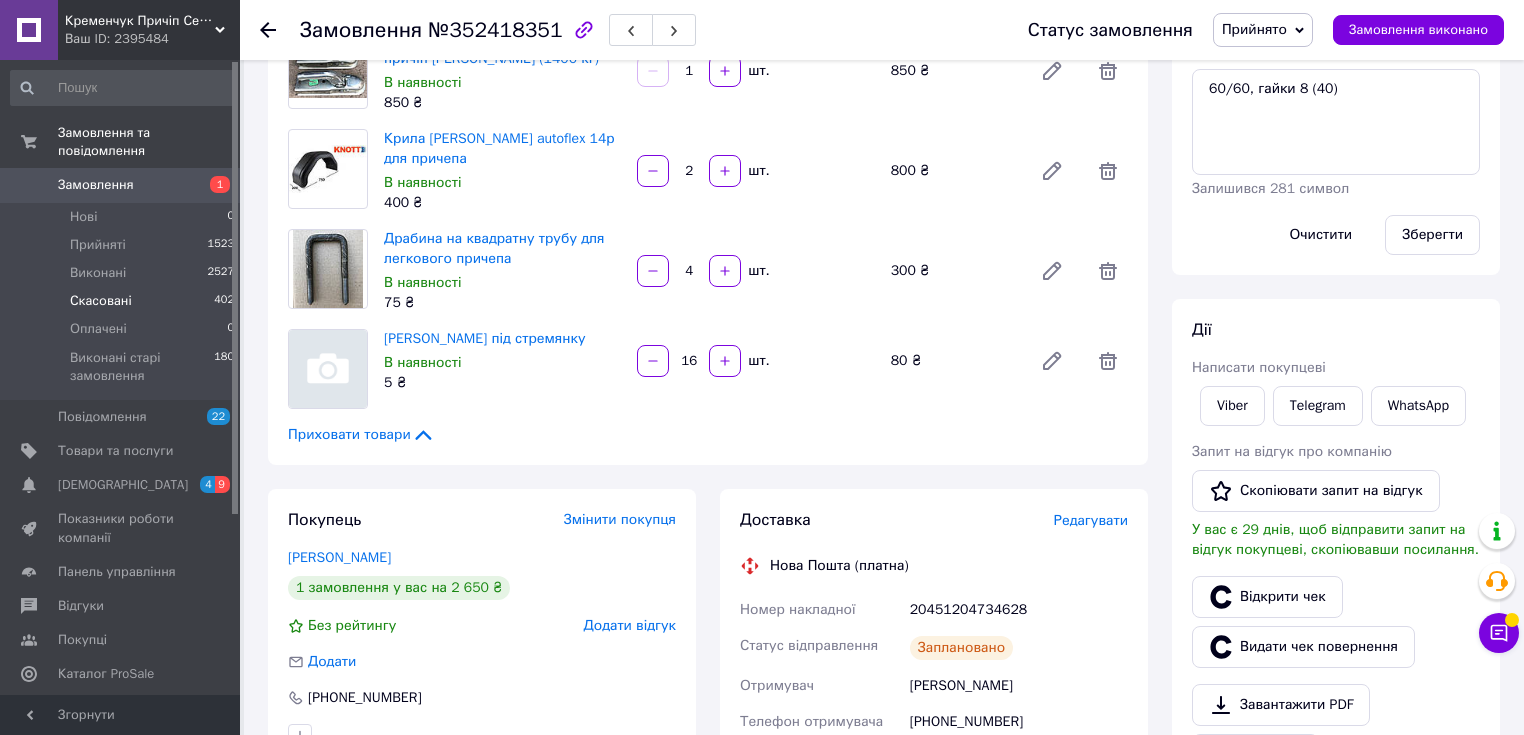 scroll, scrollTop: 0, scrollLeft: 0, axis: both 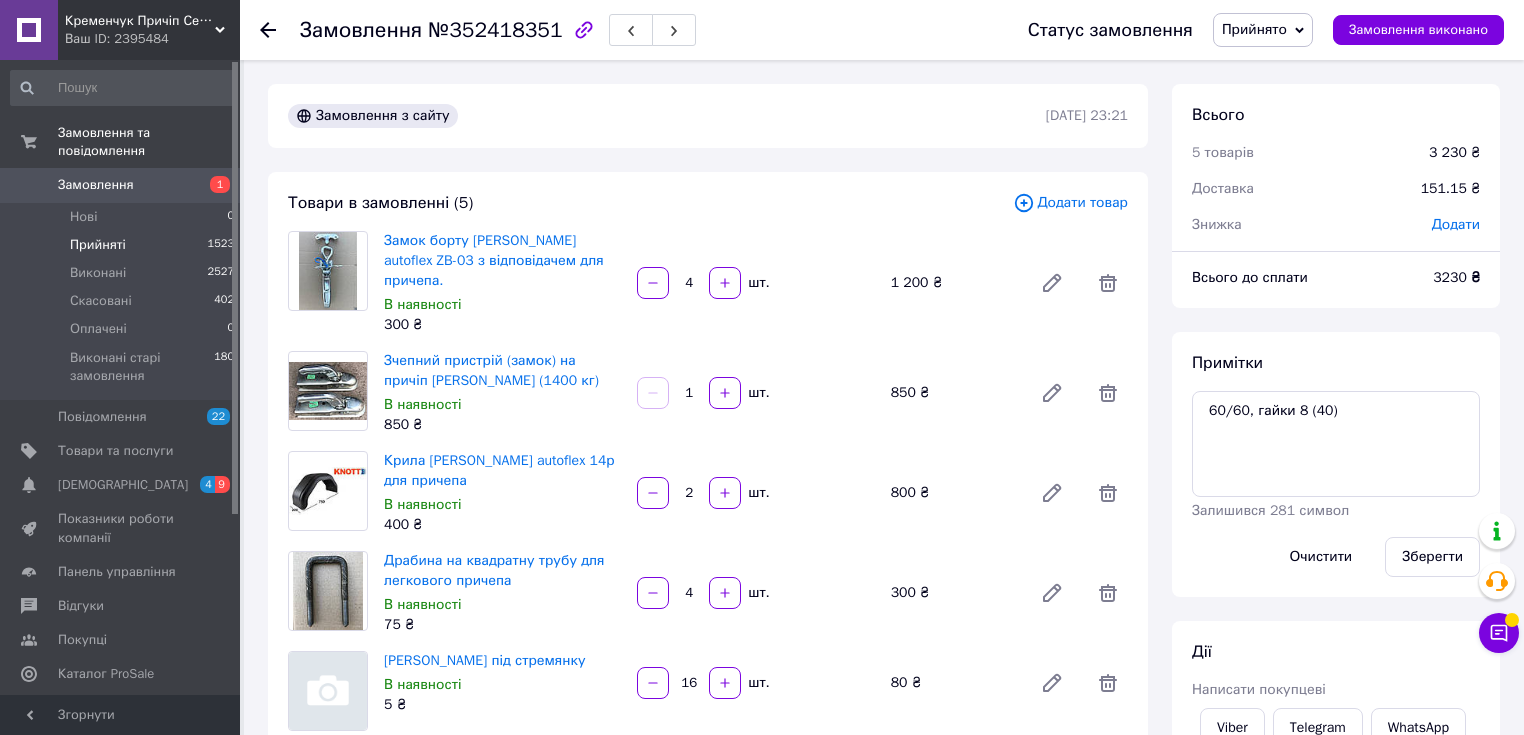 click on "Прийняті" at bounding box center (98, 245) 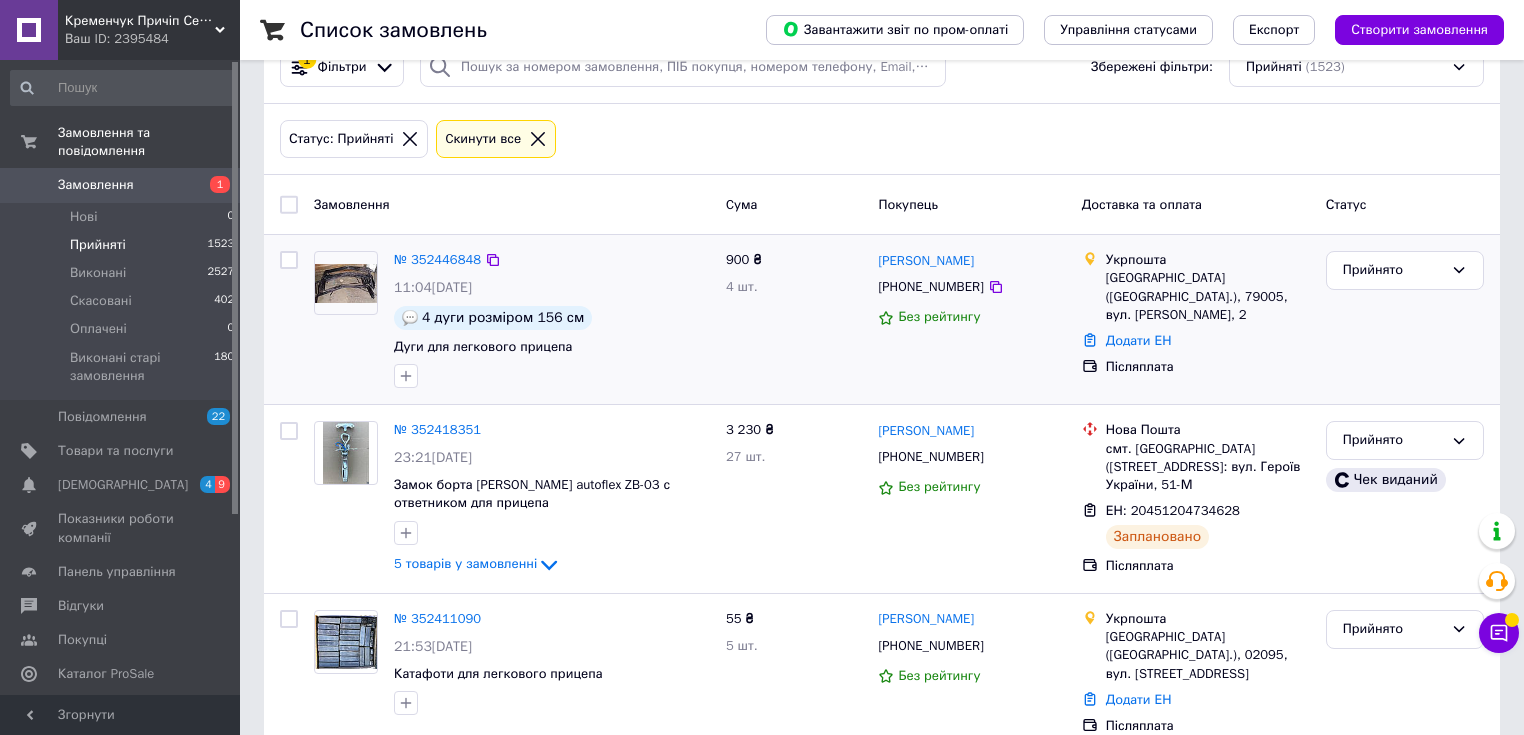 scroll, scrollTop: 80, scrollLeft: 0, axis: vertical 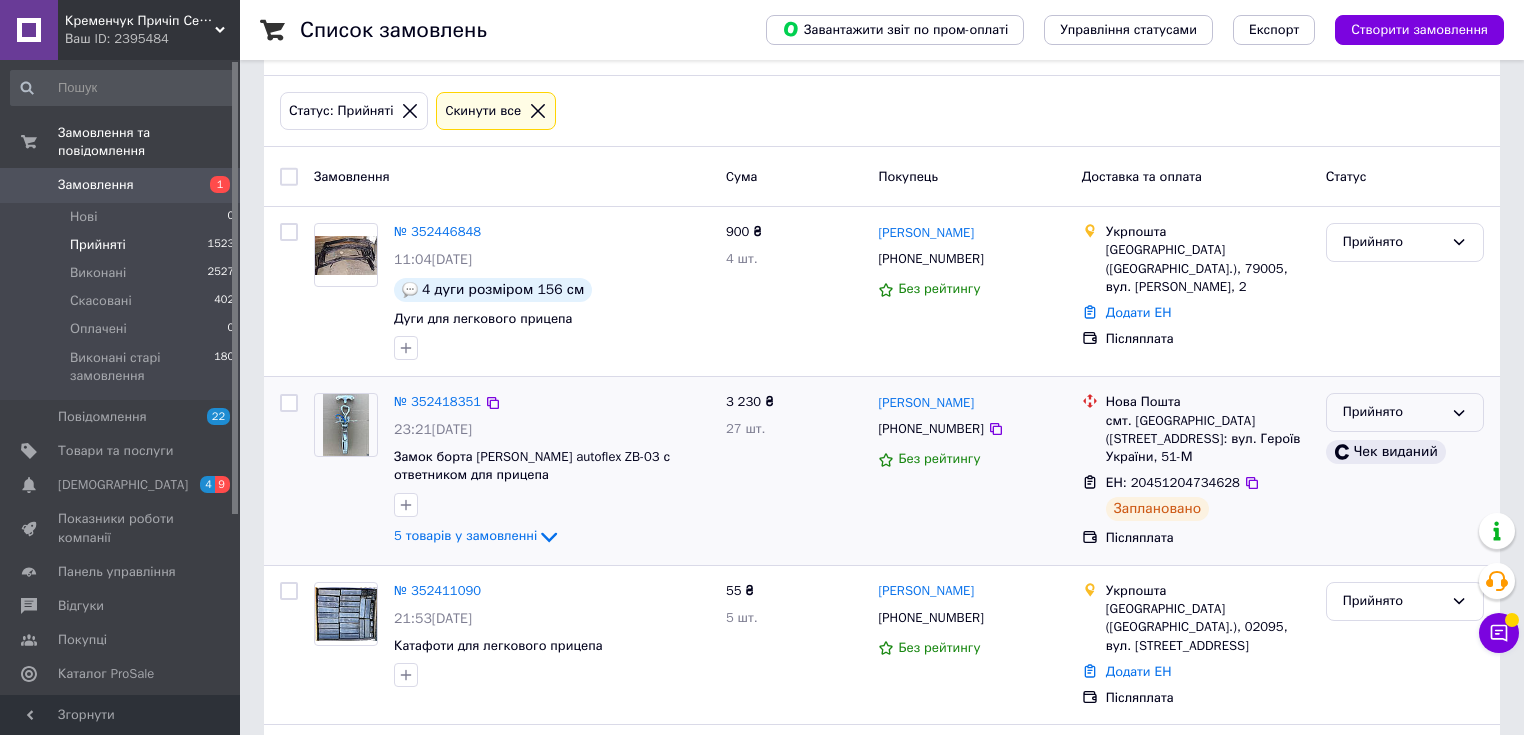 click on "Прийнято" at bounding box center (1393, 412) 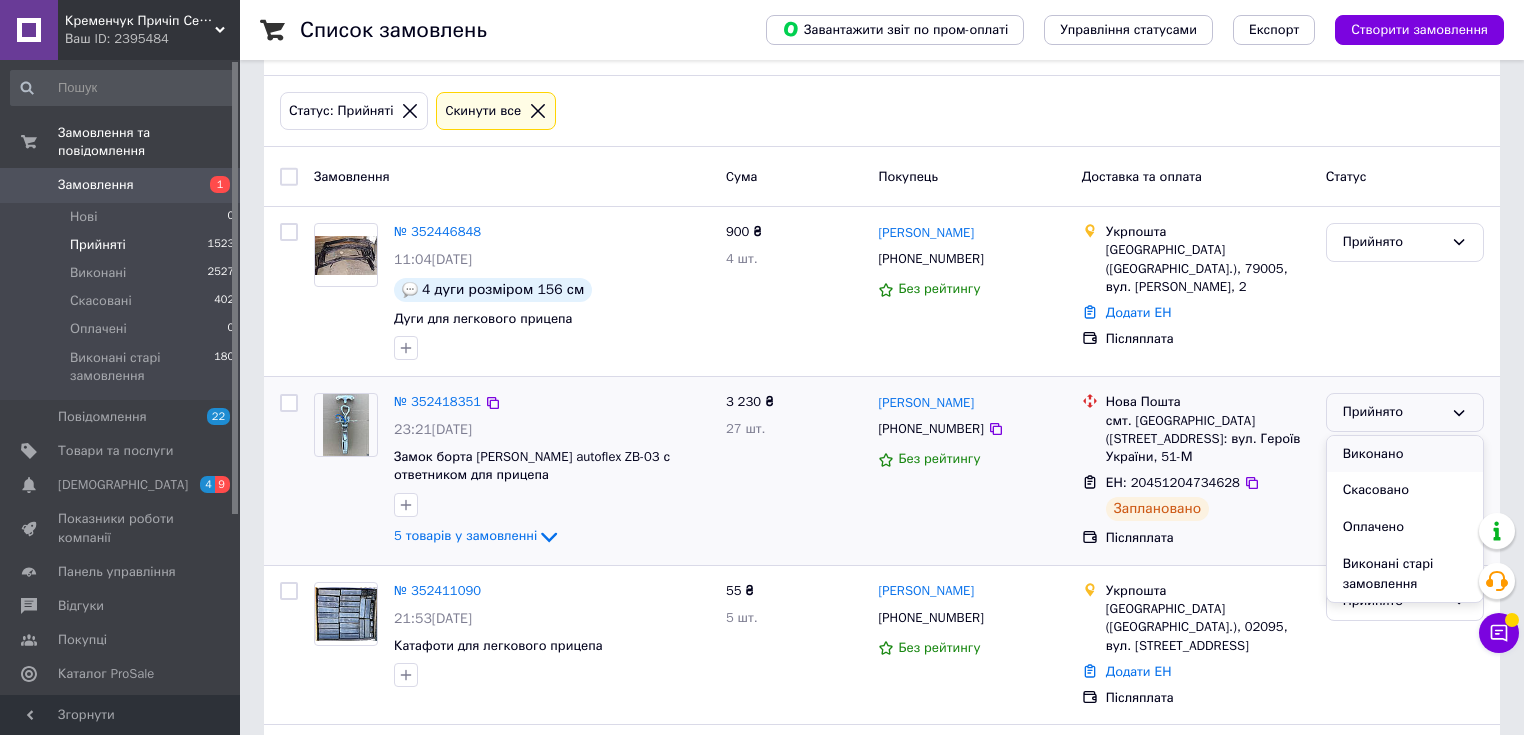click on "Виконано" at bounding box center (1405, 454) 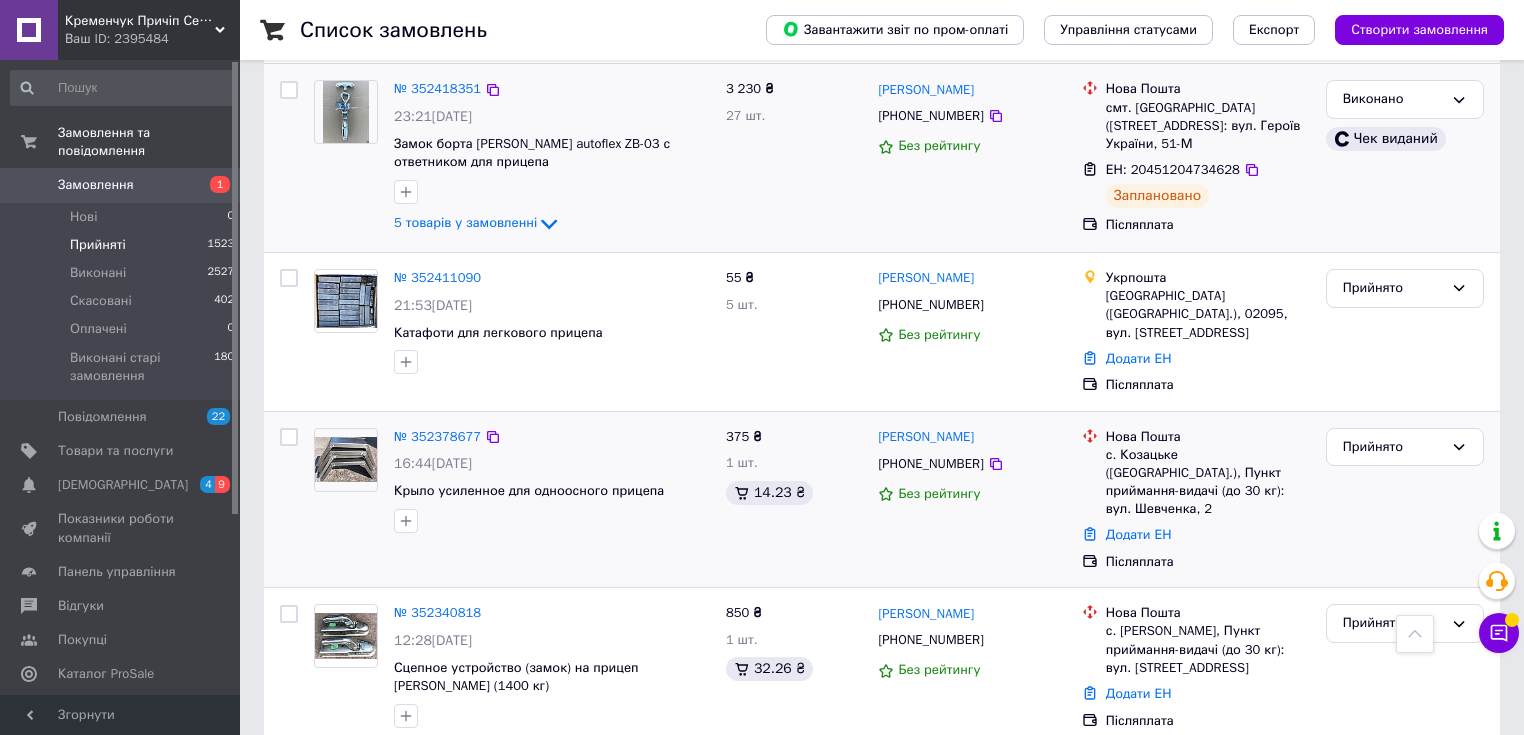 scroll, scrollTop: 400, scrollLeft: 0, axis: vertical 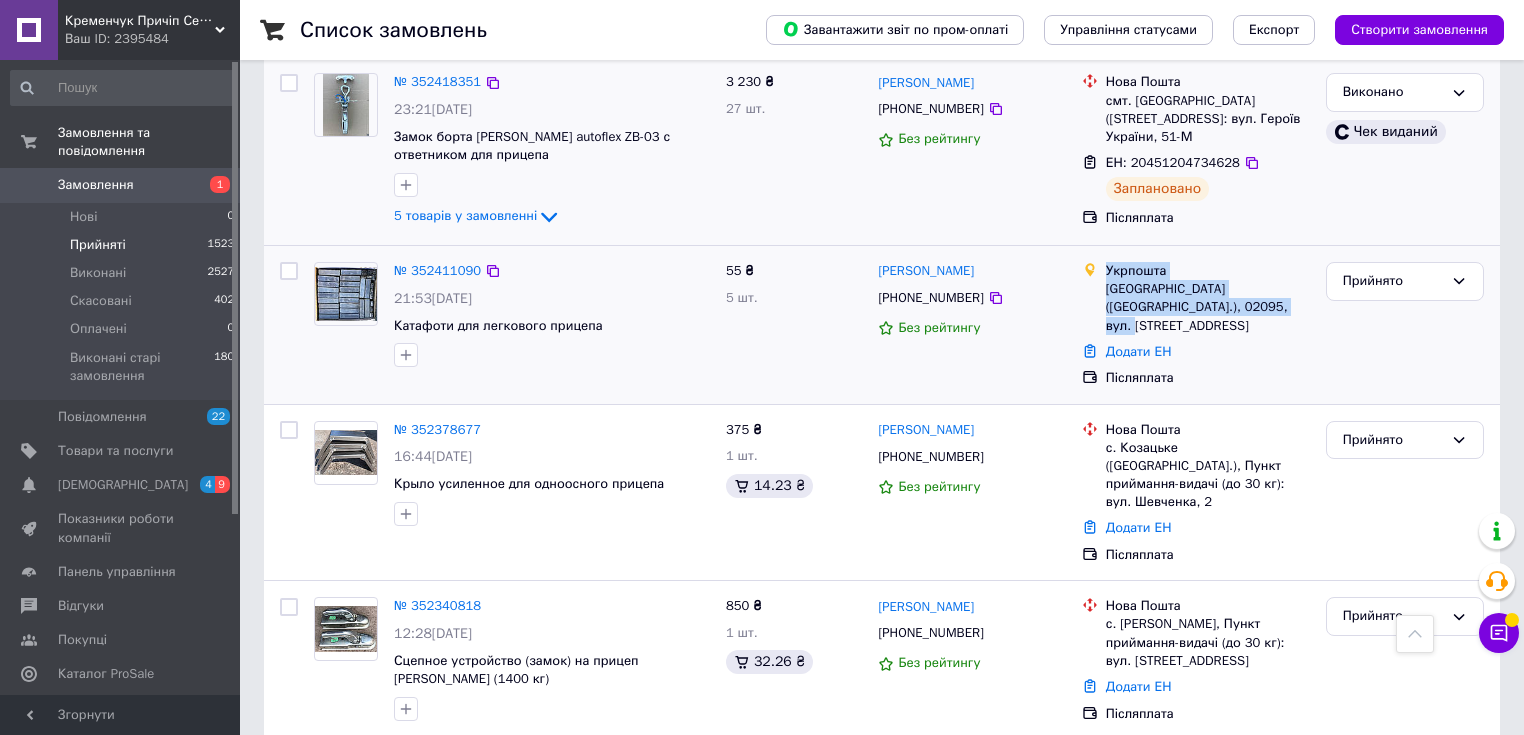 drag, startPoint x: 1248, startPoint y: 308, endPoint x: 1100, endPoint y: 272, distance: 152.31546 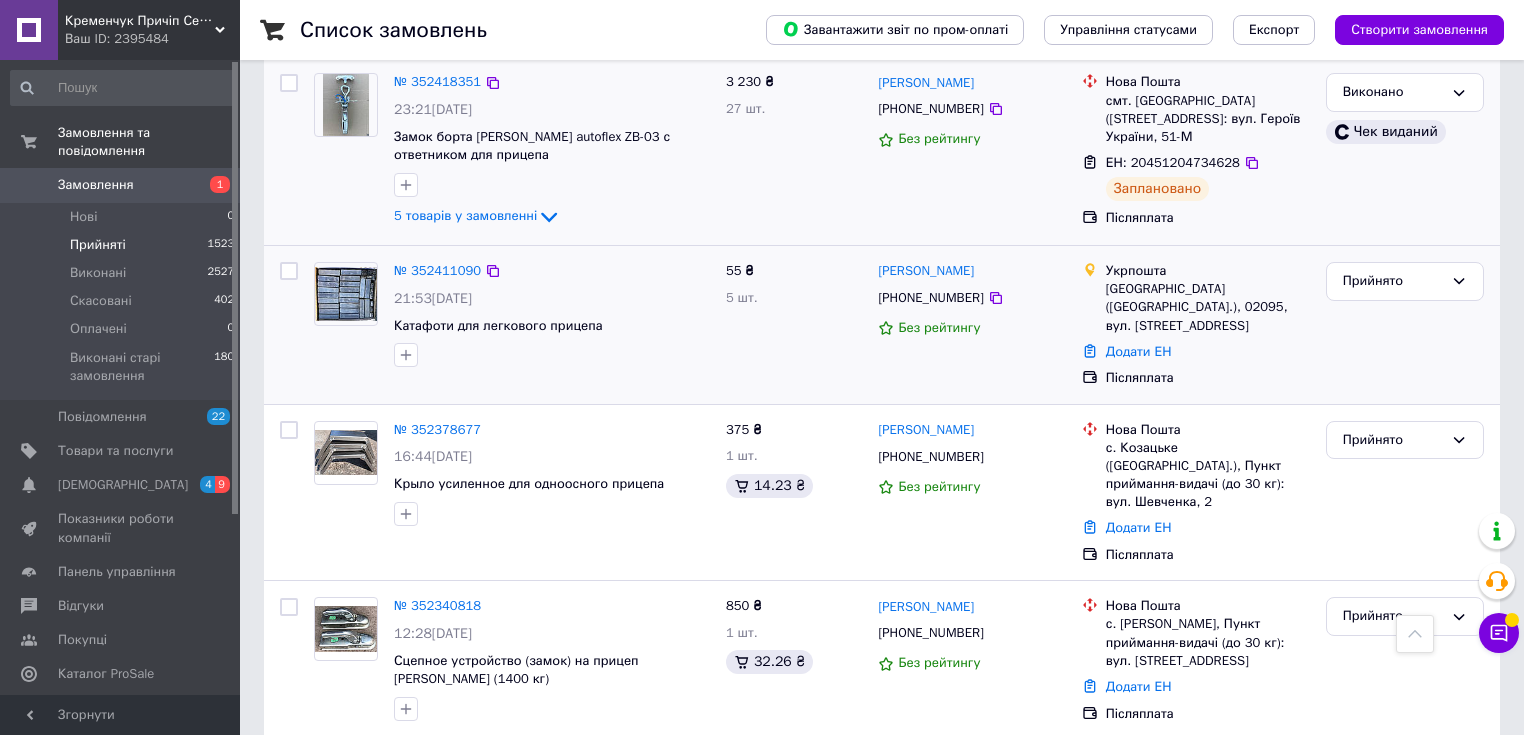 click on "Додати ЕН" at bounding box center (1208, 352) 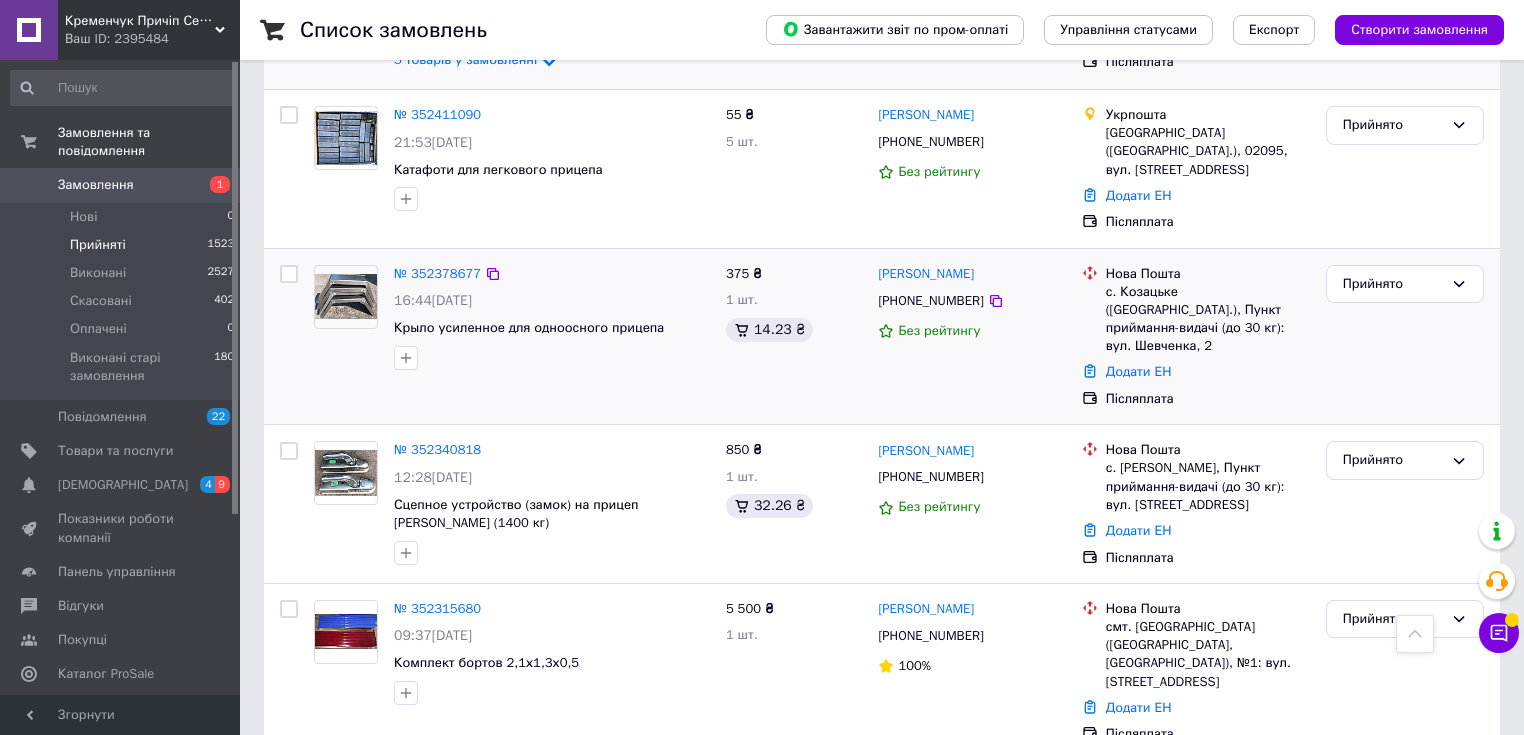 scroll, scrollTop: 560, scrollLeft: 0, axis: vertical 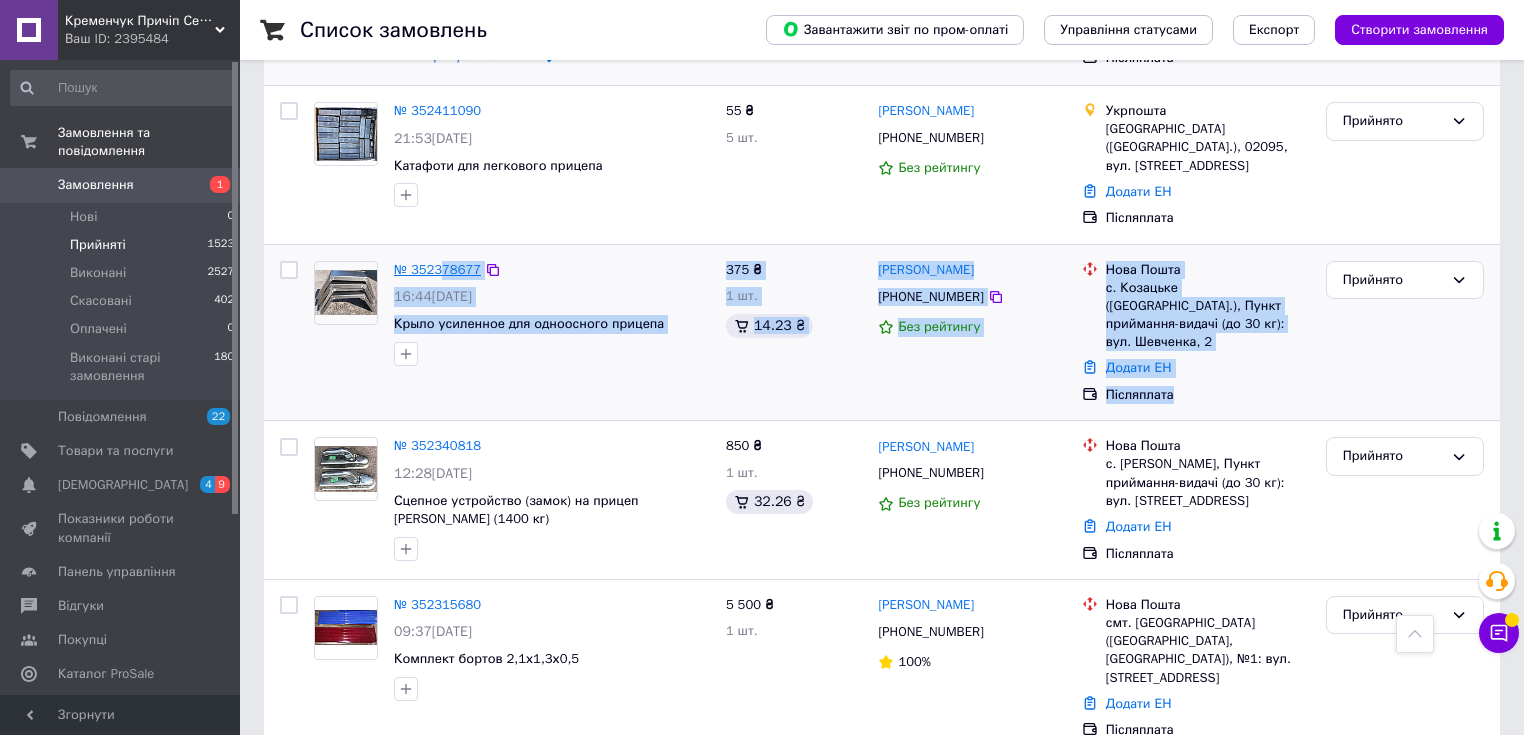 drag, startPoint x: 1209, startPoint y: 358, endPoint x: 438, endPoint y: 240, distance: 779.97754 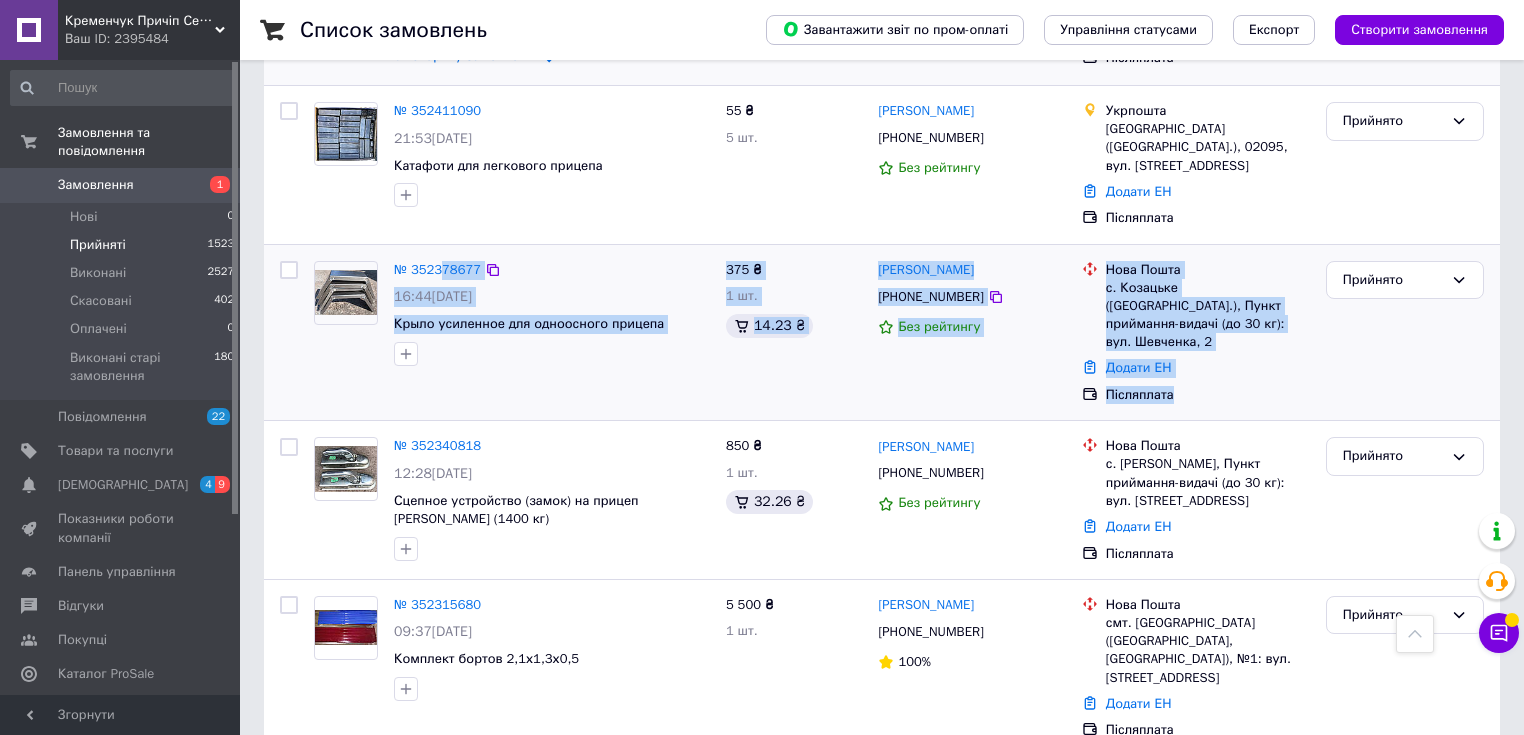 click on "Післяплата" at bounding box center [1208, 395] 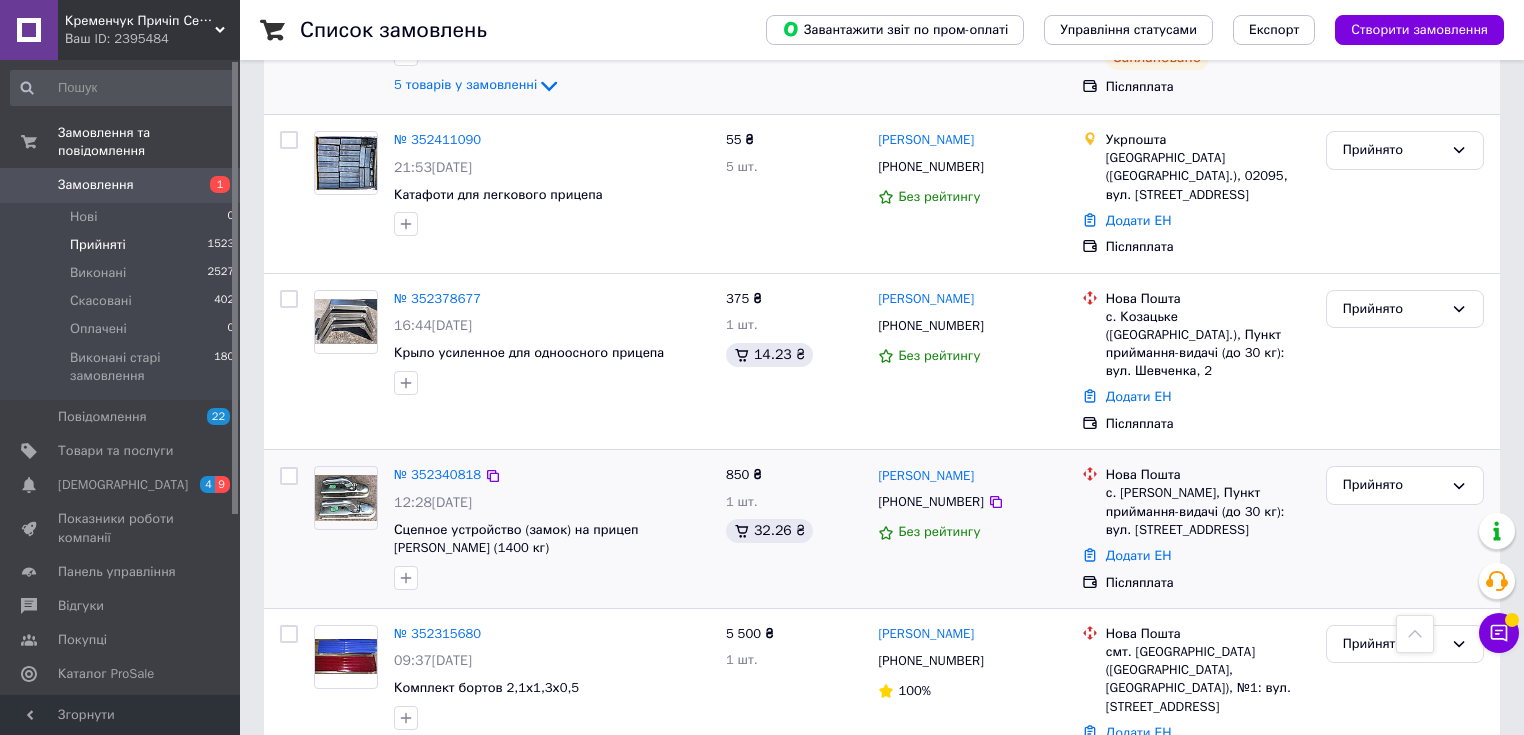 scroll, scrollTop: 560, scrollLeft: 0, axis: vertical 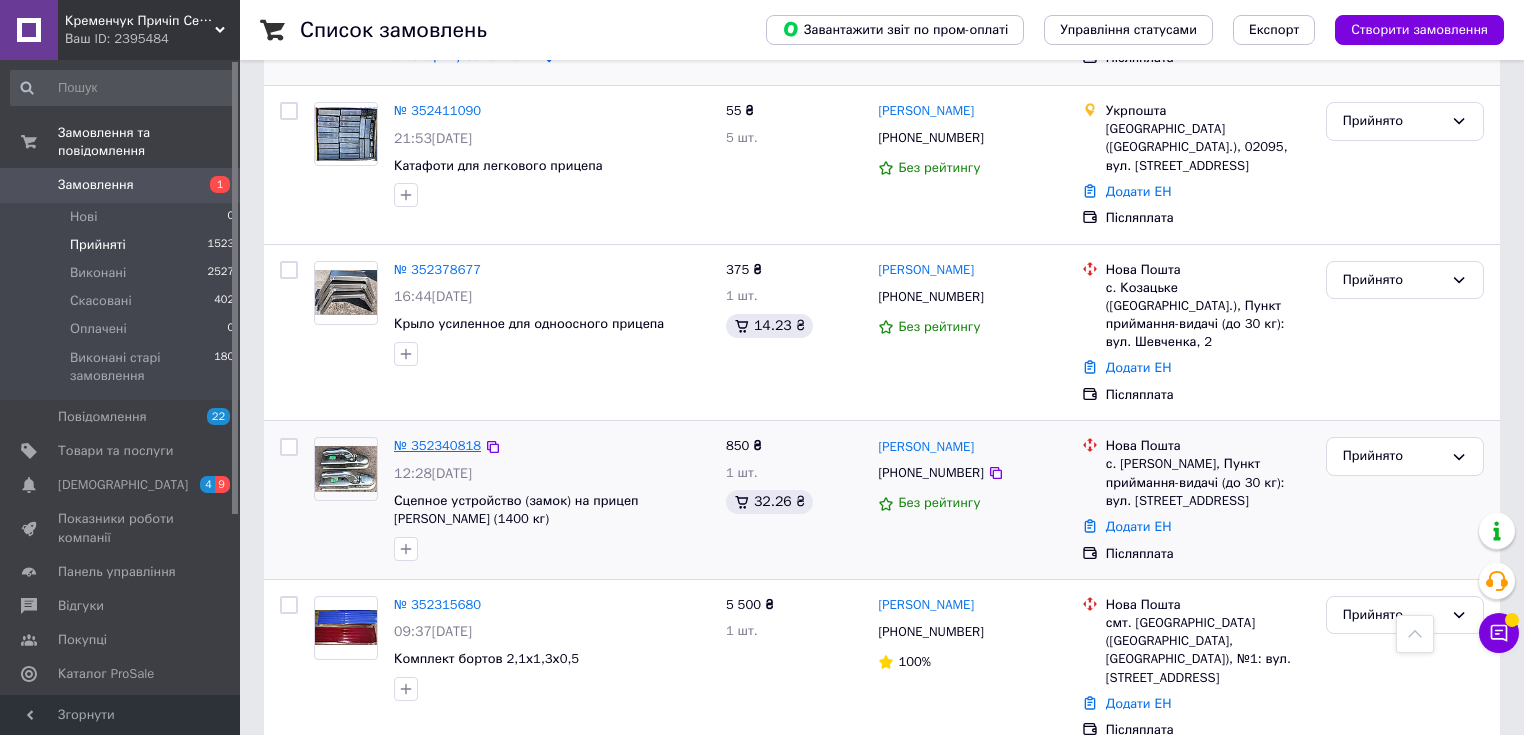 click on "№ 352340818" at bounding box center (437, 445) 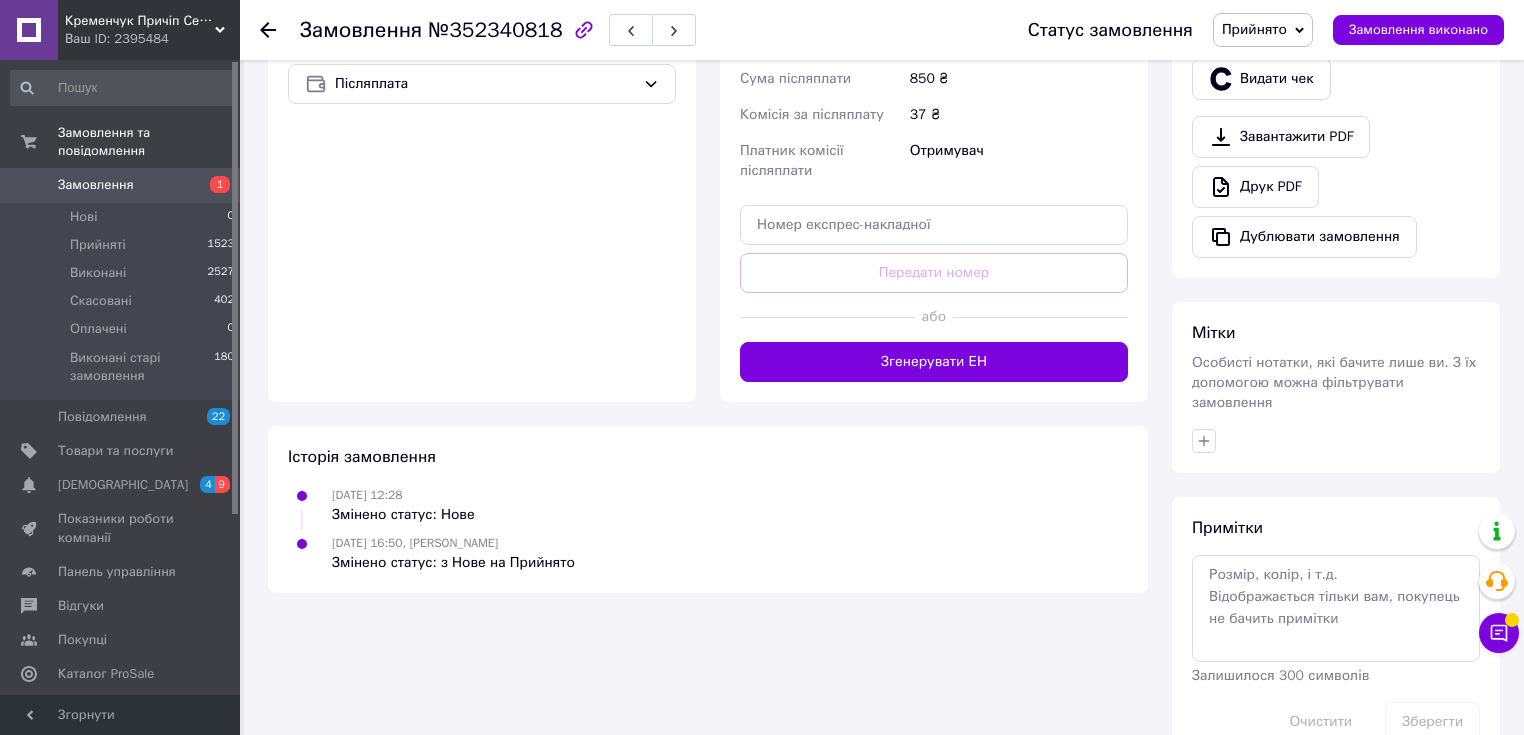 scroll, scrollTop: 704, scrollLeft: 0, axis: vertical 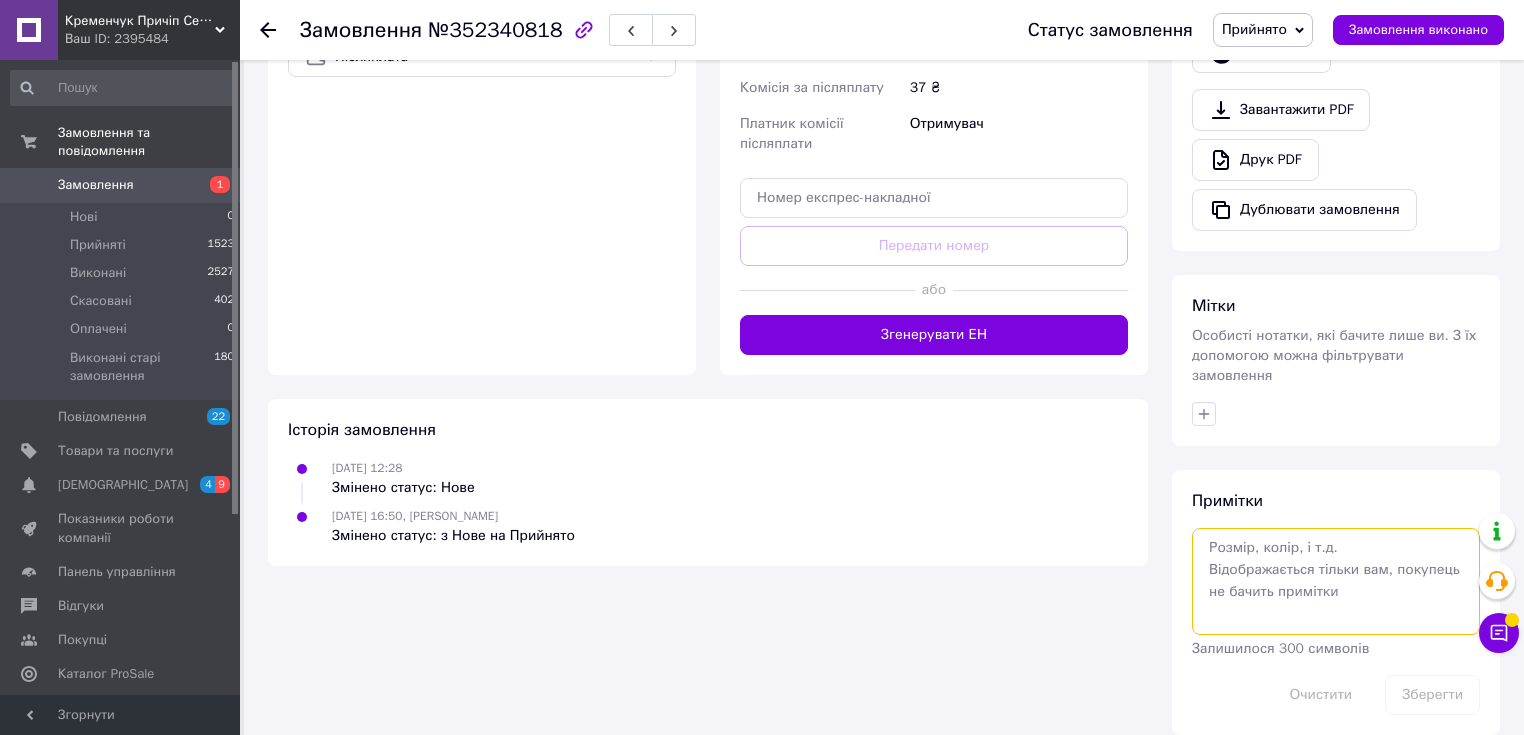 click at bounding box center [1336, 581] 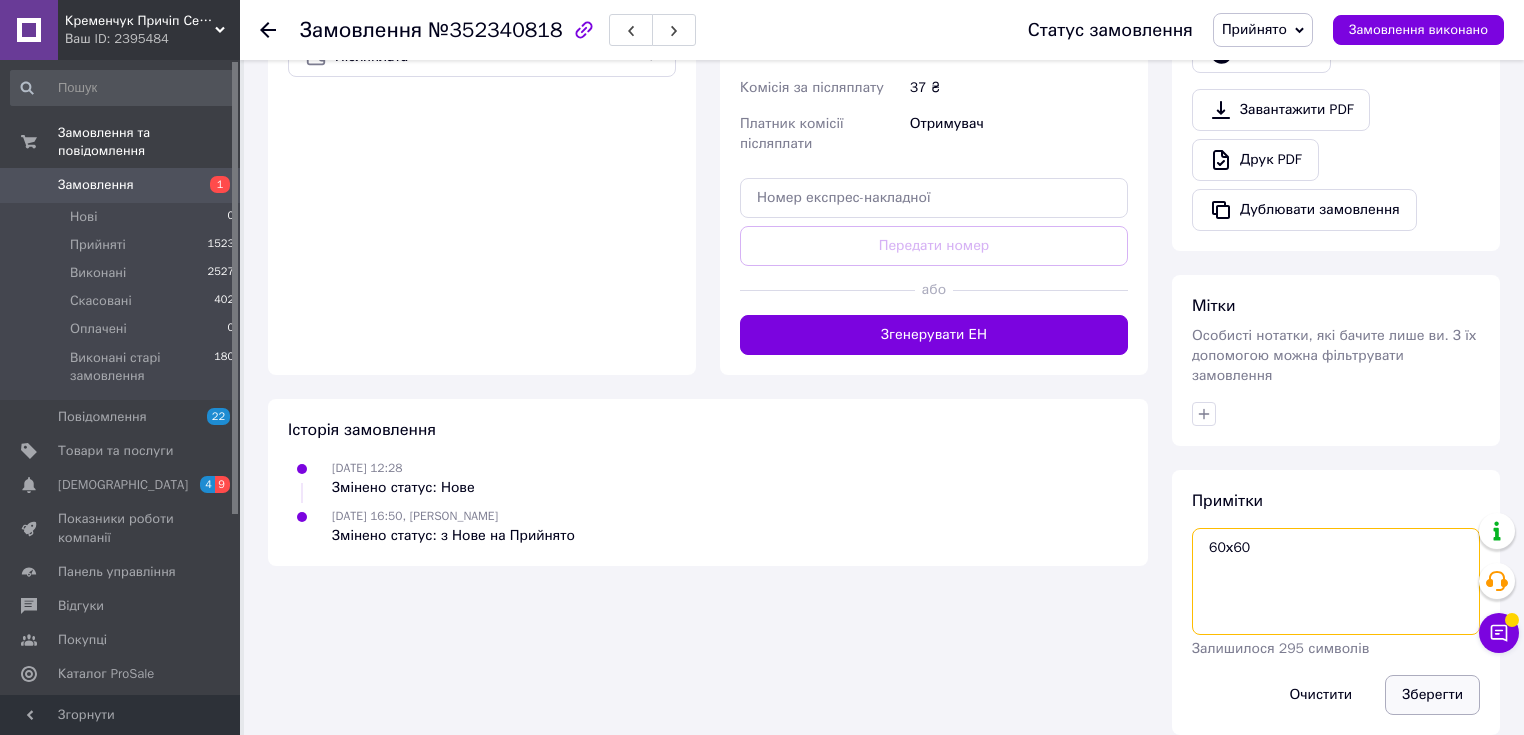 type on "60х60" 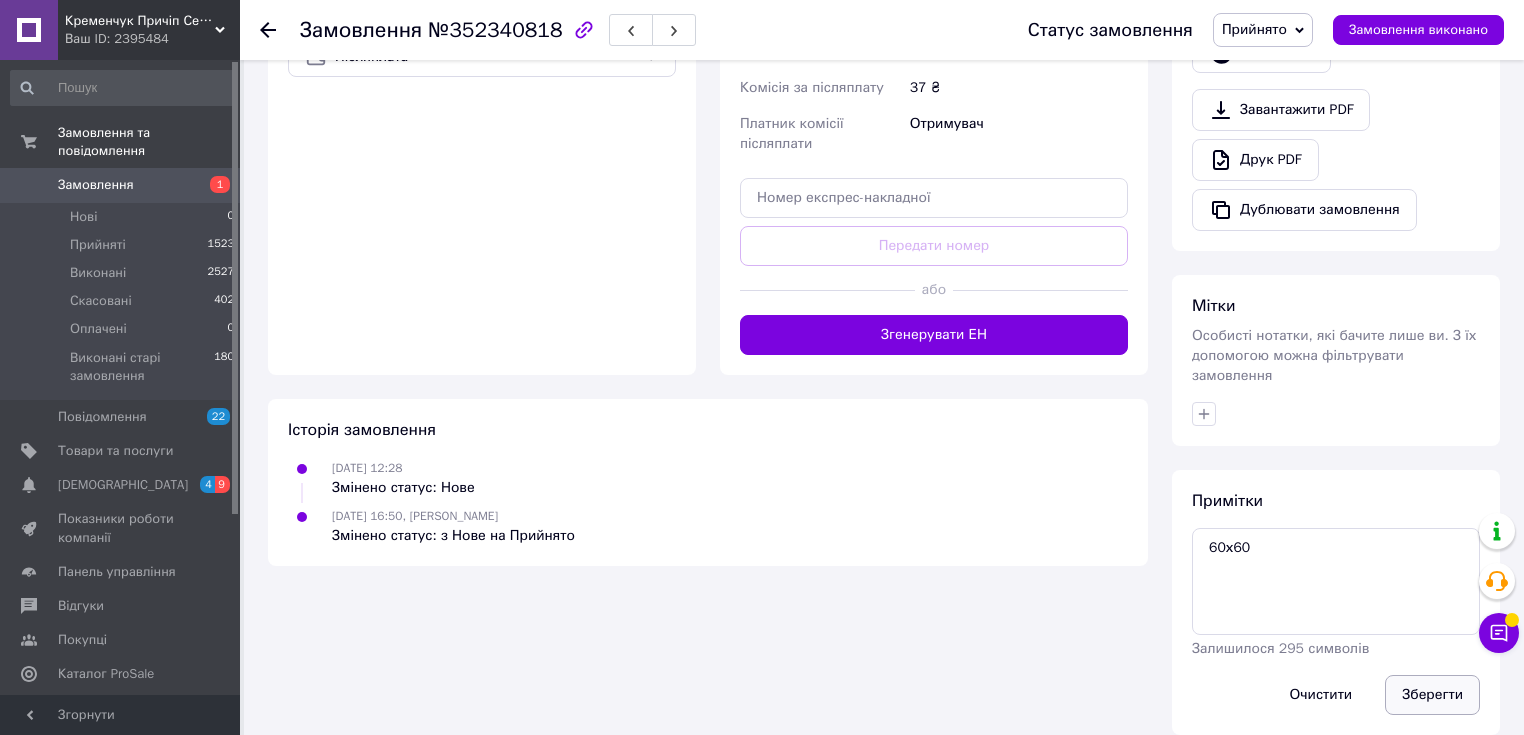 click on "Зберегти" at bounding box center (1432, 695) 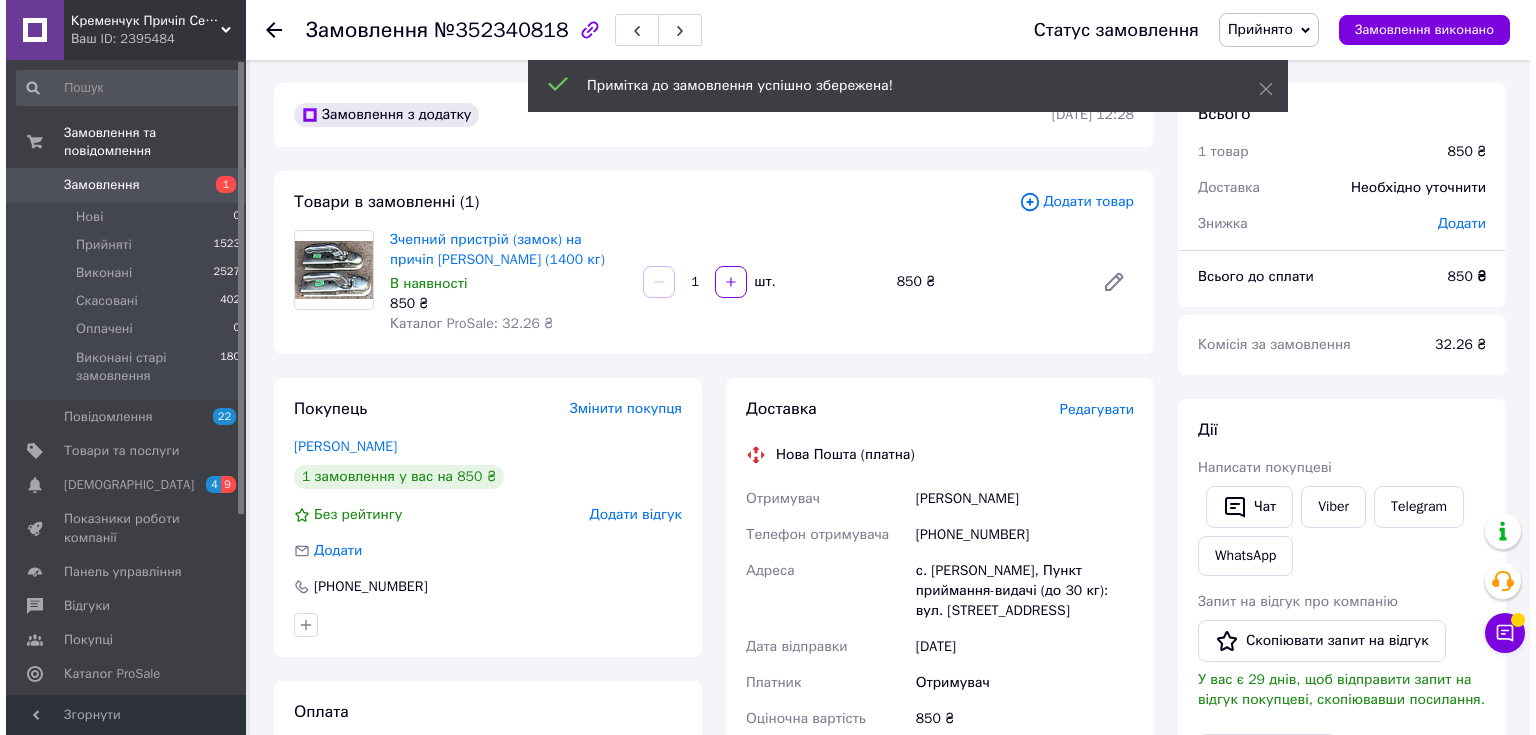 scroll, scrollTop: 0, scrollLeft: 0, axis: both 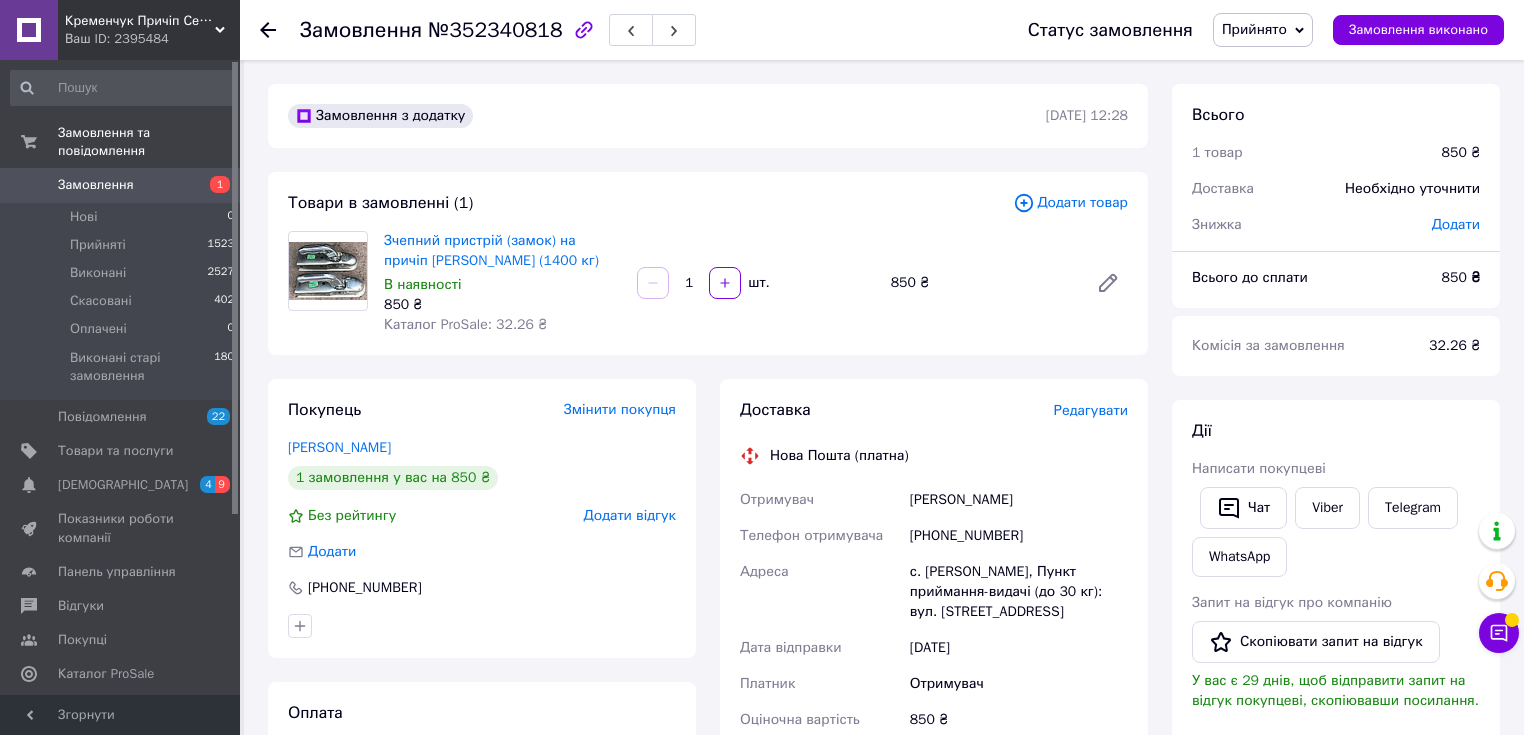 click on "Редагувати" at bounding box center [1091, 410] 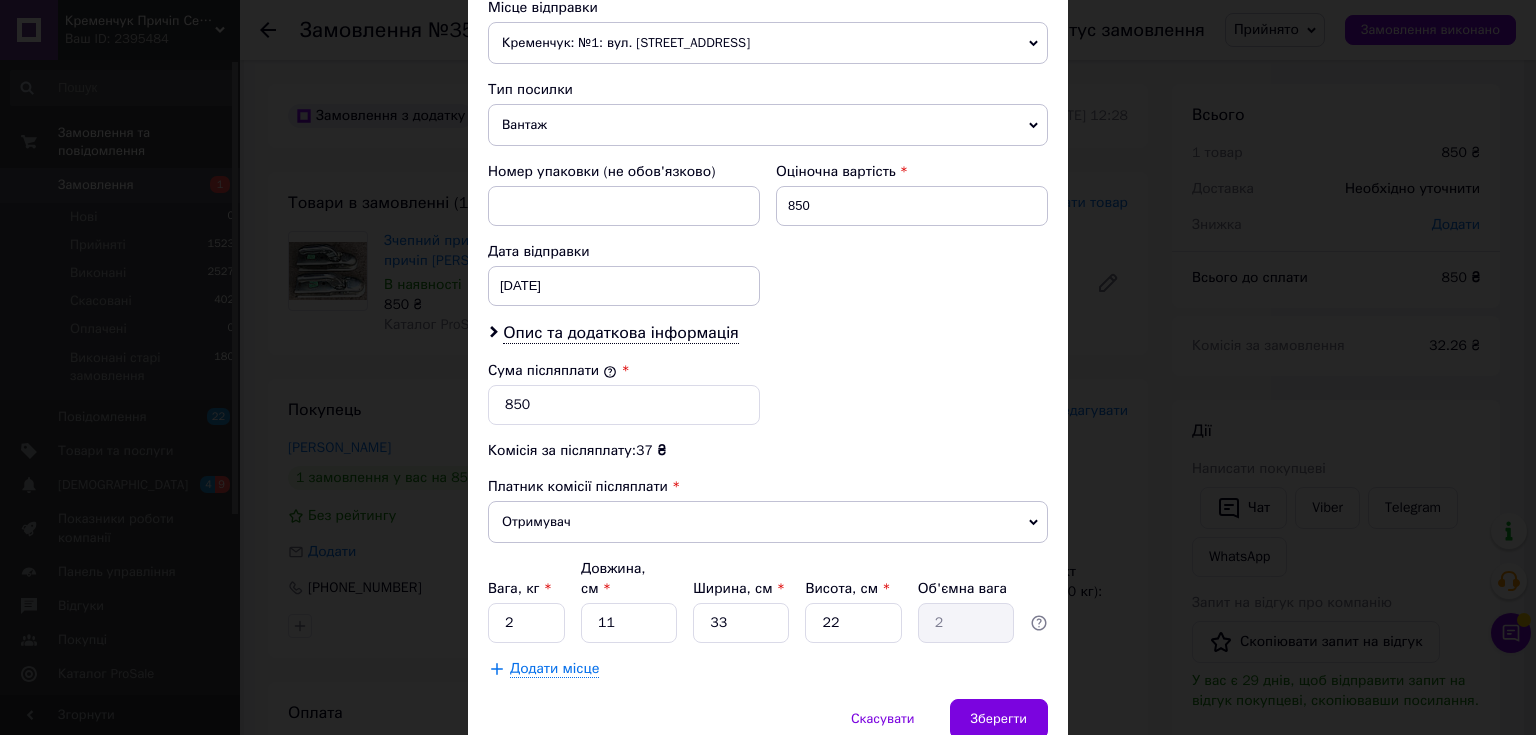 scroll, scrollTop: 720, scrollLeft: 0, axis: vertical 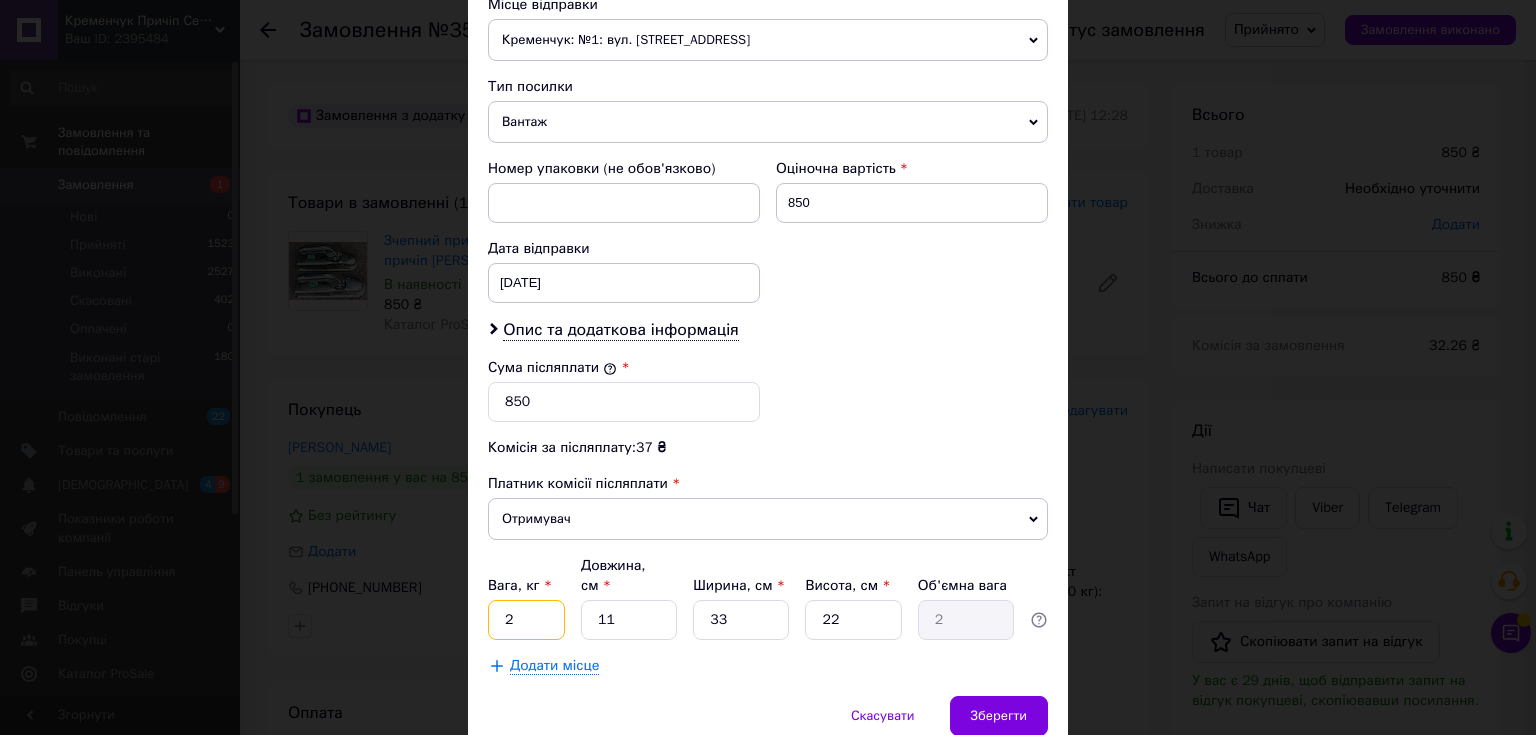 click on "2" at bounding box center [526, 620] 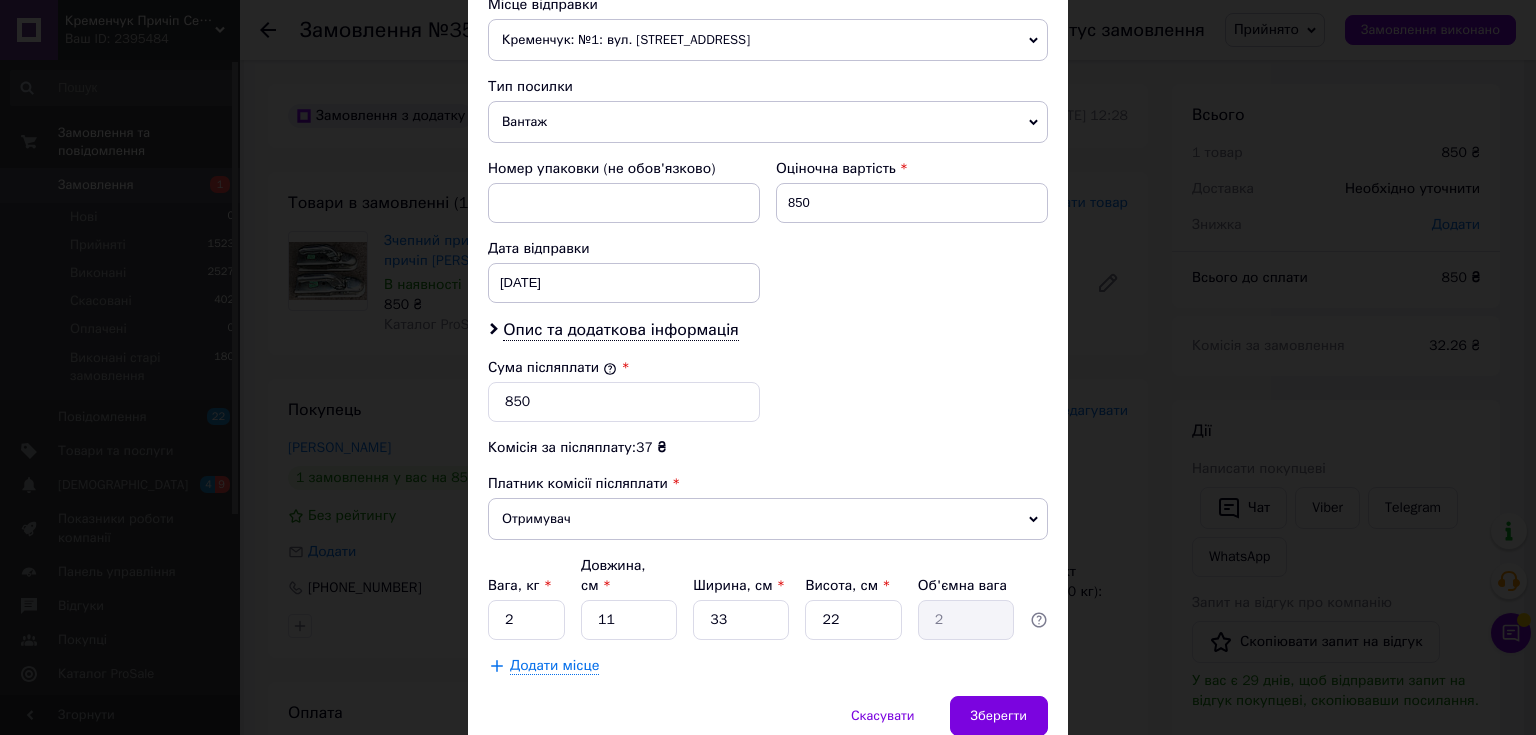 click on "Спосіб доставки Нова Пошта (платна) Платник Отримувач Відправник Прізвище отримувача Ткач Ім'я отримувача [PERSON_NAME] батькові отримувача Телефон отримувача [PHONE_NUMBER] Тип доставки У відділенні Кур'єром В поштоматі Місто с. [PERSON_NAME] Відділення Пункт приймання-видачі (до 30 кг): вул. Виноградна,7 Місце відправки [GEOGRAPHIC_DATA]: №1: вул. Флотська, 2 Немає збігів. Спробуйте змінити умови пошуку Додати ще місце відправки Тип посилки Вантаж Документи Номер упаковки (не обов'язково) Оціночна вартість 850 Дата відправки [DATE] < 2025 > < Июль > Пн Вт Ср Чт Пт Сб Вс 30 1 2 3 4 5 6 7 8 9 10 1" at bounding box center (768, 53) 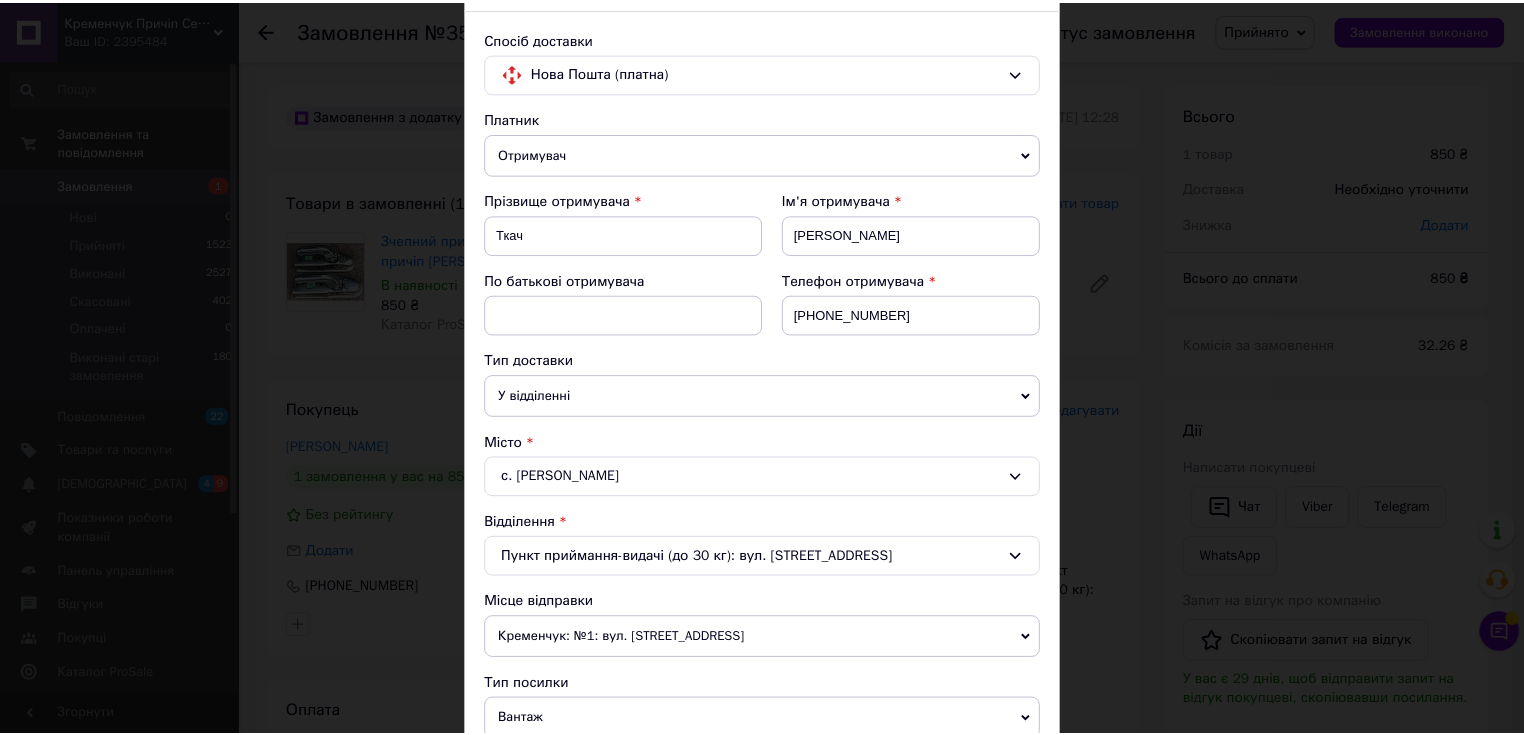 scroll, scrollTop: 0, scrollLeft: 0, axis: both 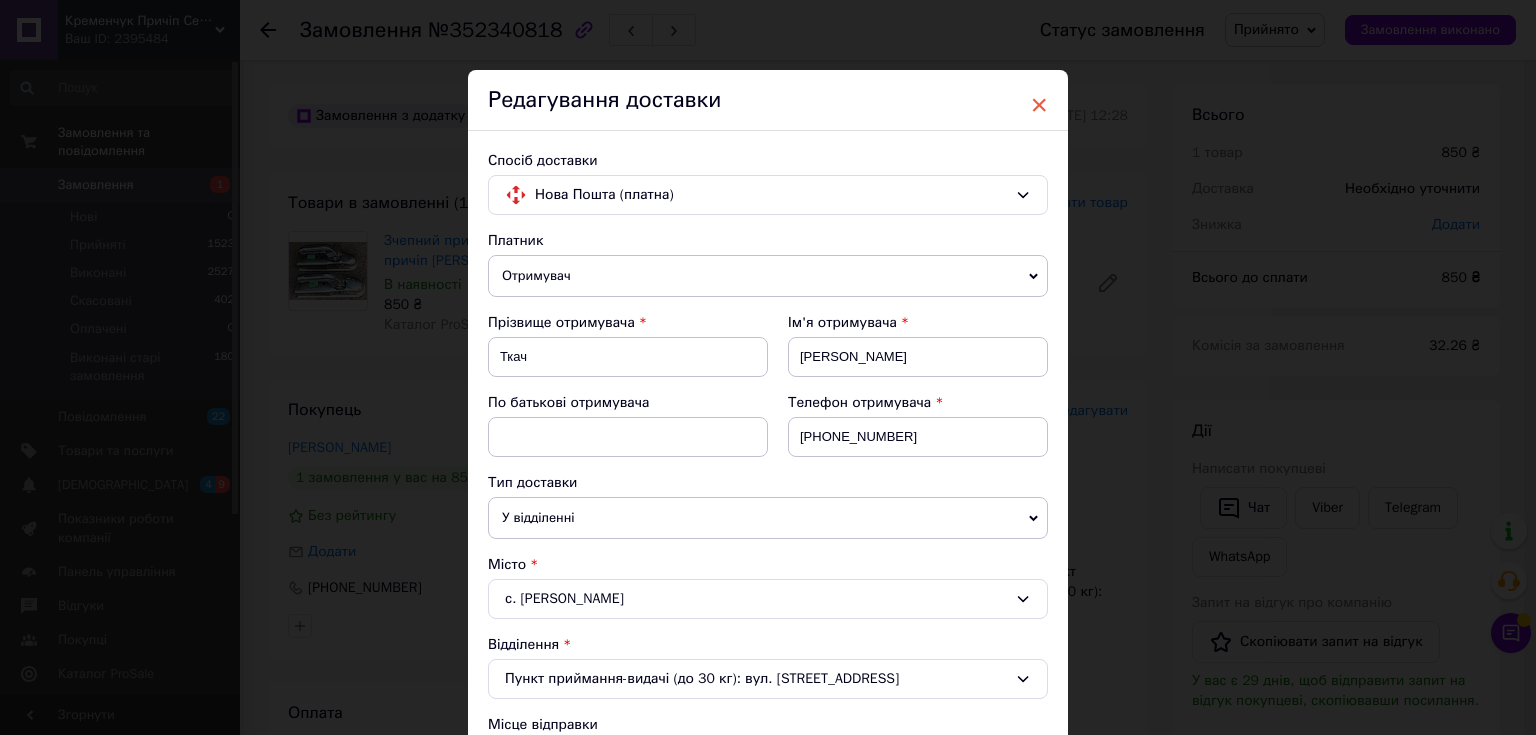 click on "×" at bounding box center [1039, 105] 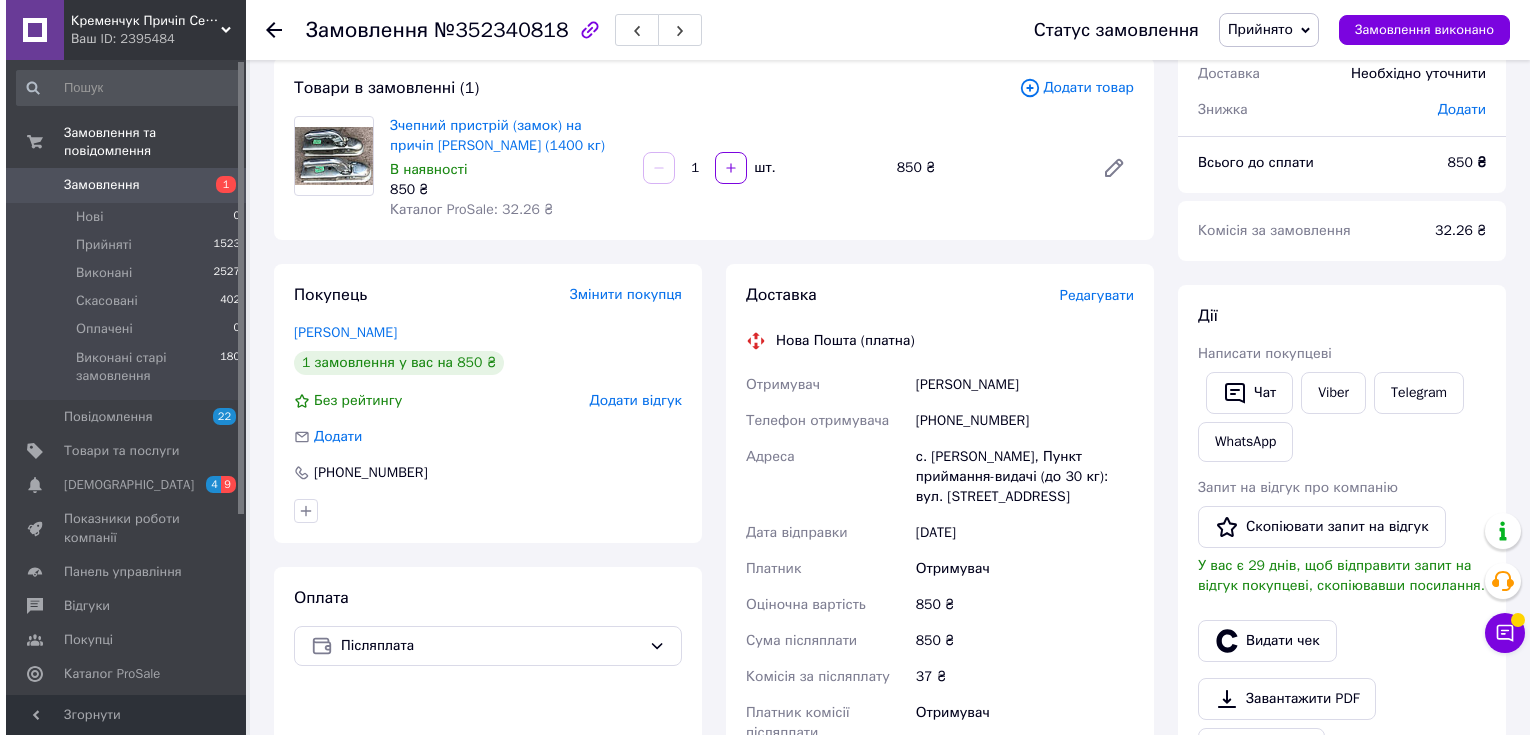 scroll, scrollTop: 480, scrollLeft: 0, axis: vertical 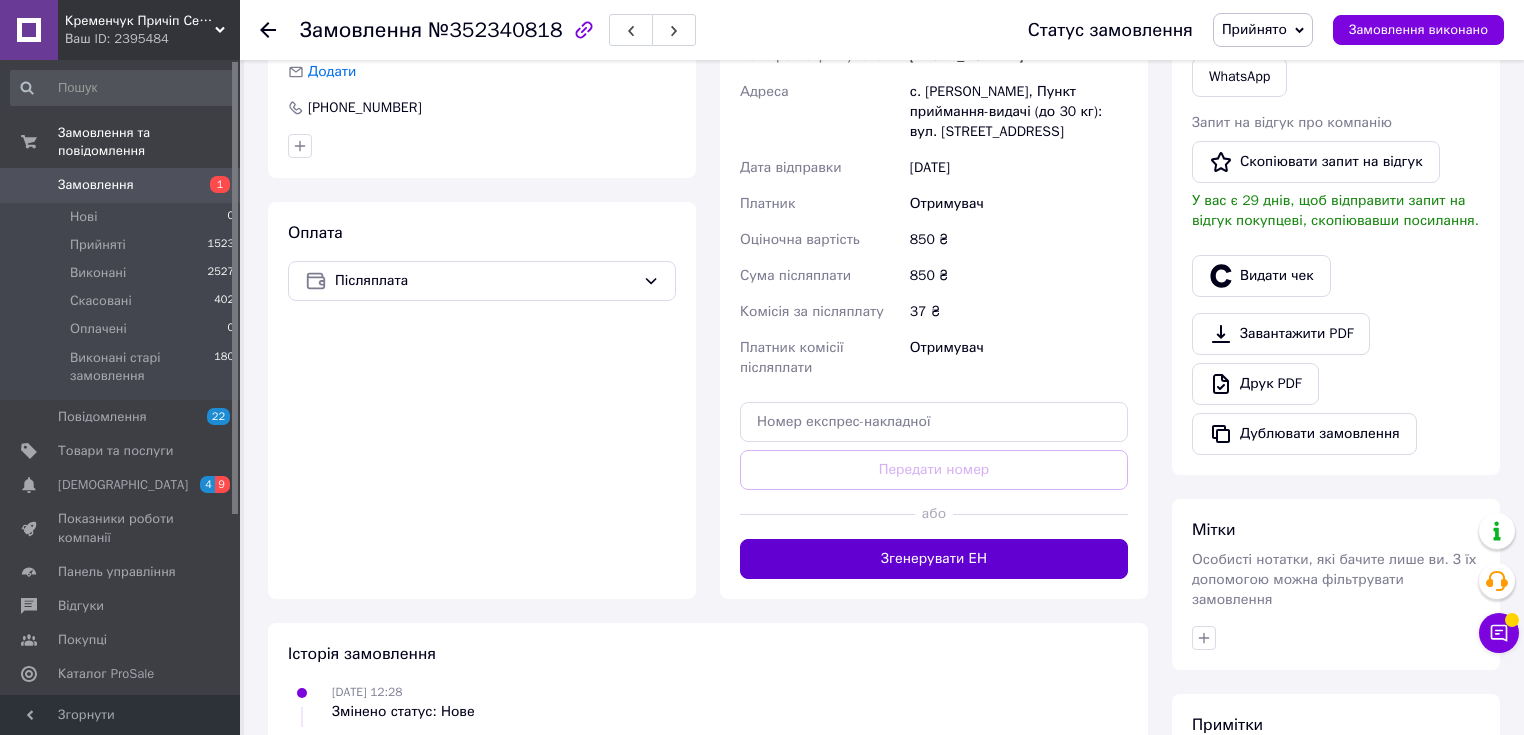 click on "Згенерувати ЕН" at bounding box center [934, 559] 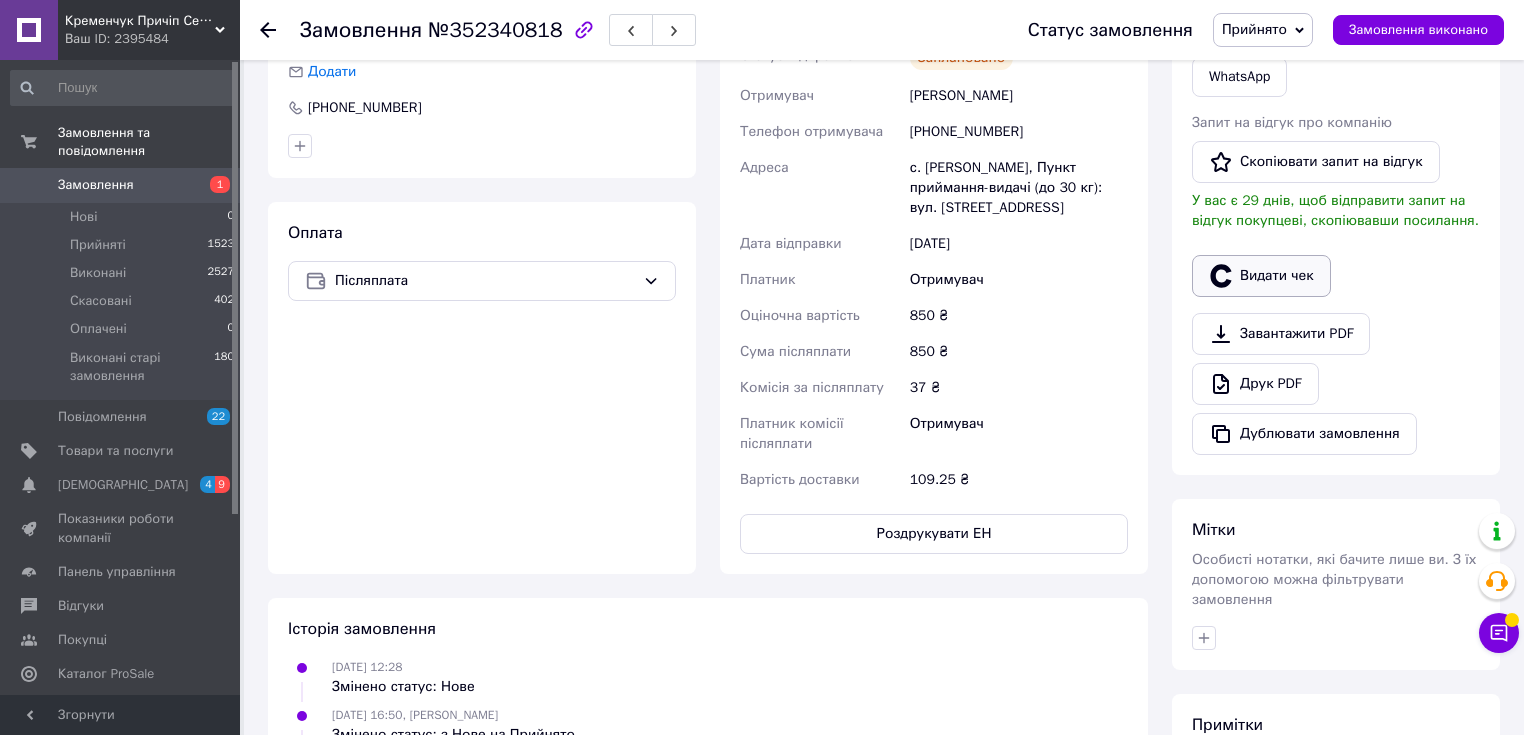 click on "Видати чек" at bounding box center [1261, 276] 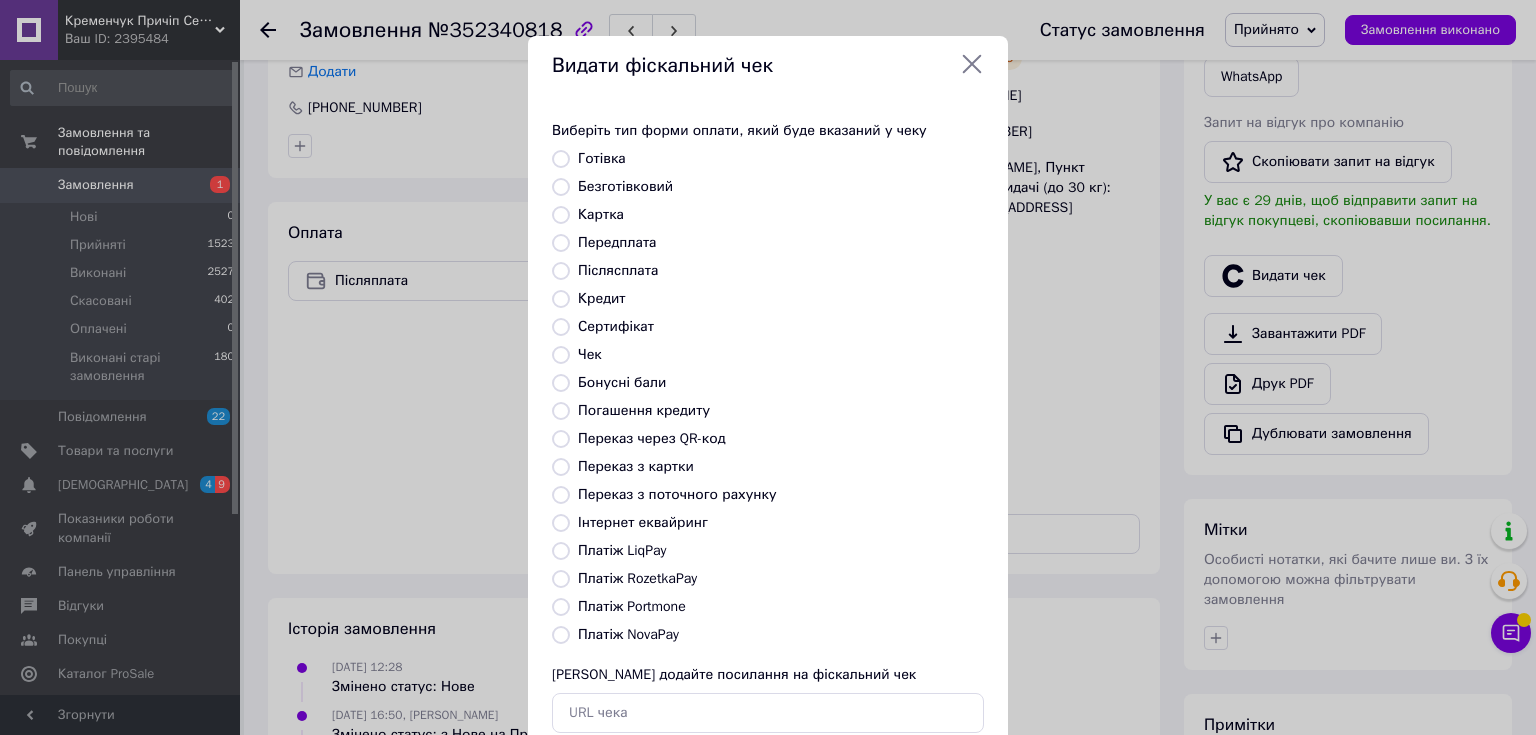 click on "Платіж NovaPay" at bounding box center [628, 634] 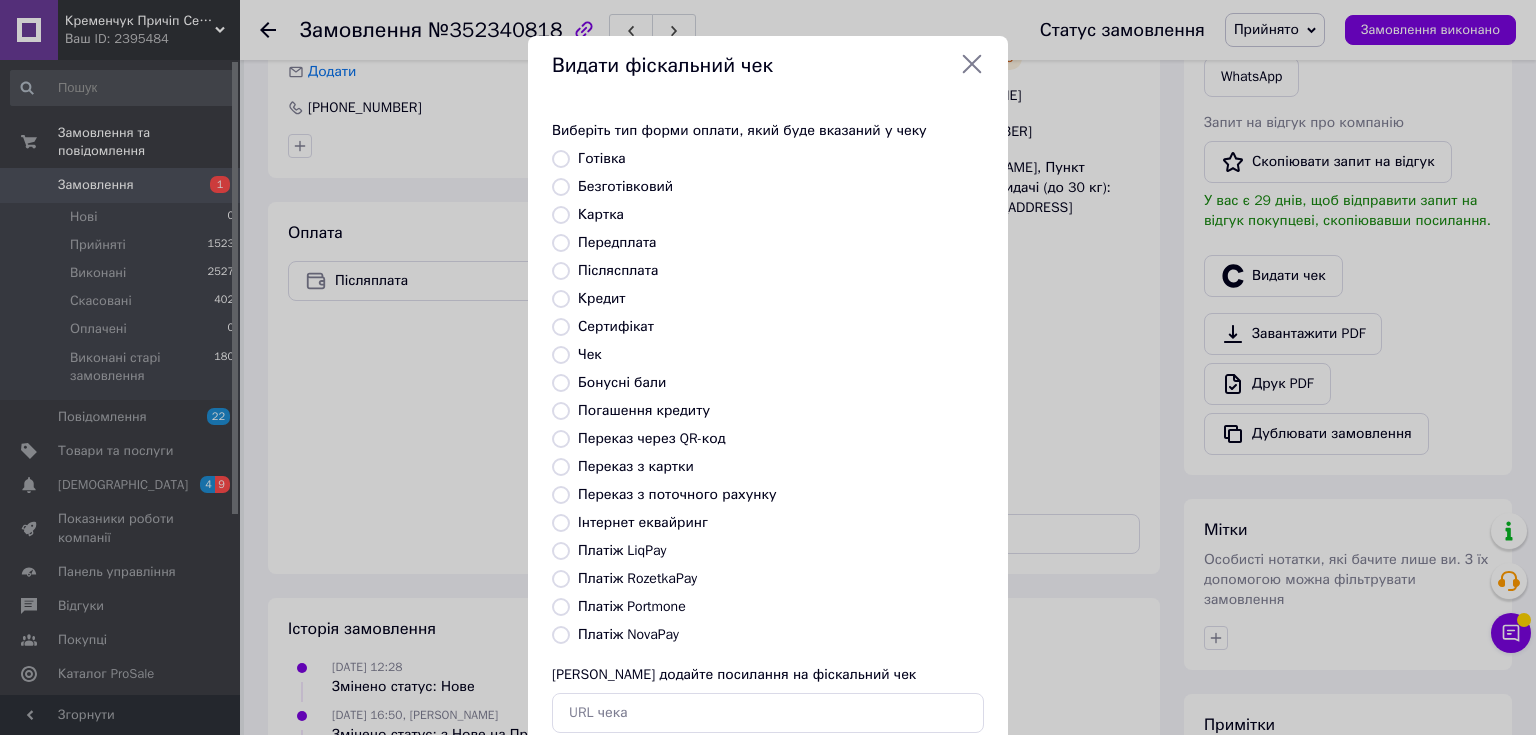 radio on "true" 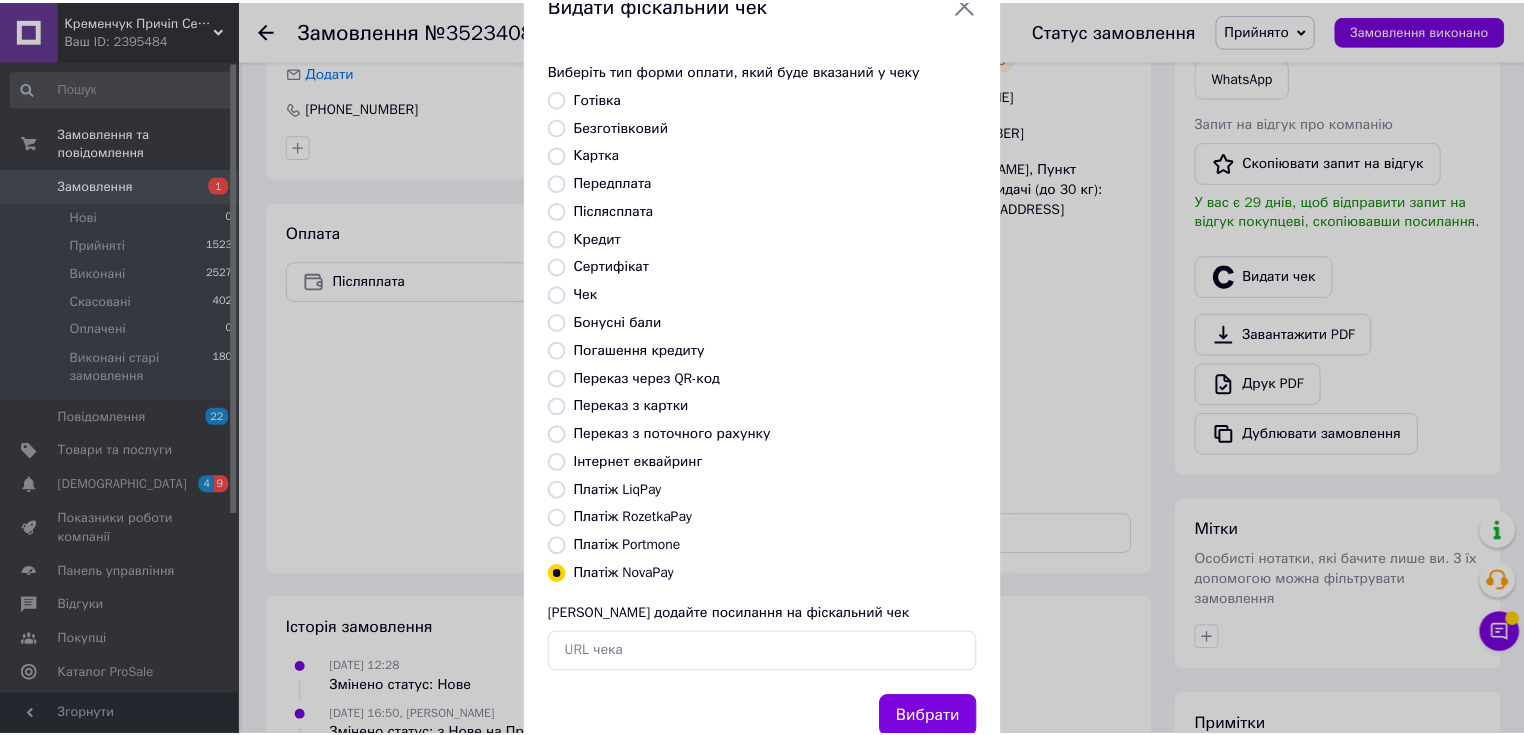 scroll, scrollTop: 123, scrollLeft: 0, axis: vertical 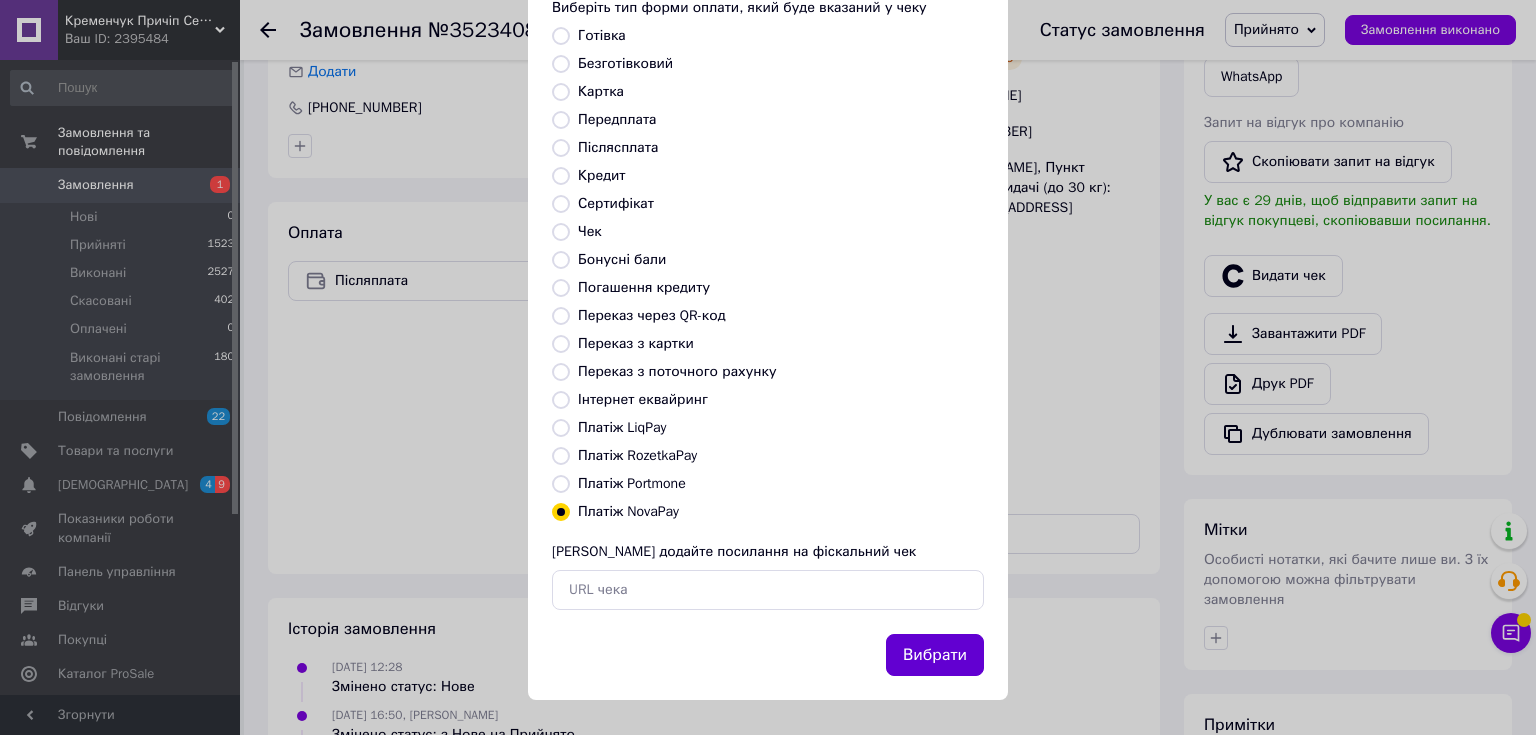 click on "Вибрати" at bounding box center (935, 655) 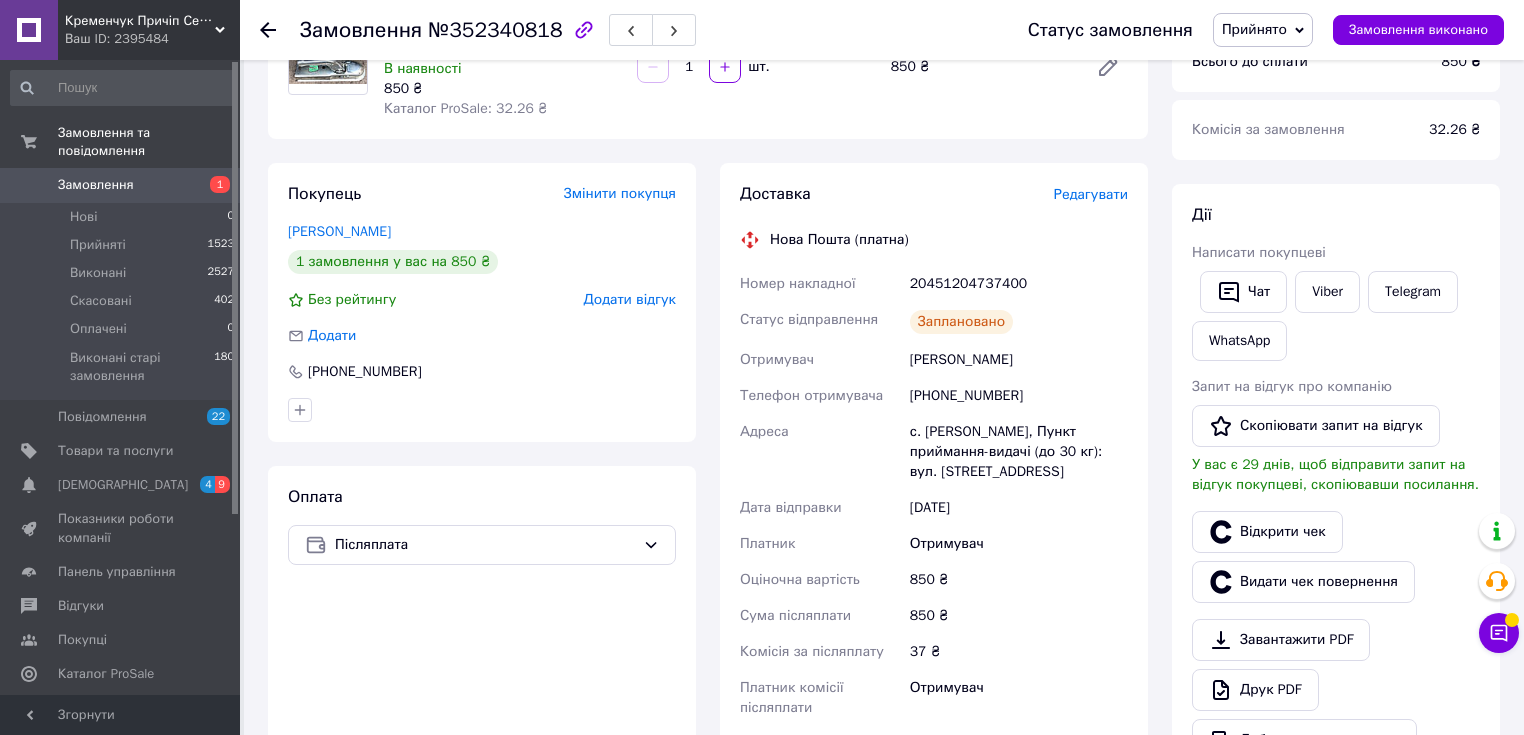 scroll, scrollTop: 240, scrollLeft: 0, axis: vertical 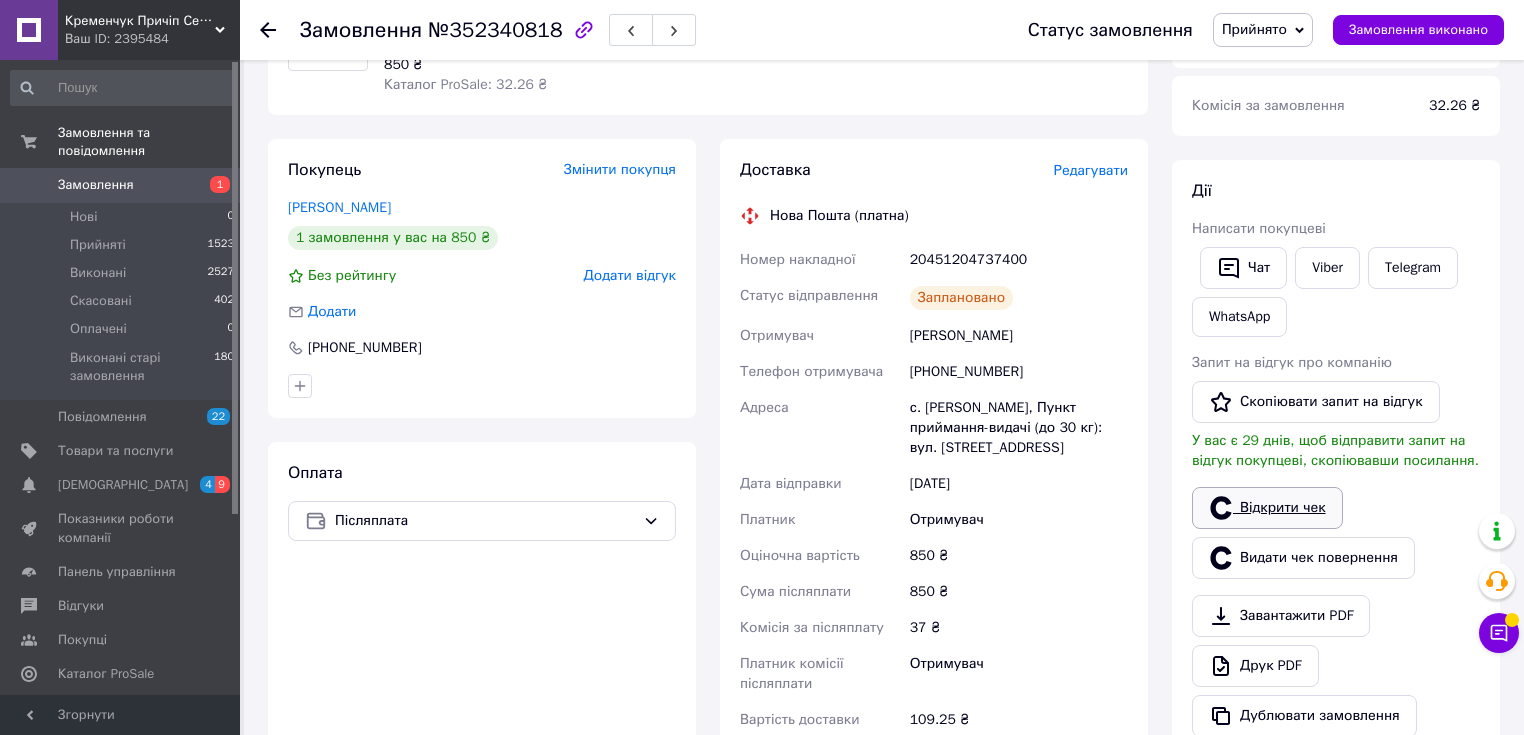 click on "Відкрити чек" at bounding box center [1267, 508] 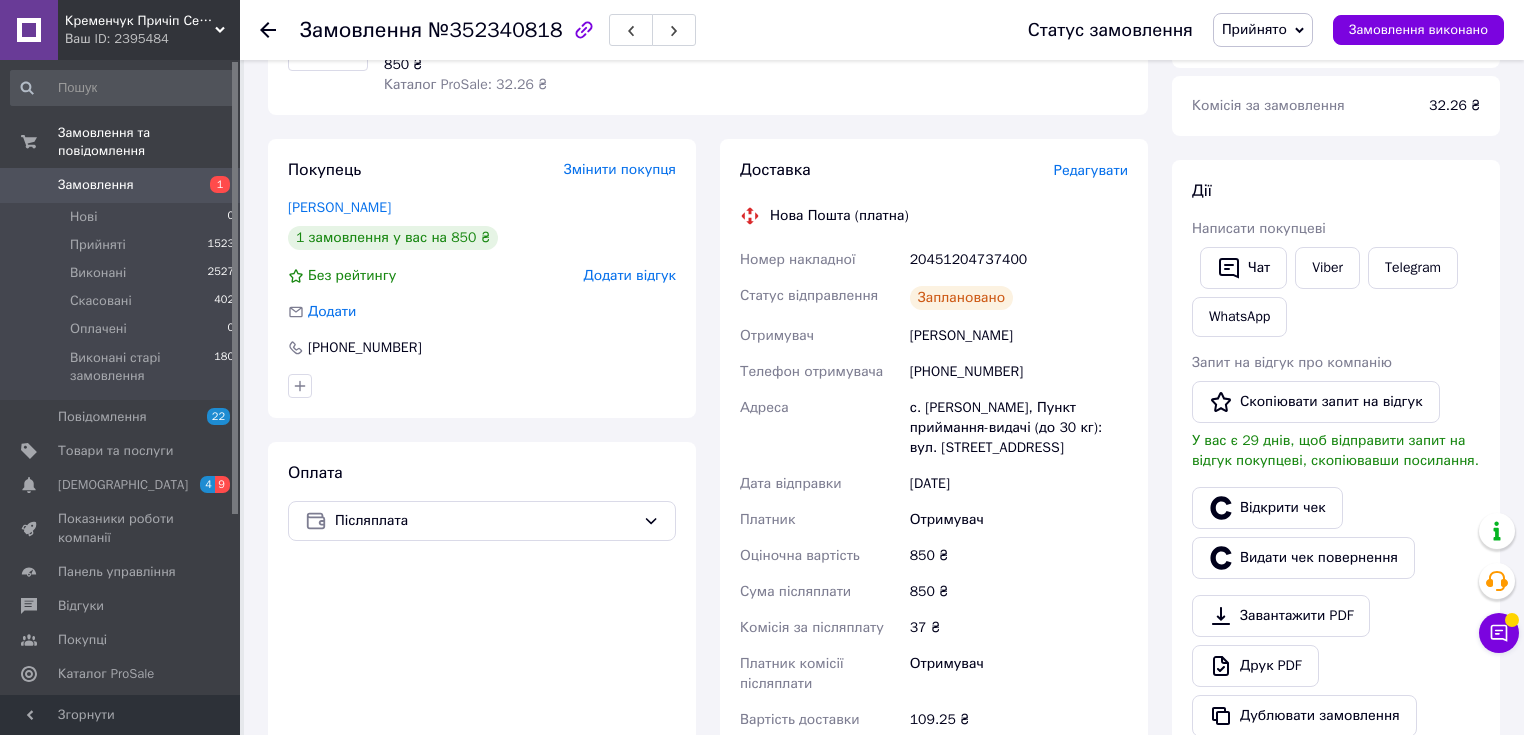 click on "Прийнято" at bounding box center (1254, 29) 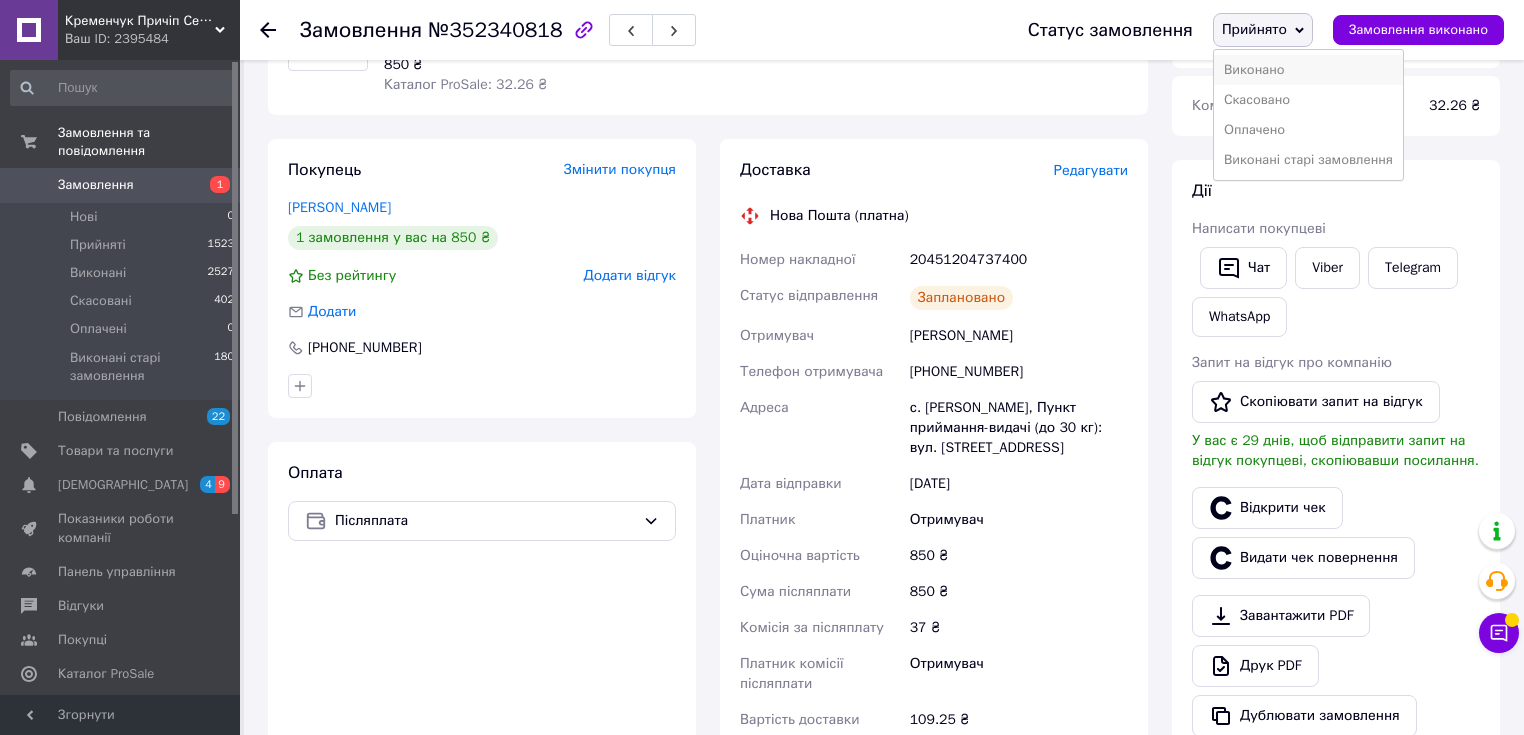 click on "Виконано" at bounding box center [1308, 70] 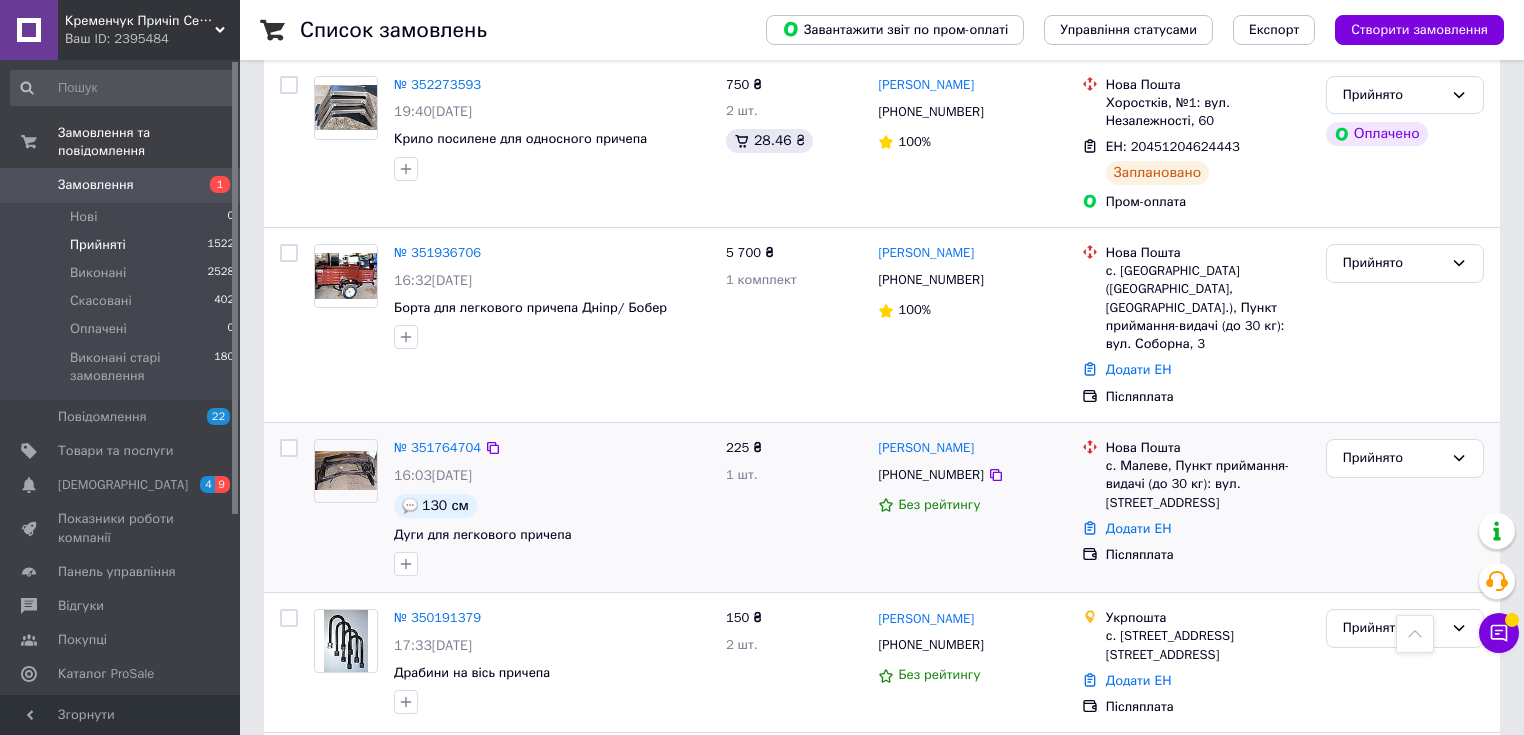 scroll, scrollTop: 1120, scrollLeft: 0, axis: vertical 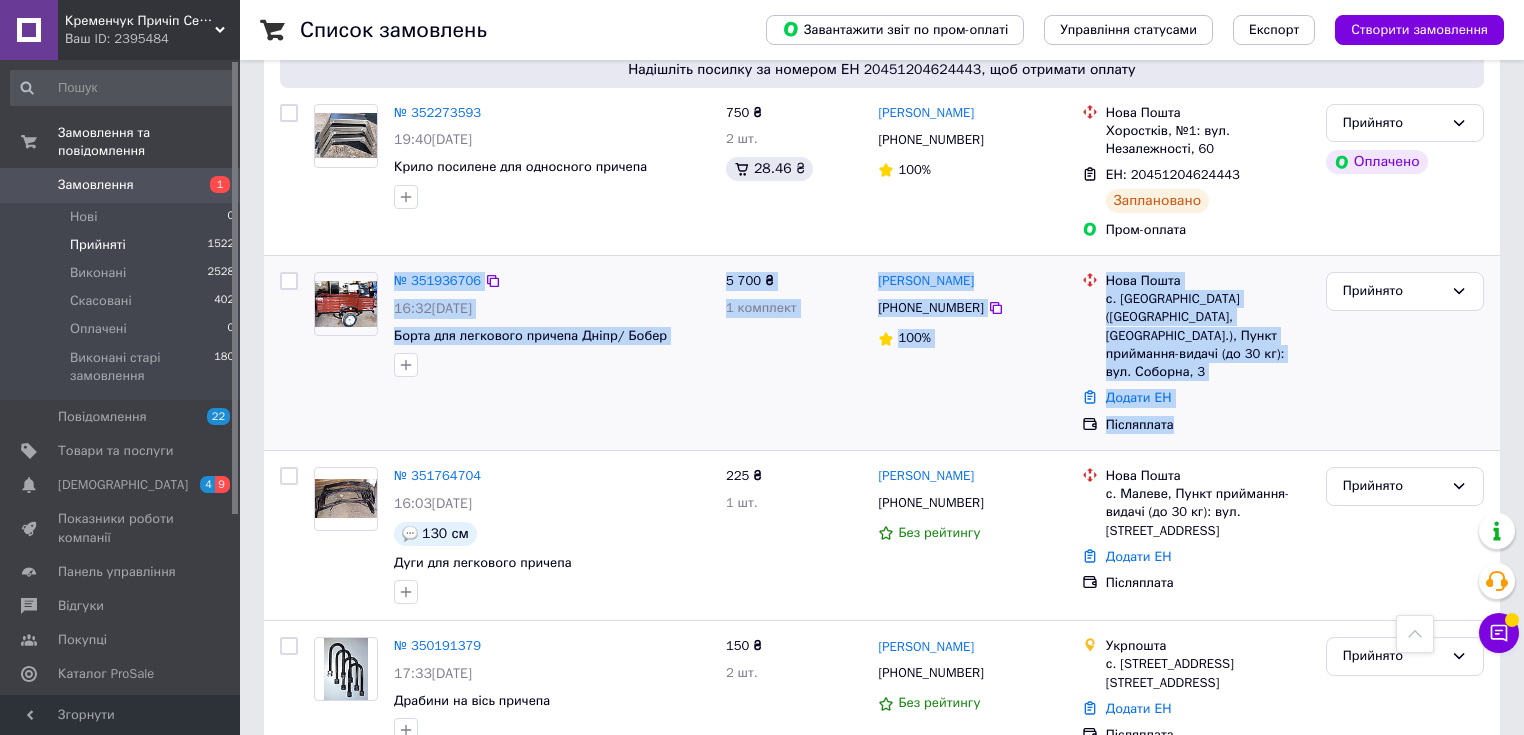 drag, startPoint x: 1199, startPoint y: 373, endPoint x: 361, endPoint y: 248, distance: 847.2715 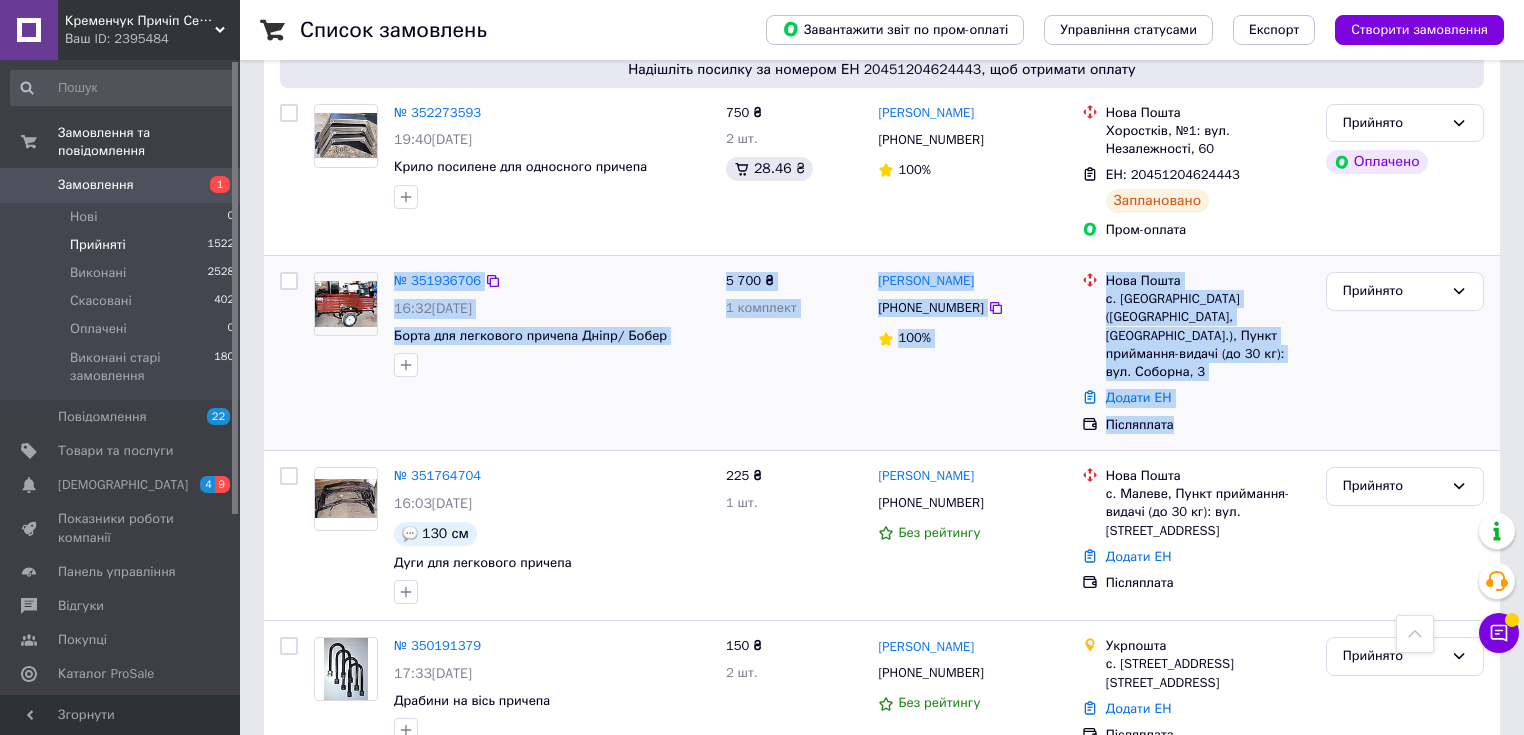 click on "№ 351936706 16:32[DATE] Борта для легкового причепа Дніпр/ Бобер 5 700 ₴ 1 комплект [PERSON_NAME] [PHONE_NUMBER] 100% Нова Пошта с. [GEOGRAPHIC_DATA] ([GEOGRAPHIC_DATA], [GEOGRAPHIC_DATA].), Пункт приймання-видачі (до 30 кг): вул. Соборна, 3 Додати ЕН Післяплата Прийнято" at bounding box center (882, 353) 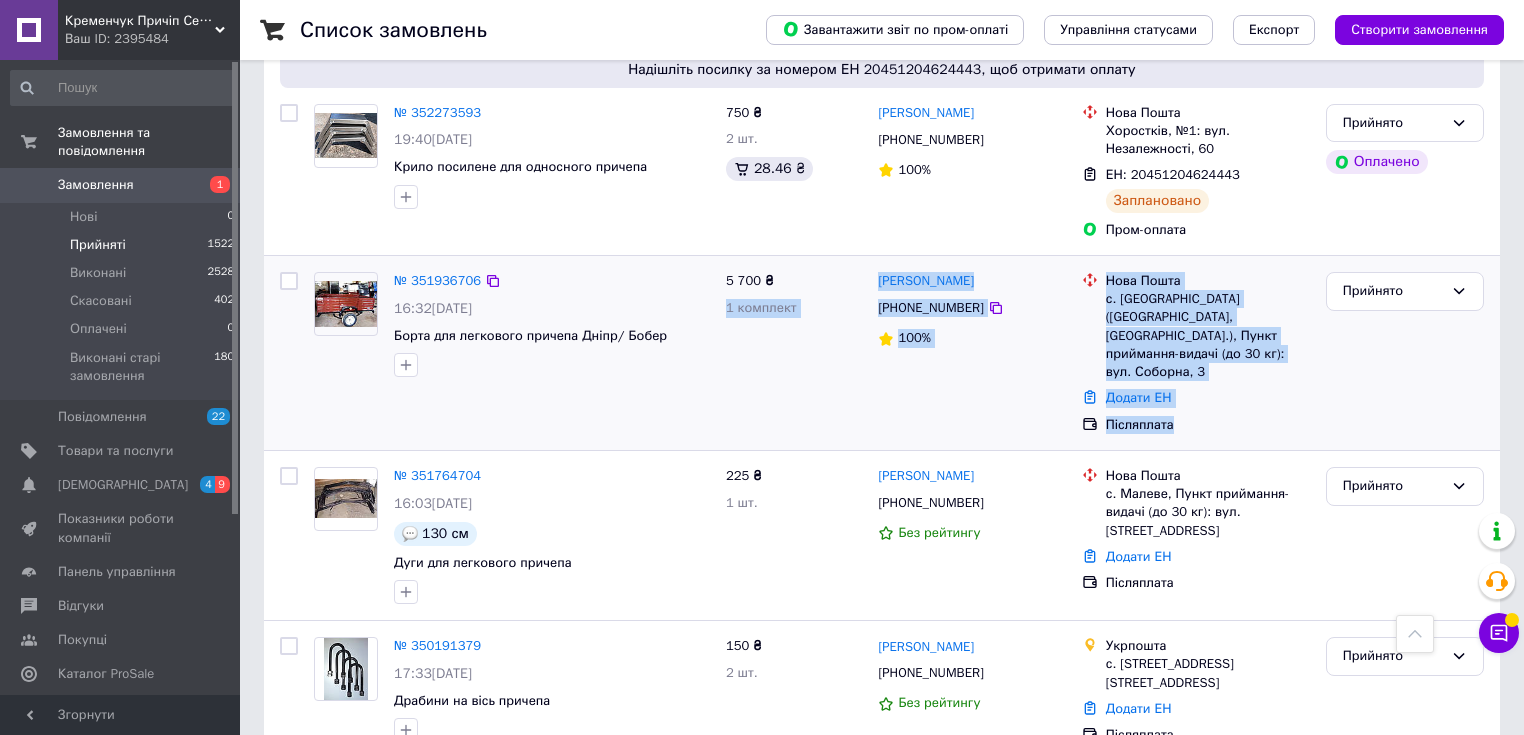 drag, startPoint x: 1225, startPoint y: 370, endPoint x: 758, endPoint y: 225, distance: 488.99283 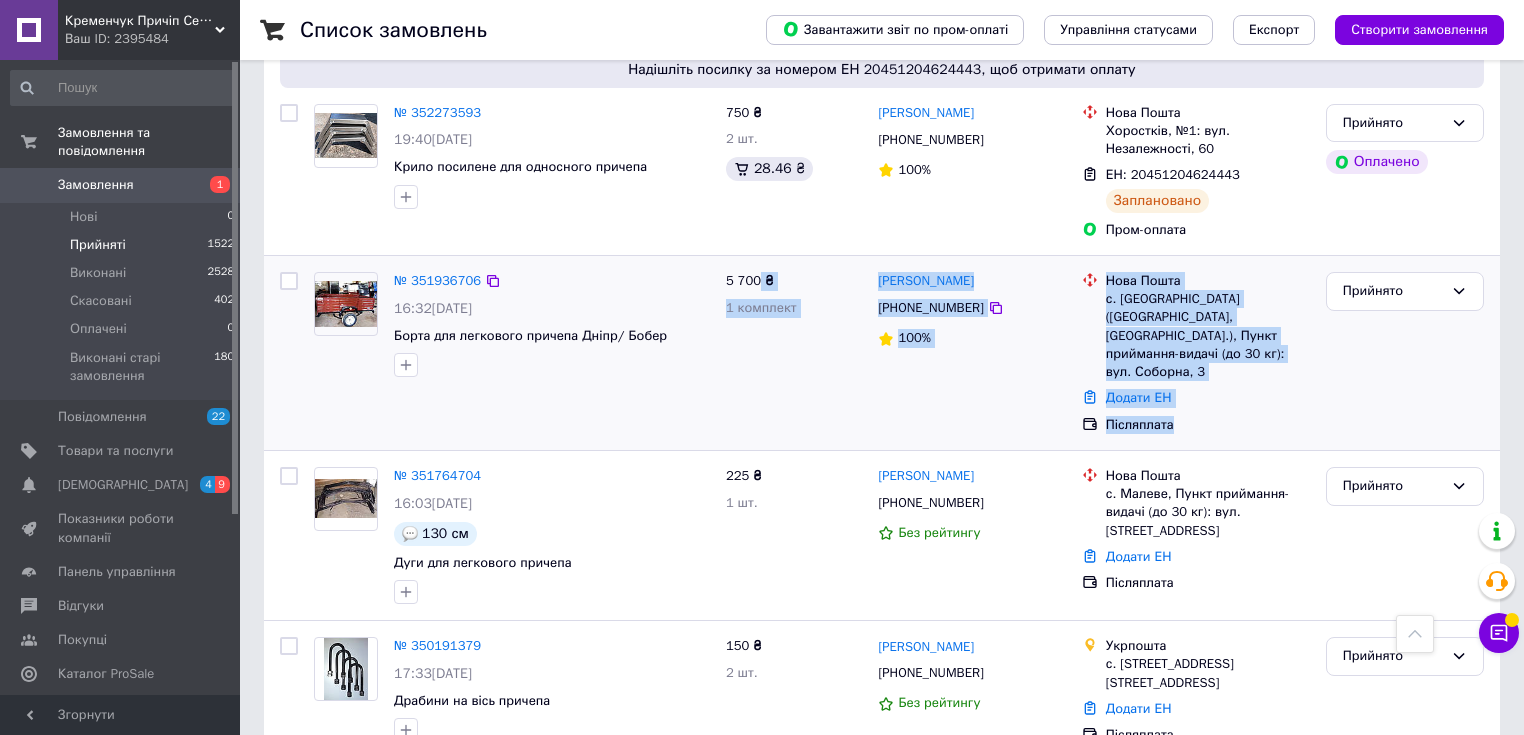 click on "Післяплата" at bounding box center (1208, 425) 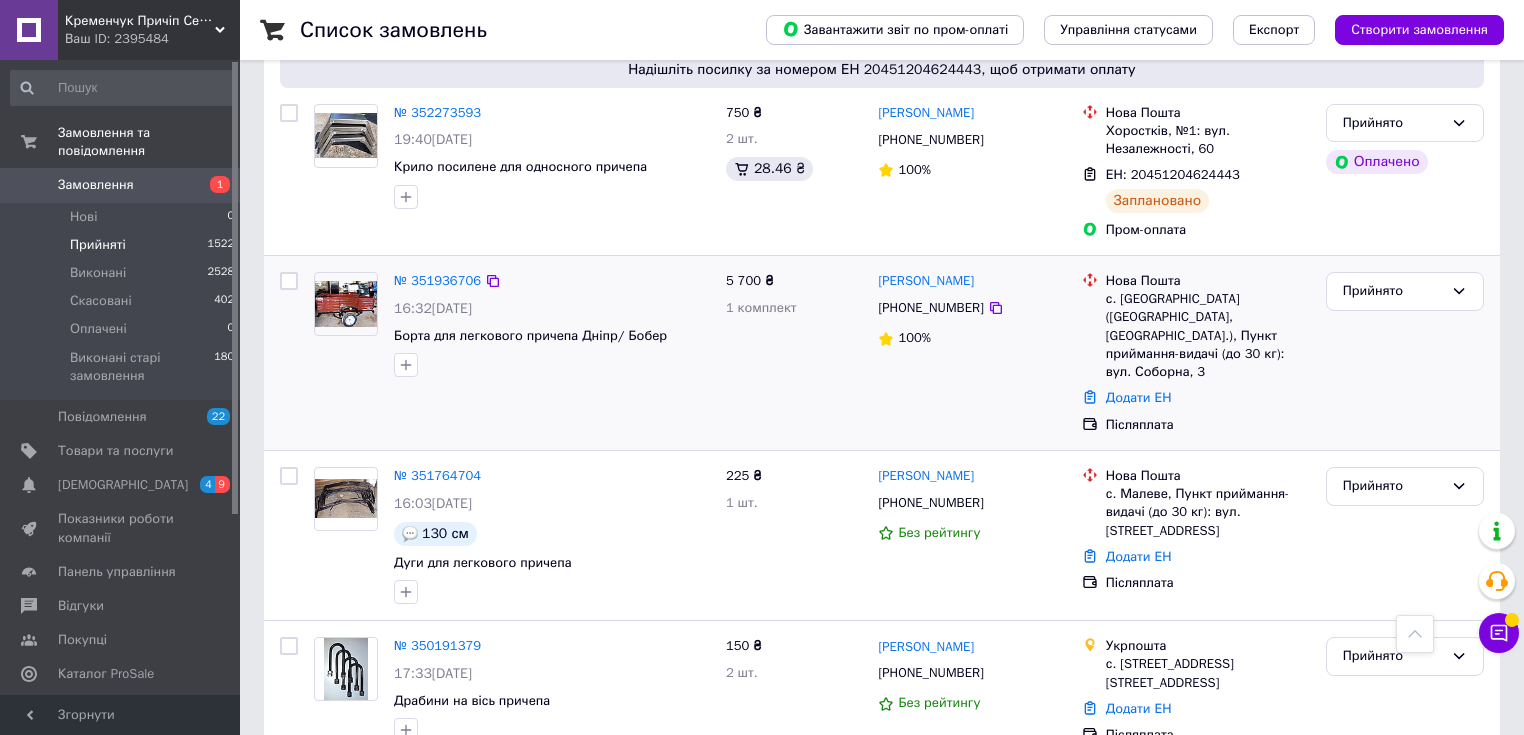 drag, startPoint x: 883, startPoint y: 294, endPoint x: 602, endPoint y: 217, distance: 291.3589 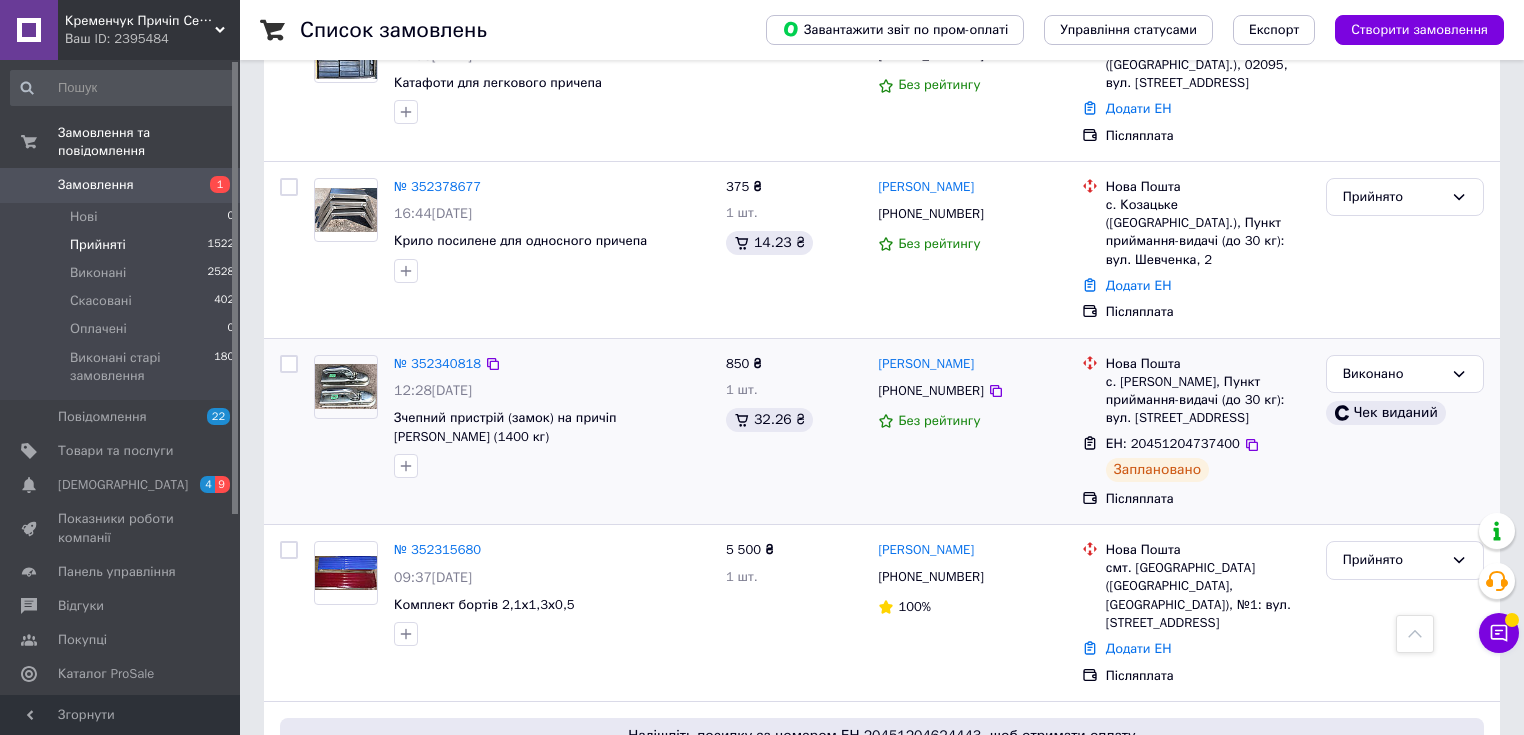 scroll, scrollTop: 400, scrollLeft: 0, axis: vertical 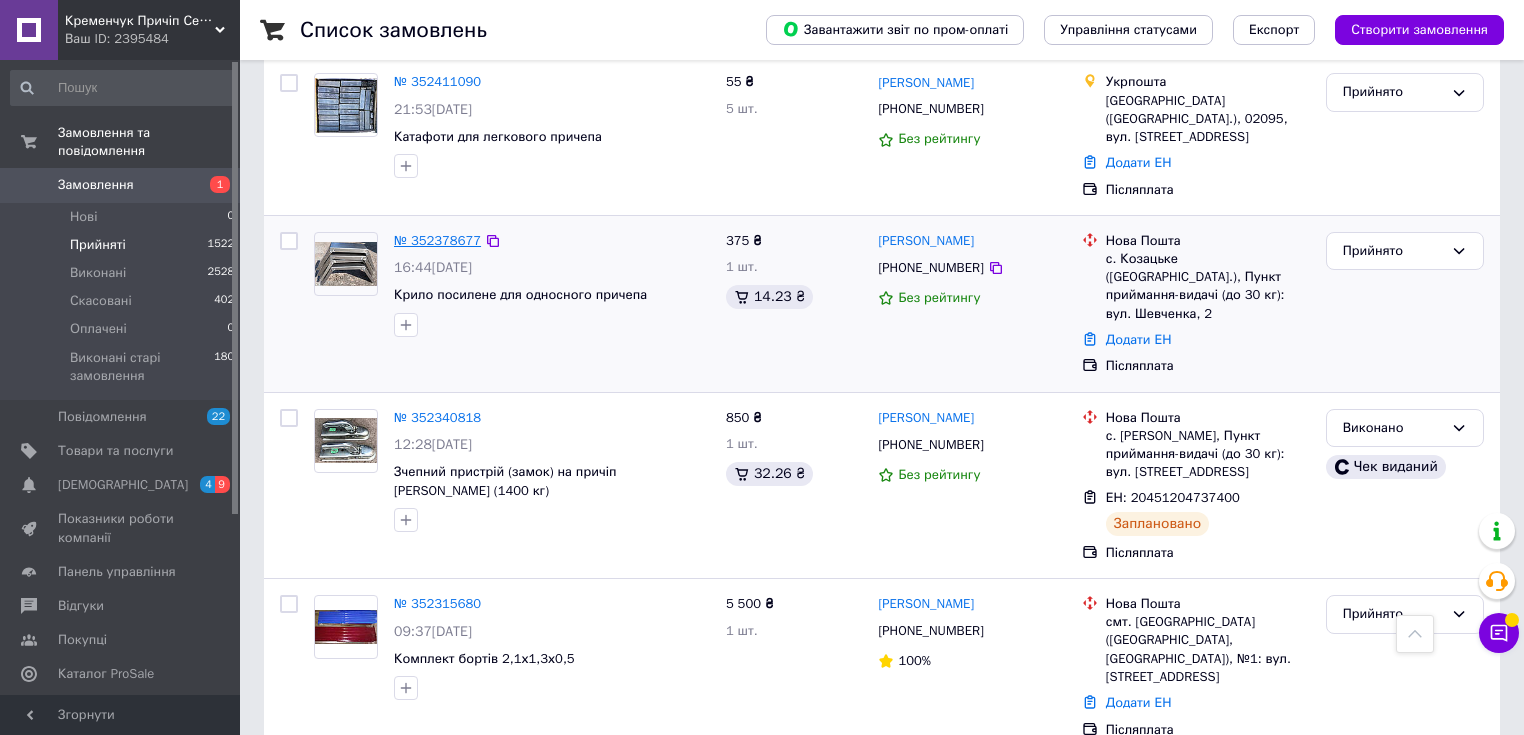 click on "№ 352378677" at bounding box center (437, 240) 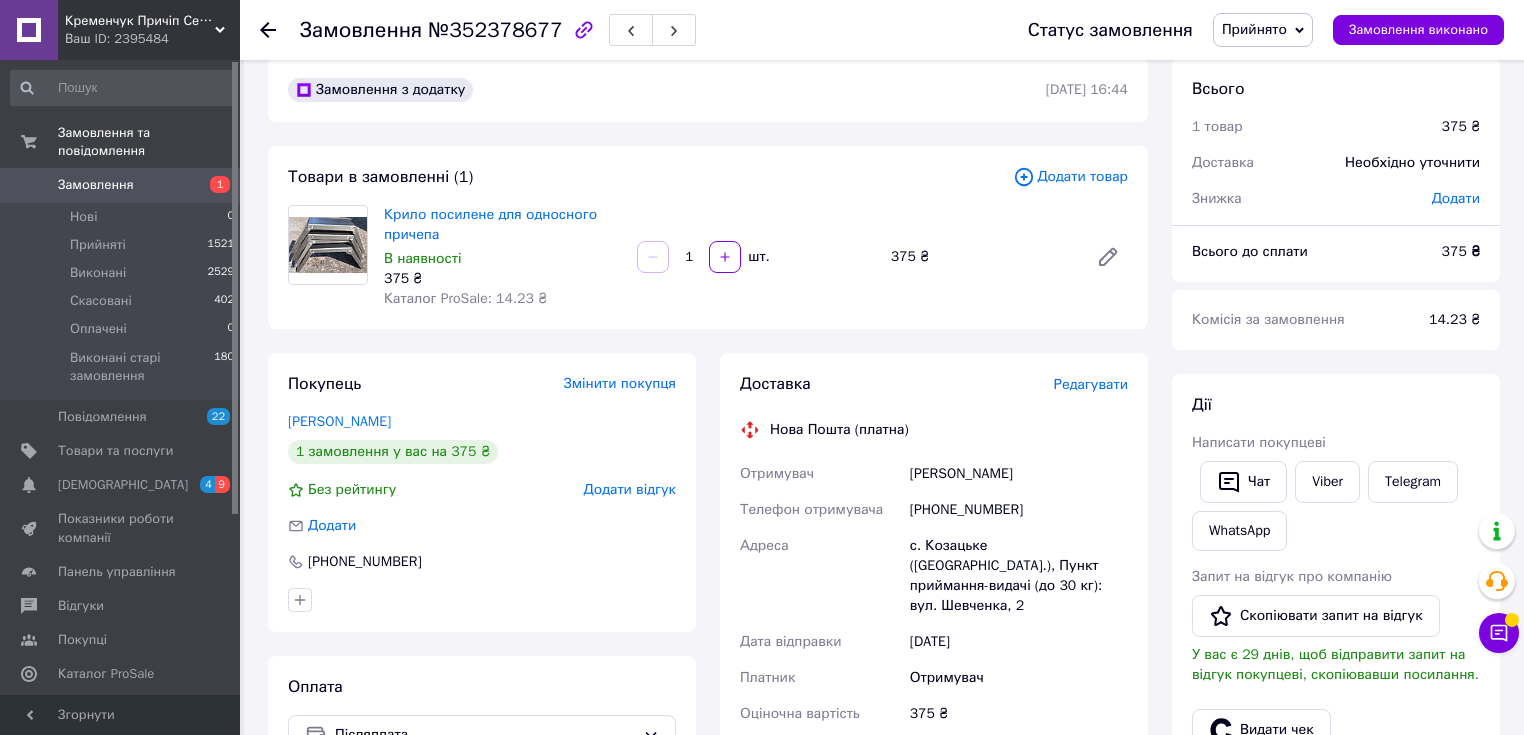 scroll, scrollTop: 0, scrollLeft: 0, axis: both 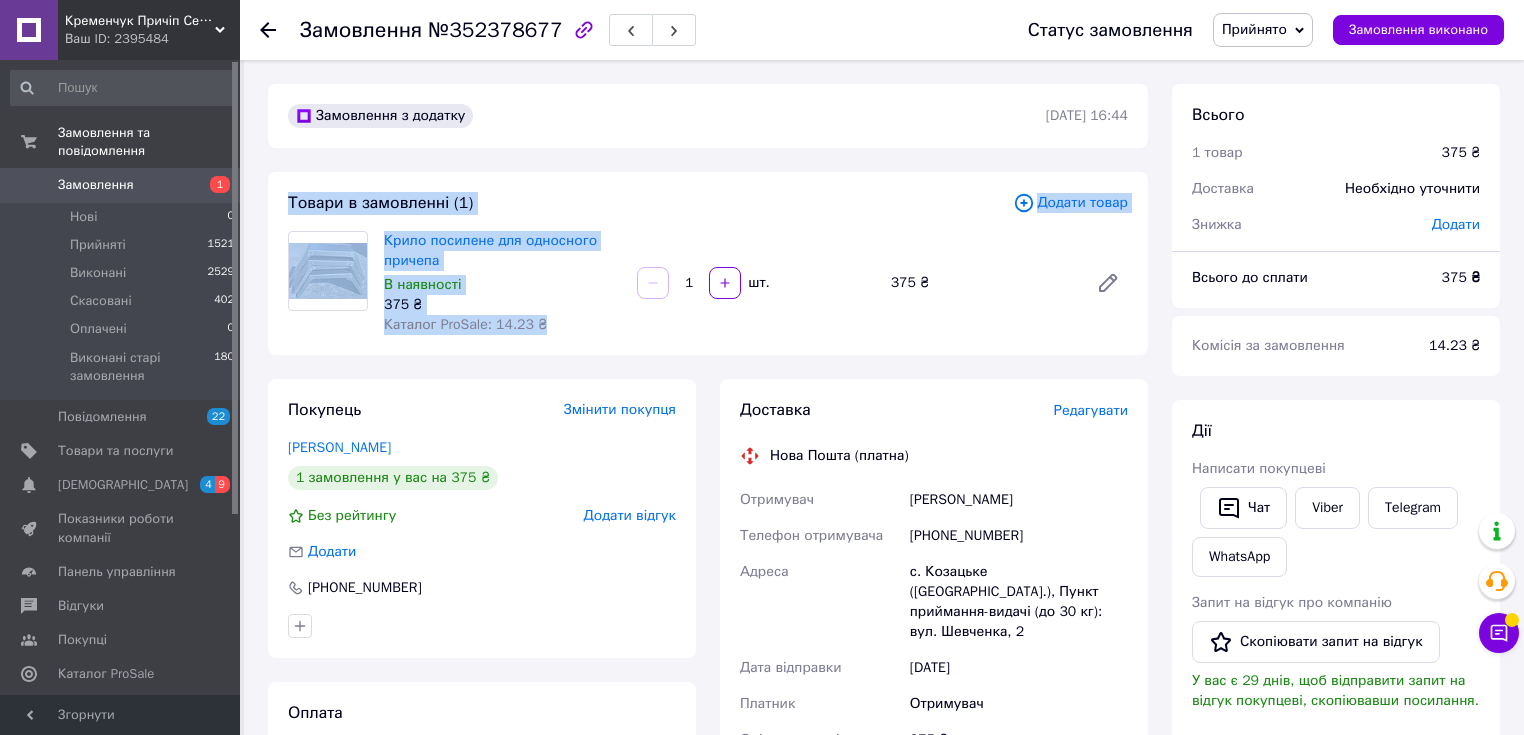drag, startPoint x: 286, startPoint y: 204, endPoint x: 580, endPoint y: 322, distance: 316.79648 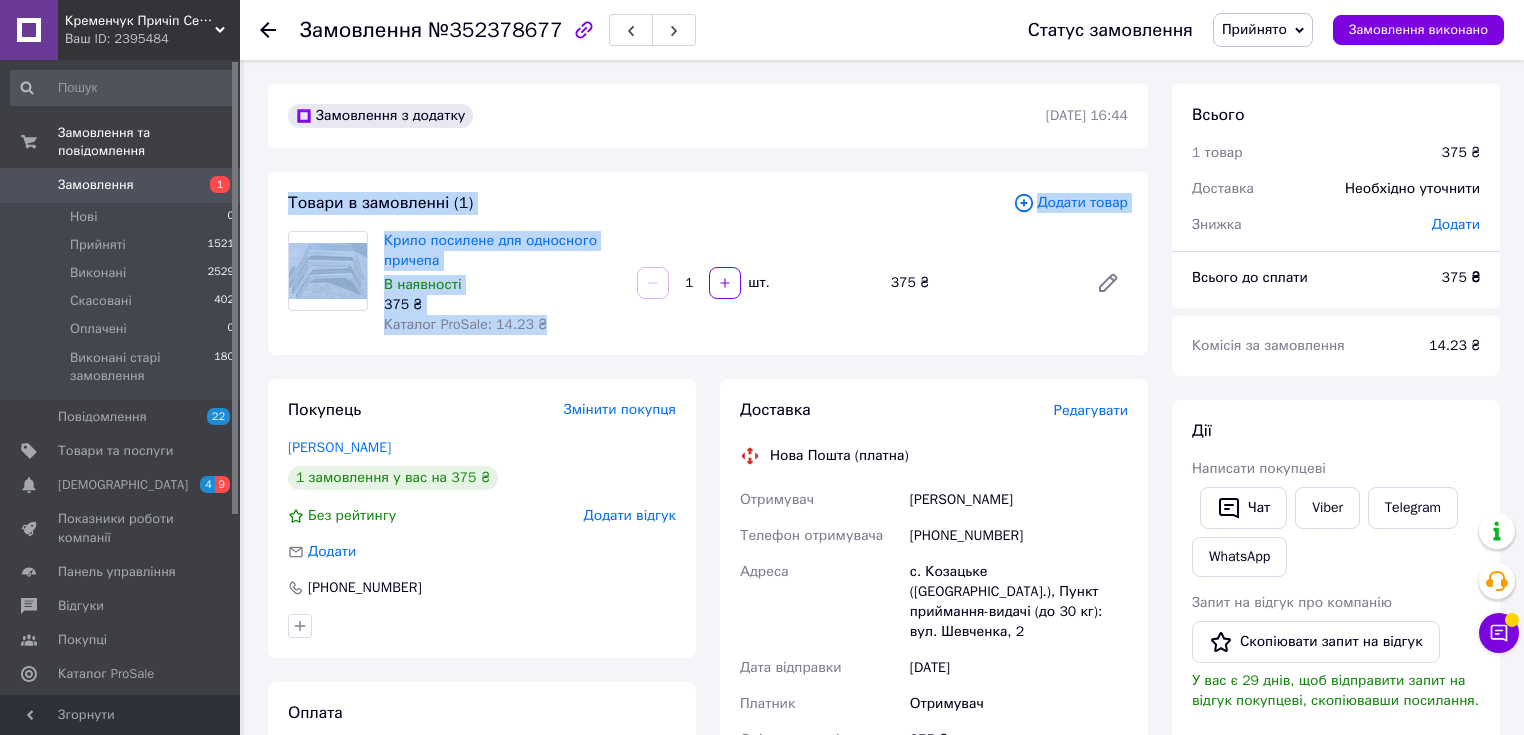 click on "Товари в замовленні (1) Додати товар Крило посилене для односного причепа В наявності 375 ₴ Каталог ProSale: 14.23 ₴  1   шт. 375 ₴" at bounding box center (708, 263) 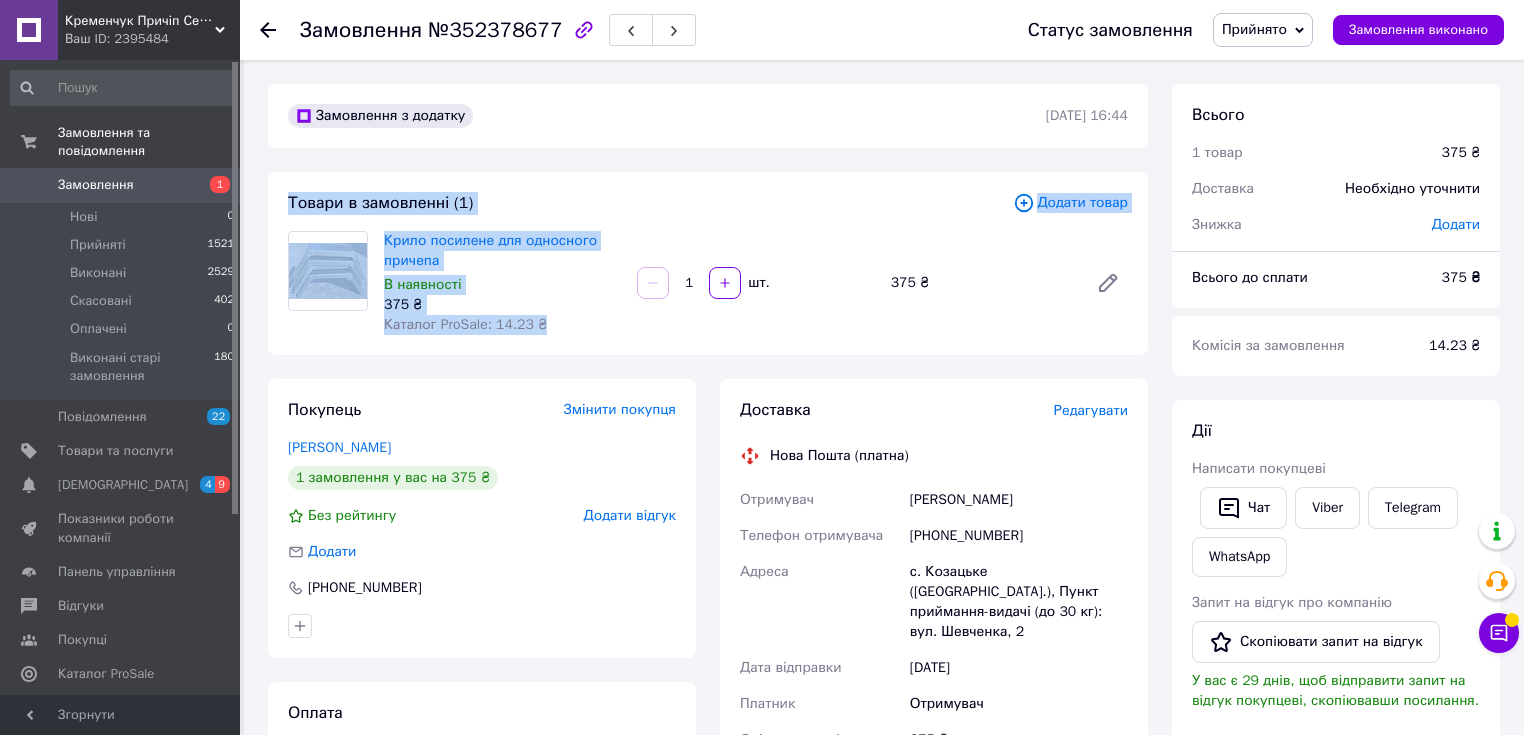 drag, startPoint x: 584, startPoint y: 330, endPoint x: 280, endPoint y: 196, distance: 332.2228 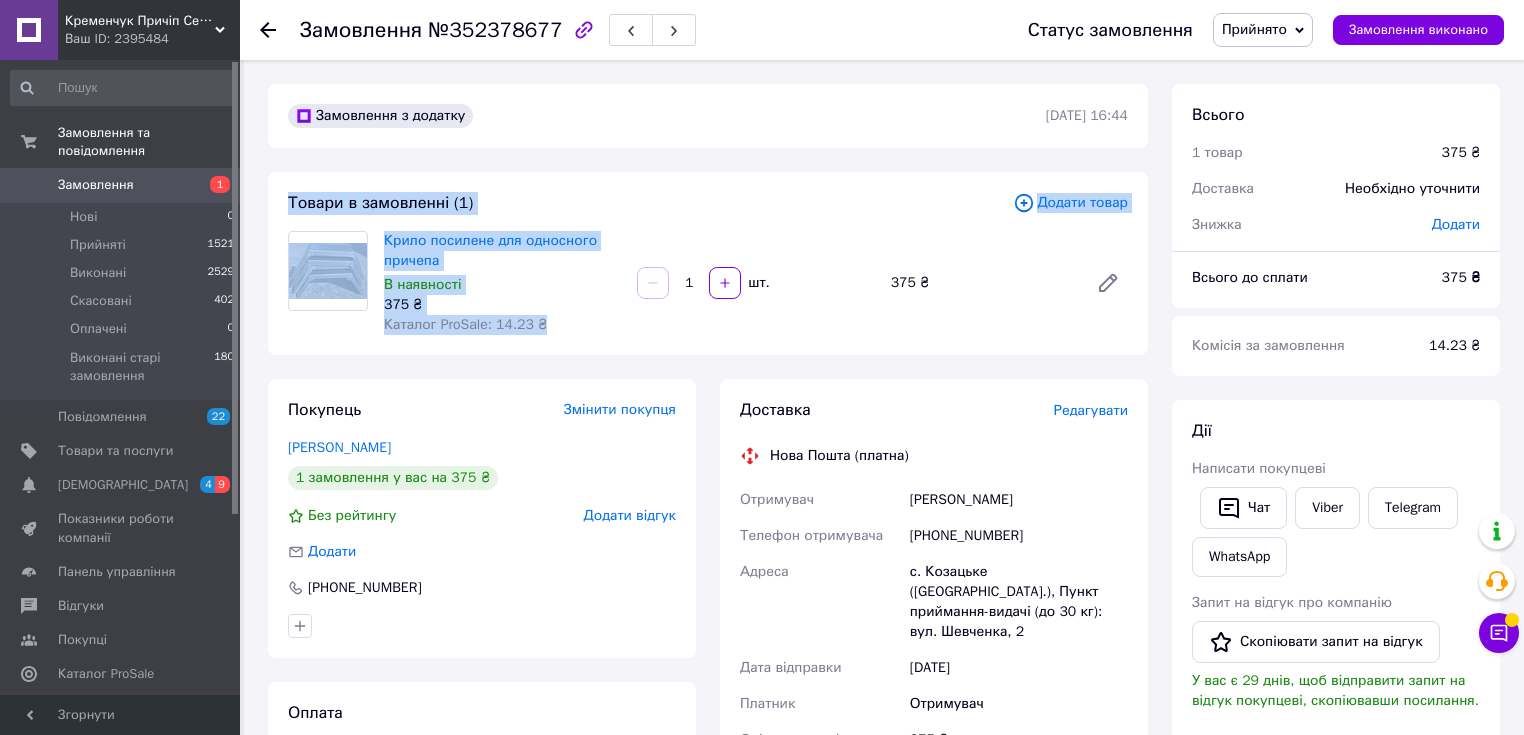 drag, startPoint x: 629, startPoint y: 334, endPoint x: 291, endPoint y: 211, distance: 359.68457 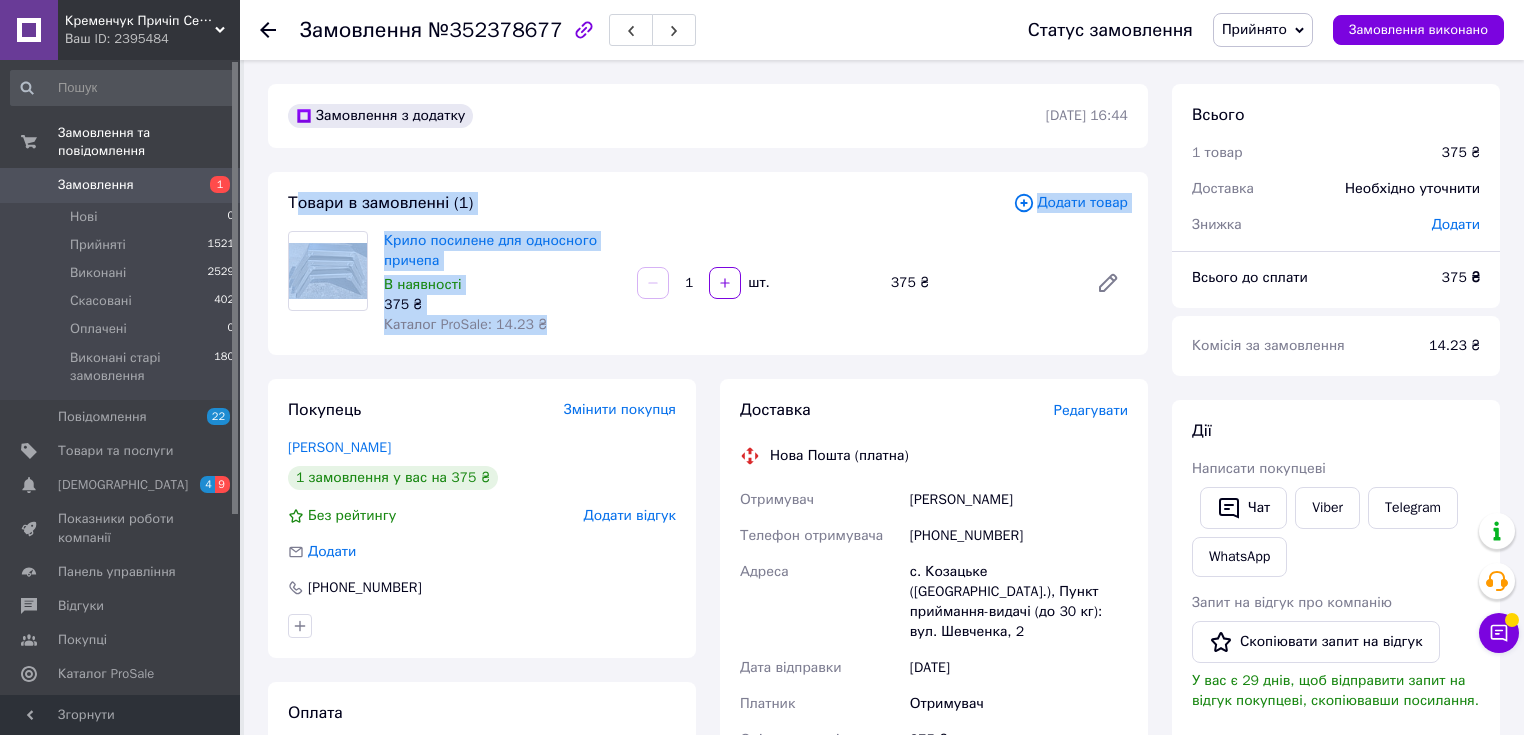 drag, startPoint x: 611, startPoint y: 340, endPoint x: 282, endPoint y: 195, distance: 359.5358 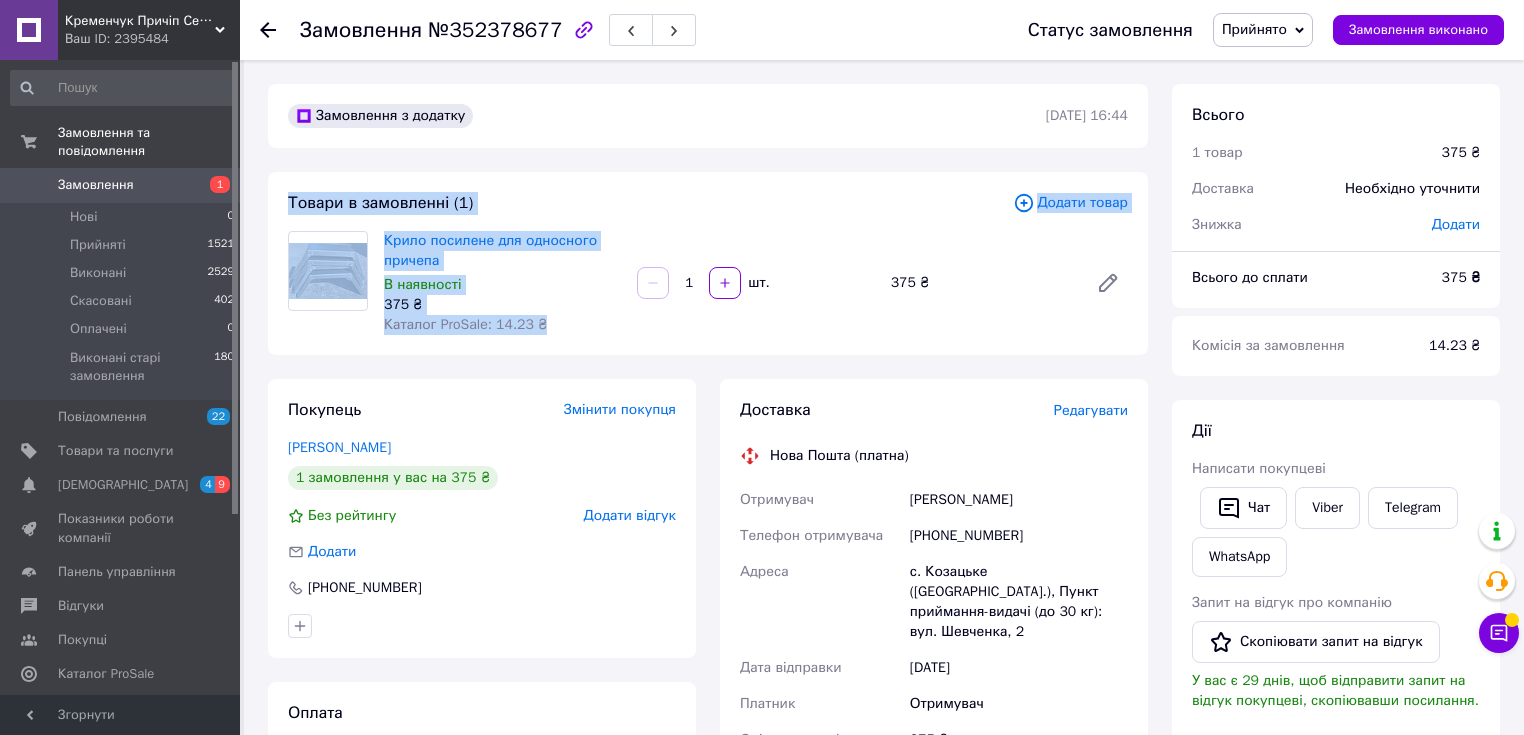 click on "Товари в замовленні (1) Додати товар Крило посилене для односного причепа В наявності 375 ₴ Каталог ProSale: 14.23 ₴  1   шт. 375 ₴" at bounding box center [708, 263] 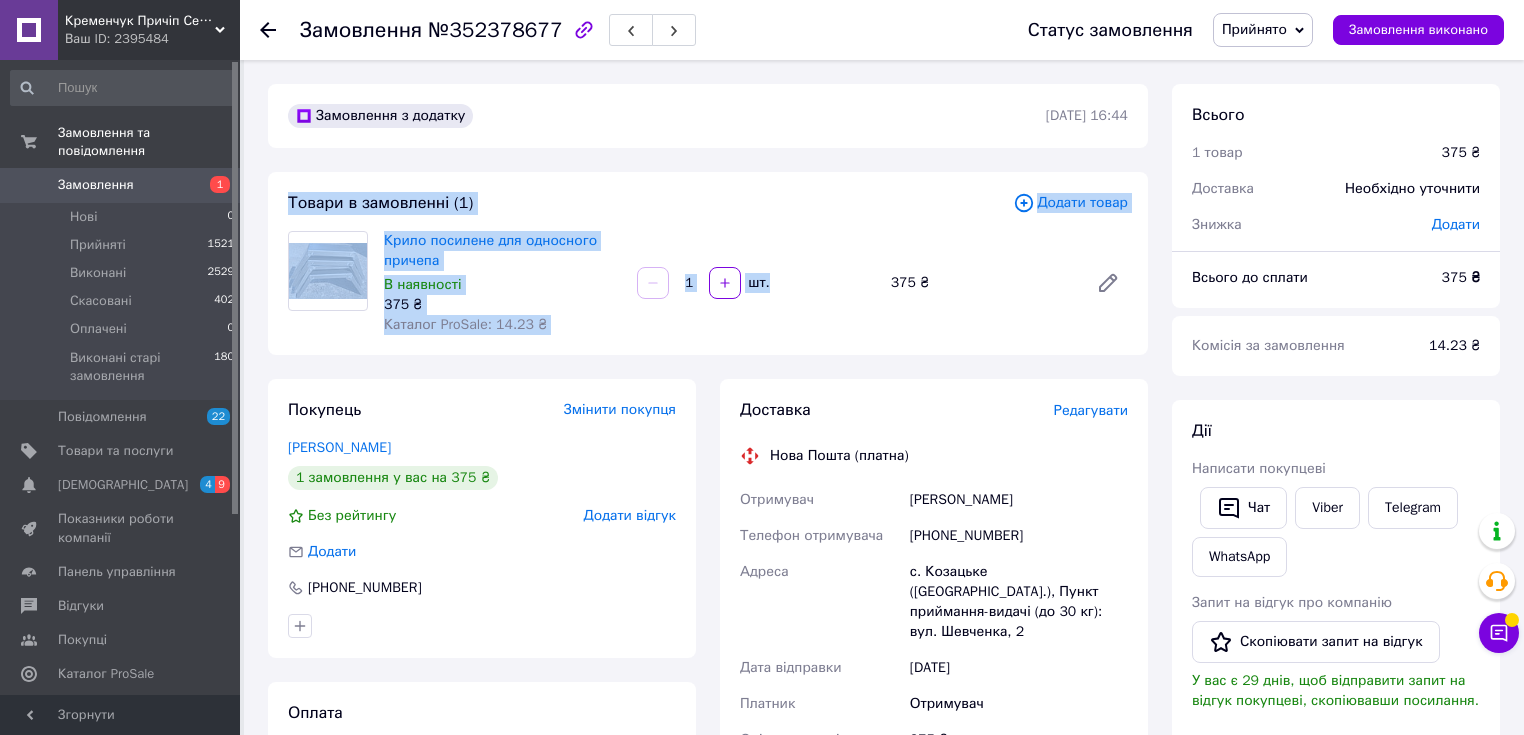 drag, startPoint x: 456, startPoint y: 200, endPoint x: 823, endPoint y: 349, distance: 396.0934 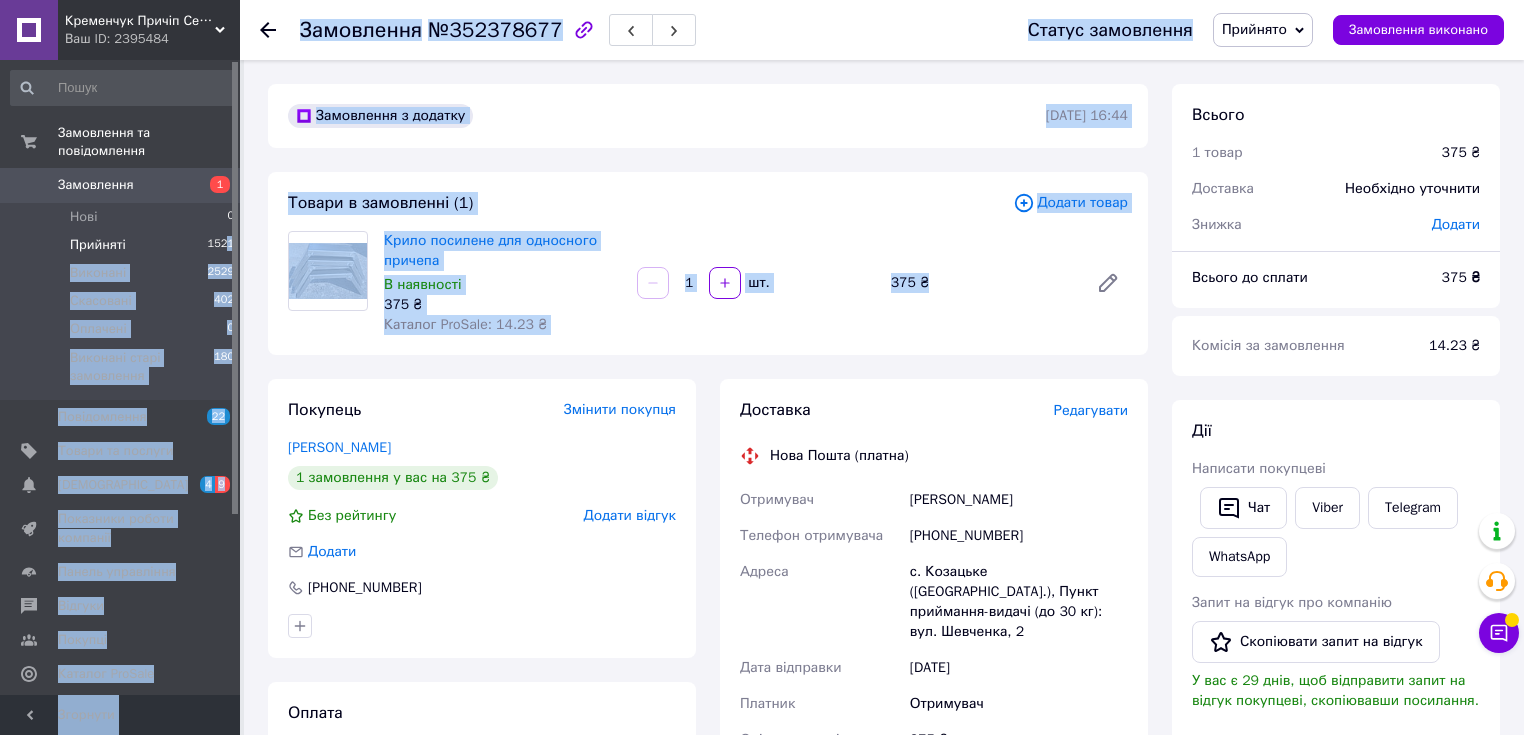 drag, startPoint x: 1096, startPoint y: 326, endPoint x: 224, endPoint y: 216, distance: 878.9107 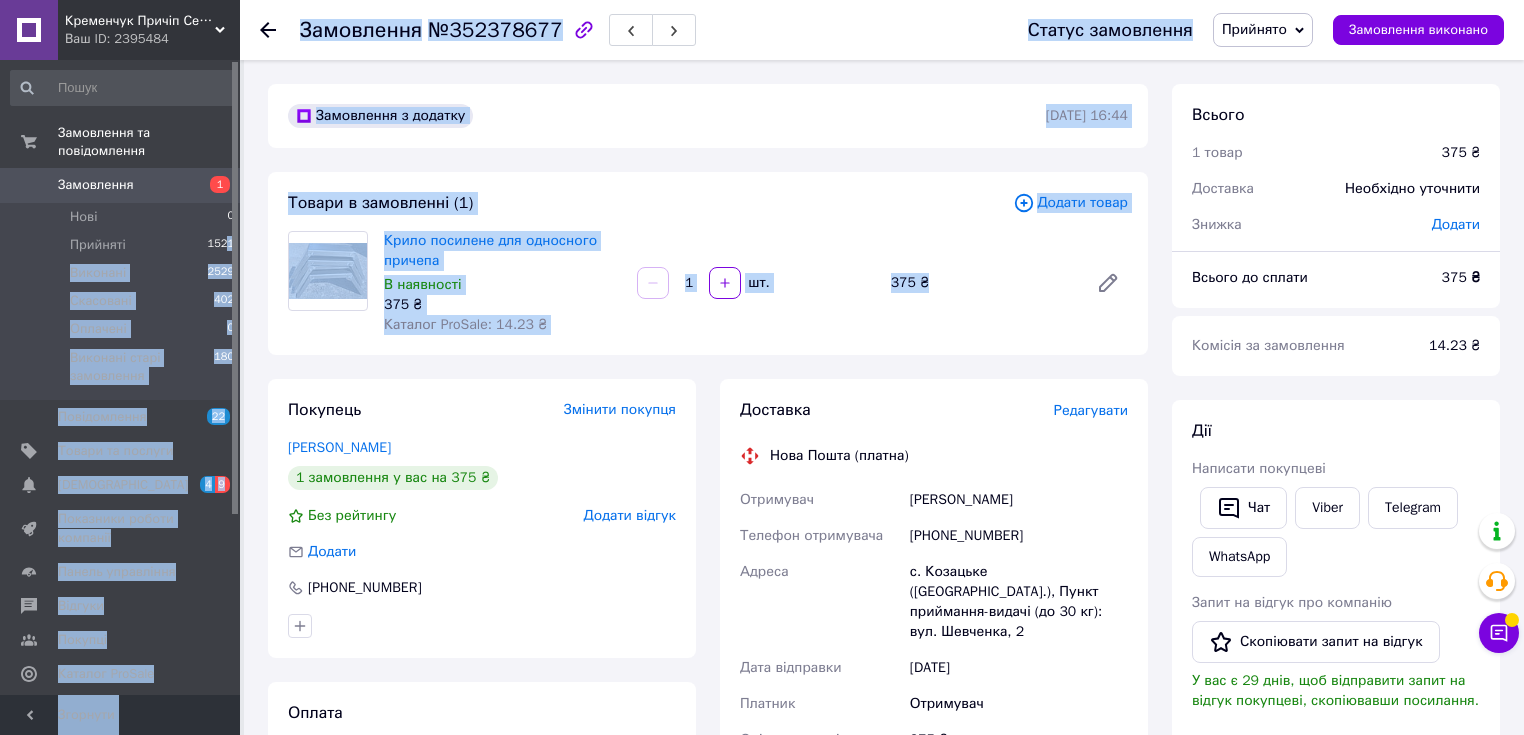 click on "Товари в замовленні (1) Додати товар Крило посилене для односного причепа В наявності 375 ₴ Каталог ProSale: 14.23 ₴  1   шт. 375 ₴" at bounding box center (708, 263) 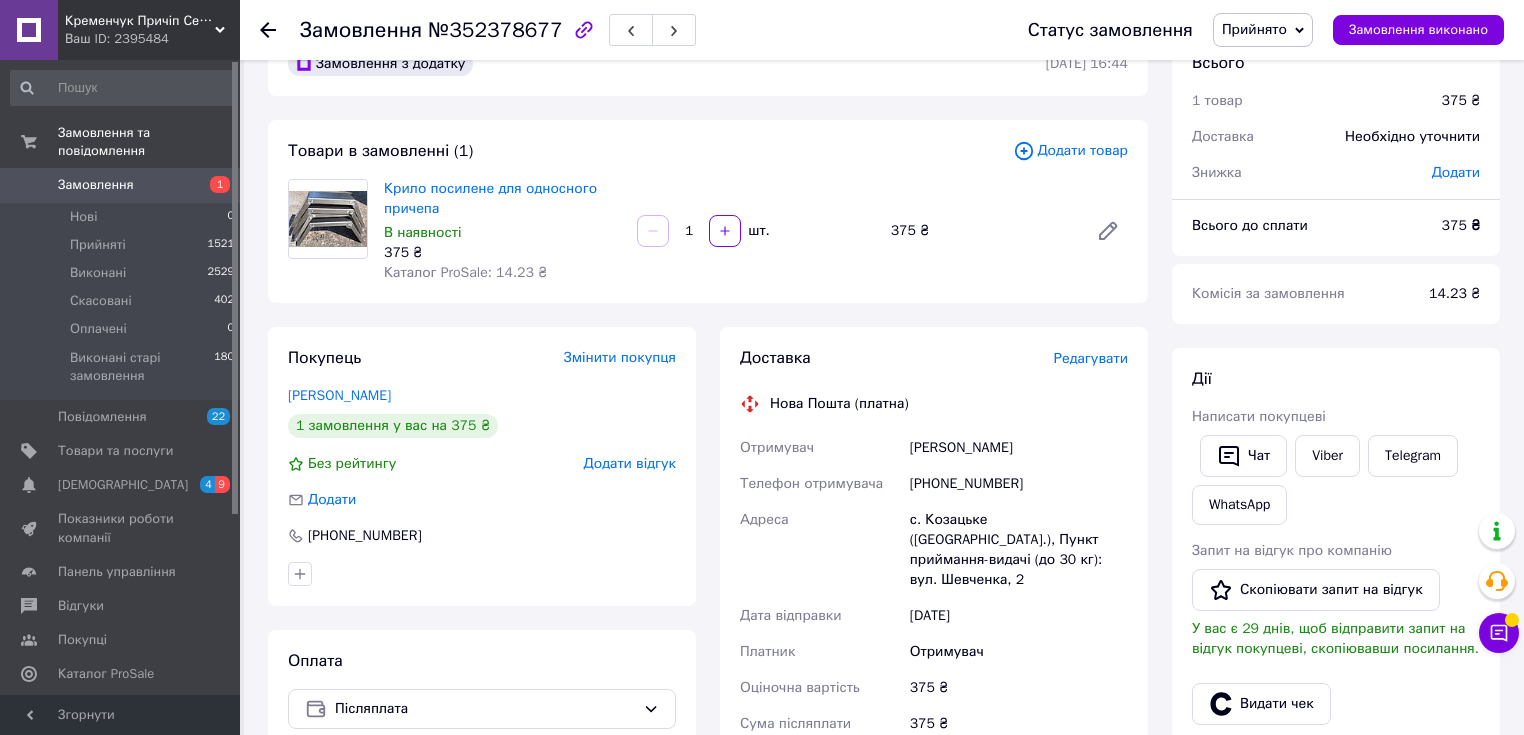 scroll, scrollTop: 80, scrollLeft: 0, axis: vertical 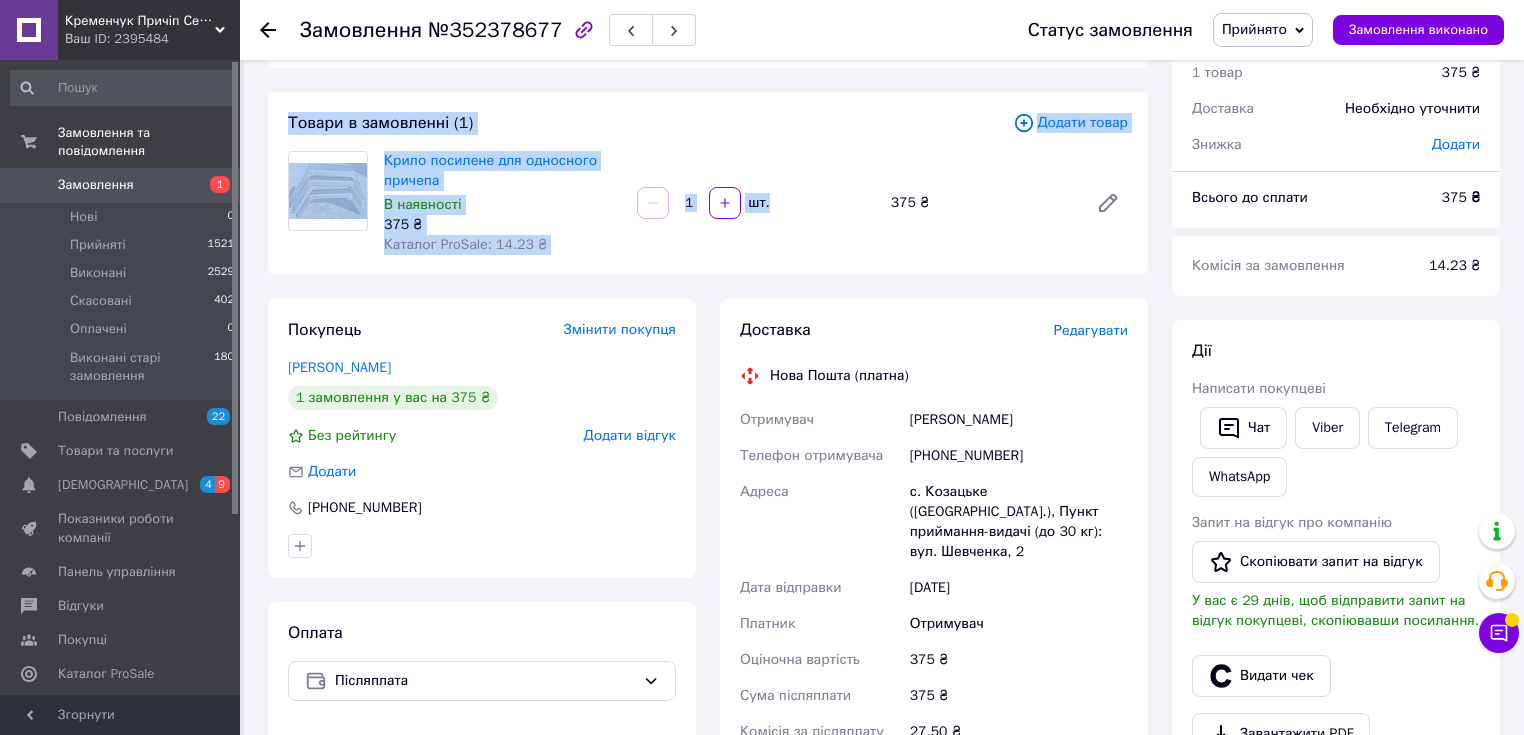drag, startPoint x: 280, startPoint y: 124, endPoint x: 840, endPoint y: 243, distance: 572.50415 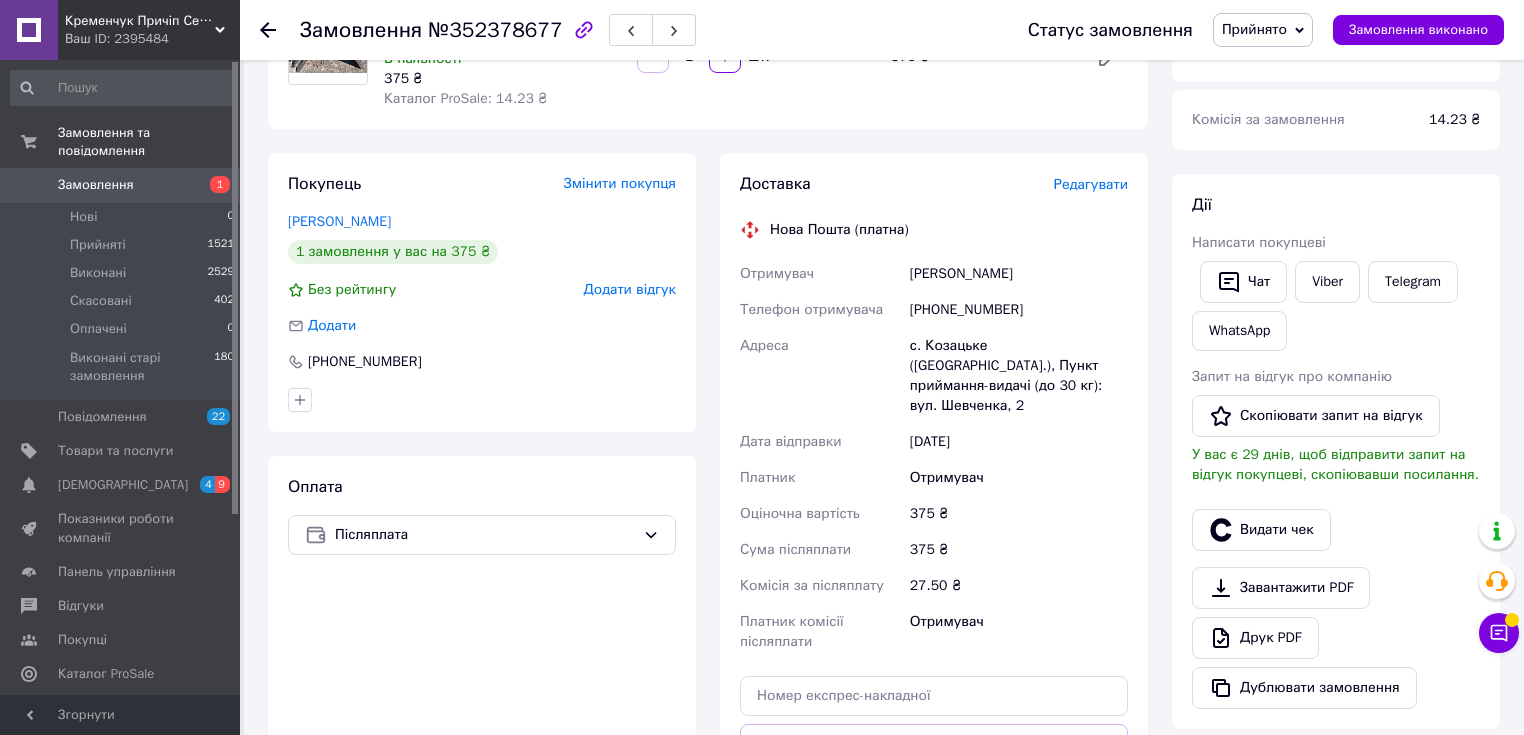scroll, scrollTop: 80, scrollLeft: 0, axis: vertical 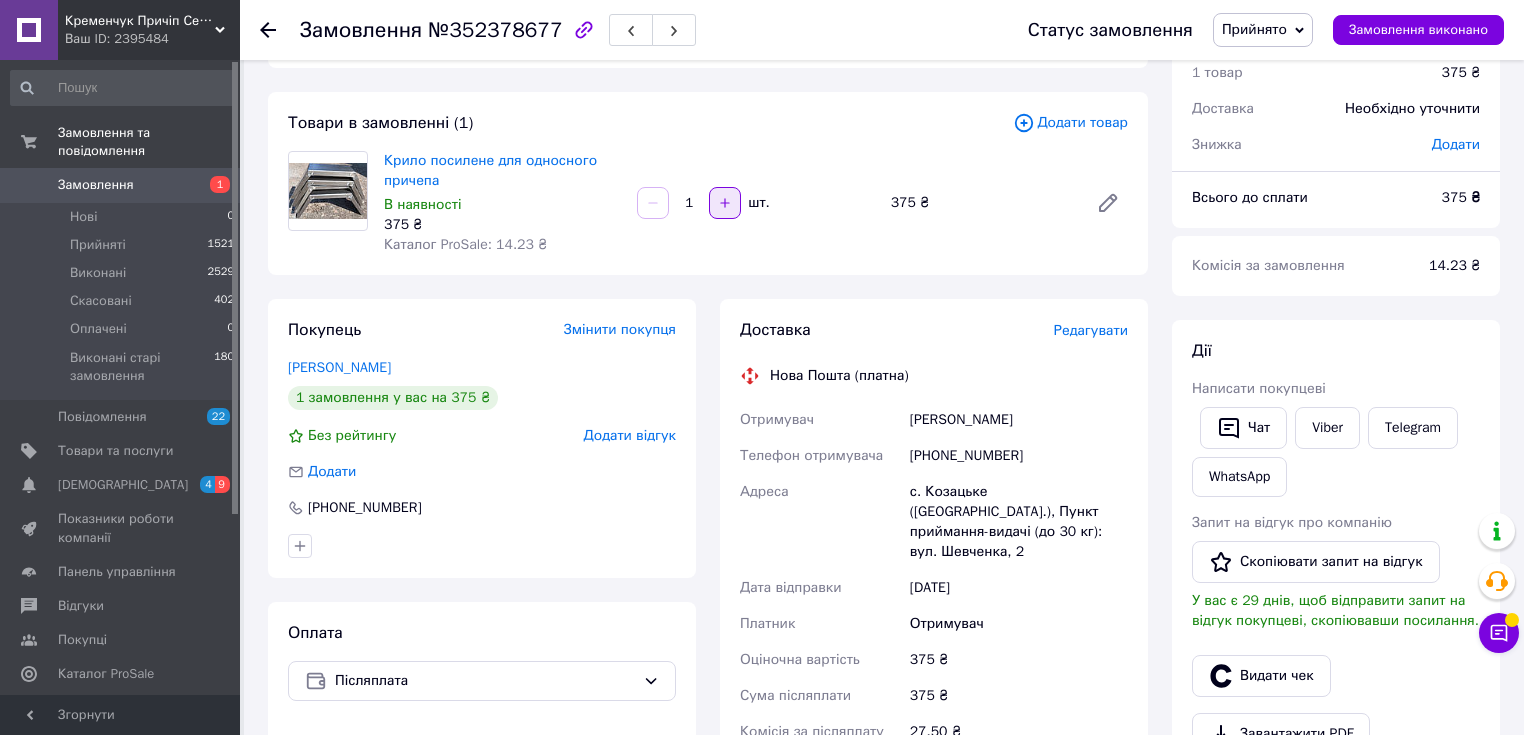 click 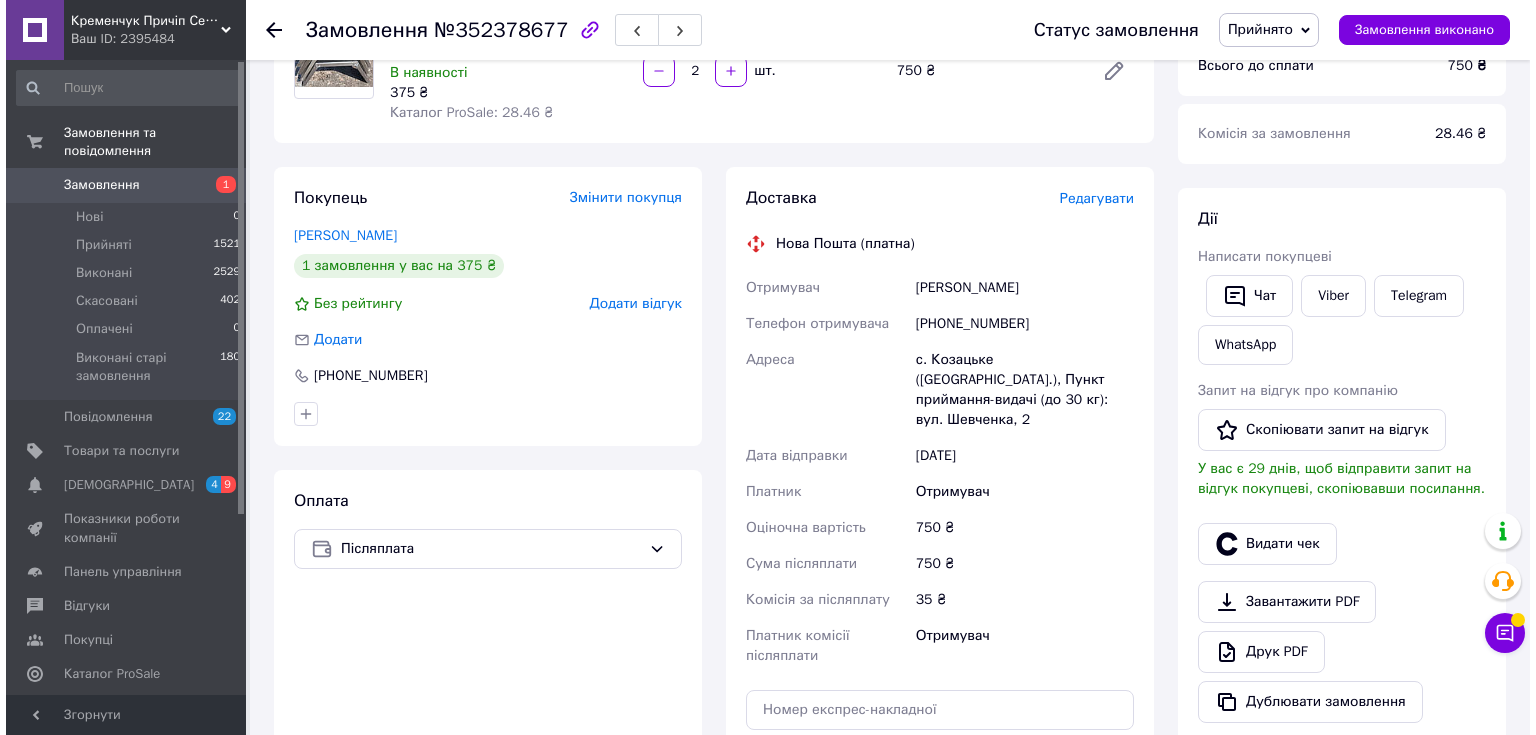 scroll, scrollTop: 240, scrollLeft: 0, axis: vertical 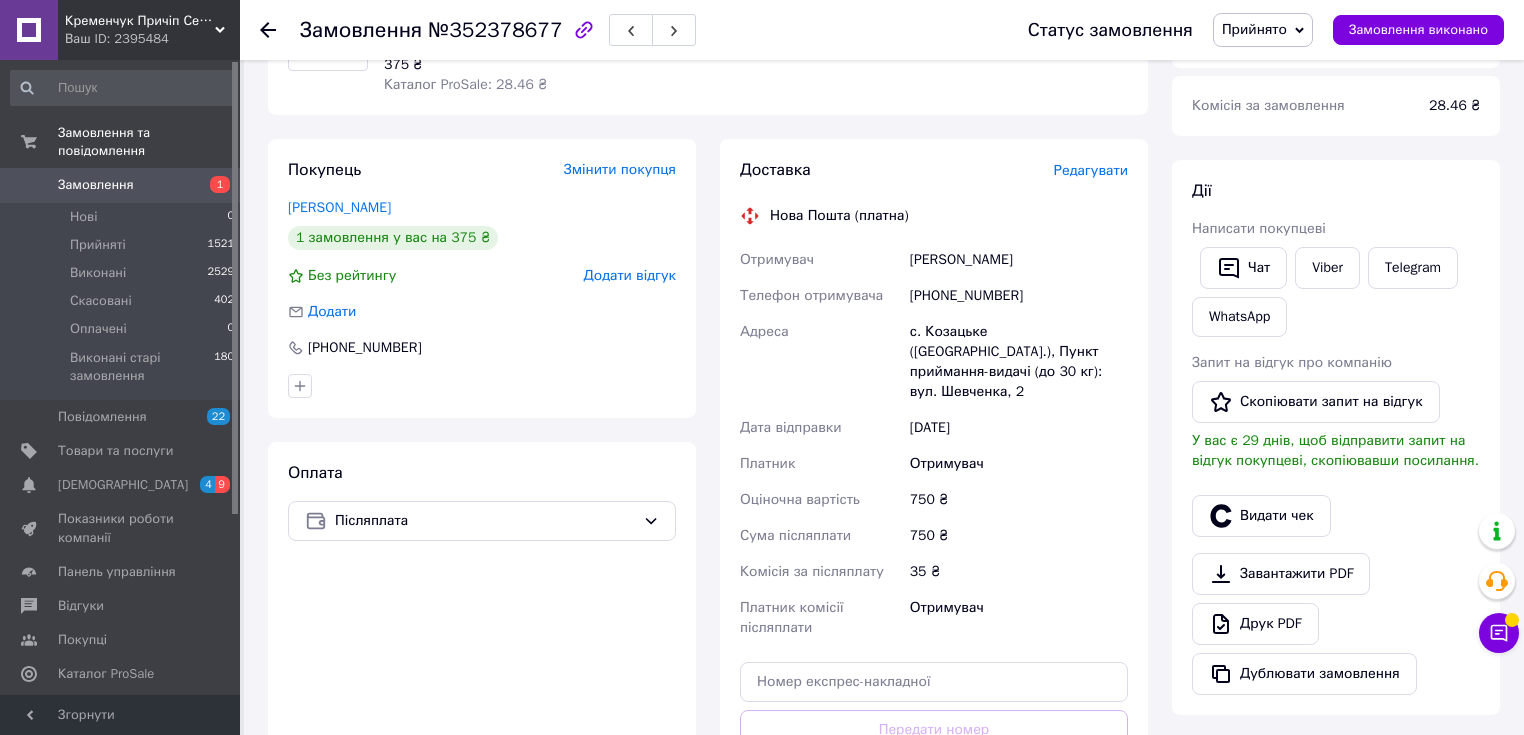click on "Редагувати" at bounding box center (1091, 170) 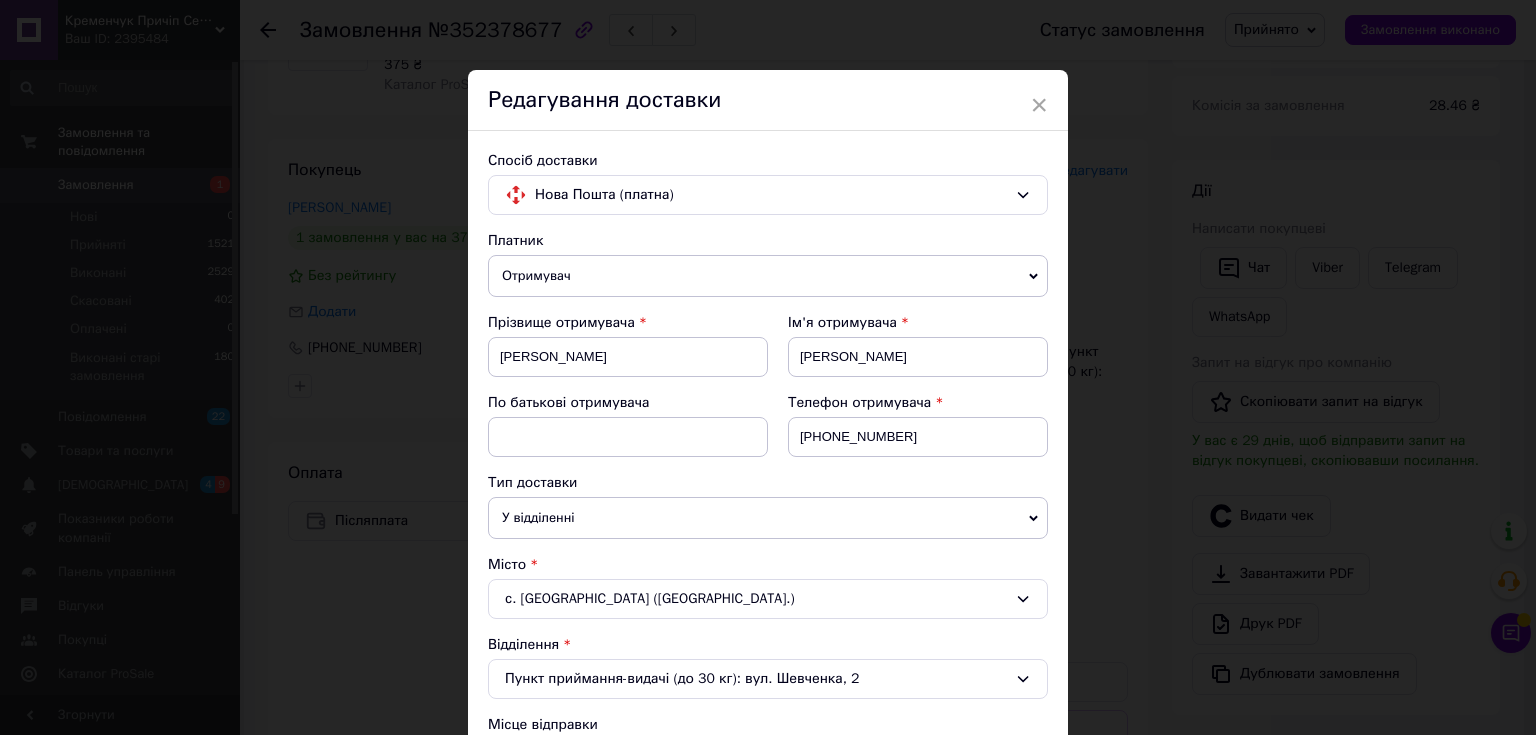 click on "Отримувач" at bounding box center [768, 276] 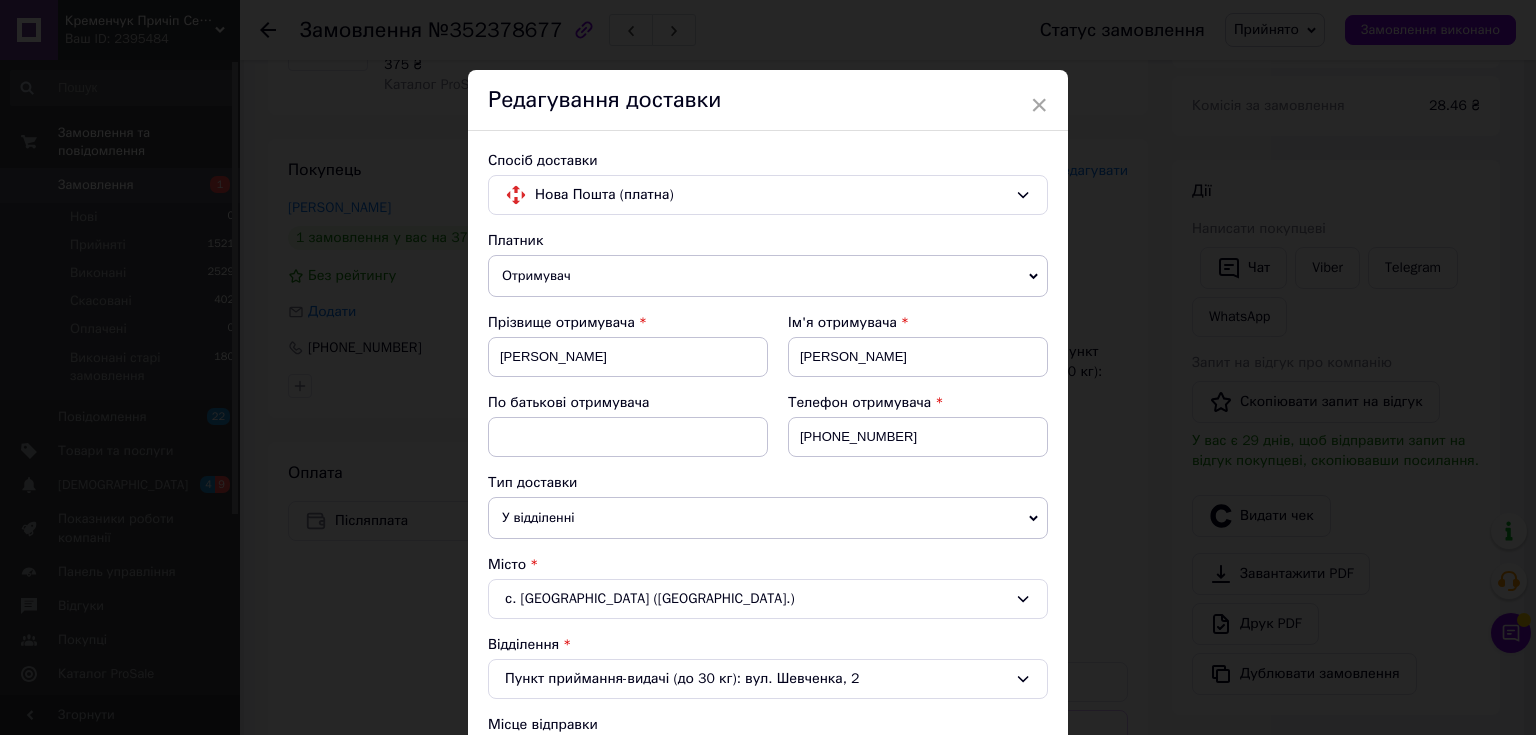 click on "Спосіб доставки Нова Пошта (платна) Платник Отримувач Відправник Прізвище отримувача [PERSON_NAME] Ім'я отримувача [PERSON_NAME] батькові отримувача Телефон отримувача [PHONE_NUMBER] Тип доставки У відділенні Кур'єром В поштоматі Місто с. [GEOGRAPHIC_DATA] ([GEOGRAPHIC_DATA].) Відділення Пункт приймання-видачі (до 30 кг): вул. Шевченка, 2 Місце відправки [GEOGRAPHIC_DATA]: №1: вул. Флотська, 2 Немає збігів. Спробуйте змінити умови пошуку Додати ще місце відправки Тип посилки Вантаж Документи Номер упаковки (не обов'язково) Оціночна вартість 750 Дата відправки [DATE] < 2025 > < Июль > Пн Вт Ср Чт Пт Сб" at bounding box center (768, 773) 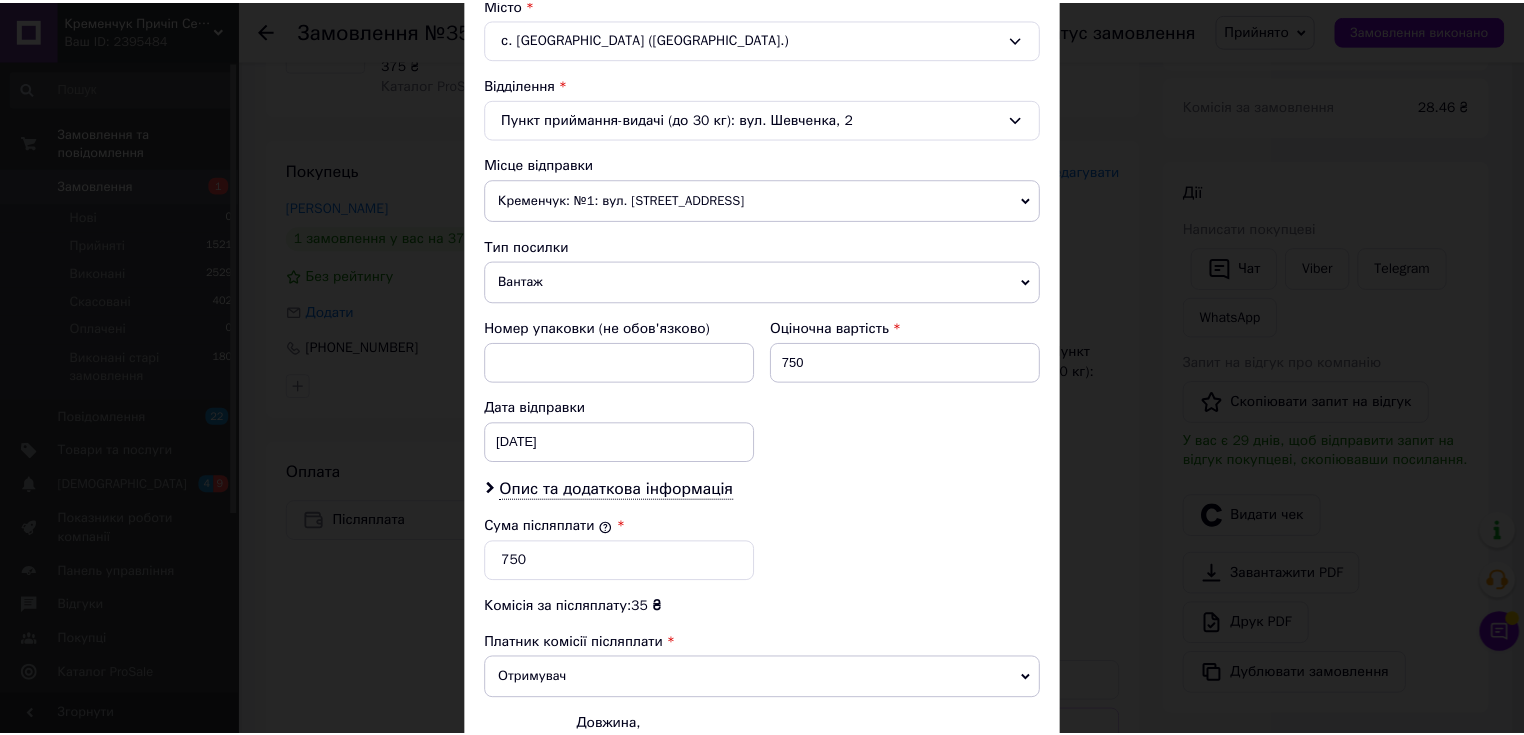 scroll, scrollTop: 720, scrollLeft: 0, axis: vertical 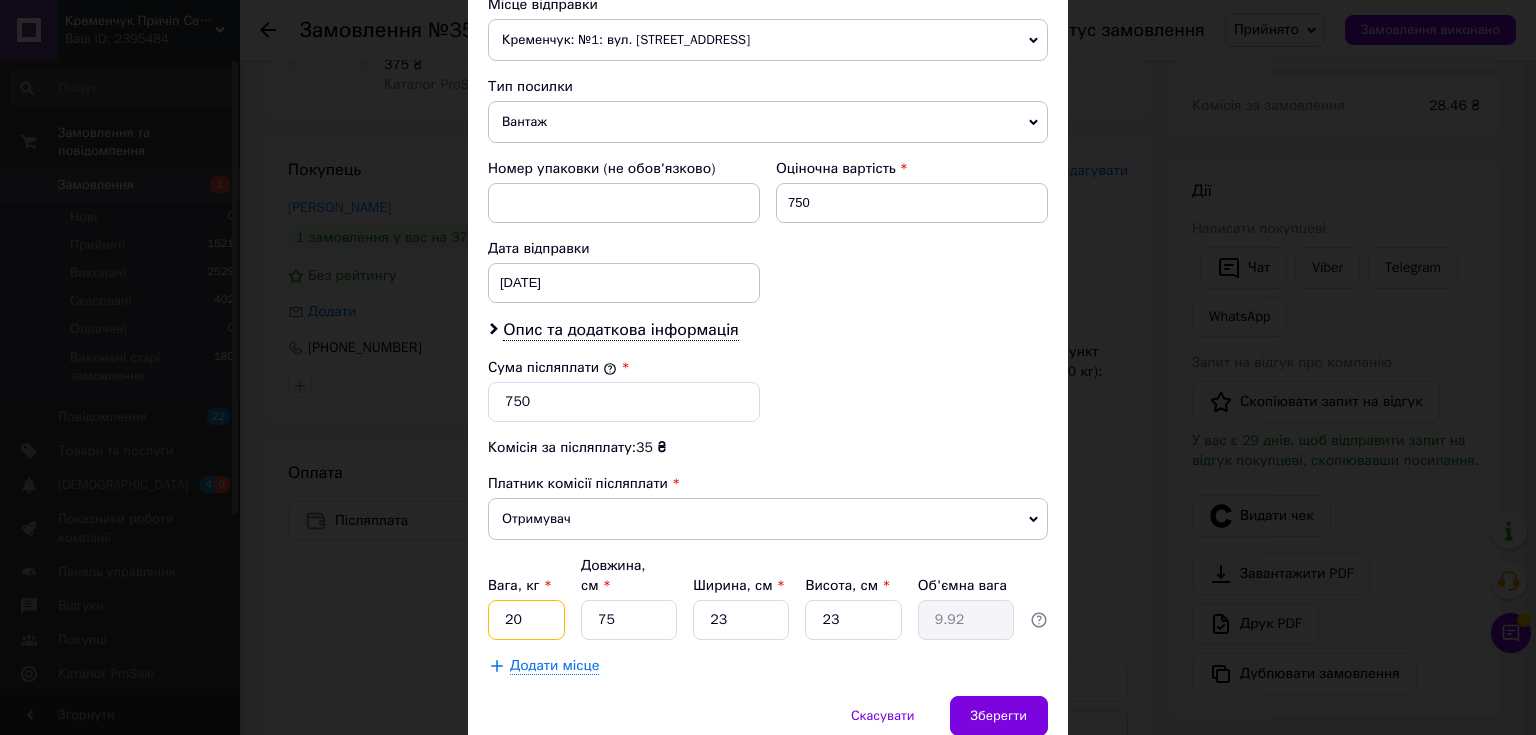click on "20" at bounding box center (526, 620) 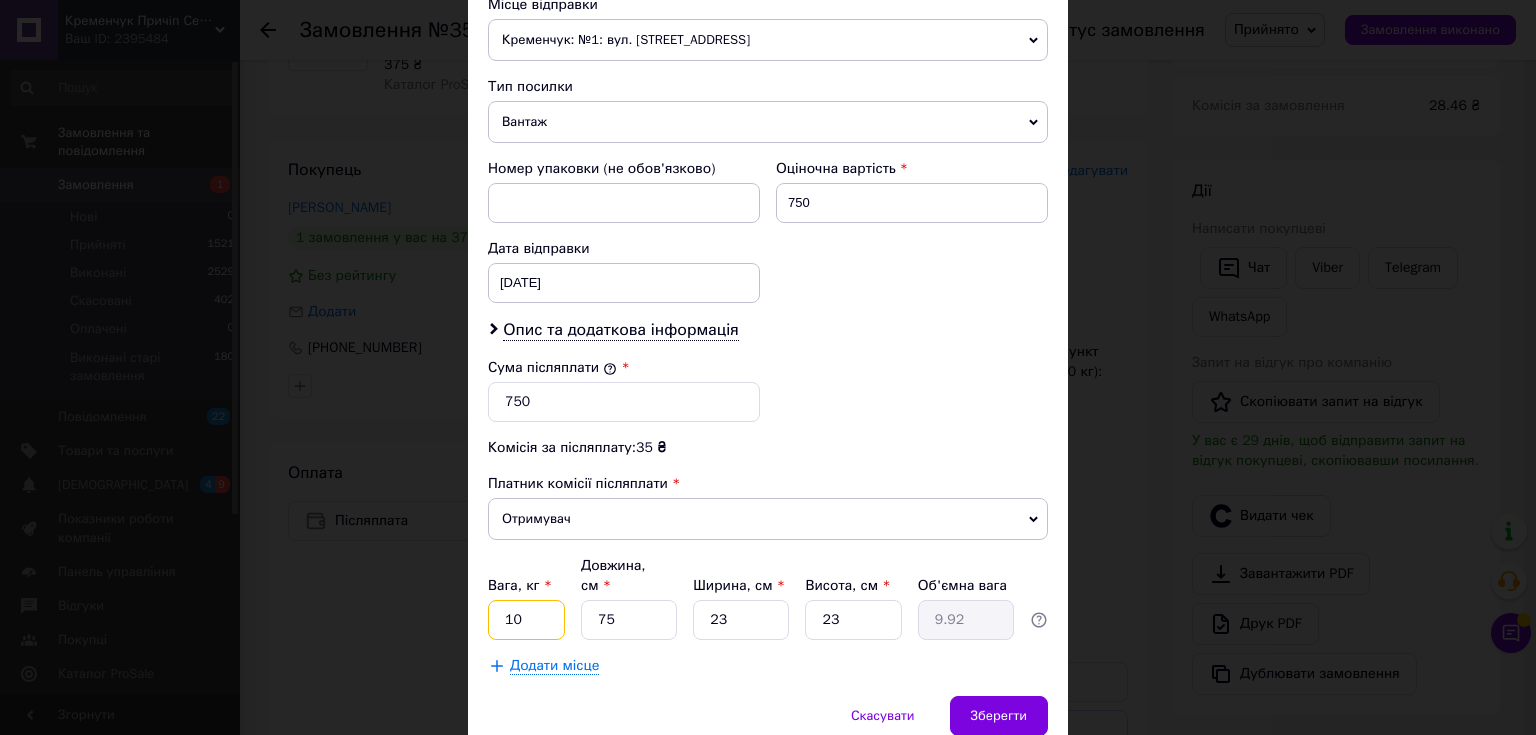 type on "10" 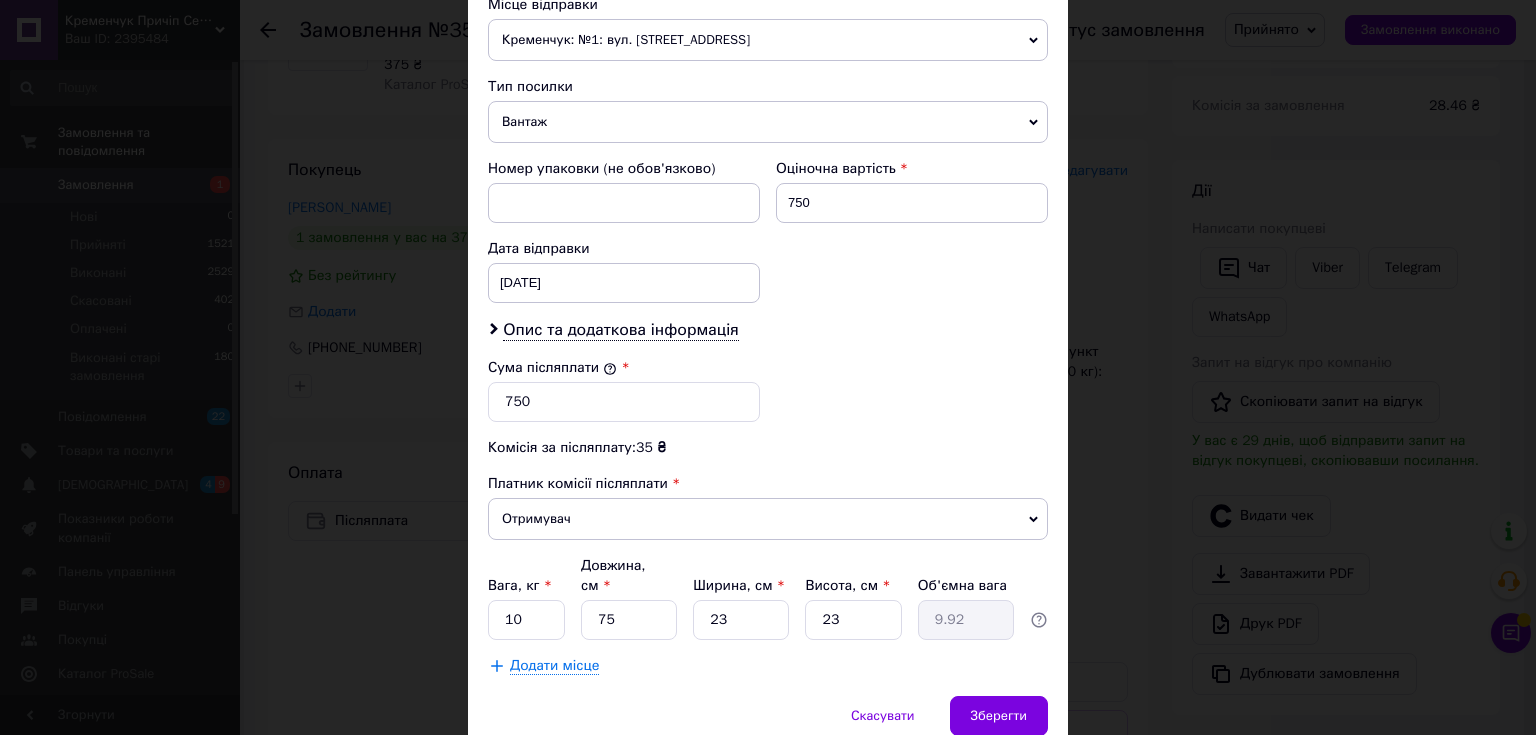 click on "Додати місце" at bounding box center (768, 666) 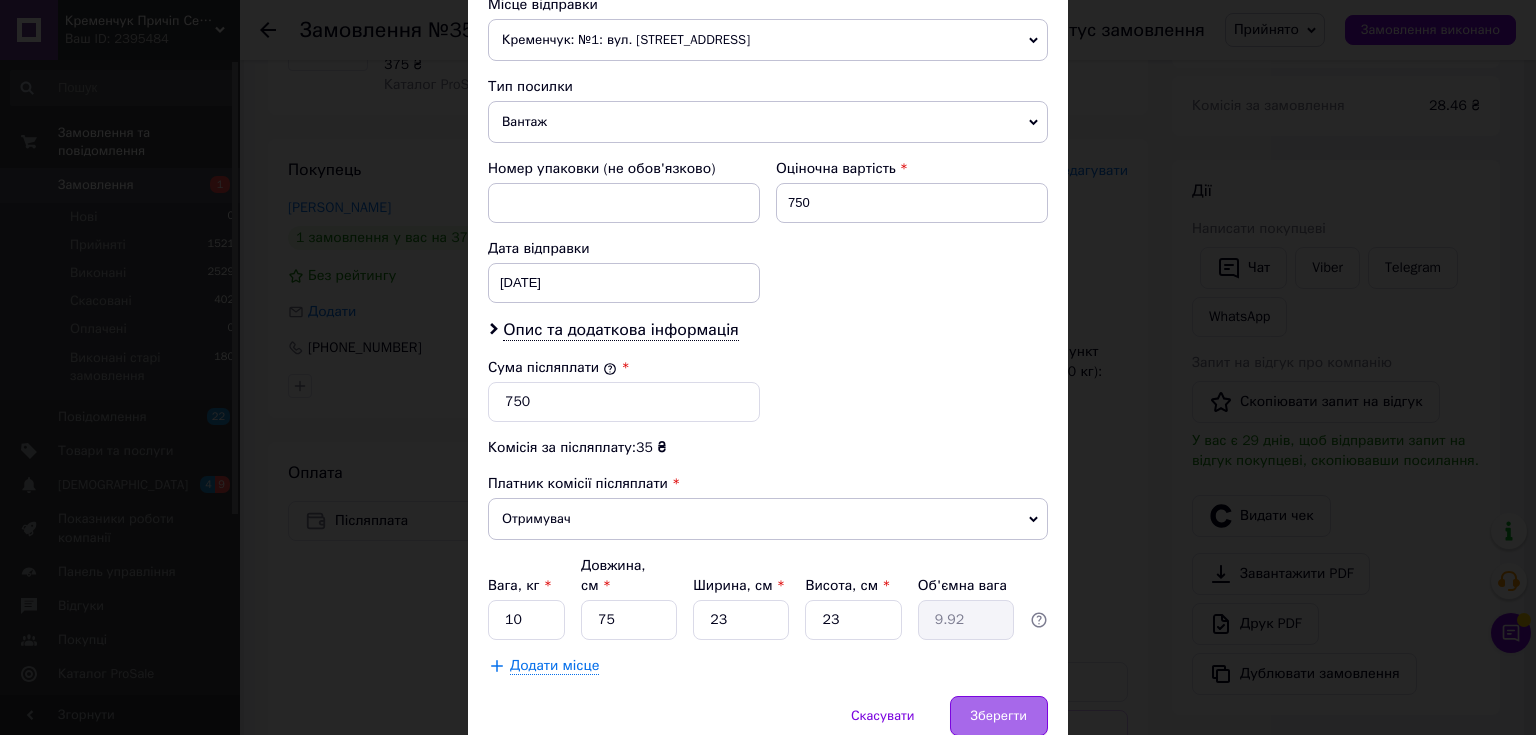 click on "Зберегти" at bounding box center [999, 716] 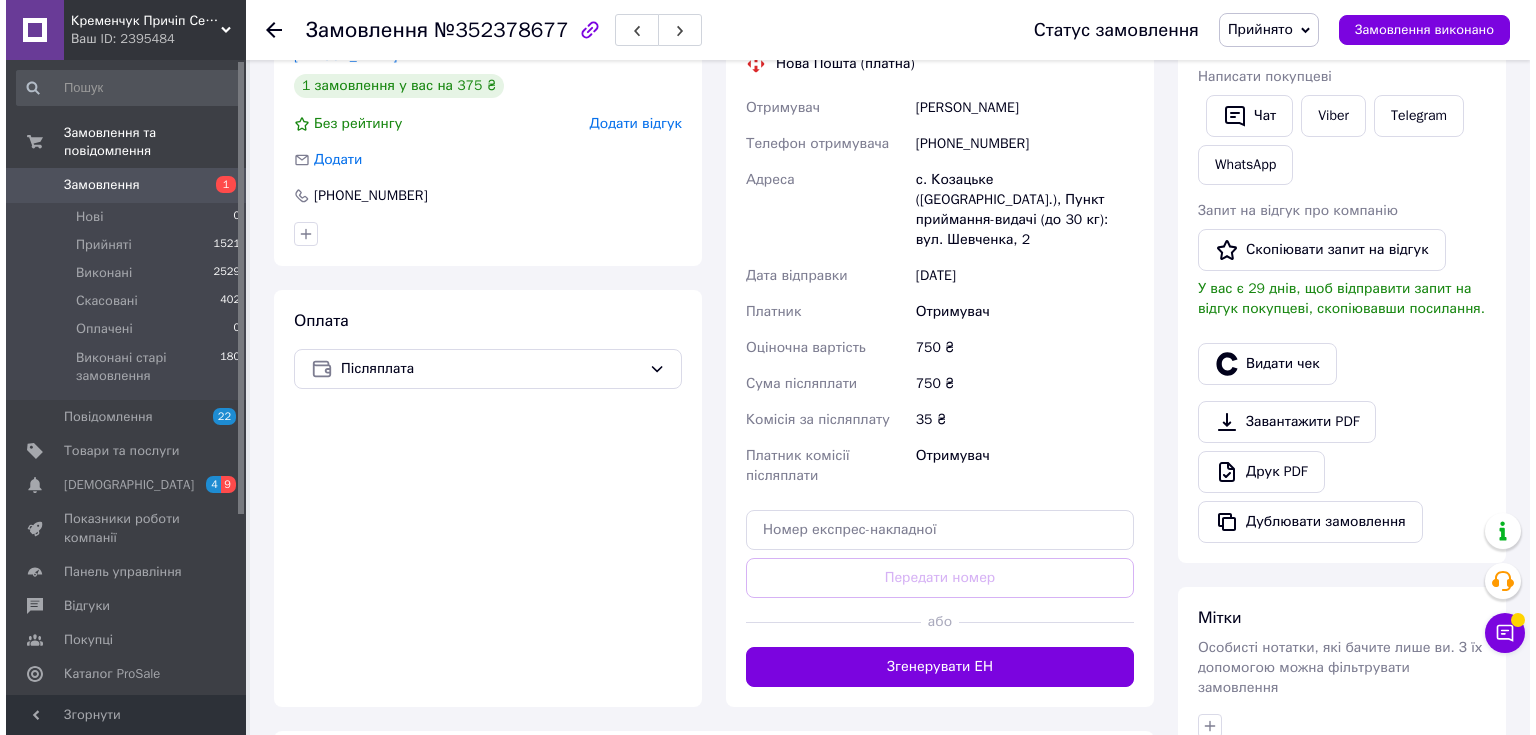 scroll, scrollTop: 400, scrollLeft: 0, axis: vertical 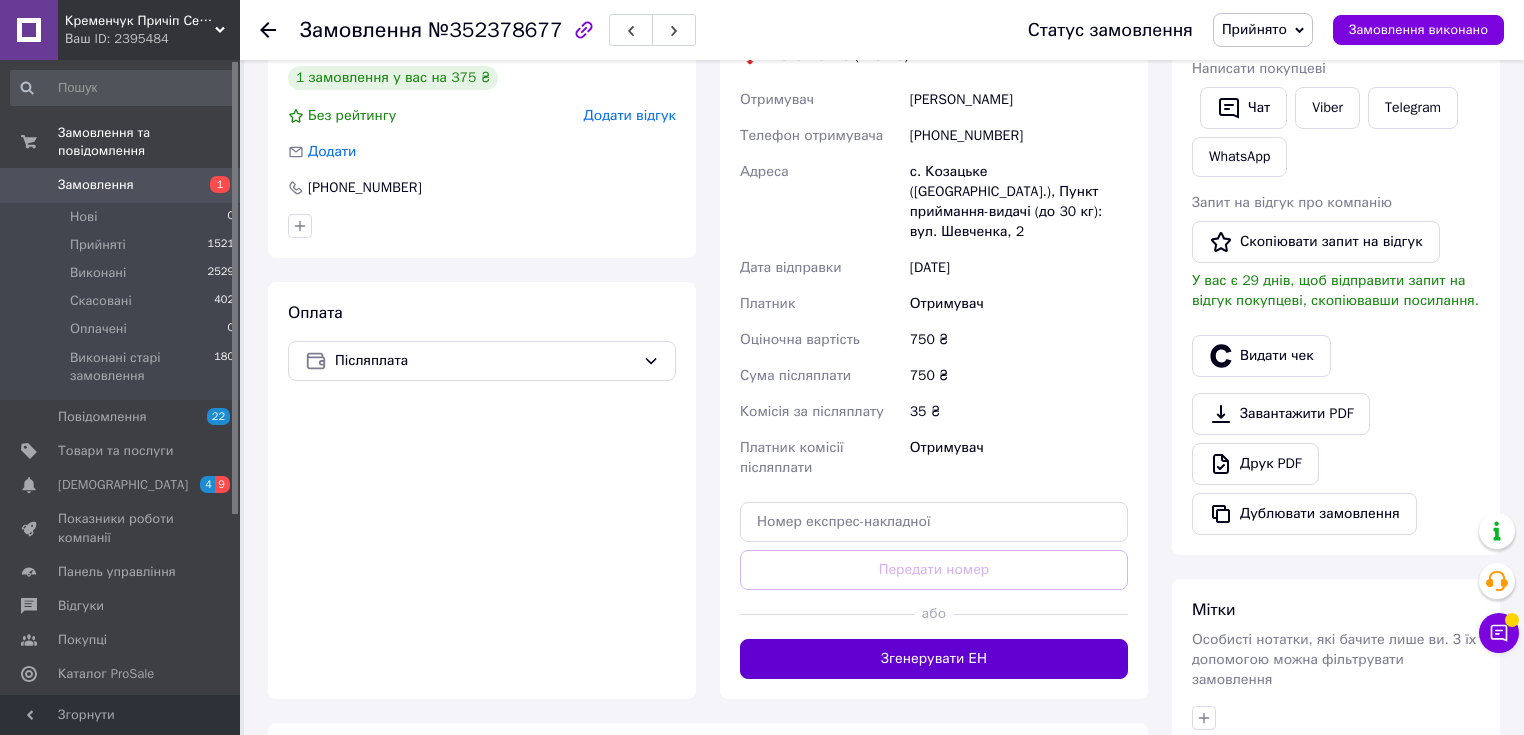 click on "Згенерувати ЕН" at bounding box center (934, 659) 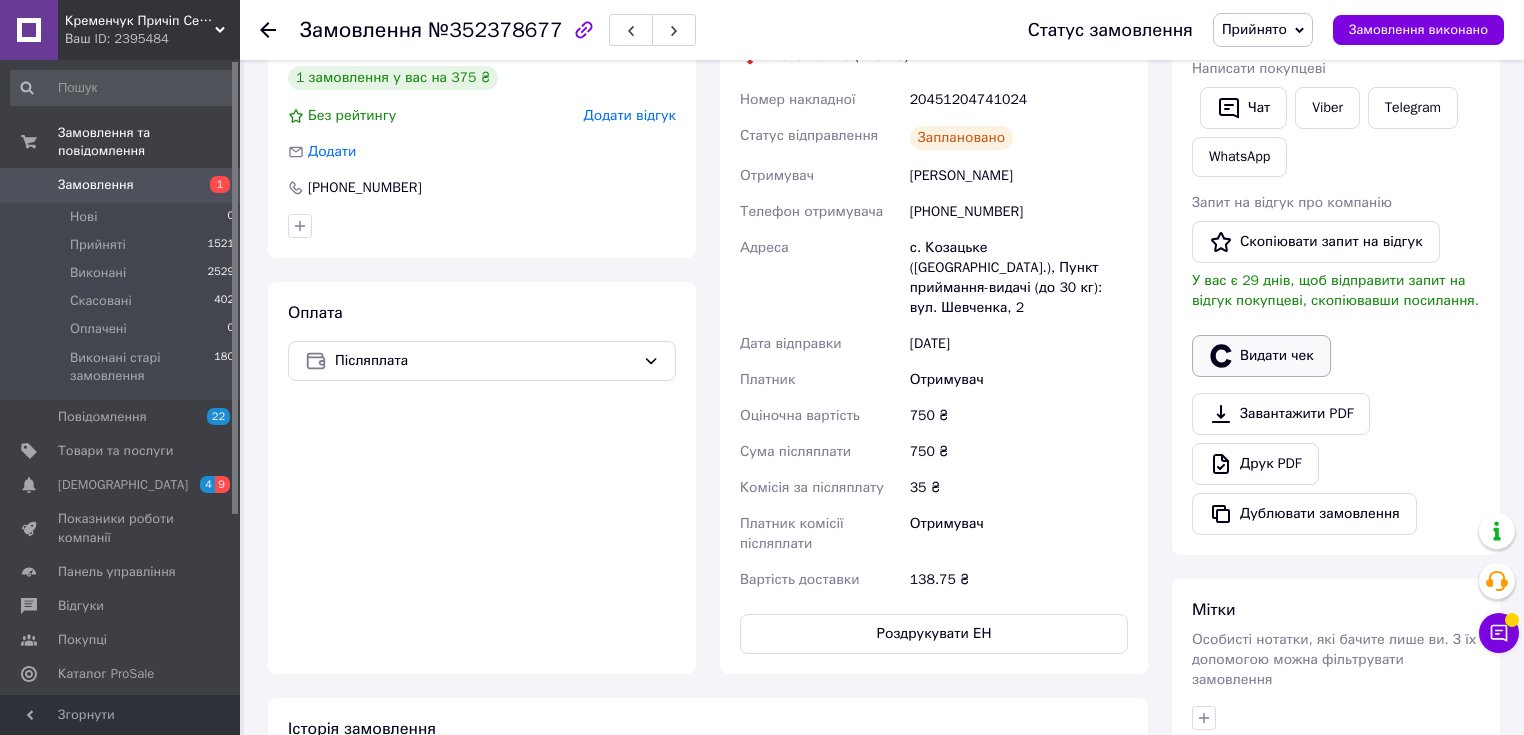click on "Видати чек" at bounding box center (1261, 356) 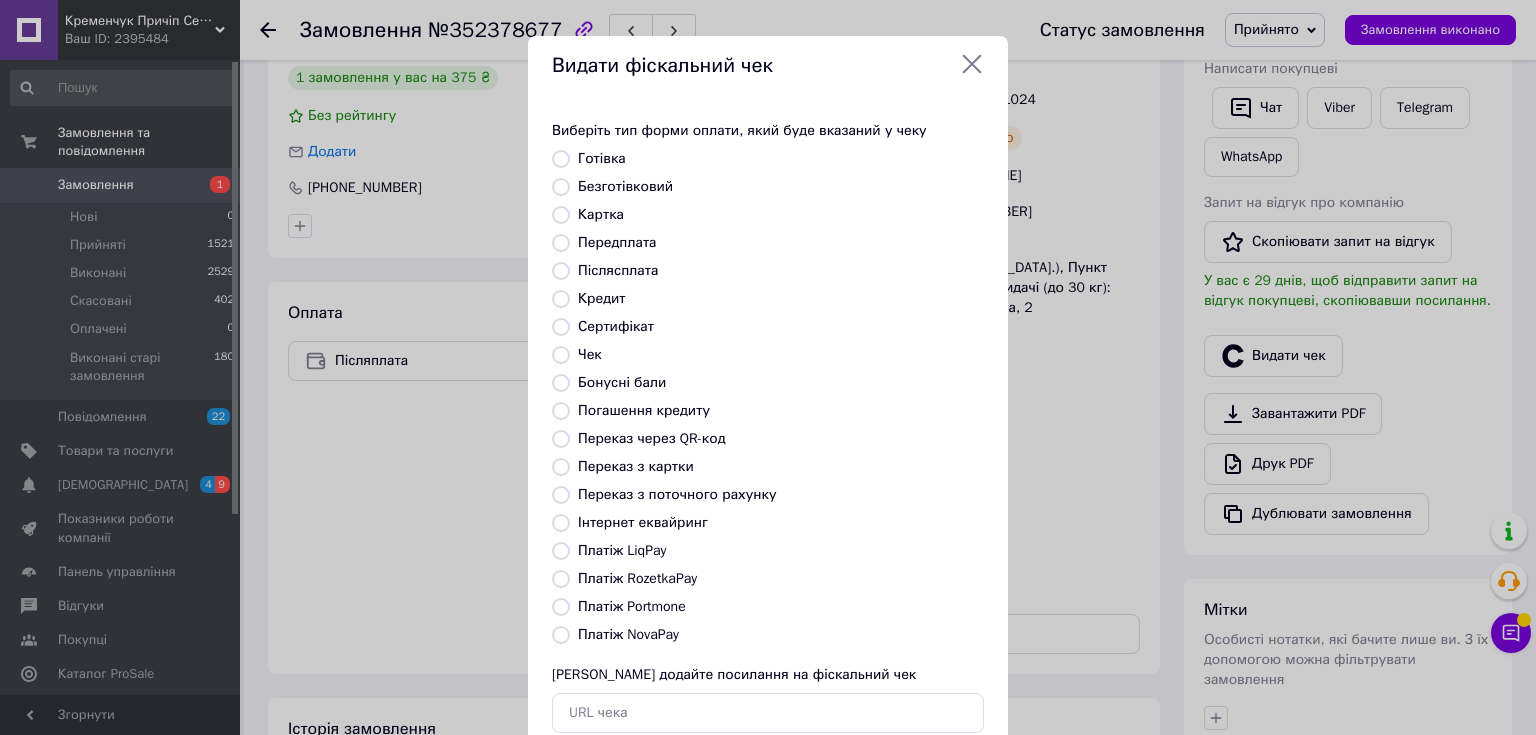 click on "Платіж NovaPay" at bounding box center [628, 634] 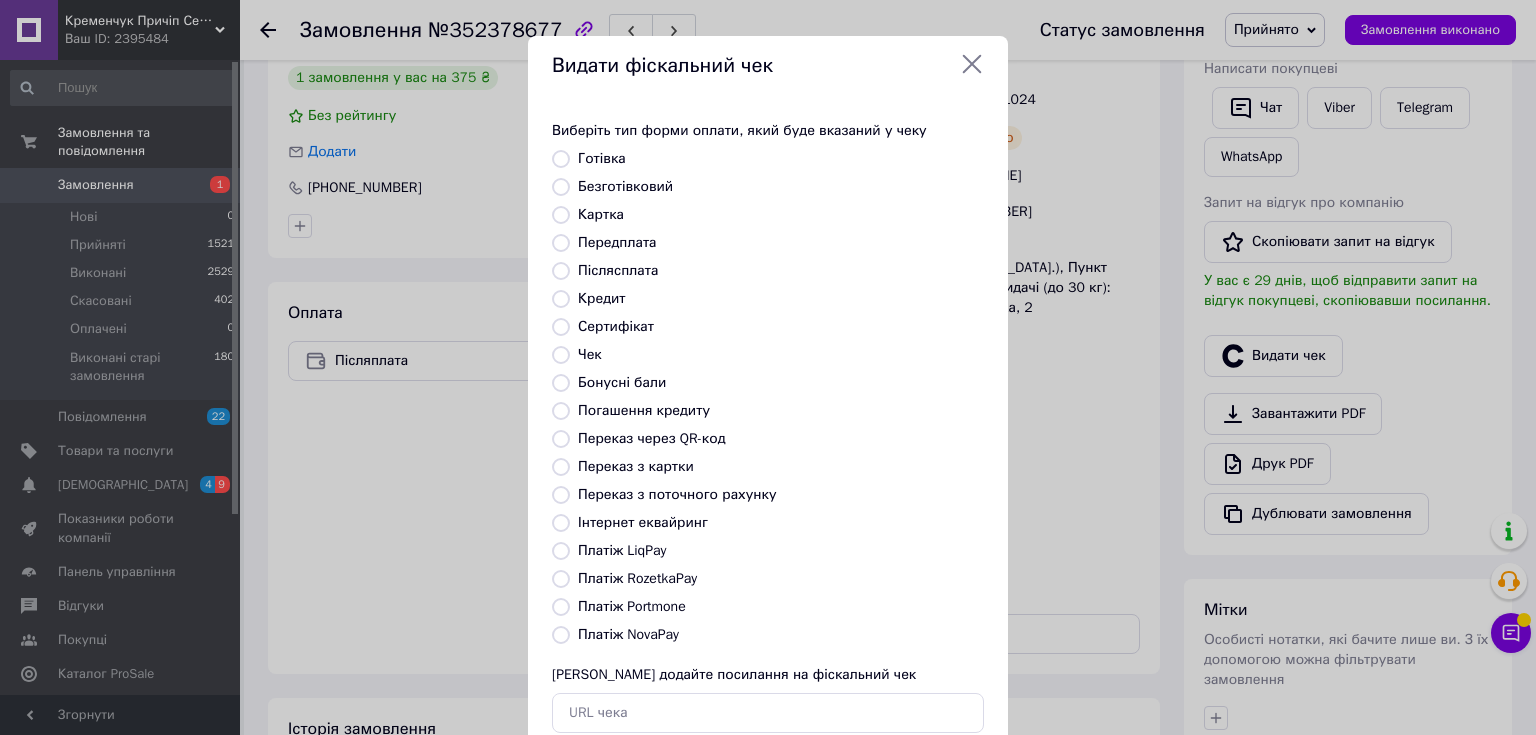 radio on "true" 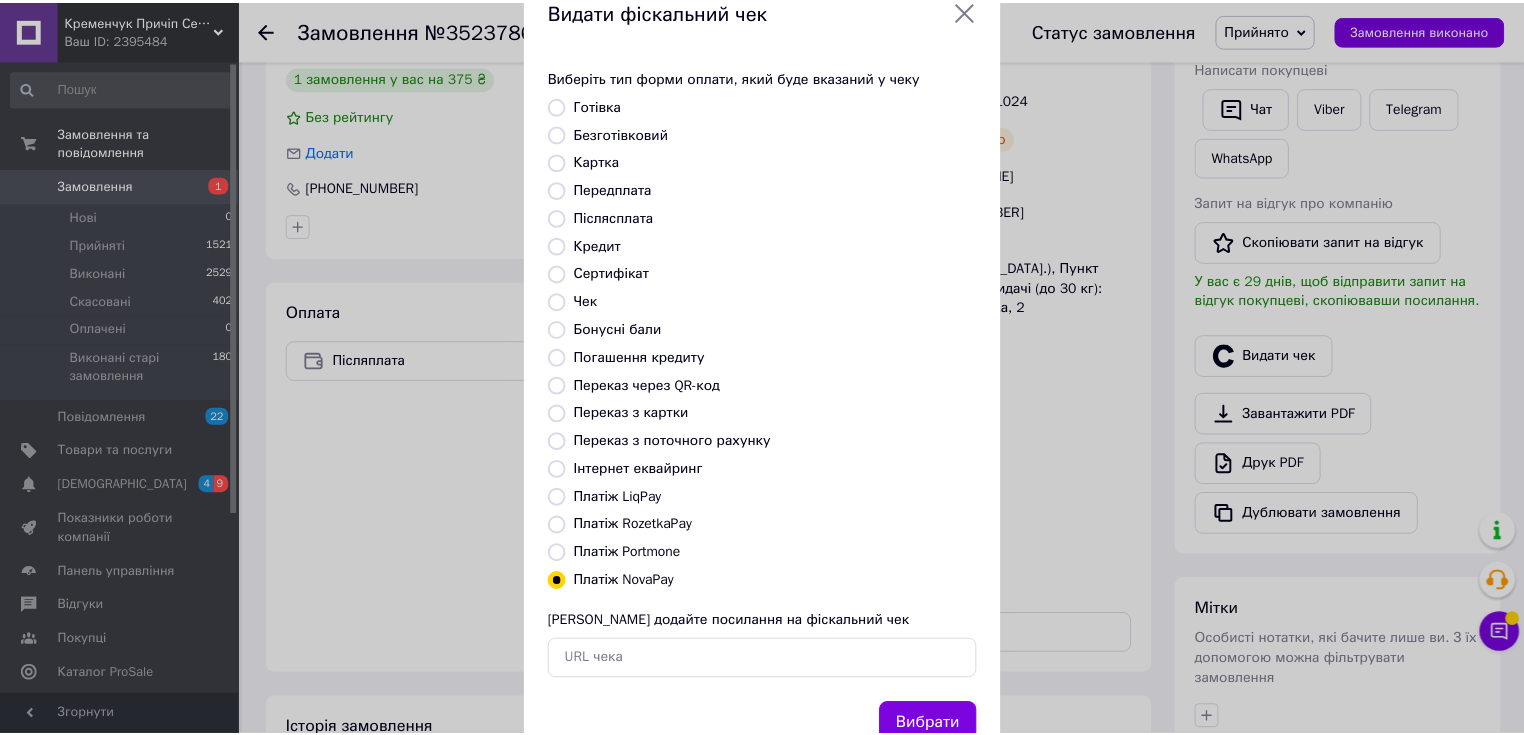scroll, scrollTop: 123, scrollLeft: 0, axis: vertical 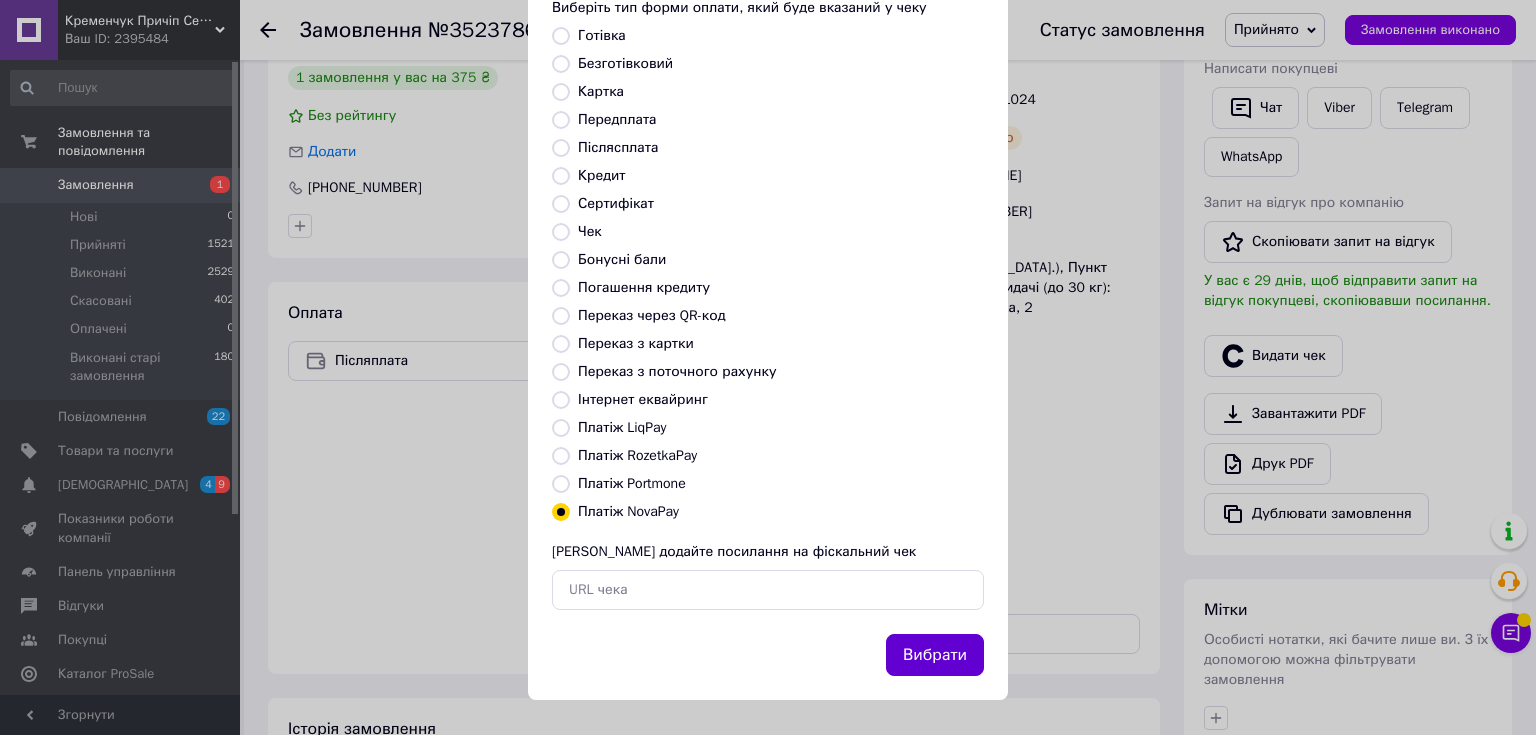 click on "Вибрати" at bounding box center [935, 655] 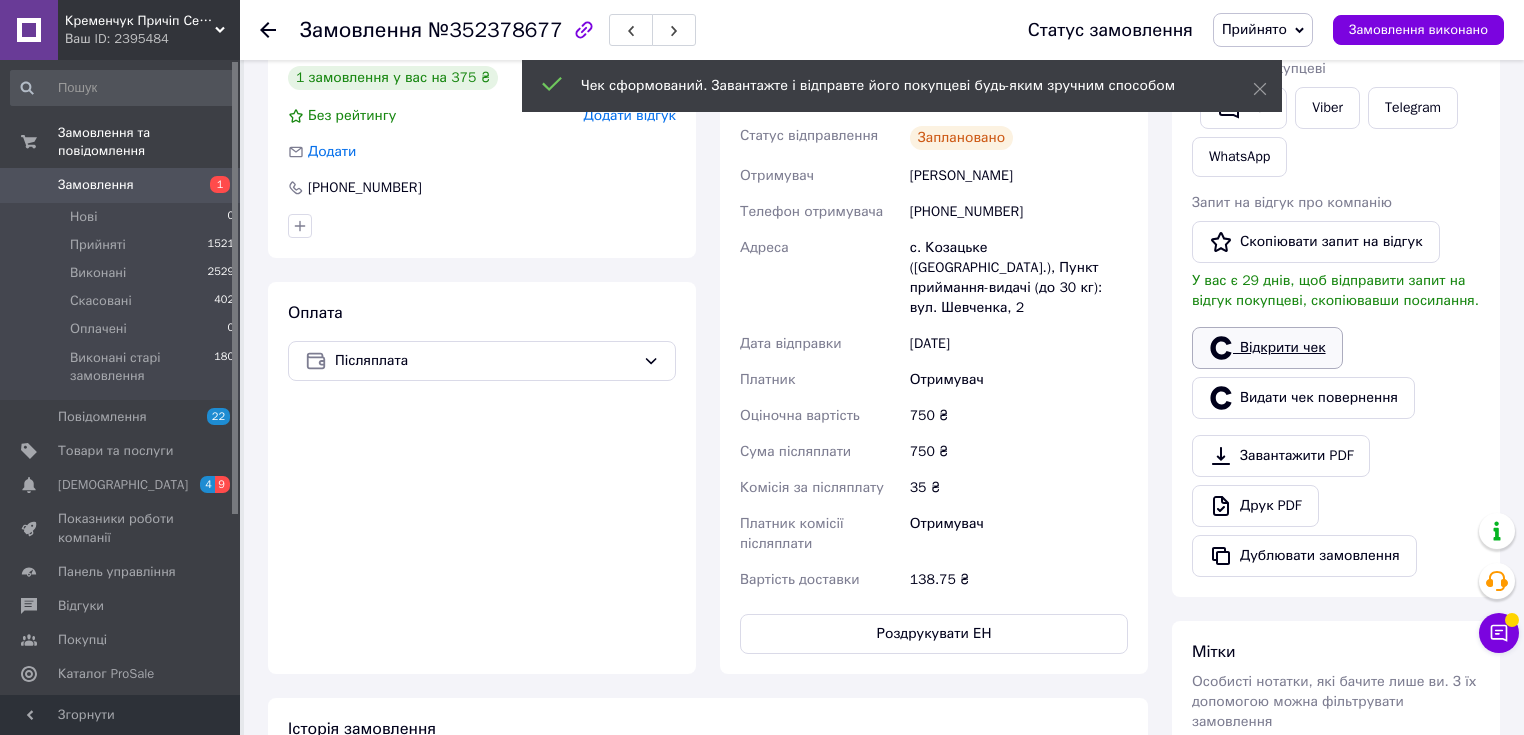 click on "Відкрити чек" at bounding box center [1267, 348] 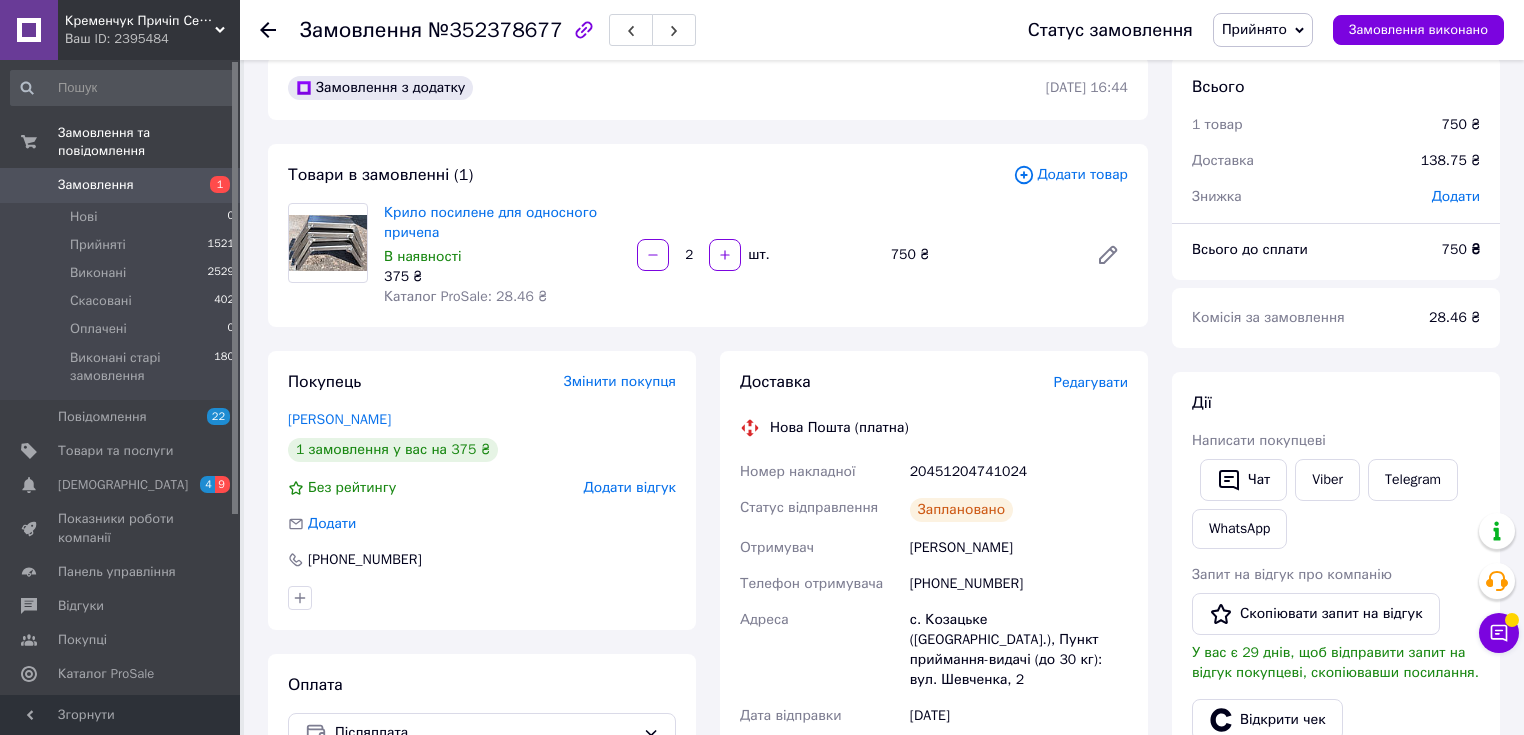 scroll, scrollTop: 0, scrollLeft: 0, axis: both 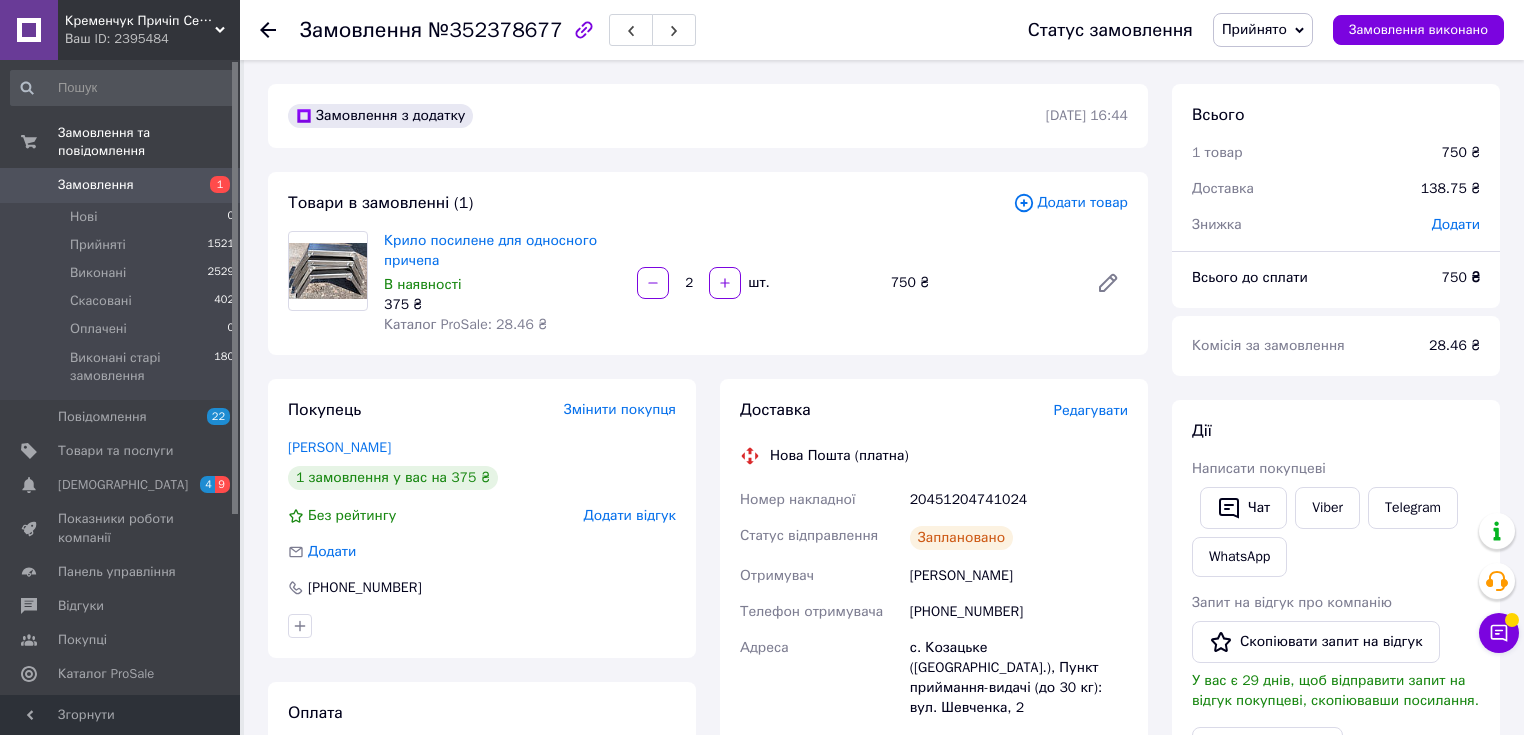 click on "Прийнято" at bounding box center (1254, 29) 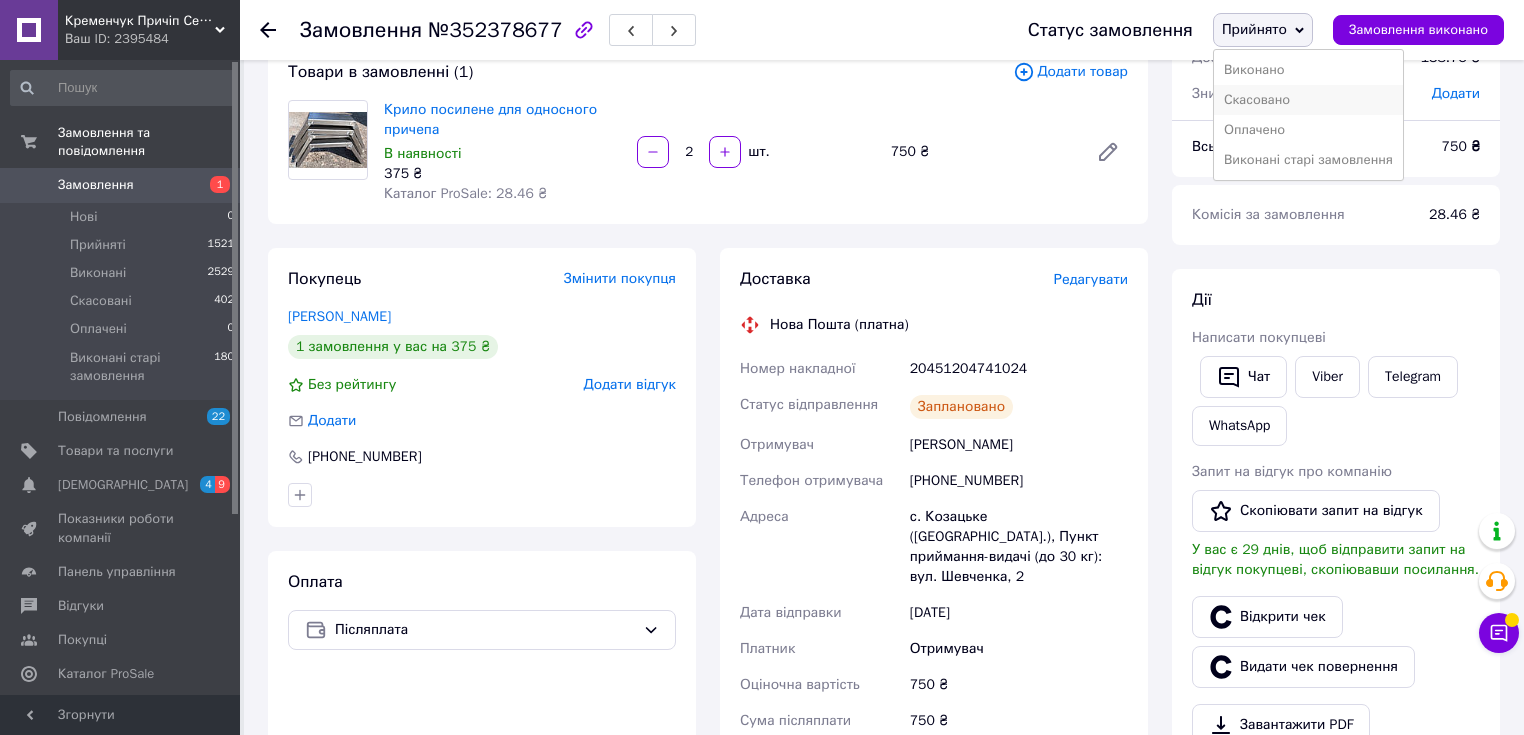 scroll, scrollTop: 80, scrollLeft: 0, axis: vertical 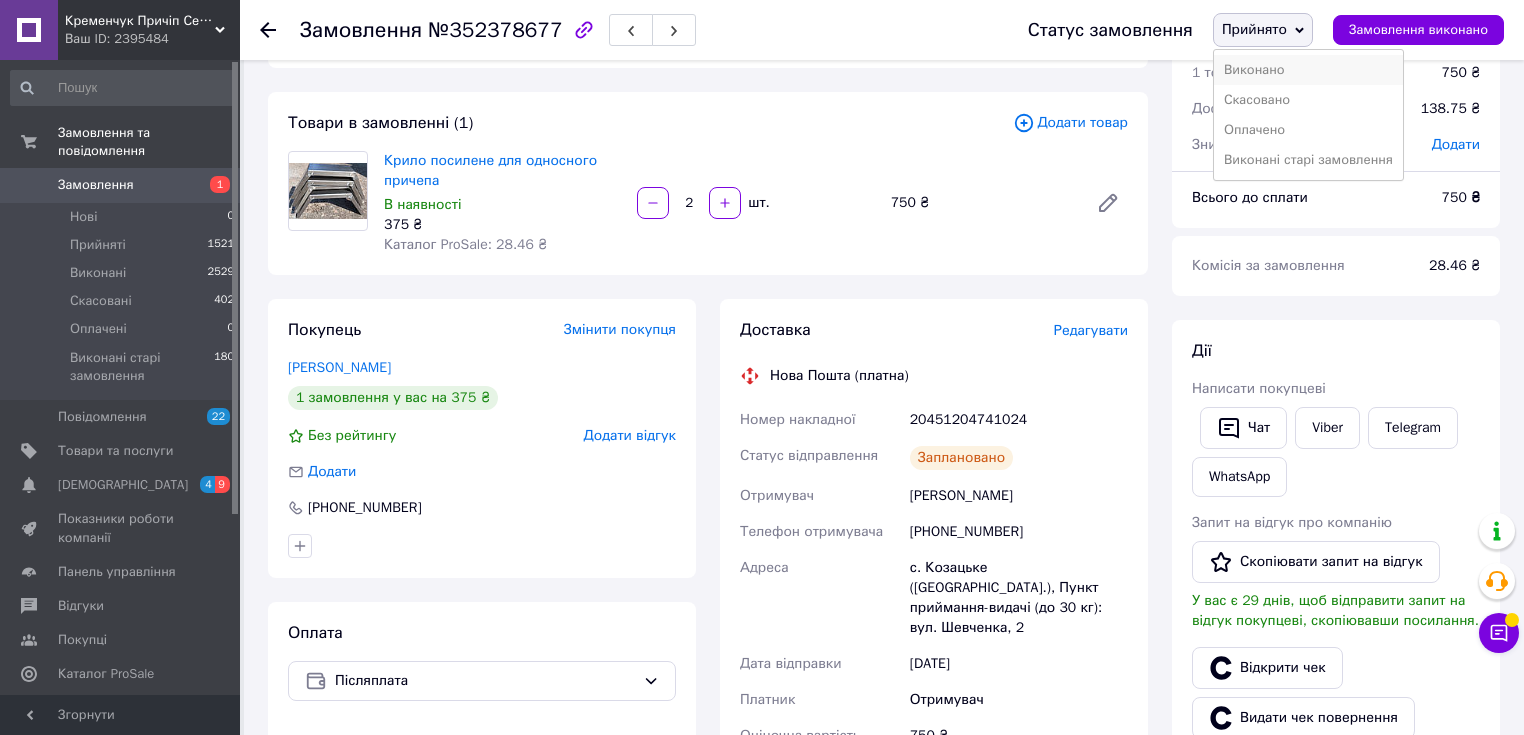 click on "Виконано" at bounding box center [1308, 70] 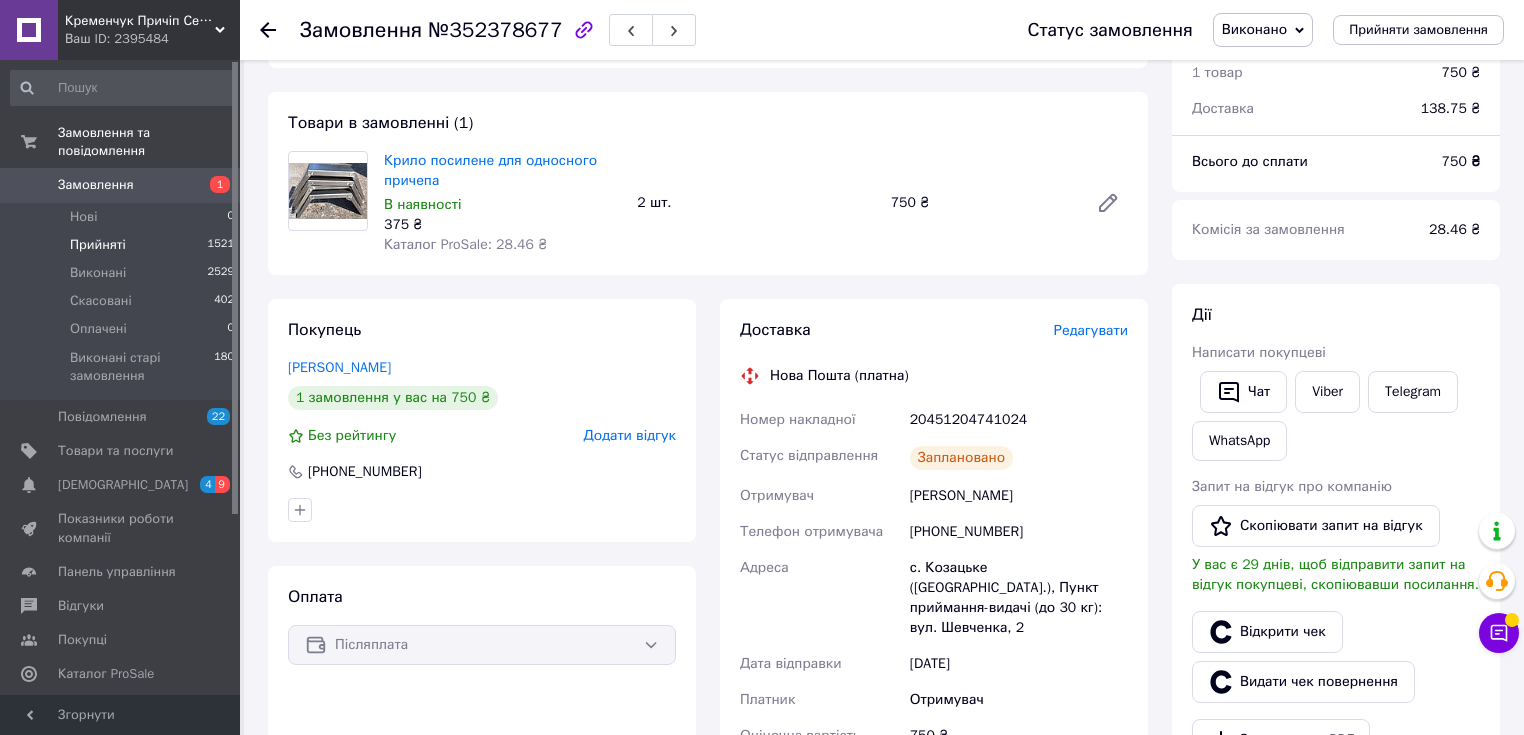 click on "Прийняті 1521" at bounding box center (123, 245) 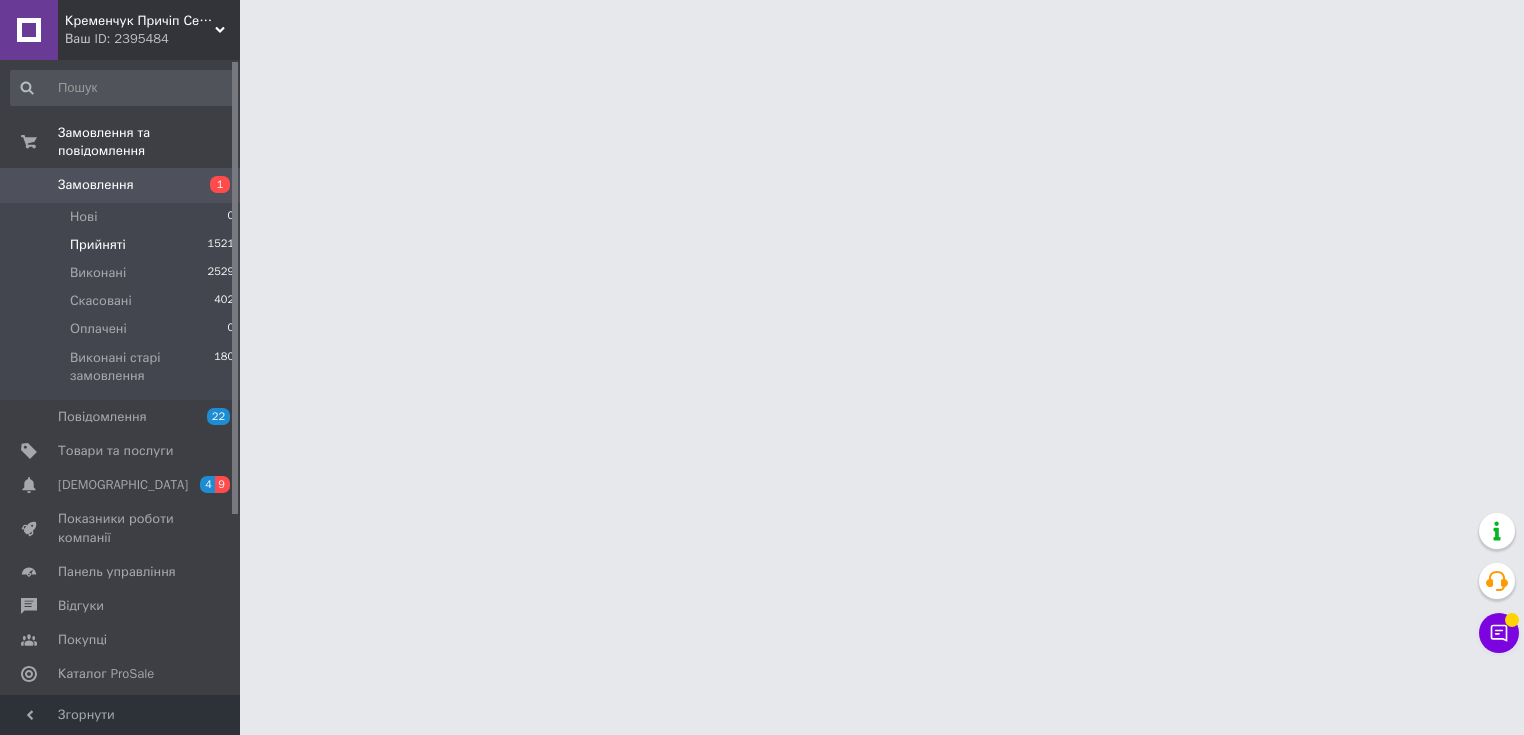 scroll, scrollTop: 0, scrollLeft: 0, axis: both 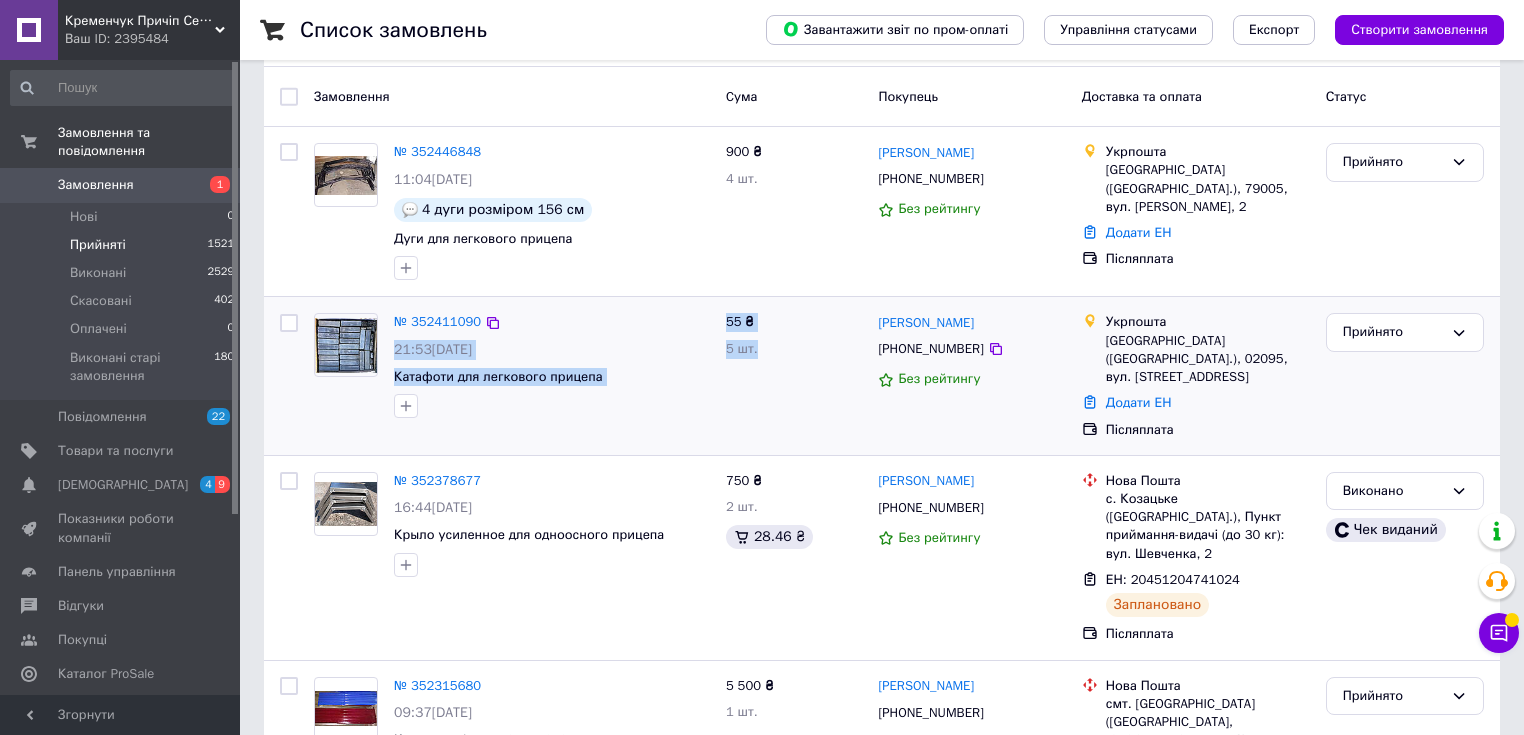 drag, startPoint x: 747, startPoint y: 345, endPoint x: 588, endPoint y: 311, distance: 162.59459 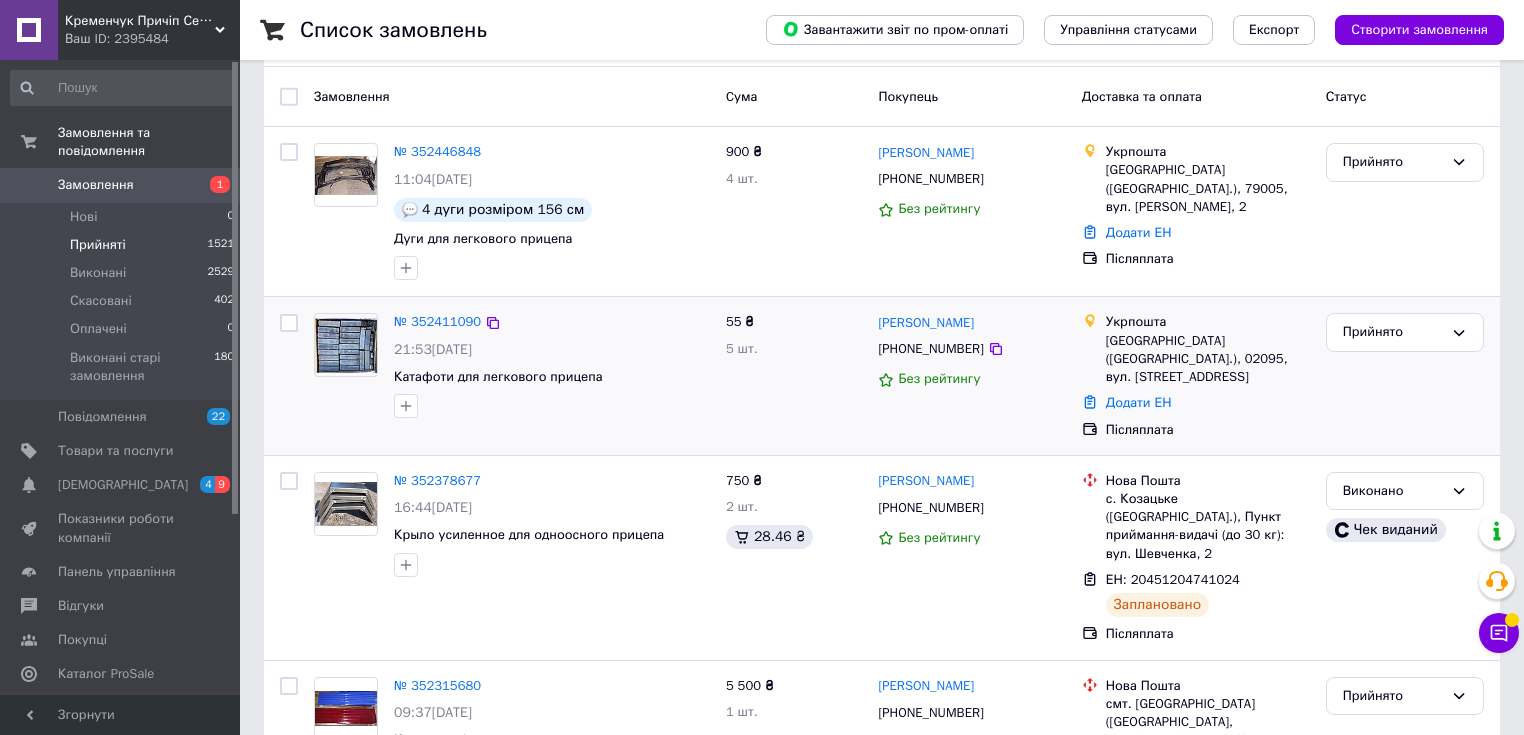 click on "№ 352411090 21:53[DATE] Катафоти для легкового прицепа 55 ₴ 5 шт. [PERSON_NAME] [PHONE_NUMBER] Без рейтингу Укрпошта [GEOGRAPHIC_DATA] ([GEOGRAPHIC_DATA].), 02095, вул. [STREET_ADDRESS] Додати ЕН Післяплата Прийнято" at bounding box center [882, 376] 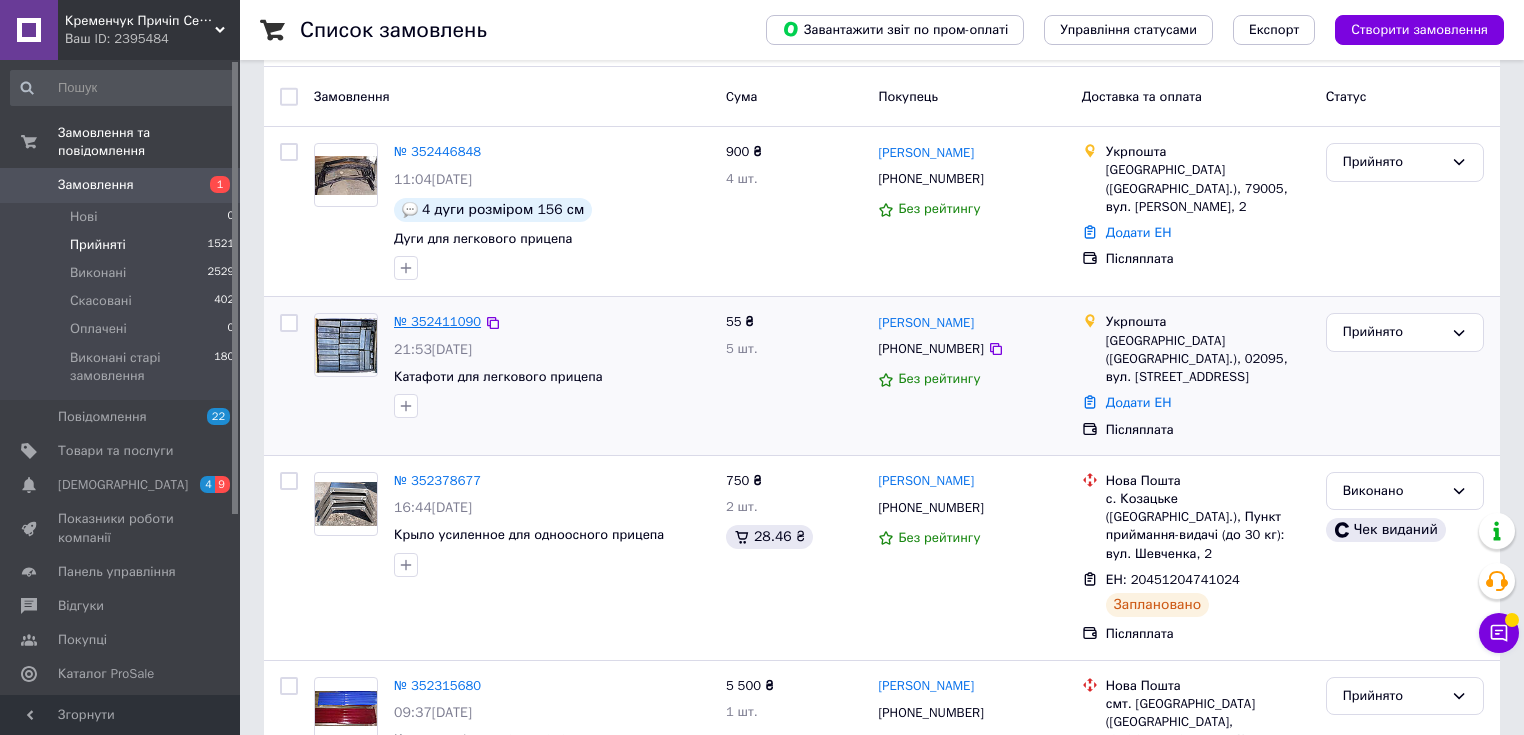 click on "№ 352411090" at bounding box center [437, 321] 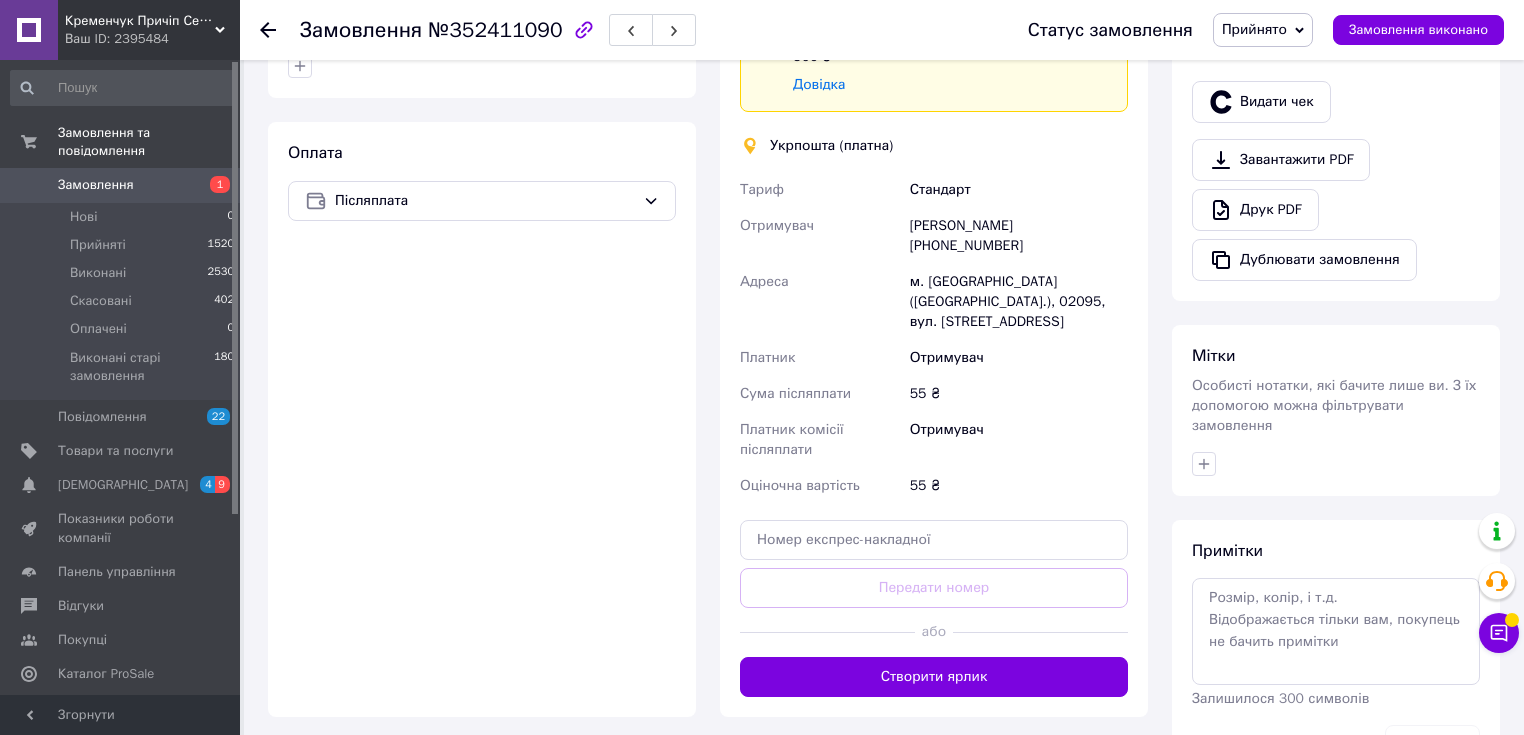 scroll, scrollTop: 560, scrollLeft: 0, axis: vertical 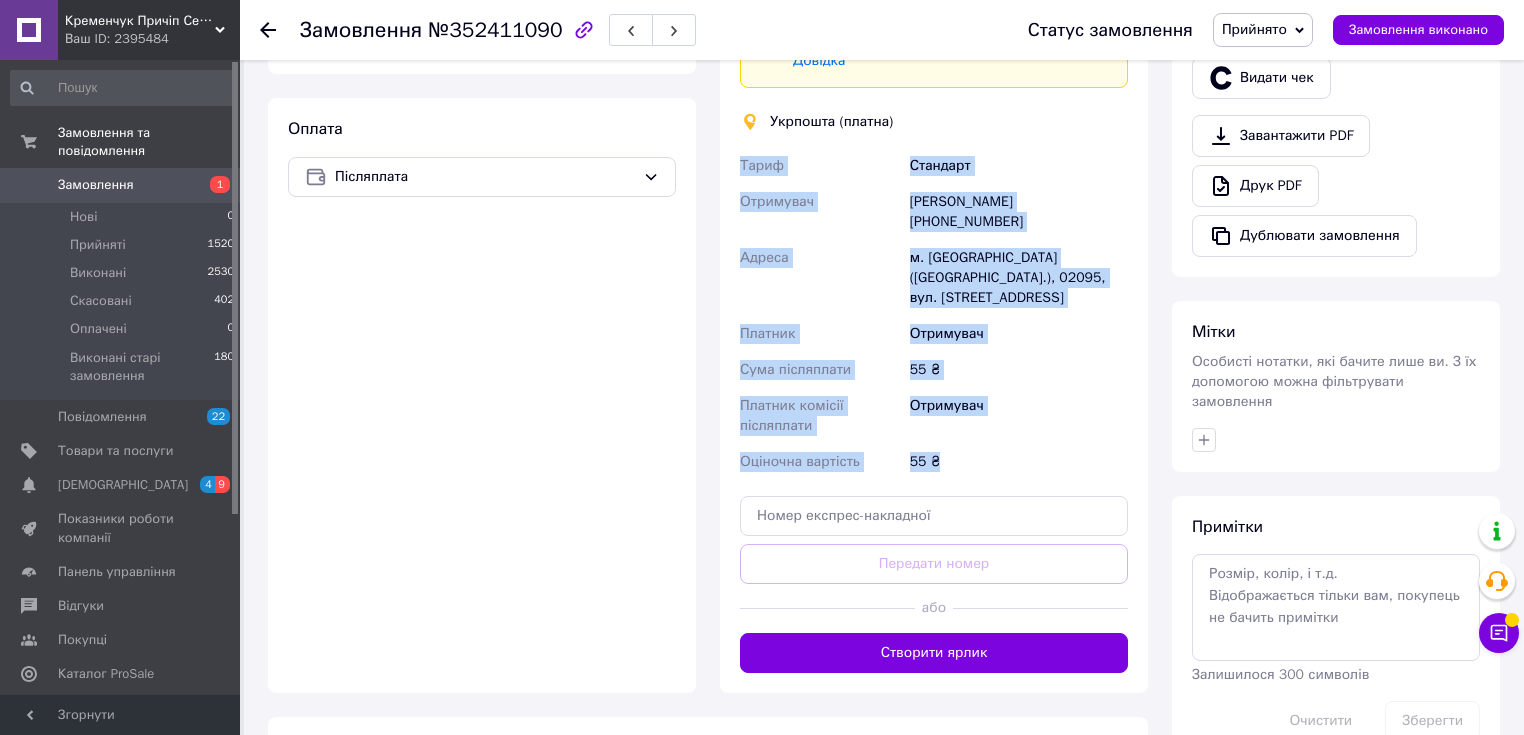 drag, startPoint x: 988, startPoint y: 428, endPoint x: 739, endPoint y: 140, distance: 380.71643 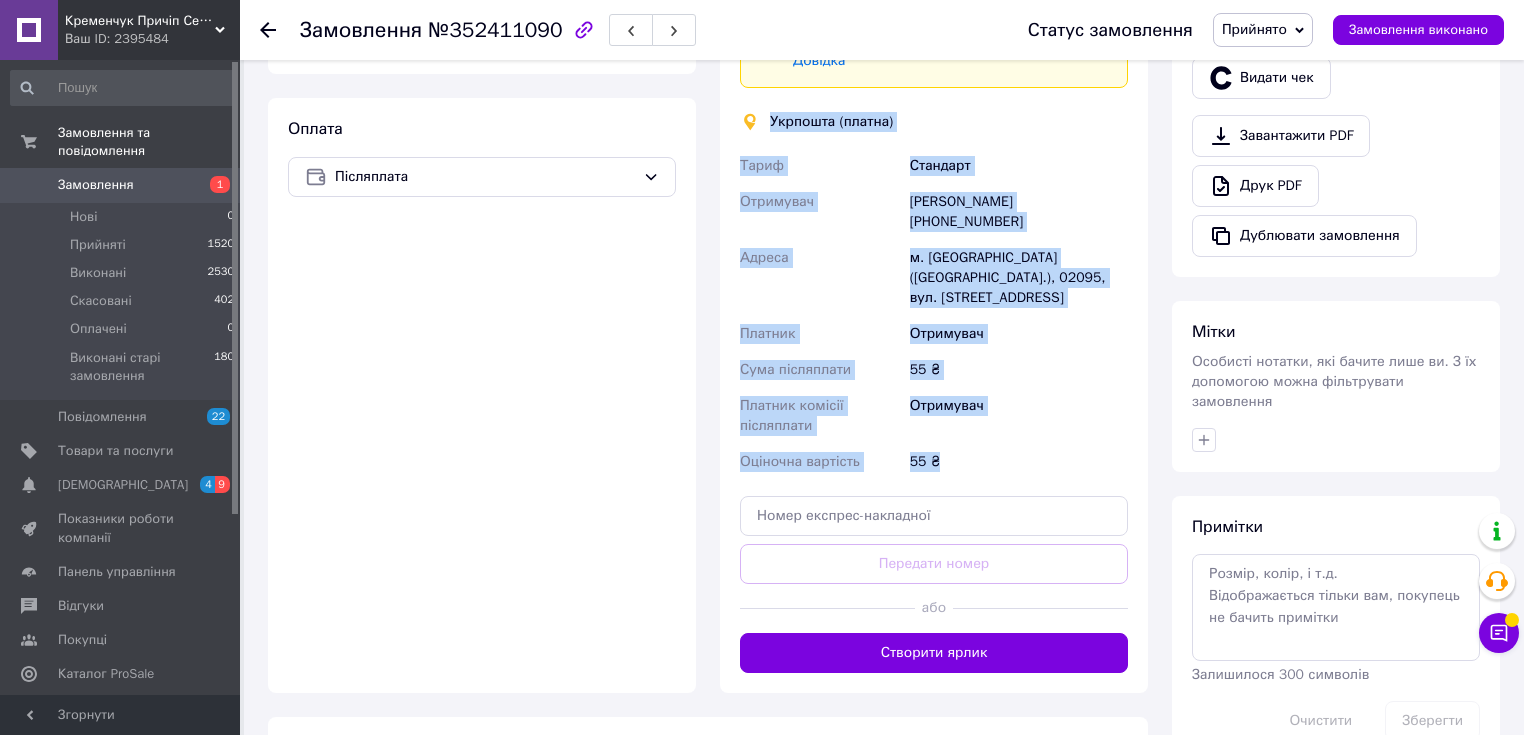 drag, startPoint x: 975, startPoint y: 430, endPoint x: 725, endPoint y: 103, distance: 411.61755 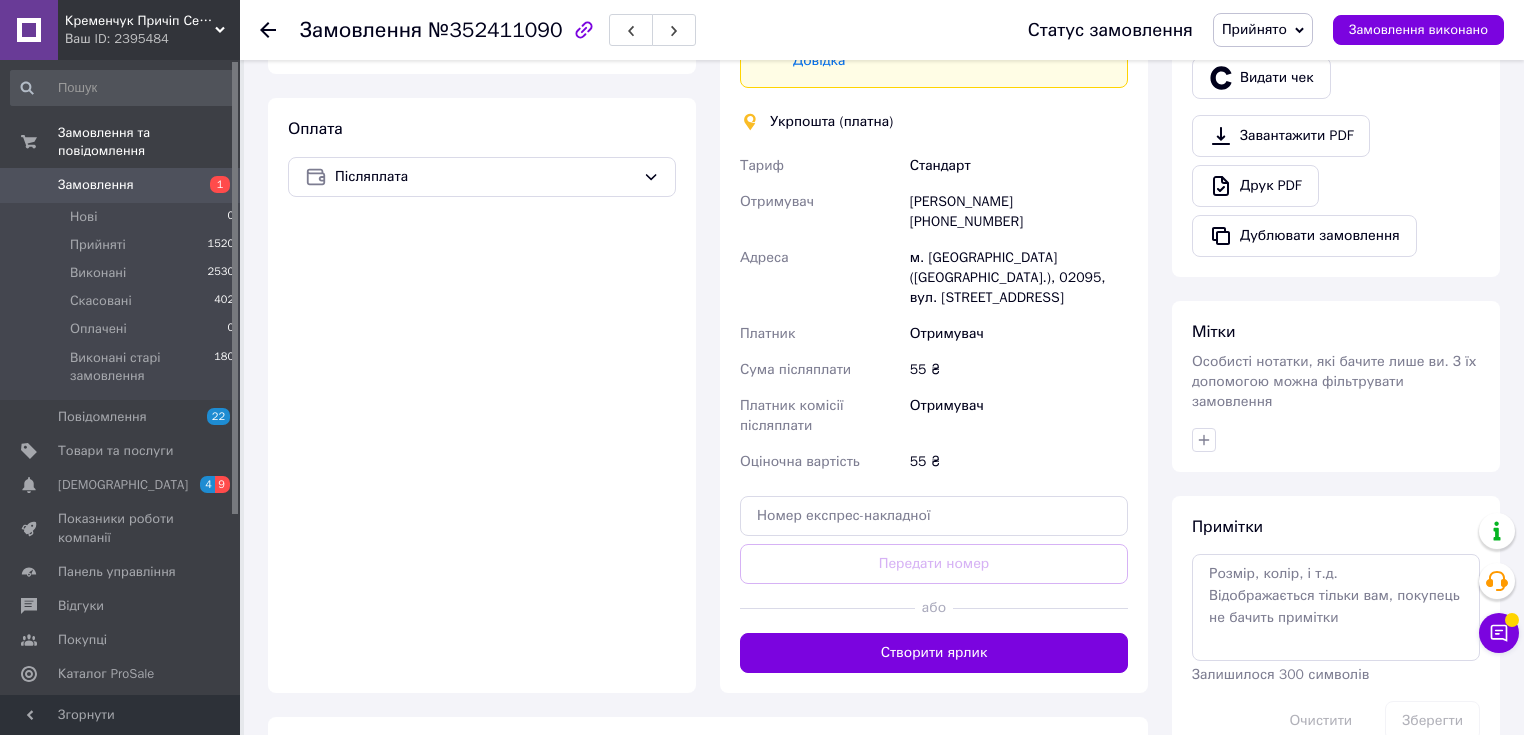 click on "Доставка Редагувати Спецтариф Укрпошта Стандарт 35 ₴  - до 30 кг і об'ємом до 20 000 см³ 100 ₴  — до 30 кг і об'ємом від 20 000 до 120 000 см³ Об'єм = довжина × ширина × висота +0,5% від суми оголошеної вартості понад 500 ₴ Довідка Укрпошта (платна) Тариф Стандарт Отримувач [PERSON_NAME] [PHONE_NUMBER] [GEOGRAPHIC_DATA] м. [GEOGRAPHIC_DATA] ([GEOGRAPHIC_DATA].), 02095, вул. Срібнокільська, 24 Платник Отримувач Сума післяплати 55 ₴ Платник комісії післяплати Отримувач Оціночна вартість 55 ₴ Передати номер або Створити ярлик" at bounding box center [934, 244] 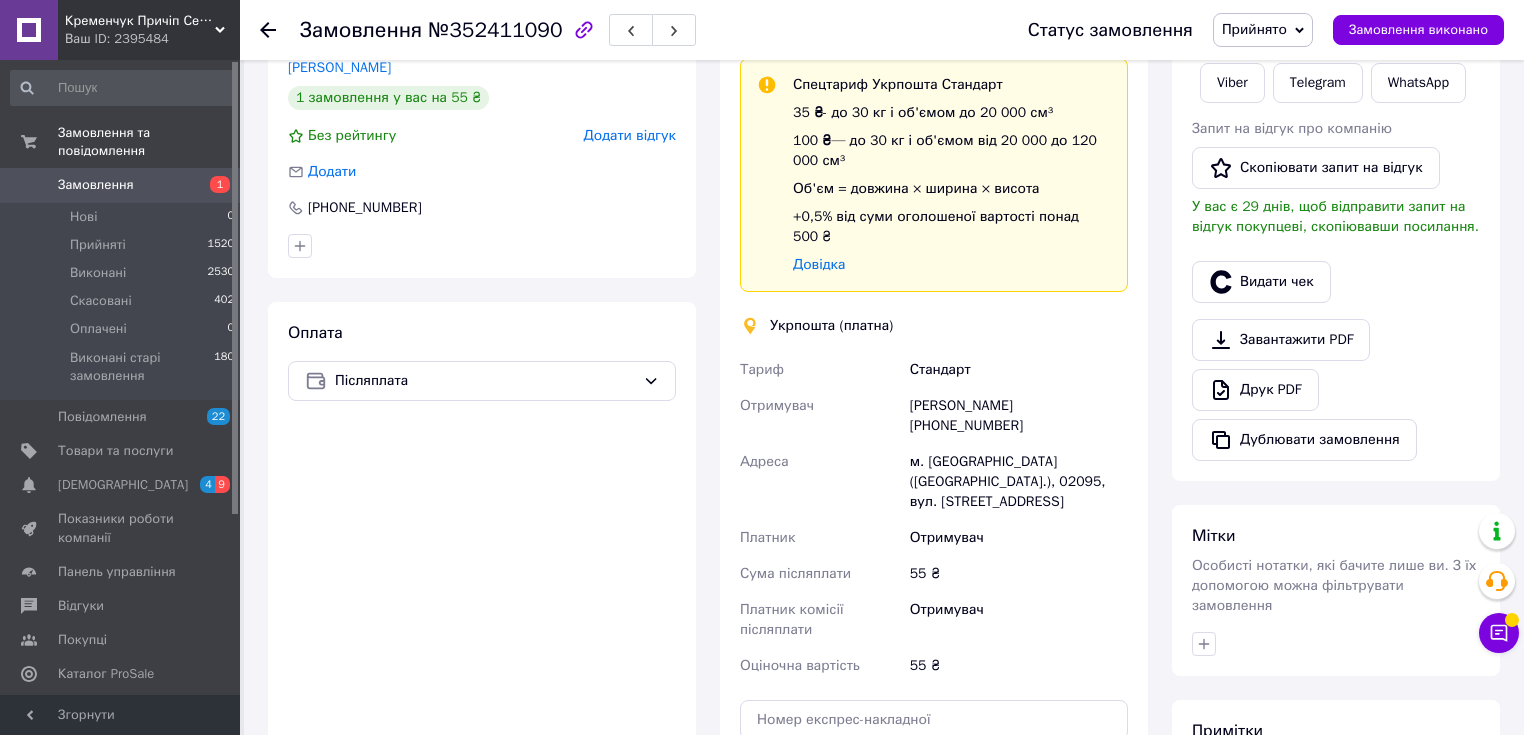 scroll, scrollTop: 400, scrollLeft: 0, axis: vertical 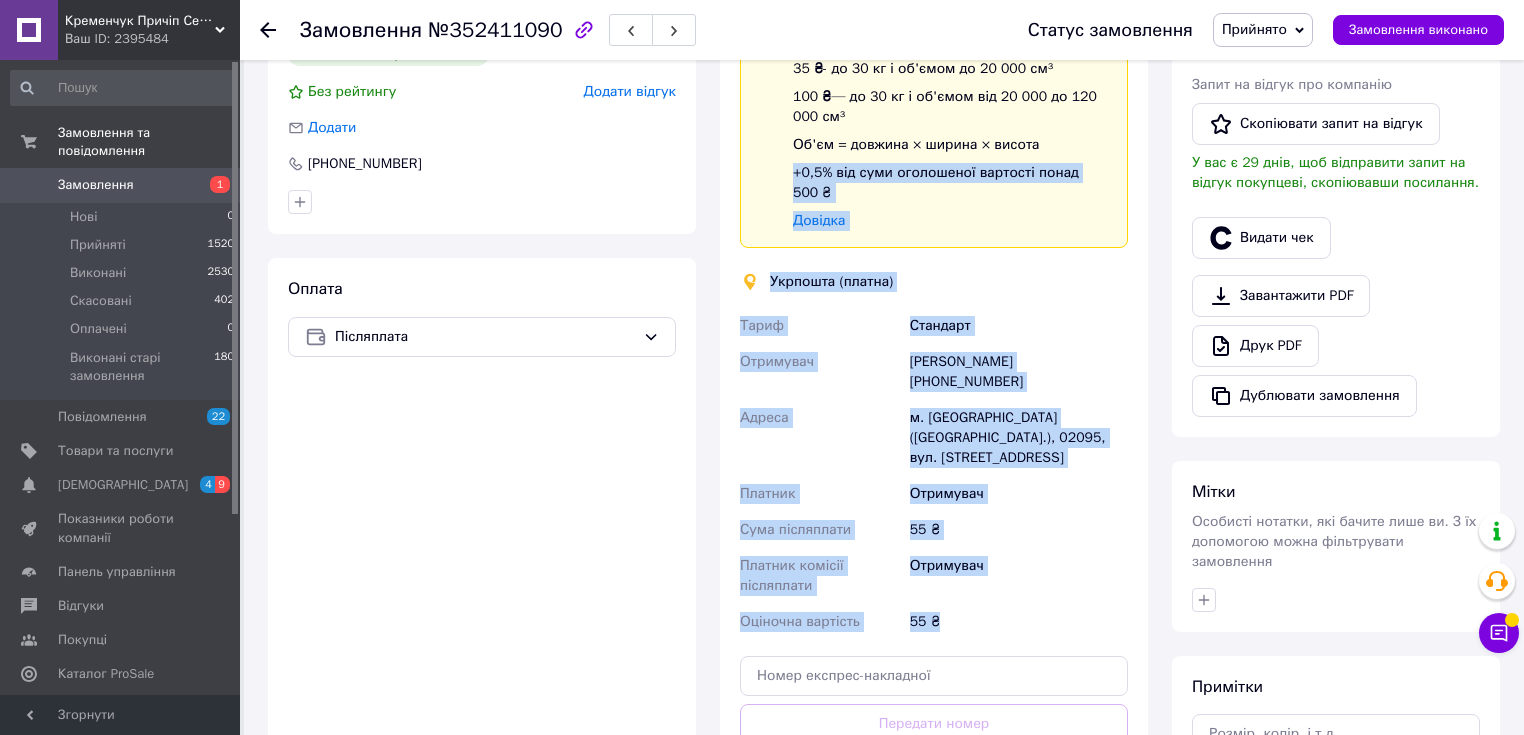 drag, startPoint x: 969, startPoint y: 588, endPoint x: 784, endPoint y: 180, distance: 447.98325 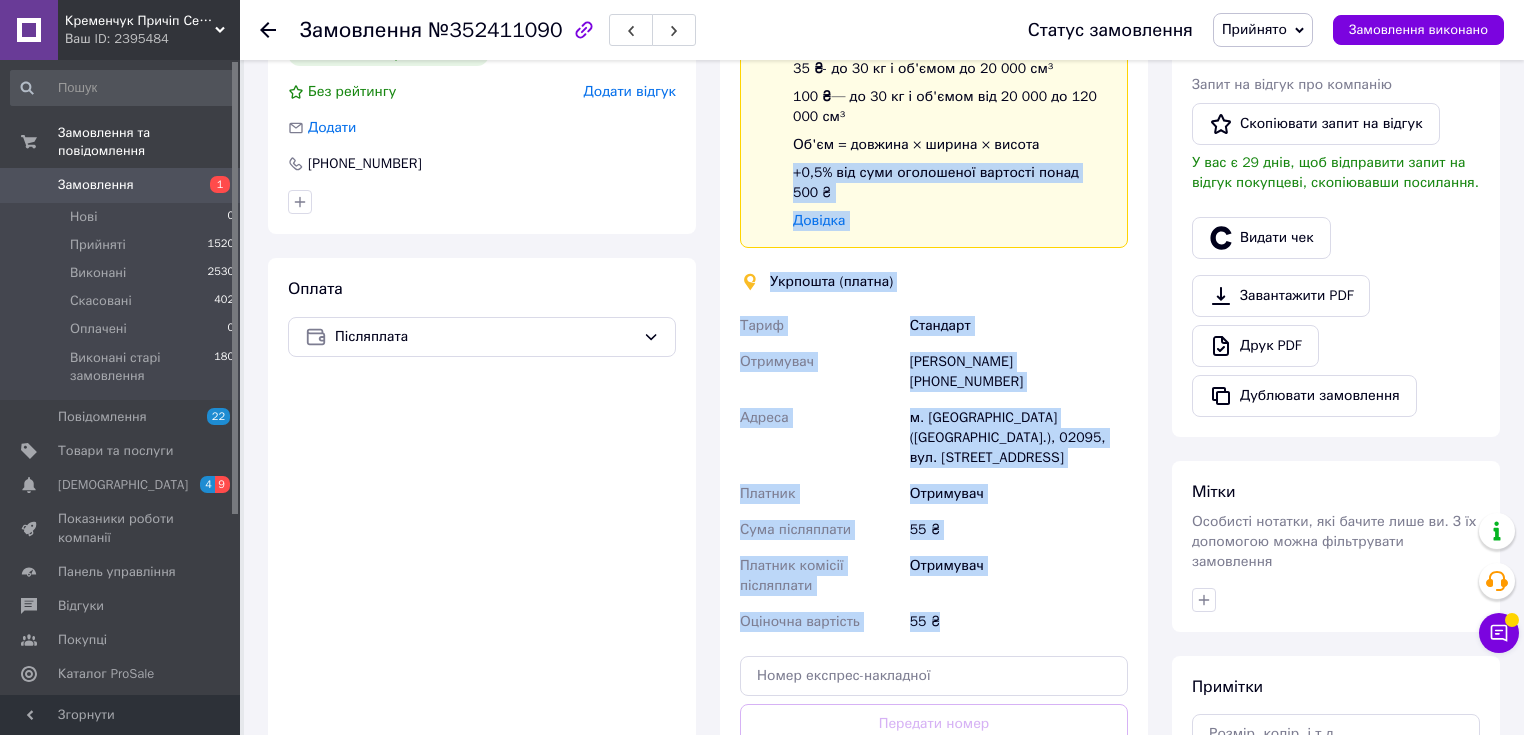 click on "Доставка Редагувати Спецтариф Укрпошта Стандарт 35 ₴  - до 30 кг і об'ємом до 20 000 см³ 100 ₴  — до 30 кг і об'ємом від 20 000 до 120 000 см³ Об'єм = довжина × ширина × висота +0,5% від суми оголошеної вартості понад 500 ₴ Довідка Укрпошта (платна) Тариф Стандарт Отримувач [PERSON_NAME] [PHONE_NUMBER] [GEOGRAPHIC_DATA] м. [GEOGRAPHIC_DATA] ([GEOGRAPHIC_DATA].), 02095, вул. Срібнокільська, 24 Платник Отримувач Сума післяплати 55 ₴ Платник комісії післяплати Отримувач Оціночна вартість 55 ₴ Передати номер або Створити ярлик" at bounding box center [934, 404] 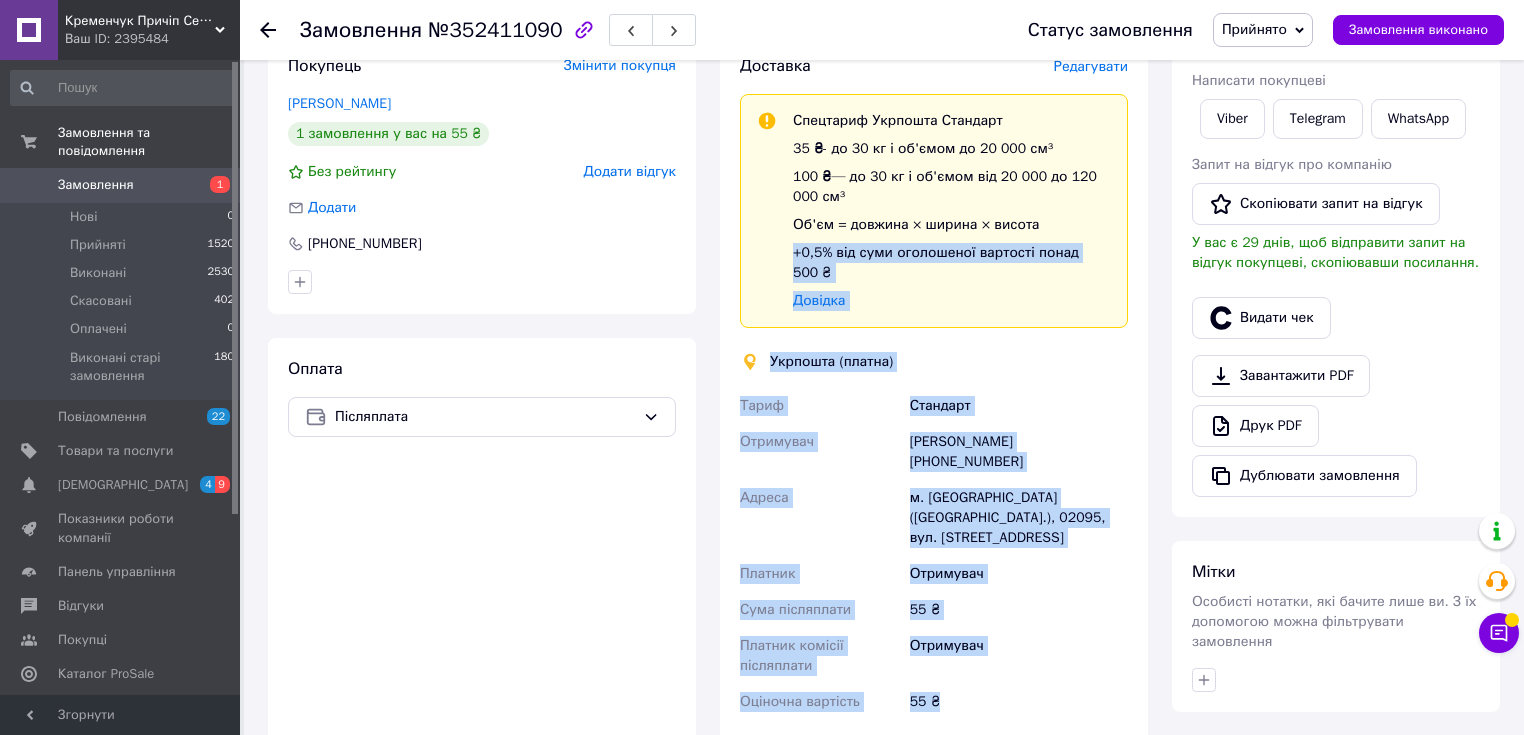 scroll, scrollTop: 400, scrollLeft: 0, axis: vertical 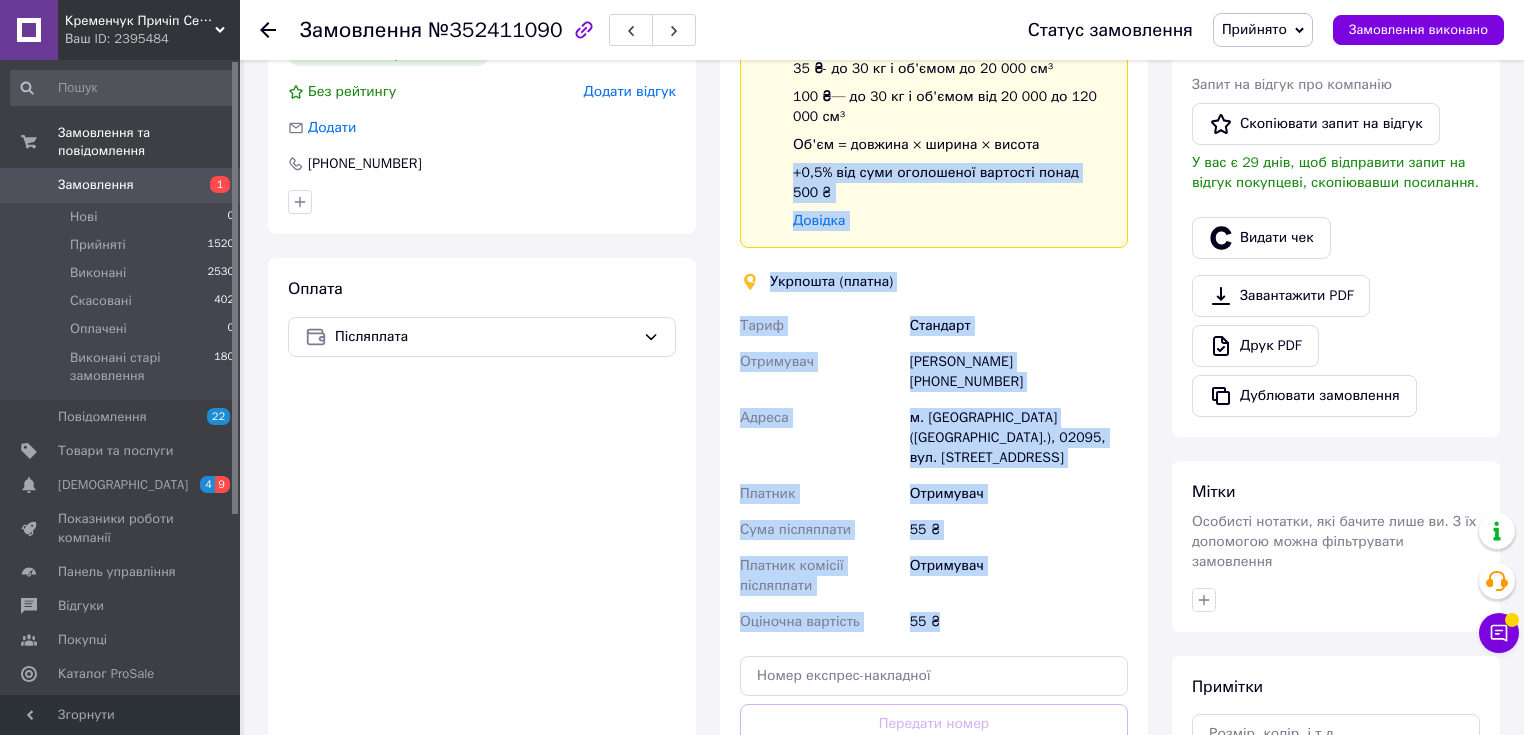 click on "Доставка Редагувати Спецтариф Укрпошта Стандарт 35 ₴  - до 30 кг і об'ємом до 20 000 см³ 100 ₴  — до 30 кг і об'ємом від 20 000 до 120 000 см³ Об'єм = довжина × ширина × висота +0,5% від суми оголошеної вартості понад 500 ₴ Довідка Укрпошта (платна) Тариф Стандарт Отримувач [PERSON_NAME] [PHONE_NUMBER] [GEOGRAPHIC_DATA] м. [GEOGRAPHIC_DATA] ([GEOGRAPHIC_DATA].), 02095, вул. Срібнокільська, 24 Платник Отримувач Сума післяплати 55 ₴ Платник комісії післяплати Отримувач Оціночна вартість 55 ₴ Передати номер або Створити ярлик" at bounding box center [934, 404] 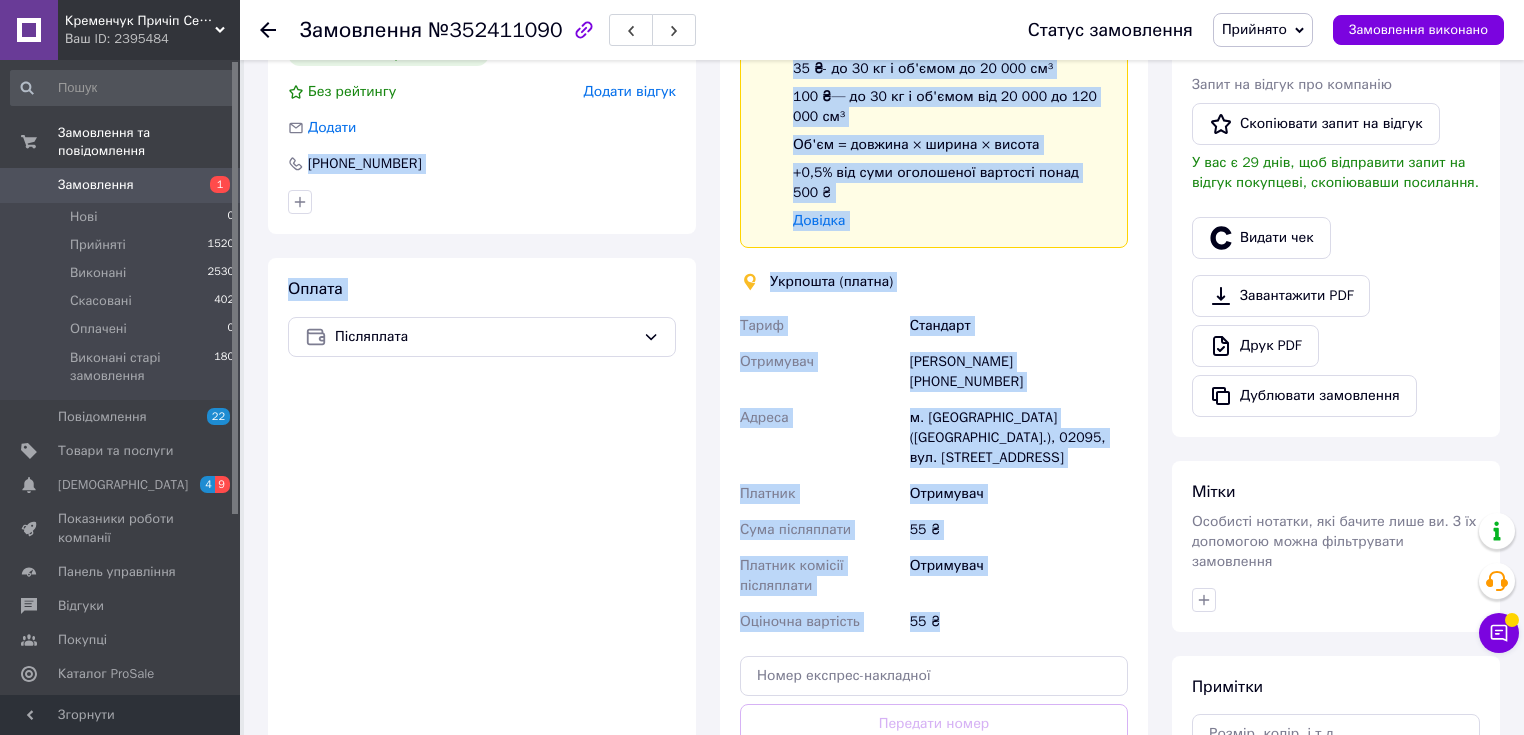 drag, startPoint x: 958, startPoint y: 588, endPoint x: 685, endPoint y: 104, distance: 555.68427 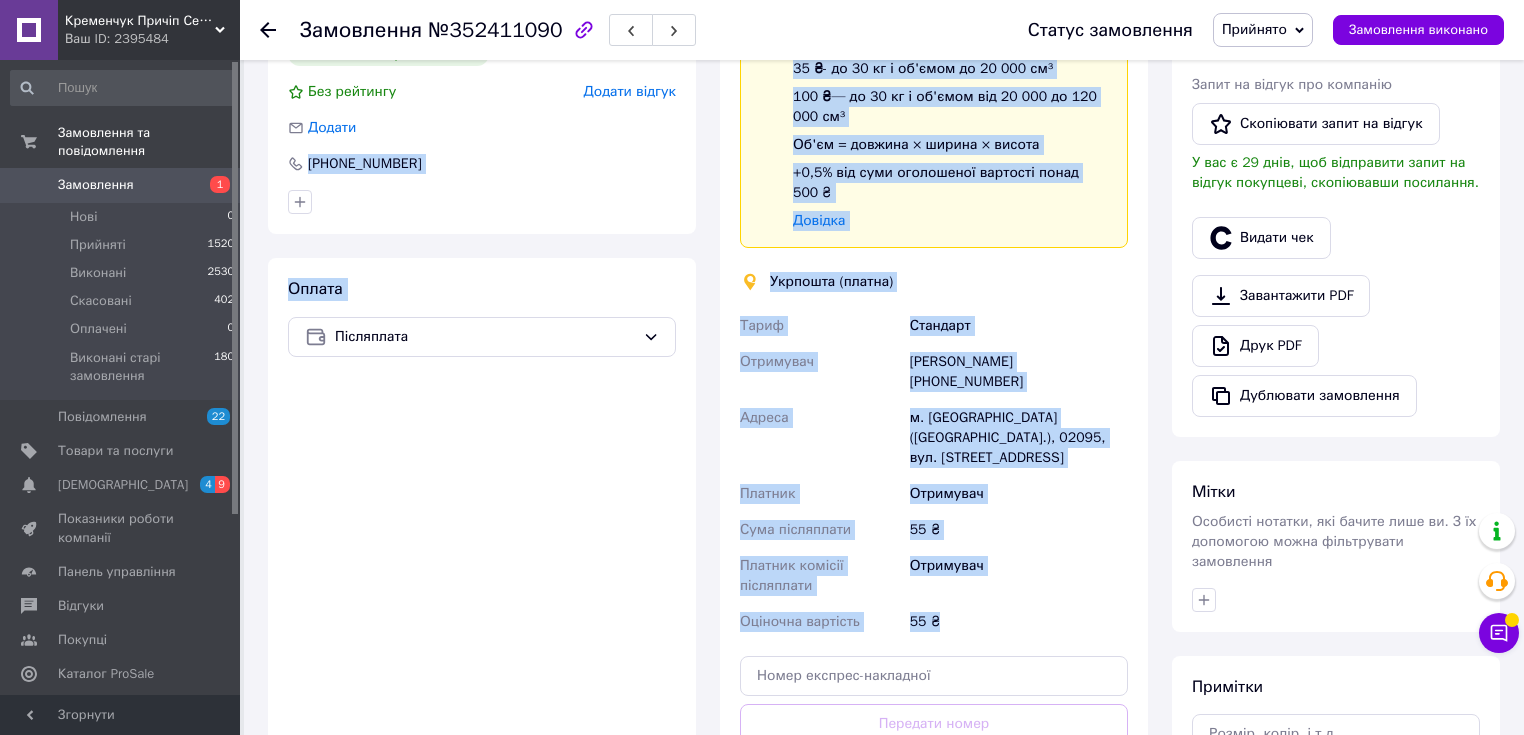 click on "Покупець Змінити покупця [PERSON_NAME] 1 замовлення у вас на 55 ₴ Без рейтингу   Додати відгук Додати [PHONE_NUMBER] Оплата Післяплата Доставка Редагувати Спецтариф Укрпошта Стандарт 35 ₴  - до 30 кг і об'ємом до 20 000 см³ 100 ₴  — до 30 кг і об'ємом від 20 000 до 120 000 см³ Об'єм = довжина × ширина × висота +0,5% від суми оголошеної вартості понад 500 ₴ Довідка Укрпошта (платна) Тариф Стандарт Отримувач [PERSON_NAME] [PHONE_NUMBER] [GEOGRAPHIC_DATA] м. [GEOGRAPHIC_DATA] ([GEOGRAPHIC_DATA].), 02095, вул. Срібнокільська, 24 Платник Отримувач Сума післяплати 55 ₴ Платник комісії післяплати Отримувач 55 ₴ або Тариф" at bounding box center (708, 404) 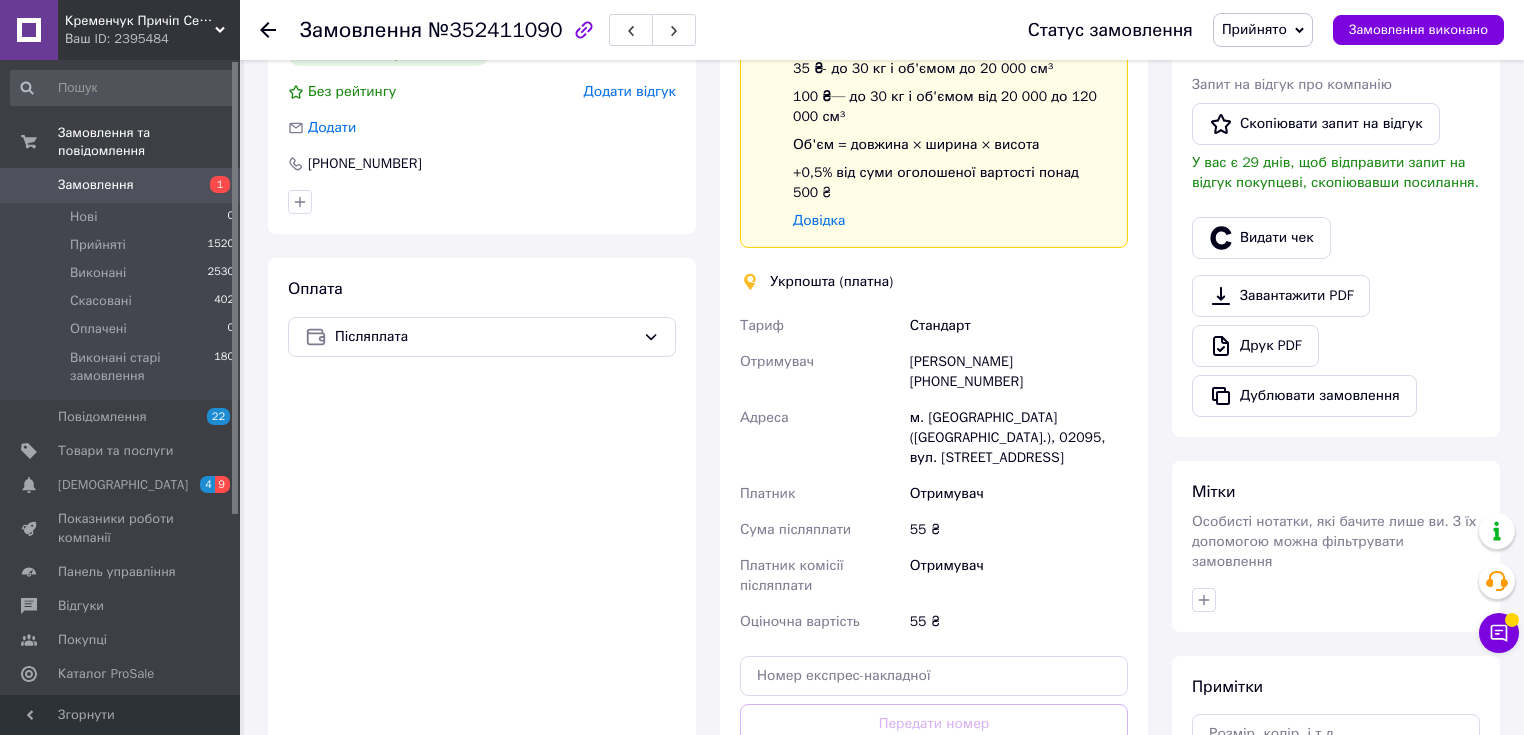scroll, scrollTop: 400, scrollLeft: 0, axis: vertical 